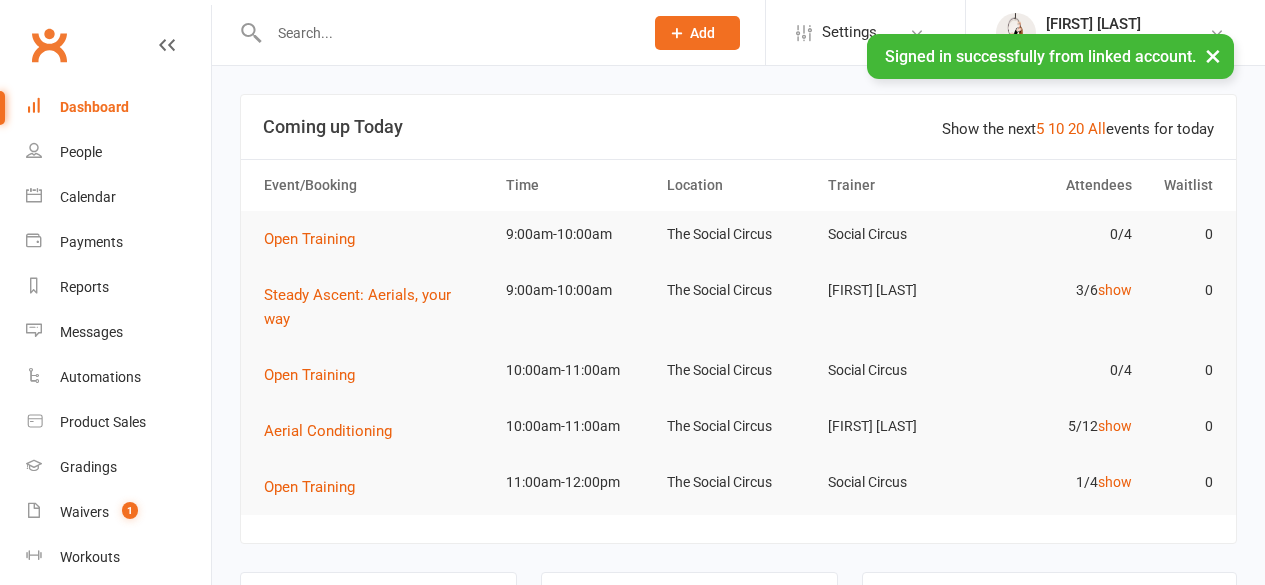 scroll, scrollTop: 0, scrollLeft: 0, axis: both 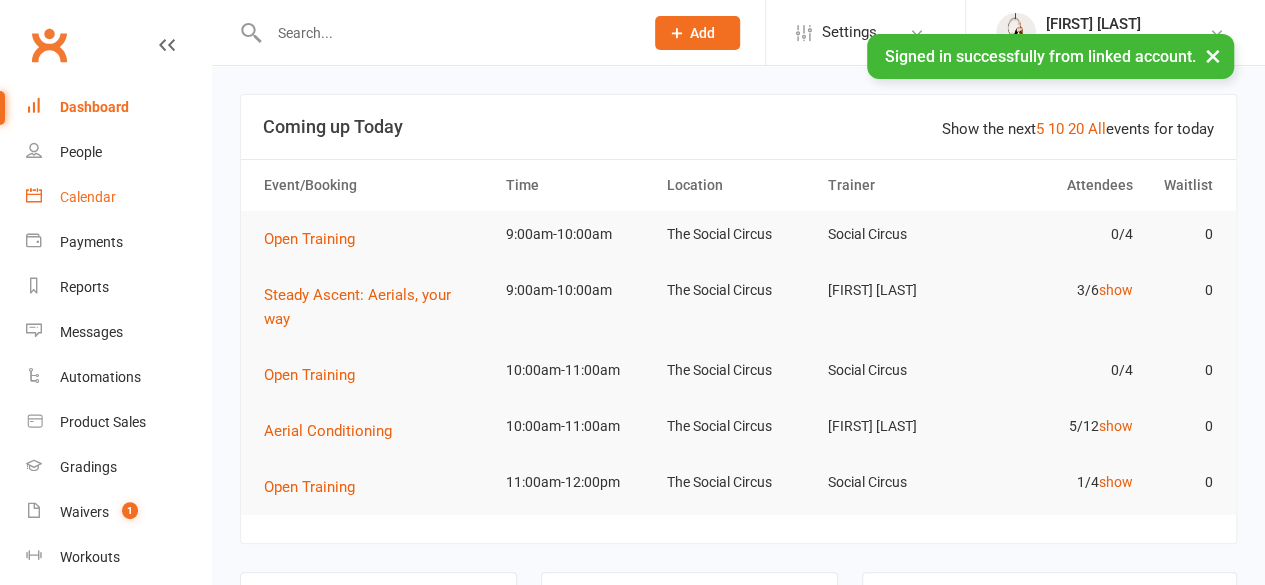 click on "Calendar" at bounding box center (88, 197) 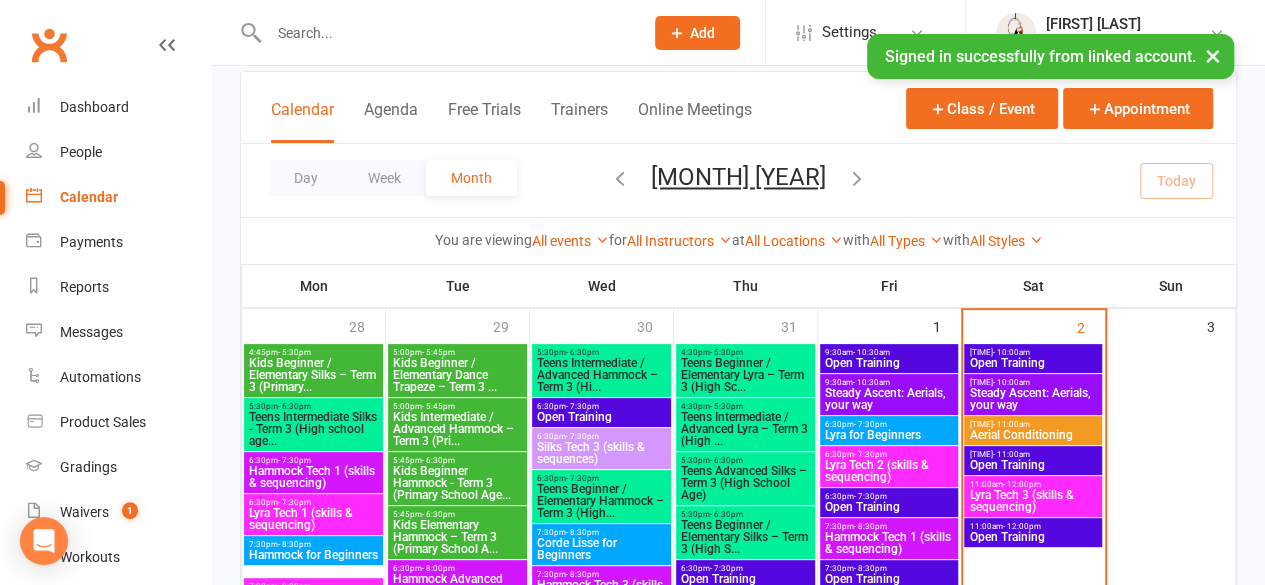 scroll, scrollTop: 200, scrollLeft: 0, axis: vertical 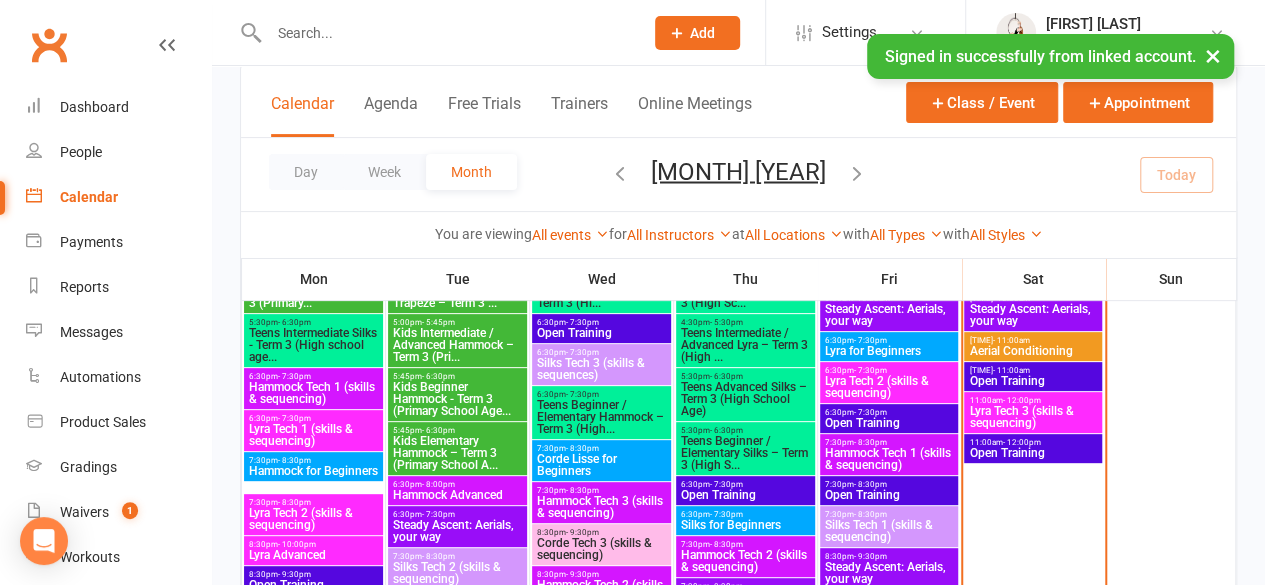 click on "Aerial Conditioning" at bounding box center (1033, 351) 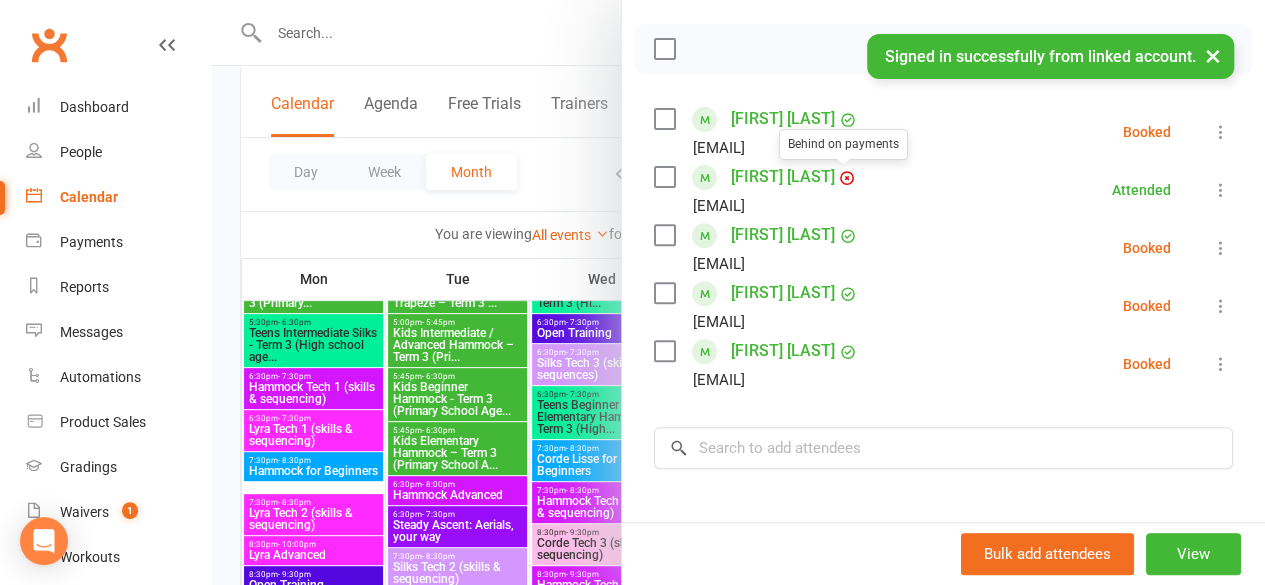 scroll, scrollTop: 300, scrollLeft: 0, axis: vertical 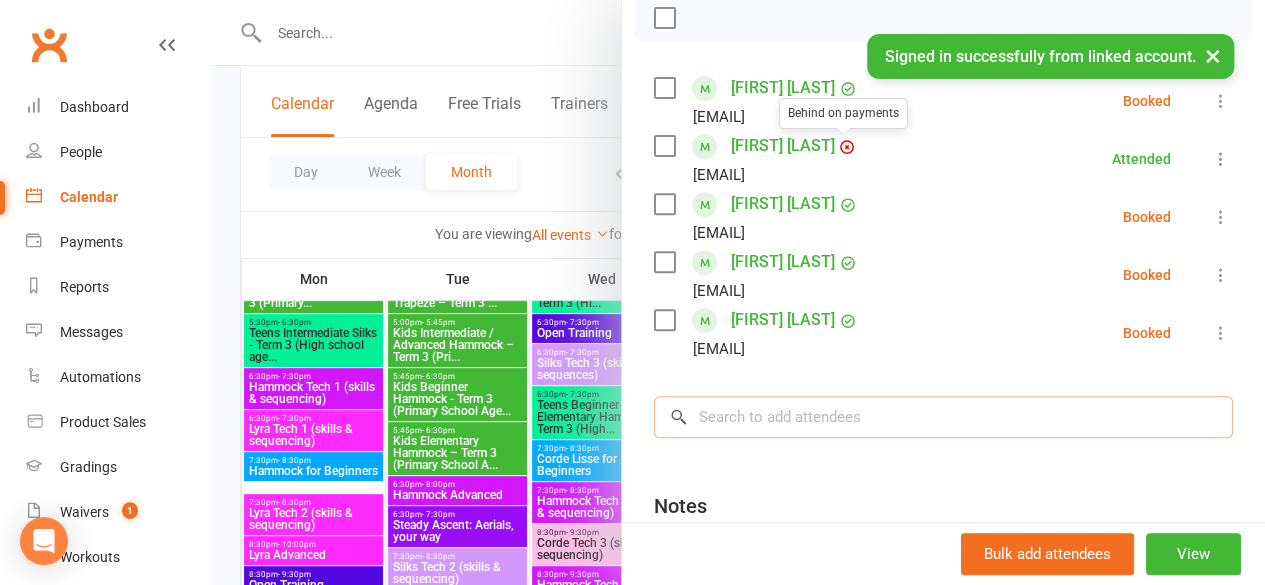 click at bounding box center (943, 417) 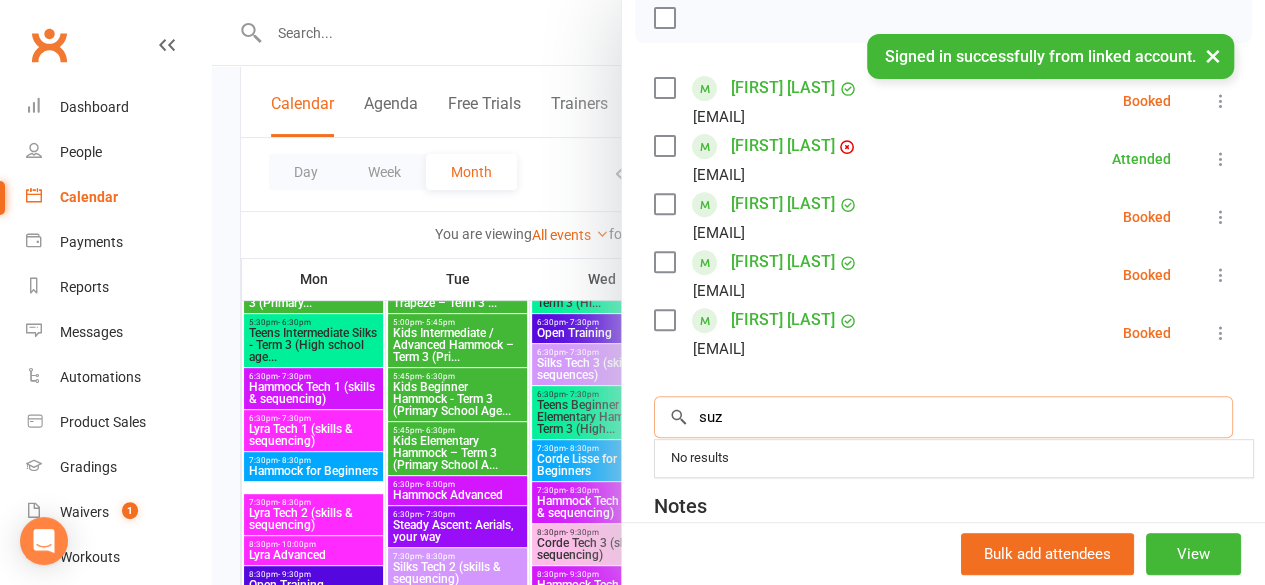 scroll, scrollTop: 400, scrollLeft: 0, axis: vertical 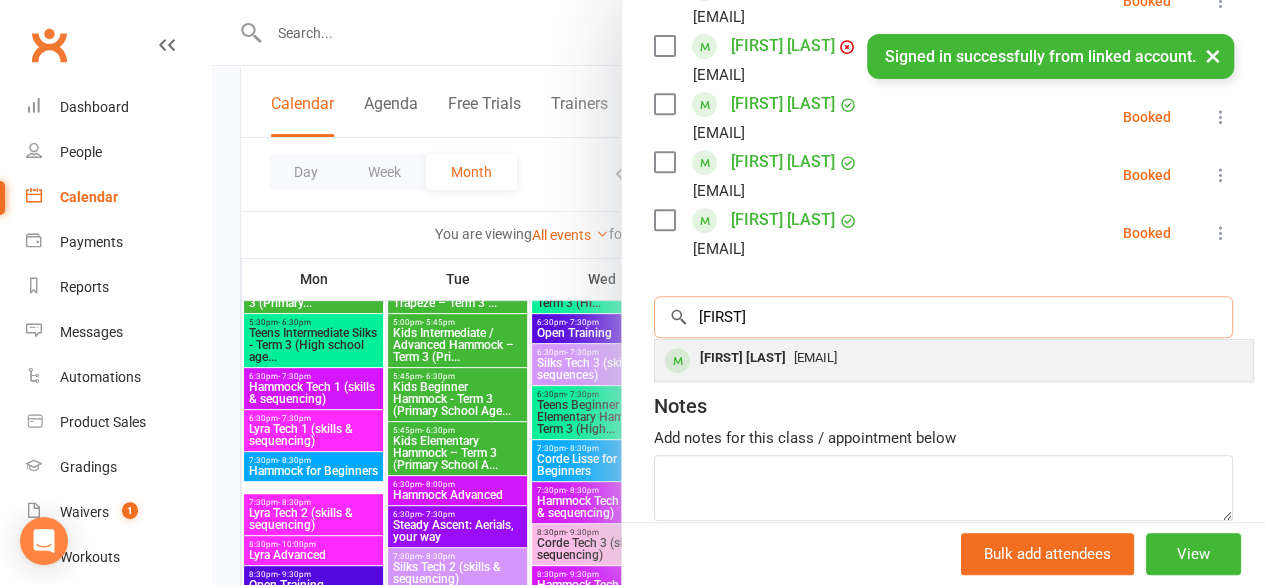 type on "[FIRST]" 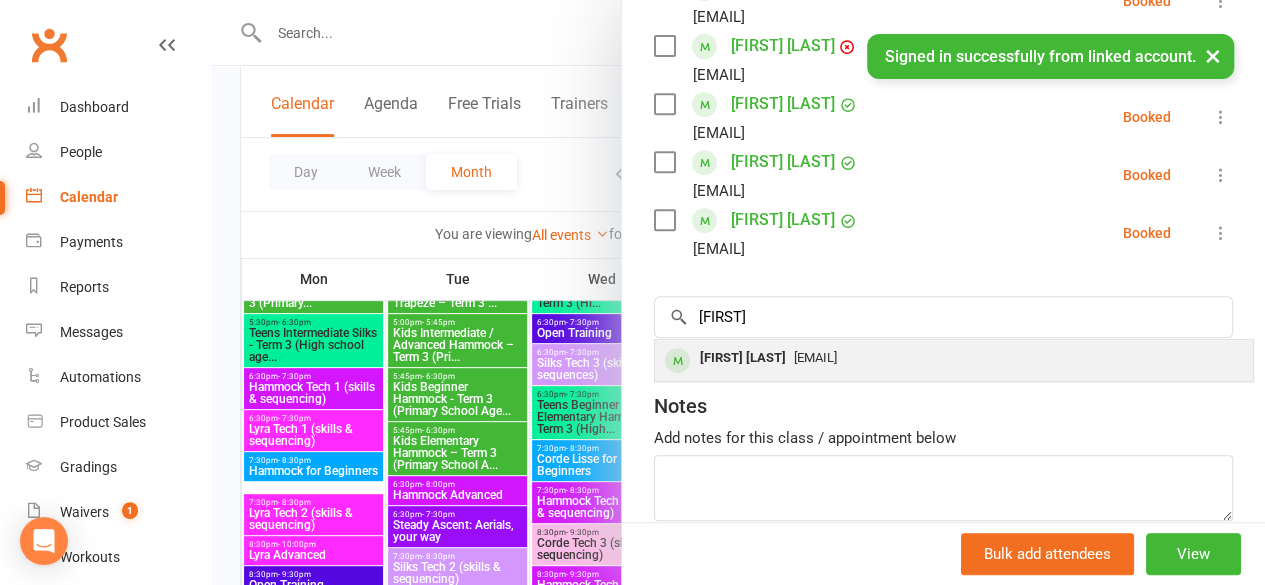 click on "[EMAIL]" at bounding box center [815, 357] 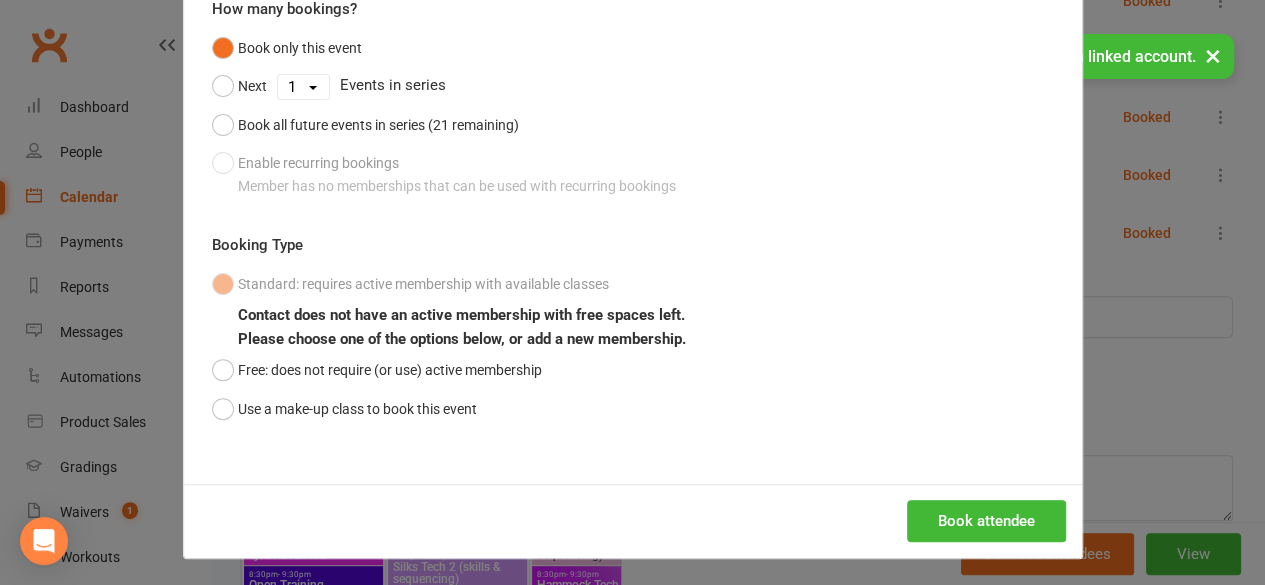 scroll, scrollTop: 196, scrollLeft: 0, axis: vertical 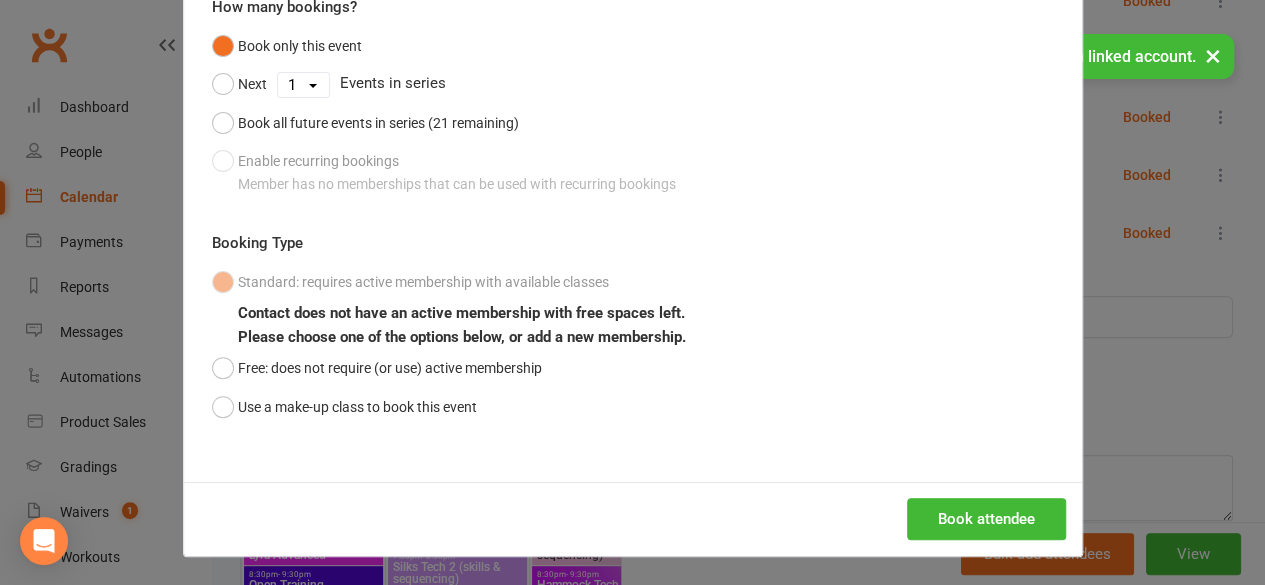 click on "Book in for a recurring event Aerial Conditioning - [DATE] [TIME] Member: [FIRST] [LAST] How many bookings? Book only this event Next 1 2 3 4 5 6 7 8 9 10 11 12 13 14 15 16 17 18 19 20 21 Events in series Book all future events in series (21 remaining) Enable recurring bookings Member has no memberships that can be used with recurring bookings Booking Type Standard: requires active membership with available classes Contact does not have an active membership with free spaces left. Please choose one of the options below, or add a new membership. Free: does not require (or use) active membership Use a make-up class to book this event Book attendee" at bounding box center (632, 292) 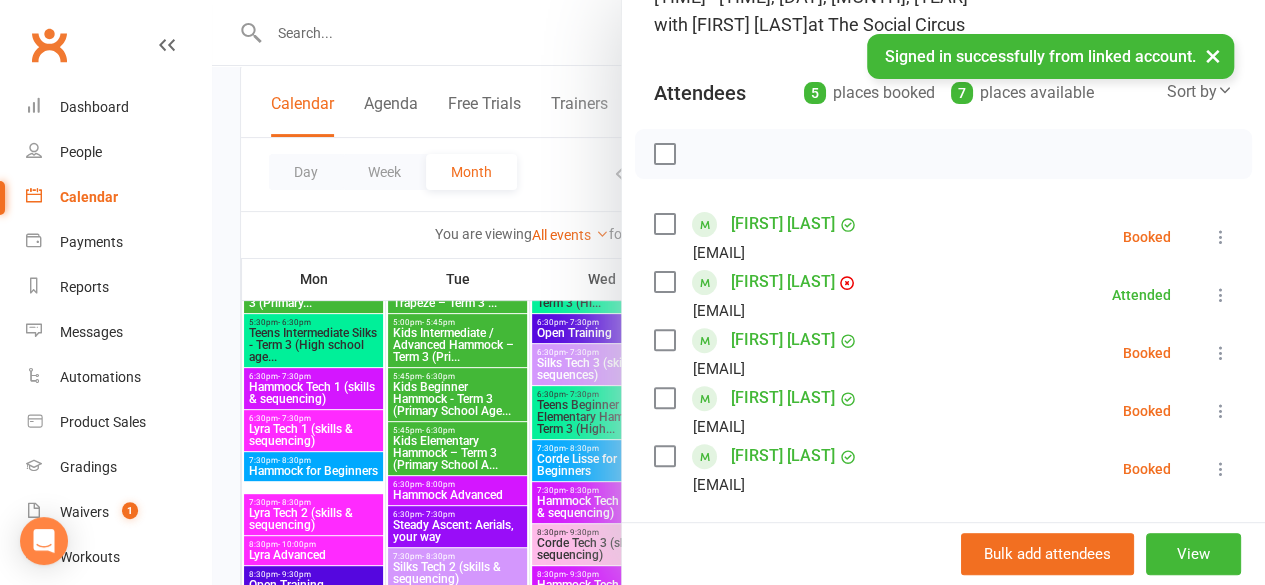 scroll, scrollTop: 0, scrollLeft: 0, axis: both 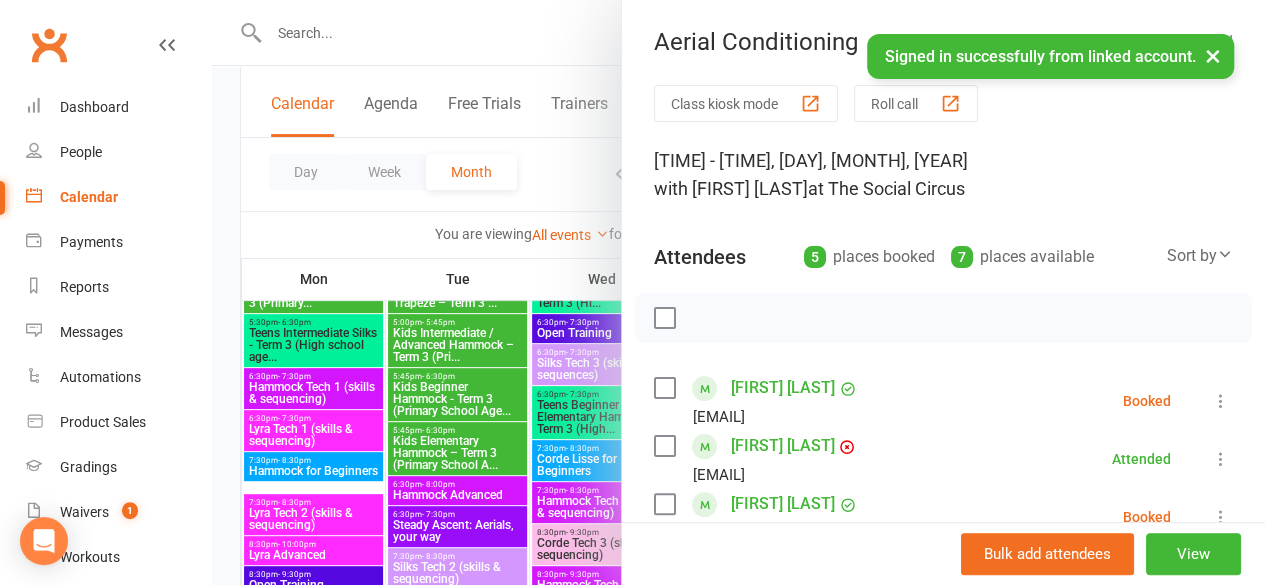 click at bounding box center [738, 292] 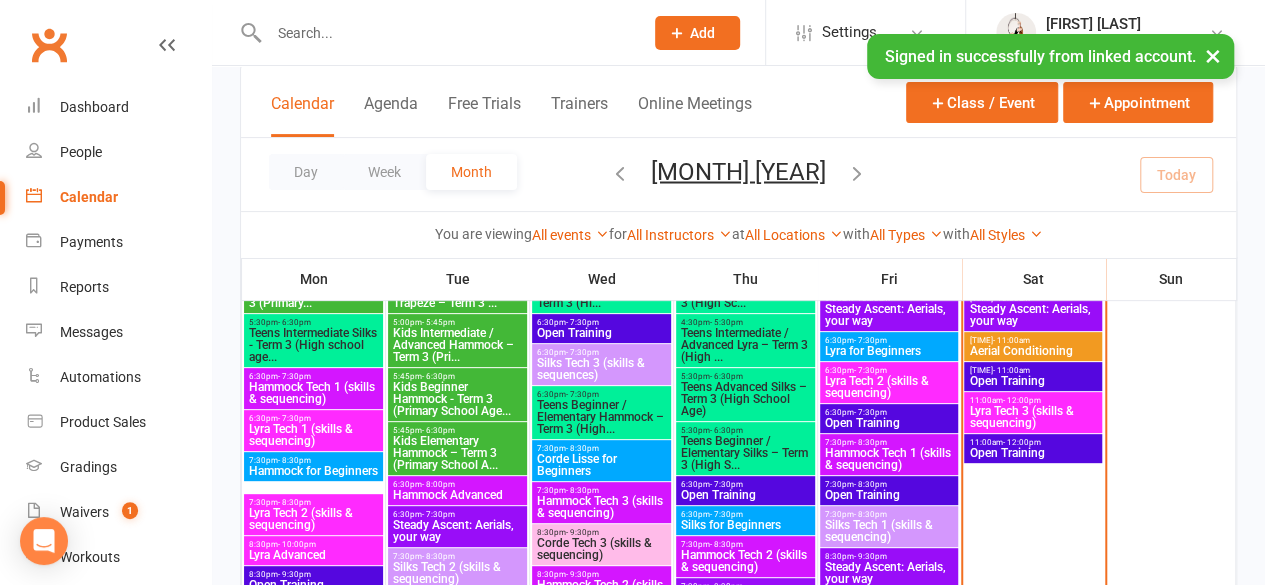 click at bounding box center [446, 33] 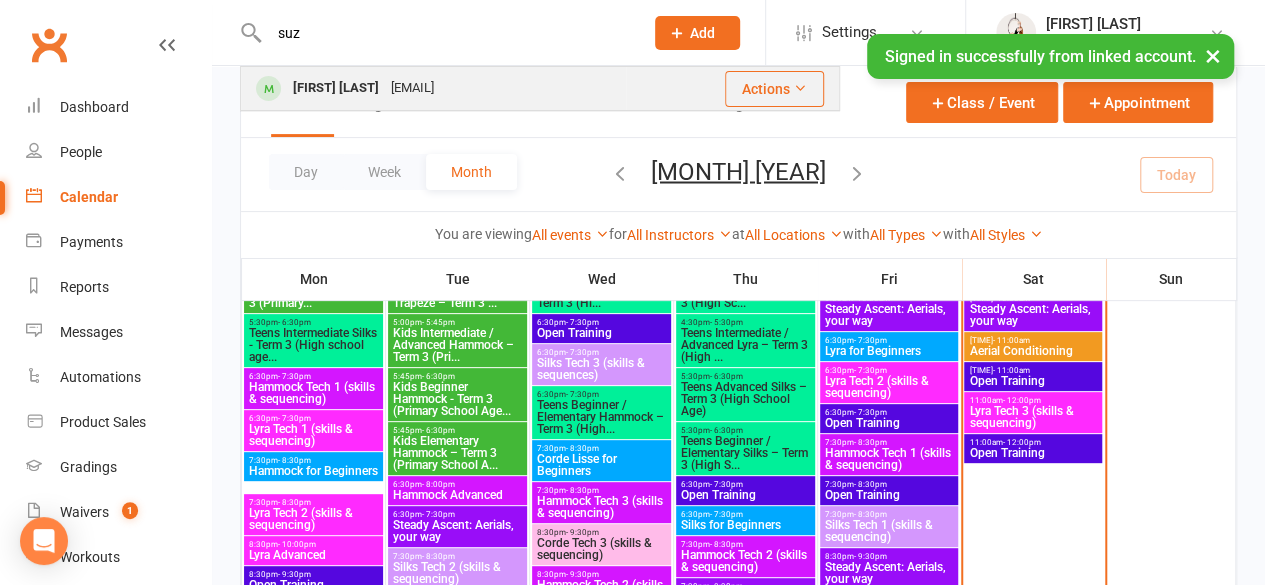 type on "suz" 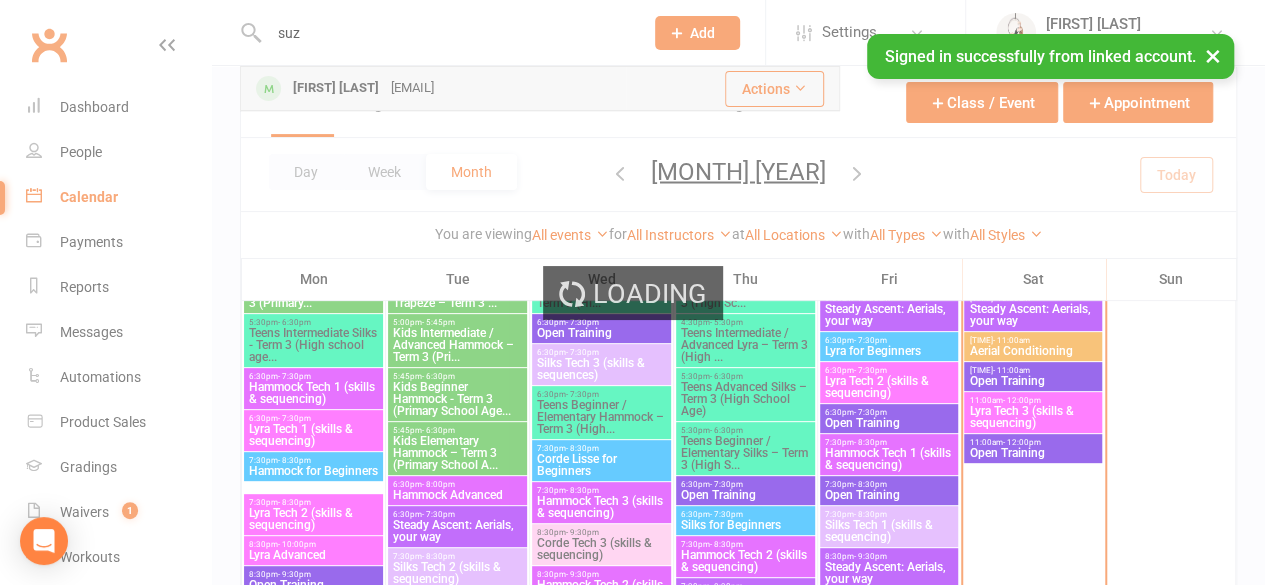 type 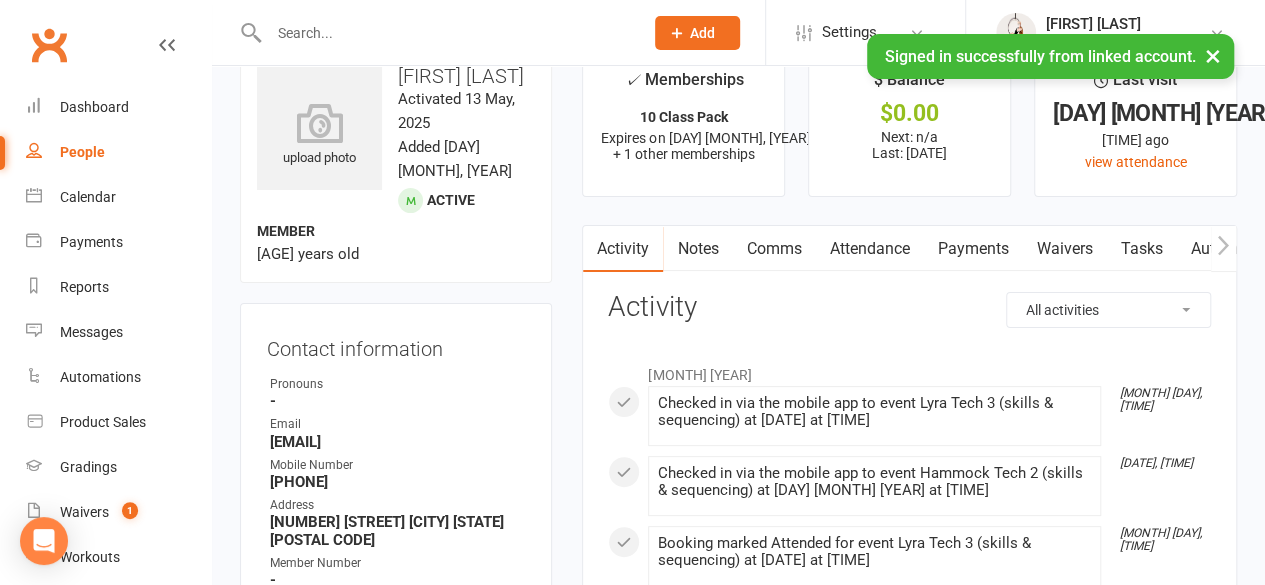 scroll, scrollTop: 0, scrollLeft: 0, axis: both 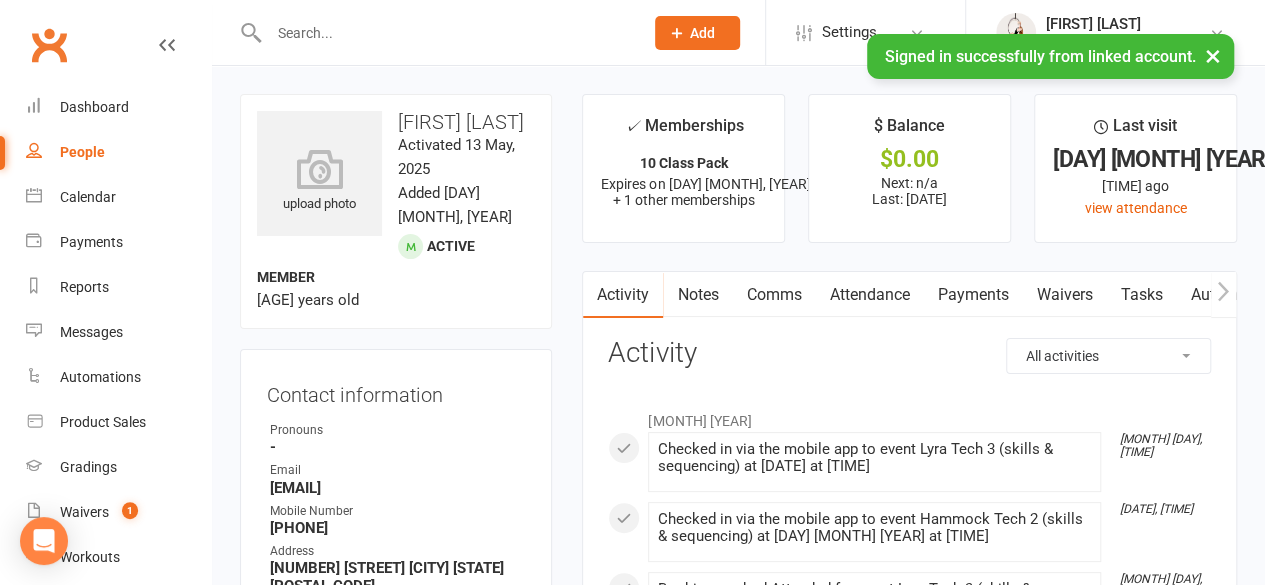 click on "Attendance" at bounding box center (869, 295) 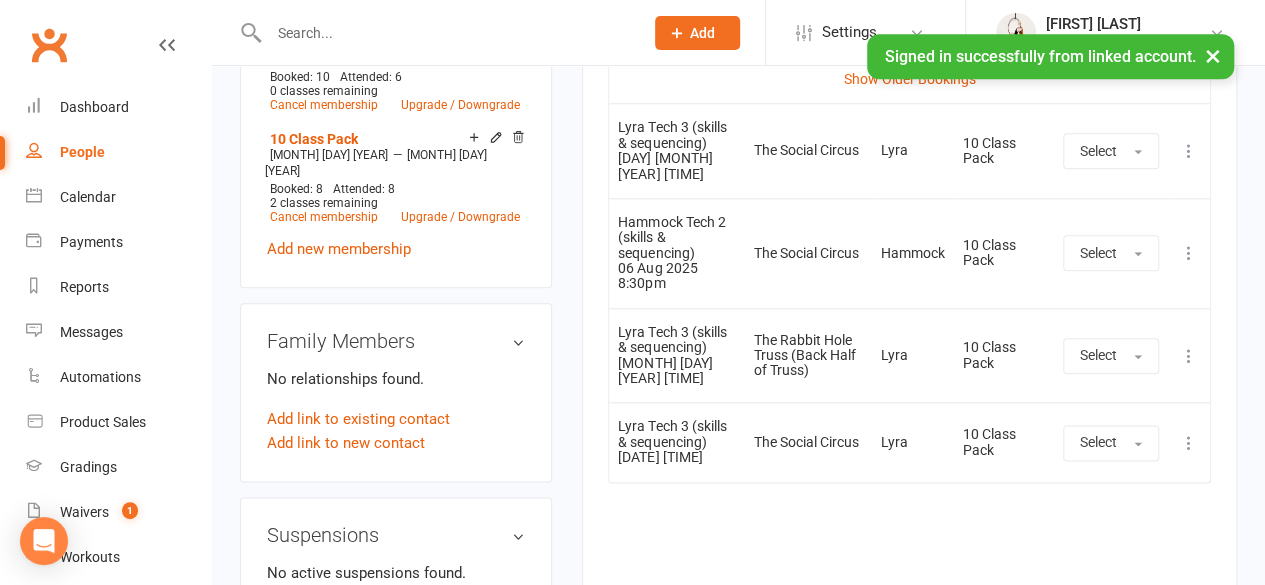 scroll, scrollTop: 1000, scrollLeft: 0, axis: vertical 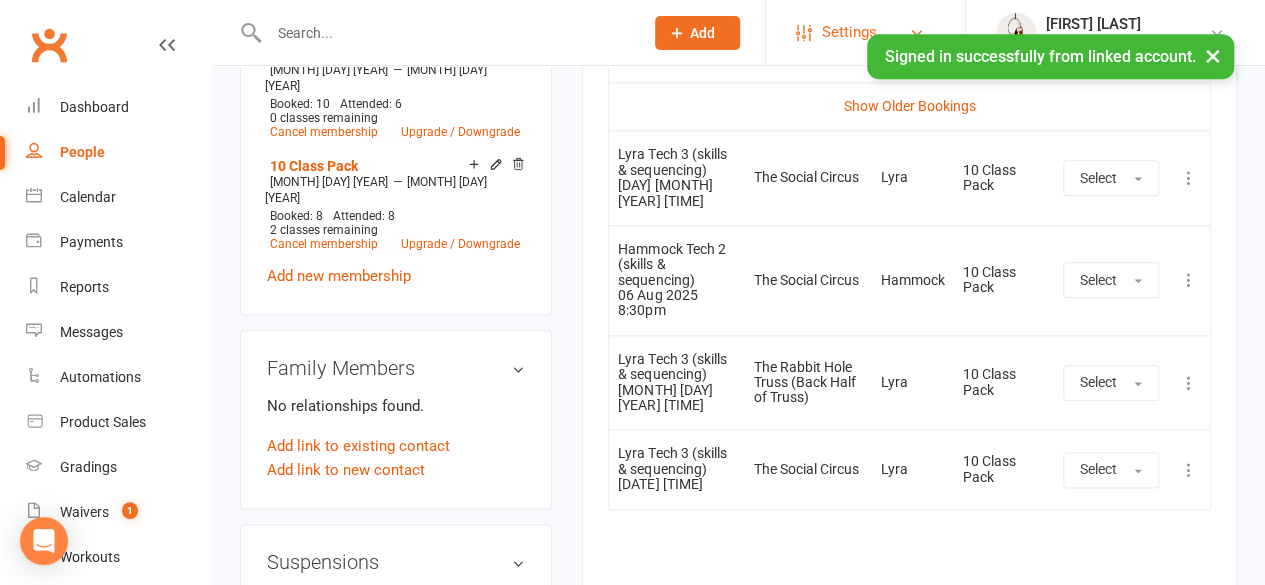 click on "Settings" at bounding box center (849, 32) 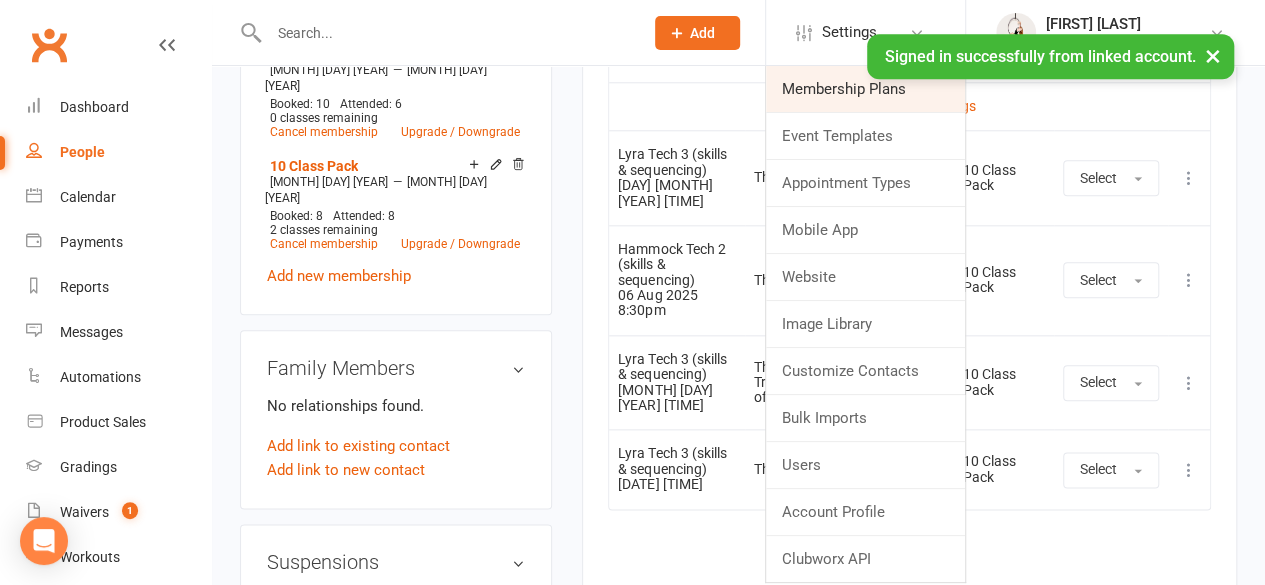 click on "Membership Plans" at bounding box center [865, 89] 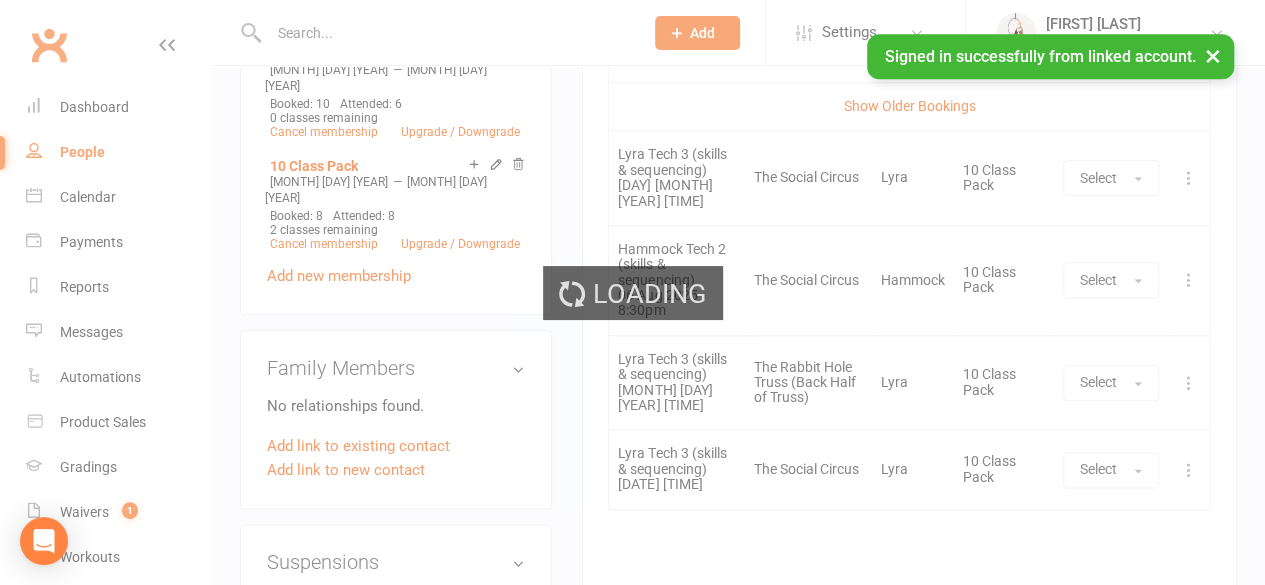scroll, scrollTop: 0, scrollLeft: 0, axis: both 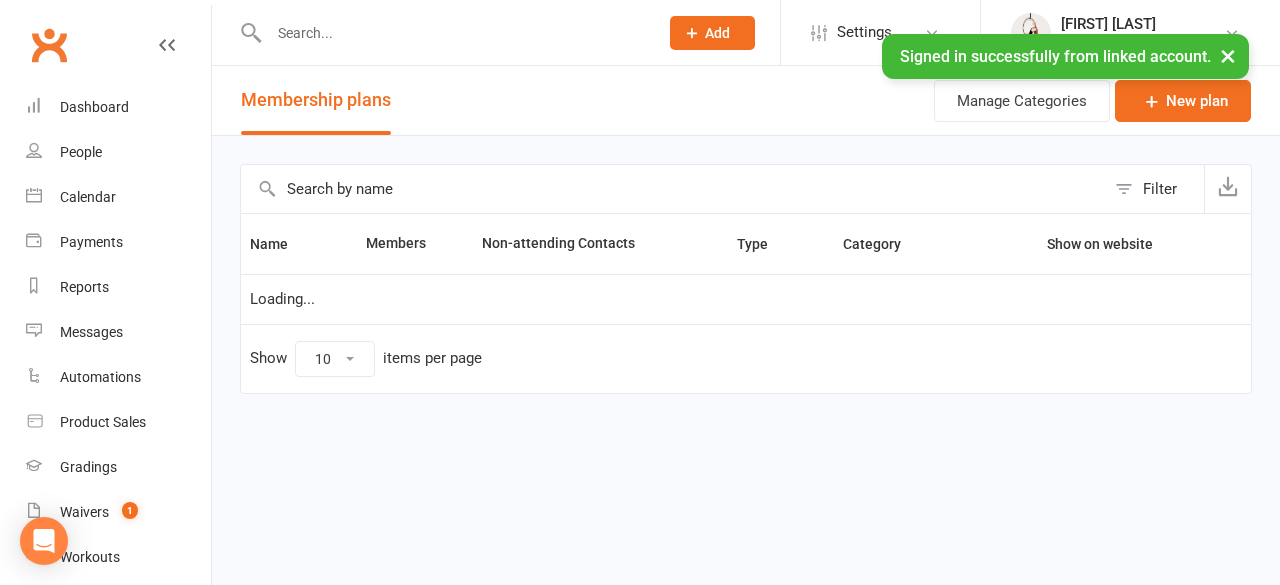 select on "50" 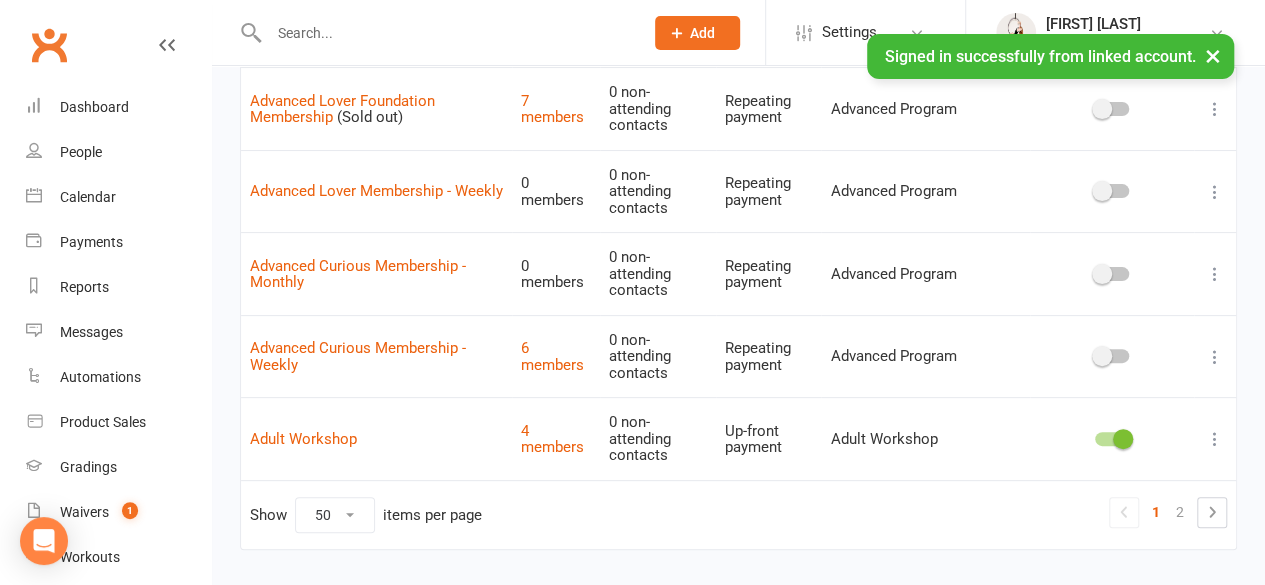 scroll, scrollTop: 3956, scrollLeft: 0, axis: vertical 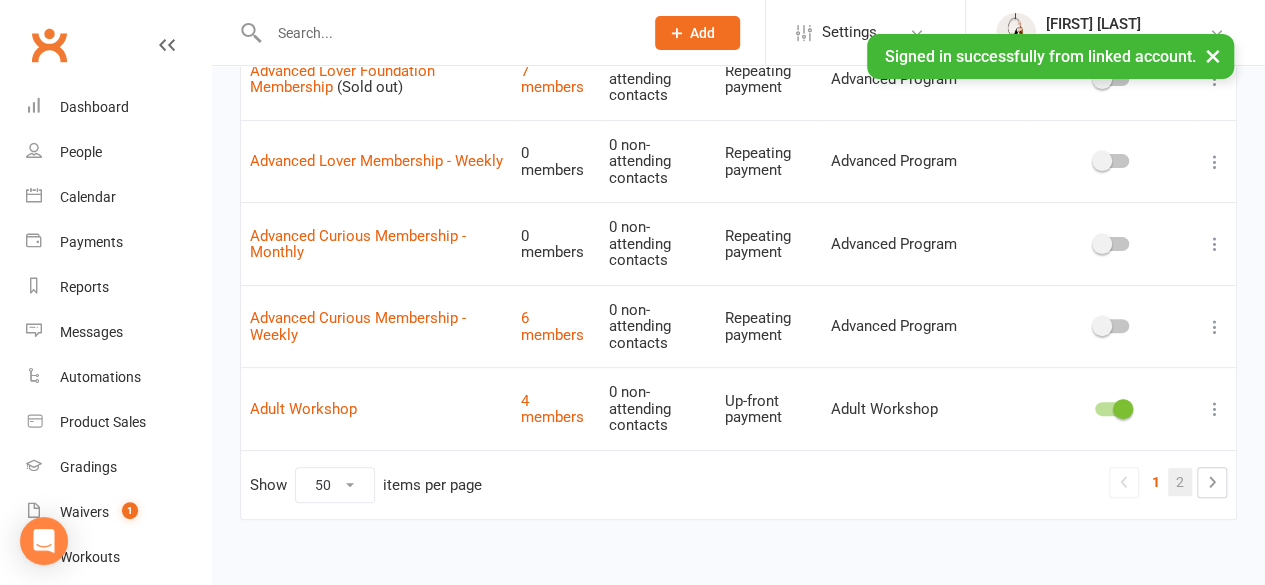 click on "2" at bounding box center (1180, 482) 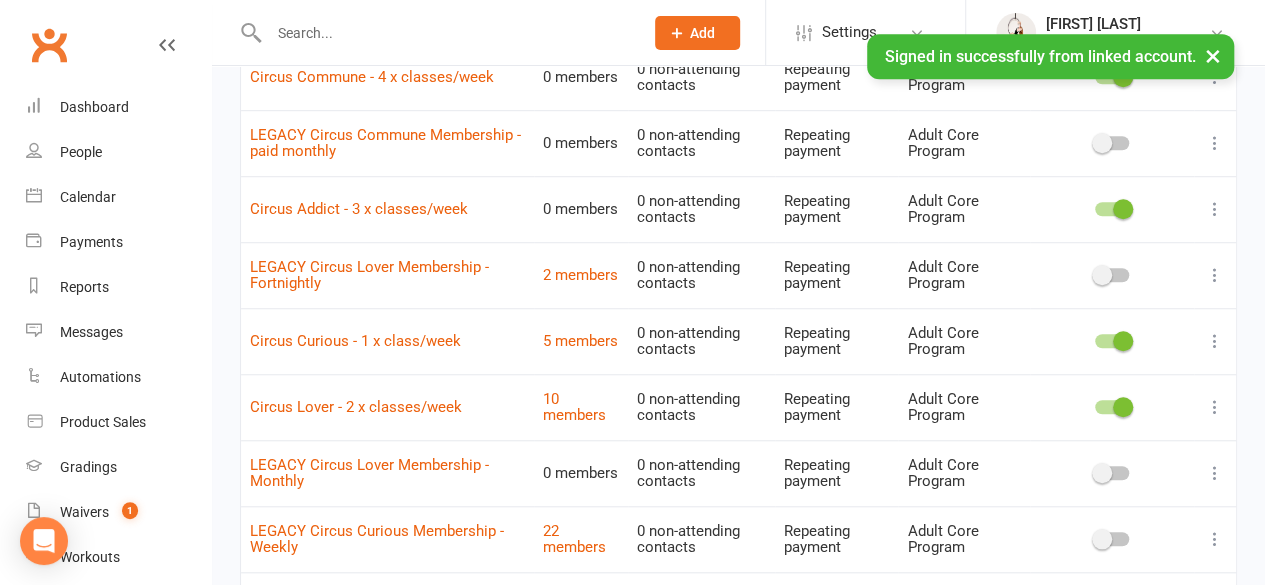 scroll, scrollTop: 533, scrollLeft: 0, axis: vertical 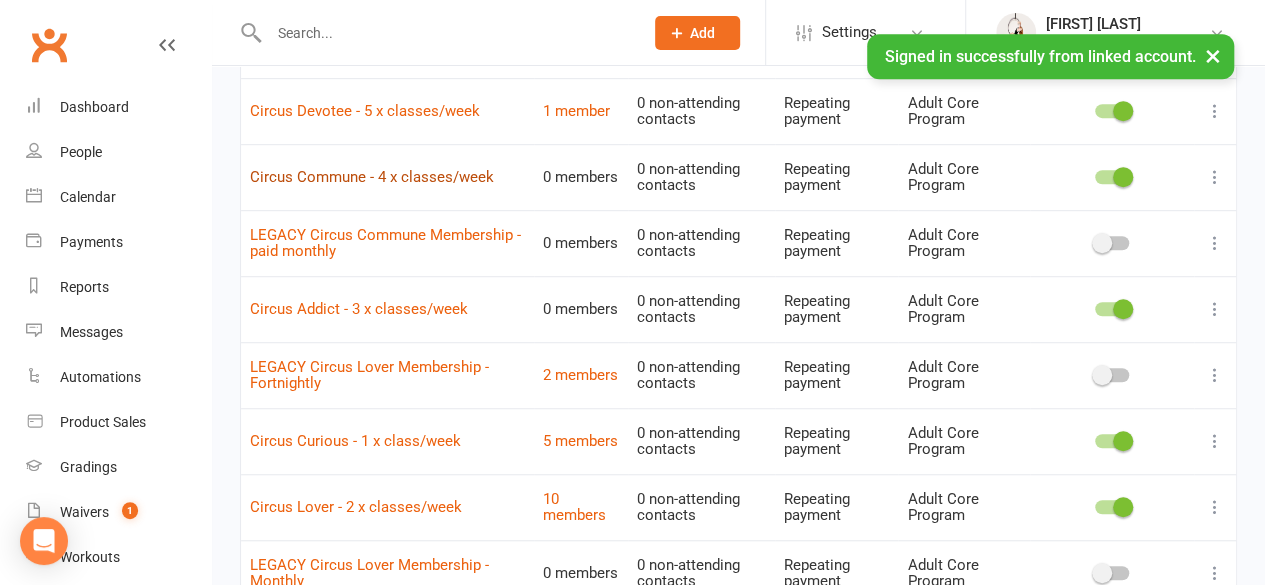 click on "Circus Commune - 4 x classes/week" at bounding box center [372, 177] 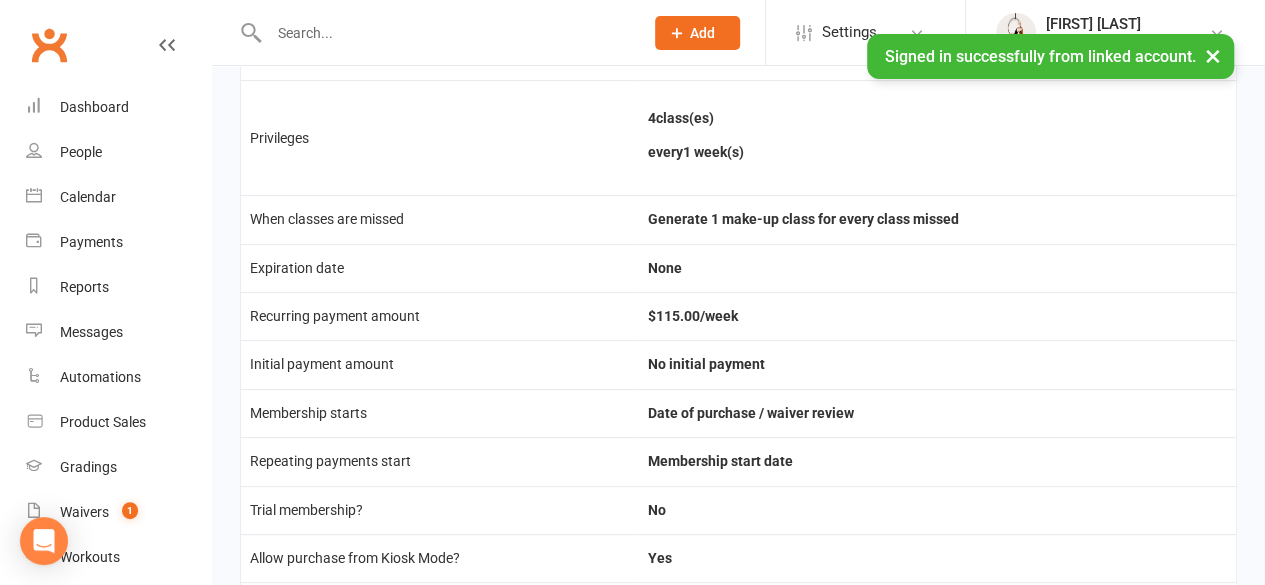 scroll, scrollTop: 200, scrollLeft: 0, axis: vertical 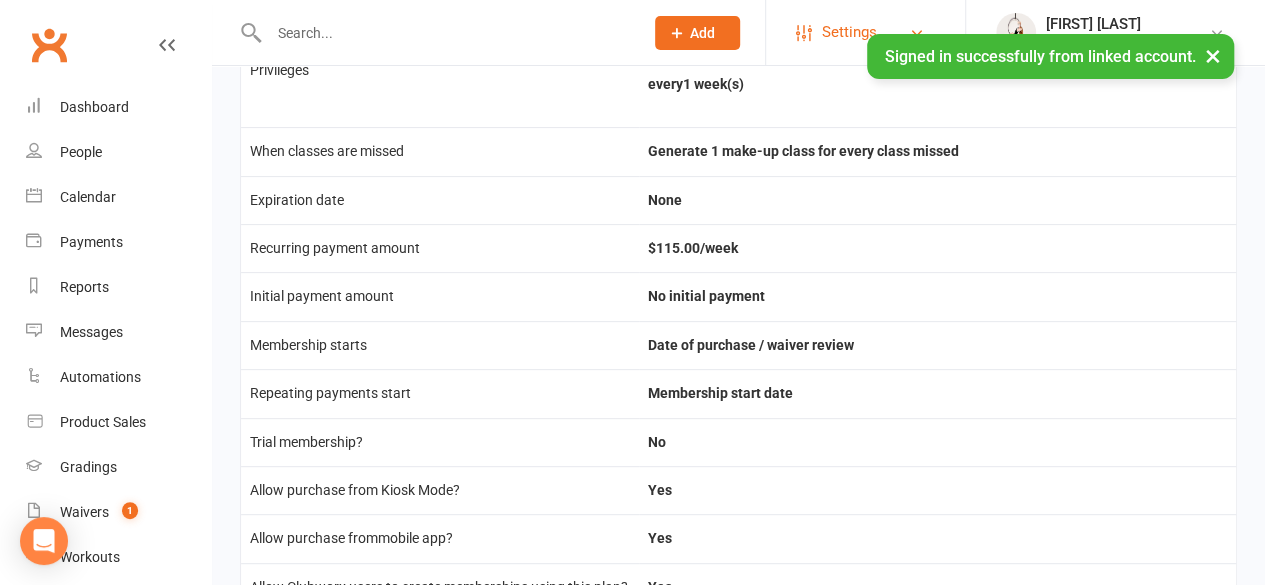 click on "Settings" at bounding box center [849, 32] 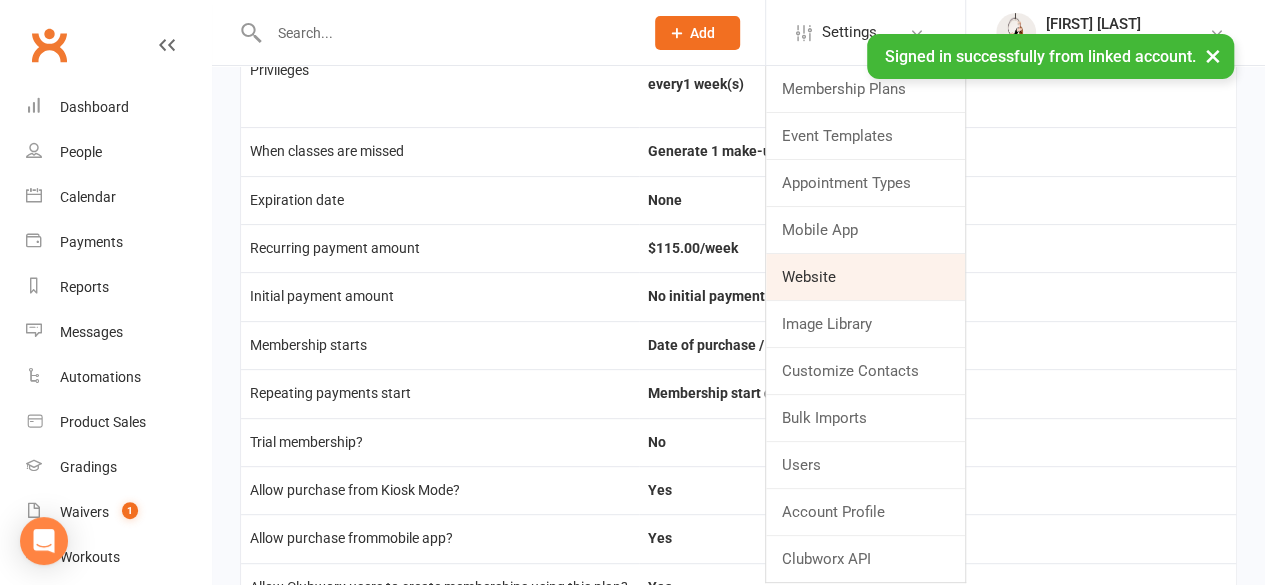 click on "Website" at bounding box center (865, 277) 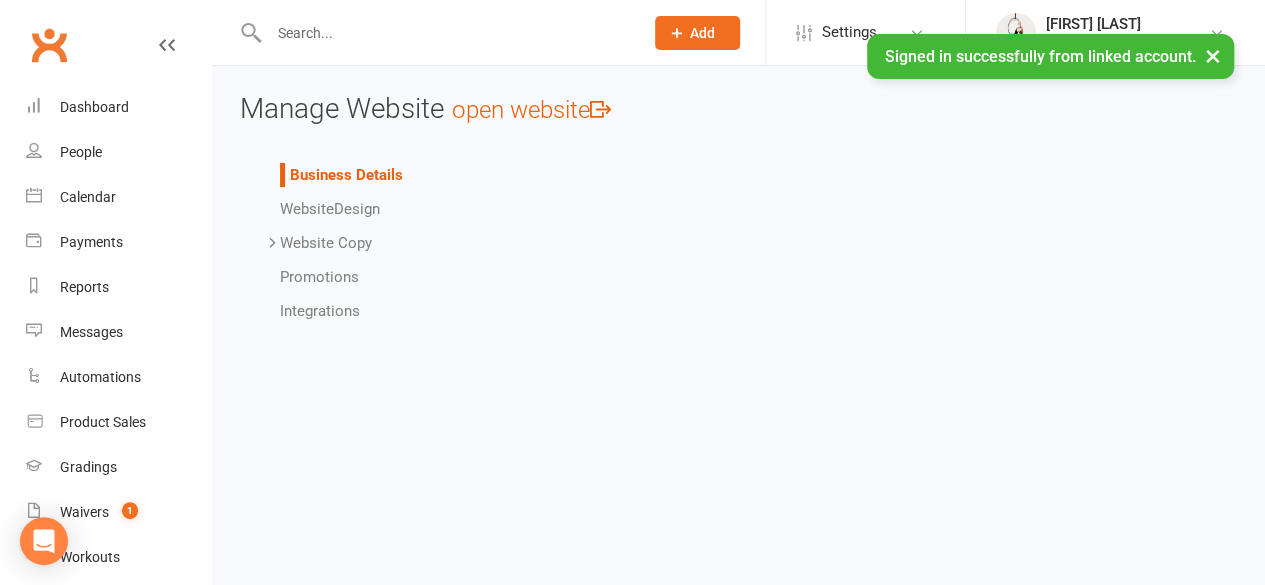 scroll, scrollTop: 0, scrollLeft: 0, axis: both 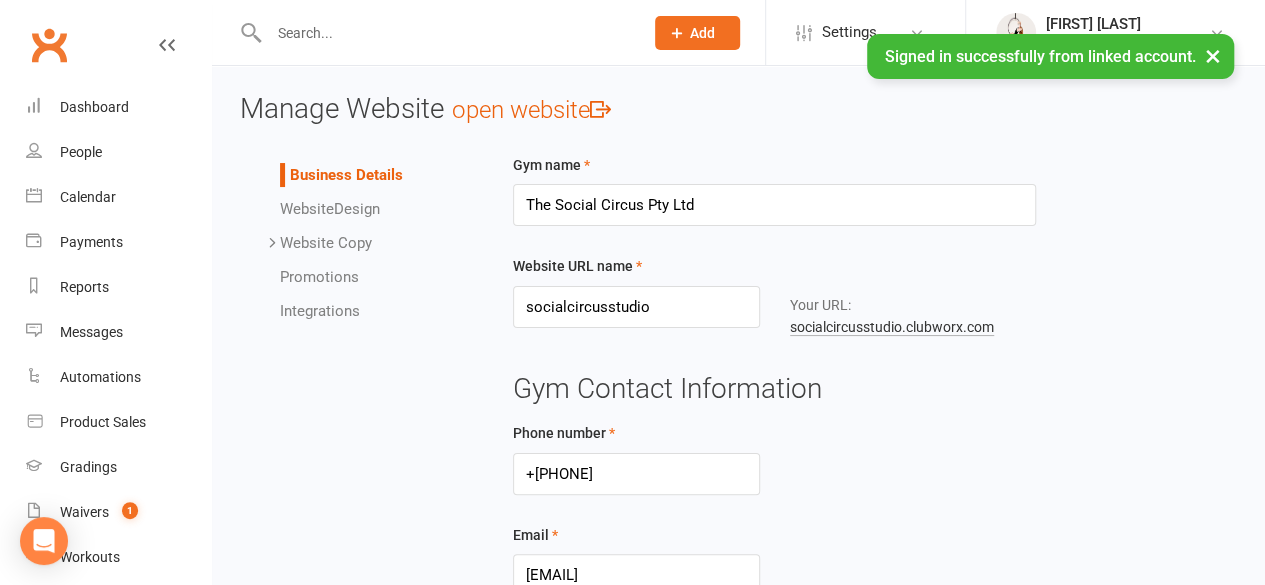 click on "Website" at bounding box center (307, 209) 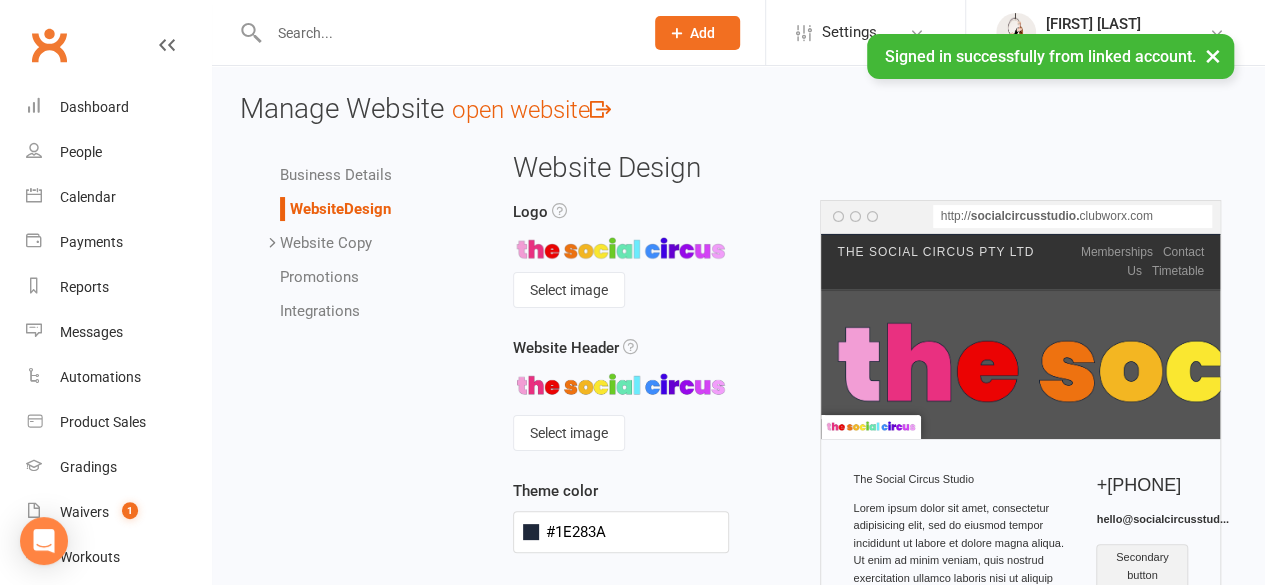 click on "open website" at bounding box center [531, 110] 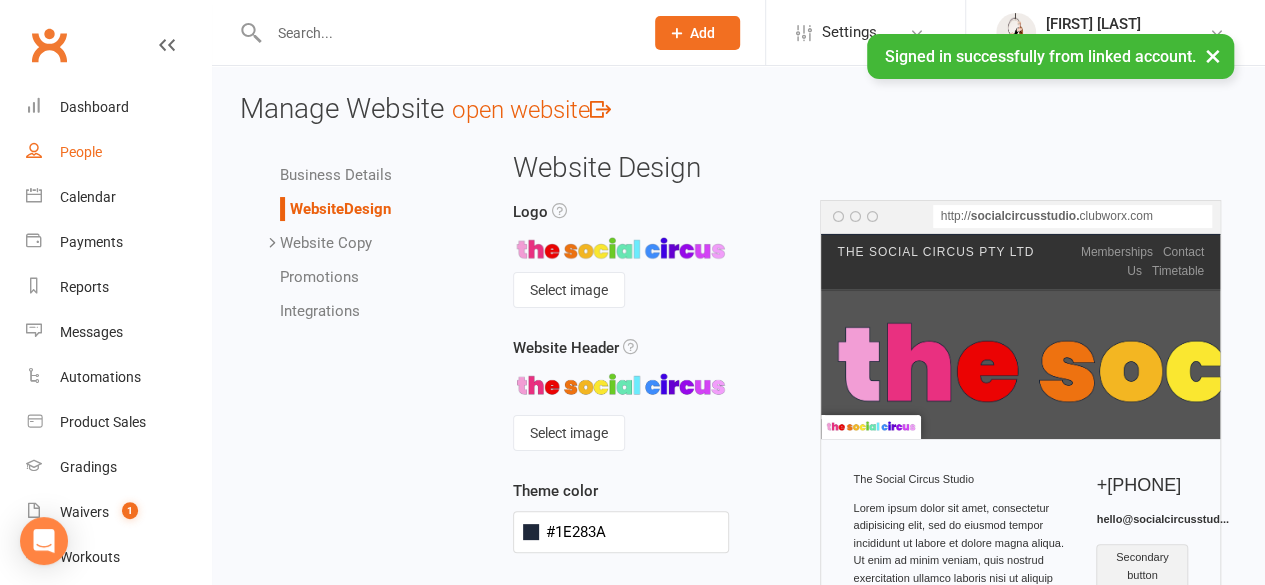 click on "People" at bounding box center (81, 152) 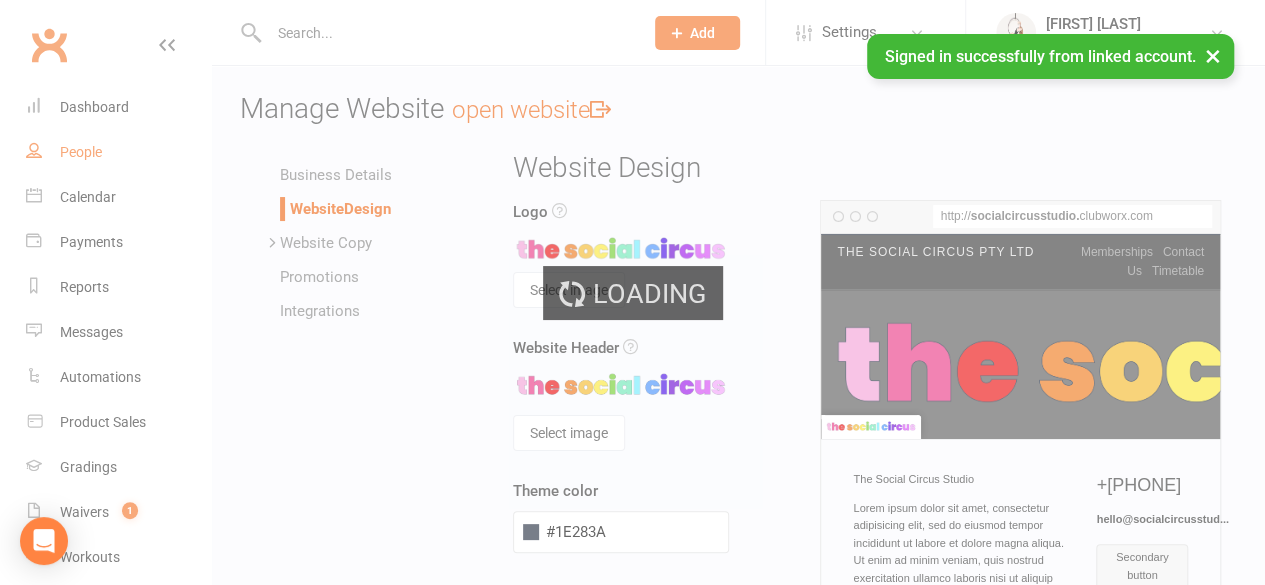 select on "100" 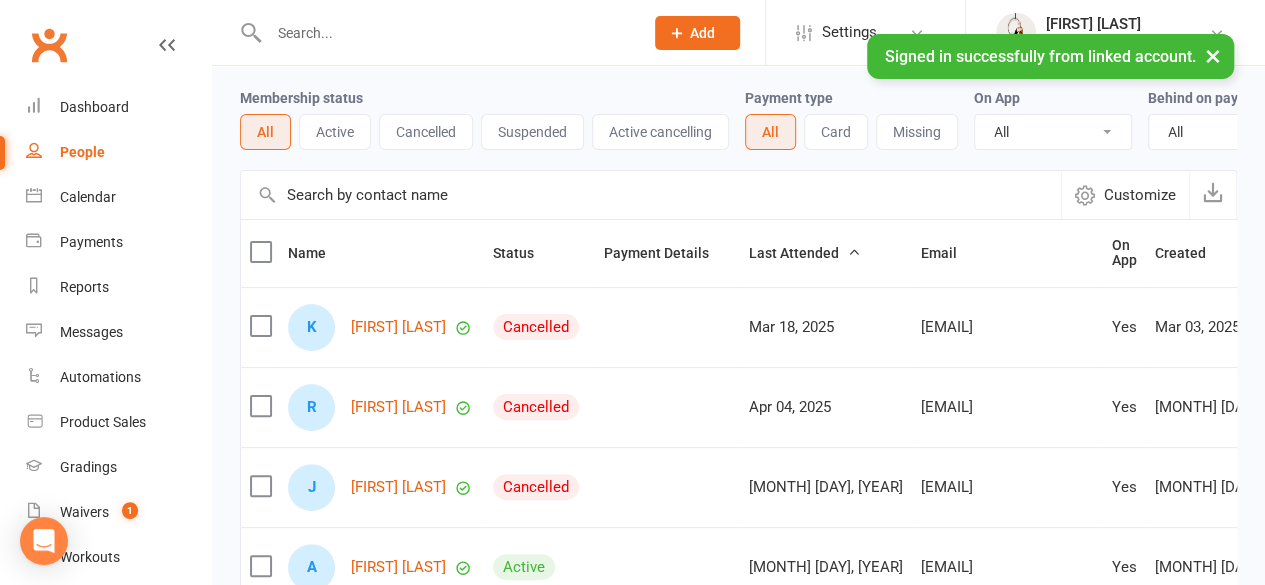 scroll, scrollTop: 0, scrollLeft: 0, axis: both 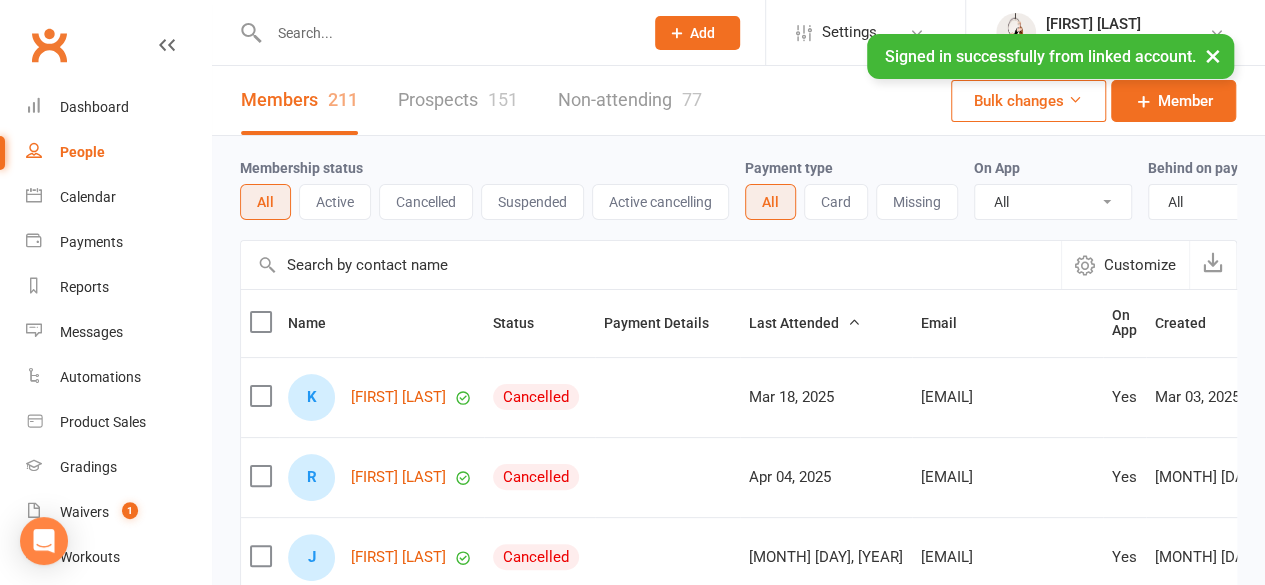click on "Active" at bounding box center (335, 202) 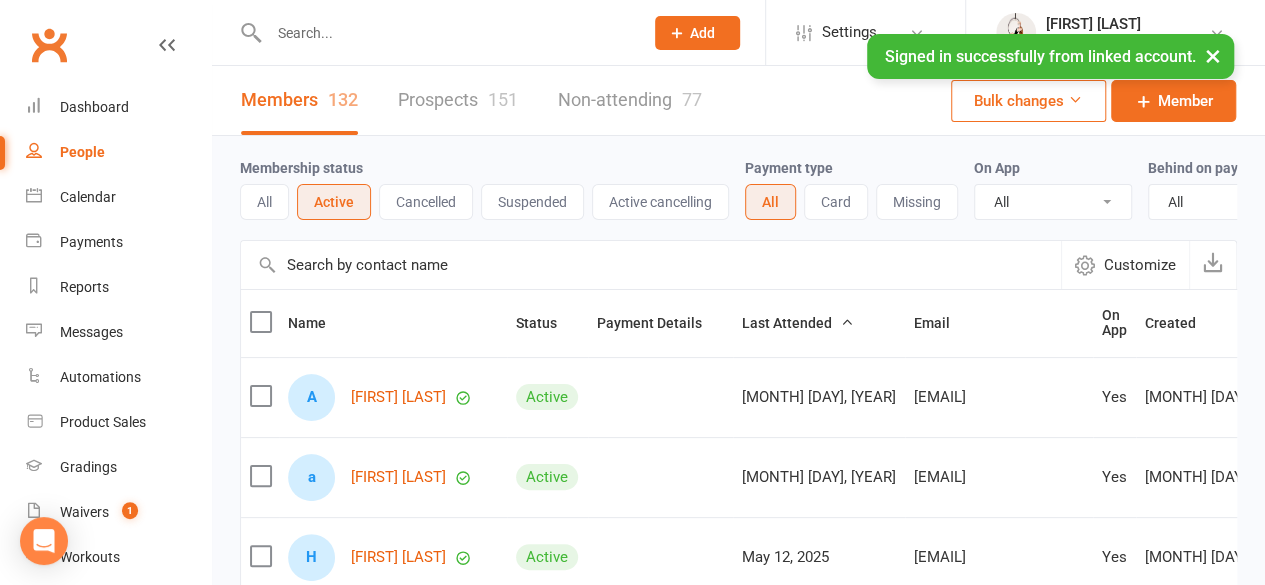 click on "All" at bounding box center (264, 202) 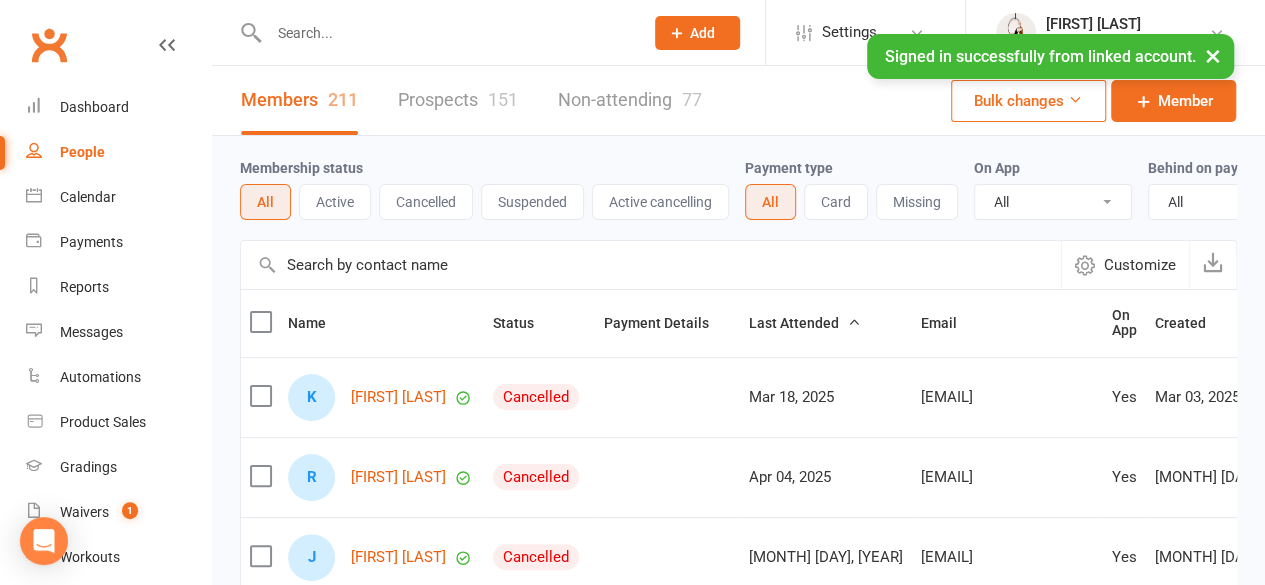 click on "Name" at bounding box center [381, 323] 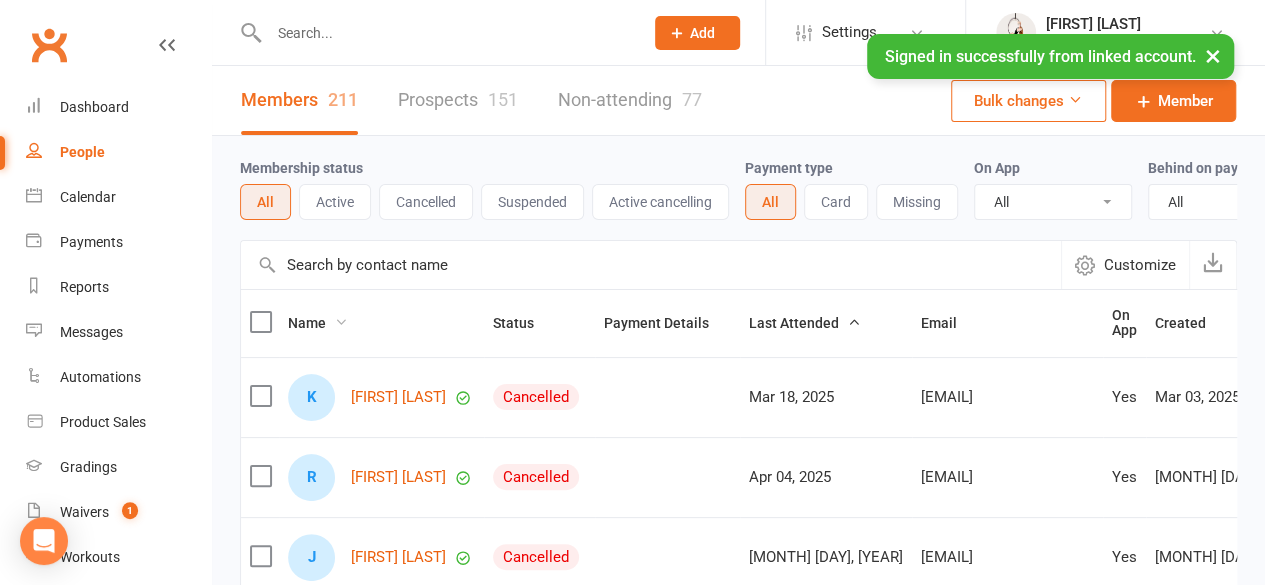 click on "Name" at bounding box center [318, 323] 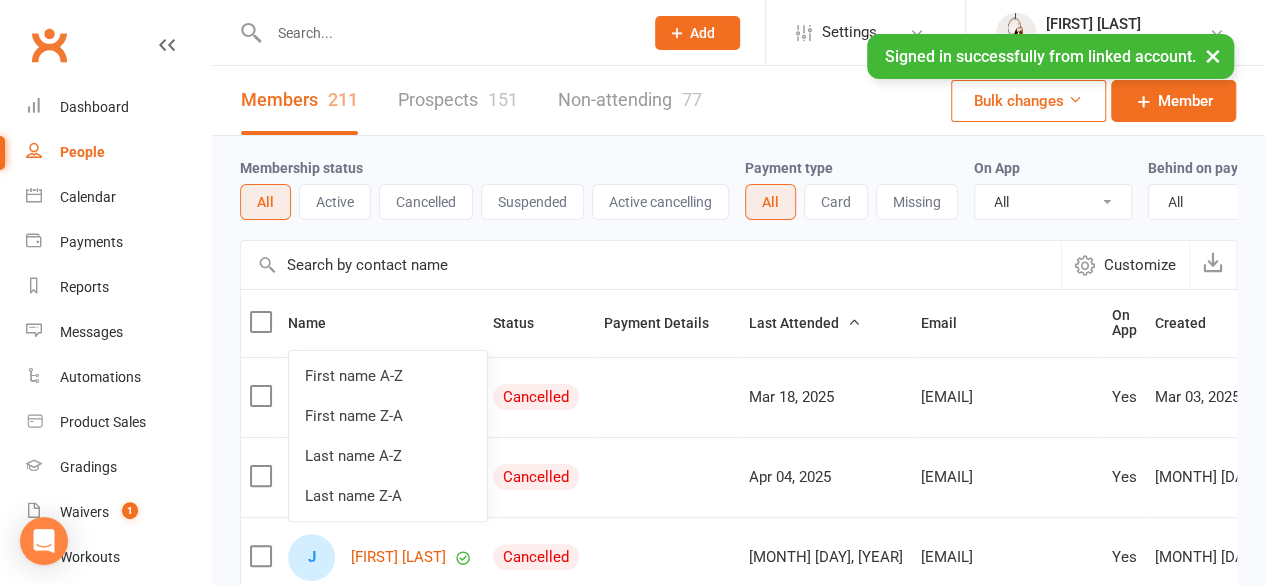 click at bounding box center (651, 265) 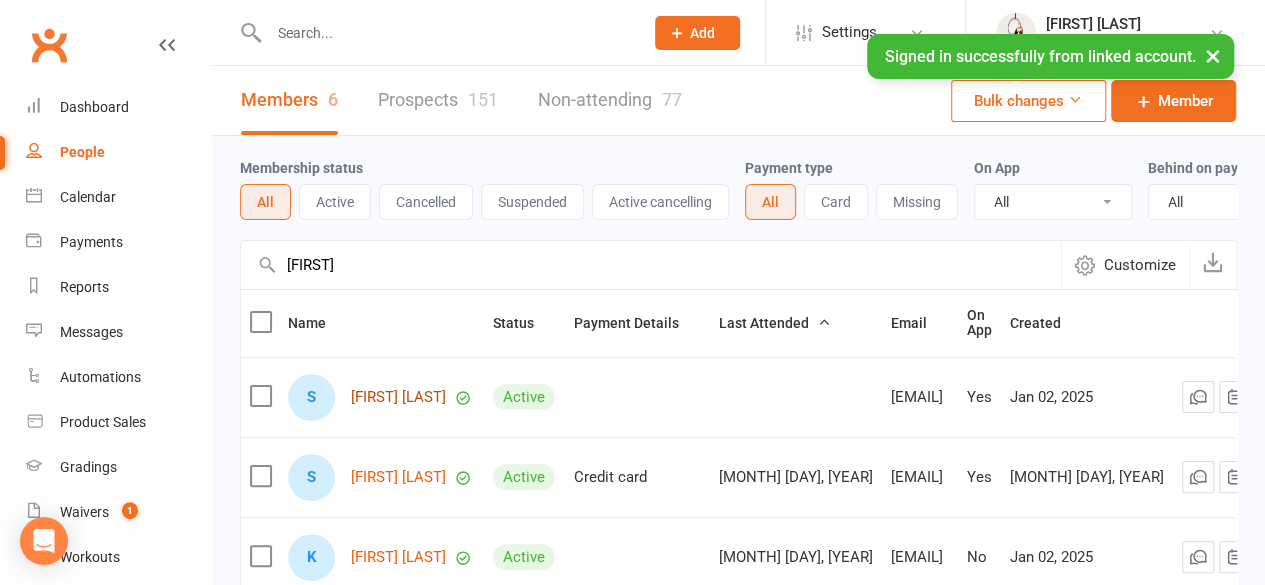 type on "[FIRST]" 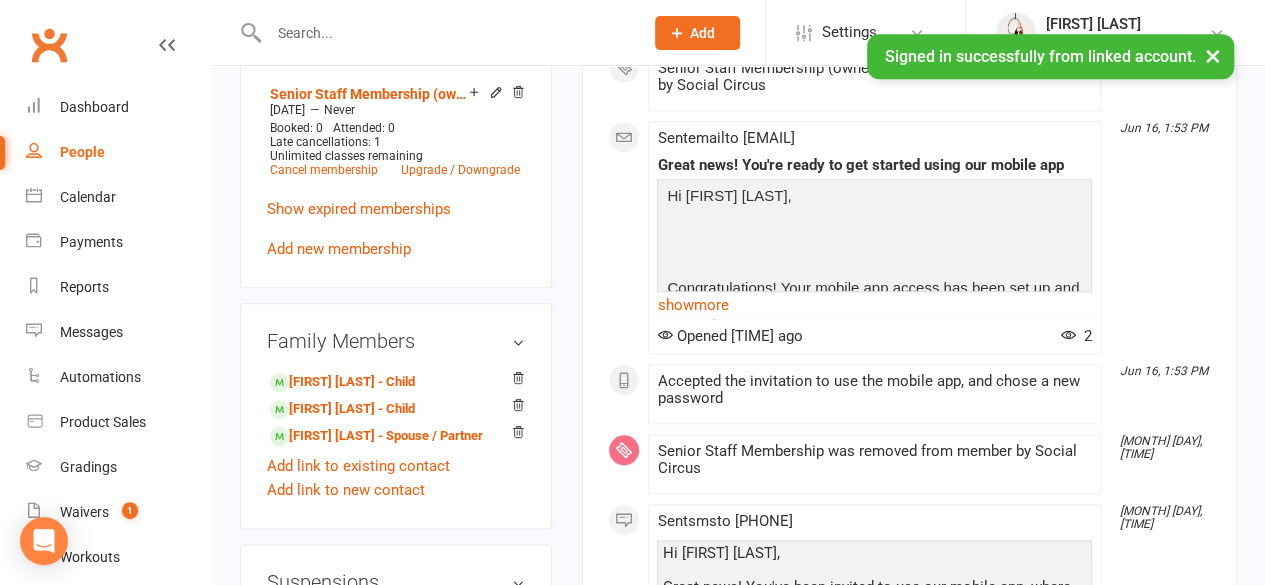 scroll, scrollTop: 1000, scrollLeft: 0, axis: vertical 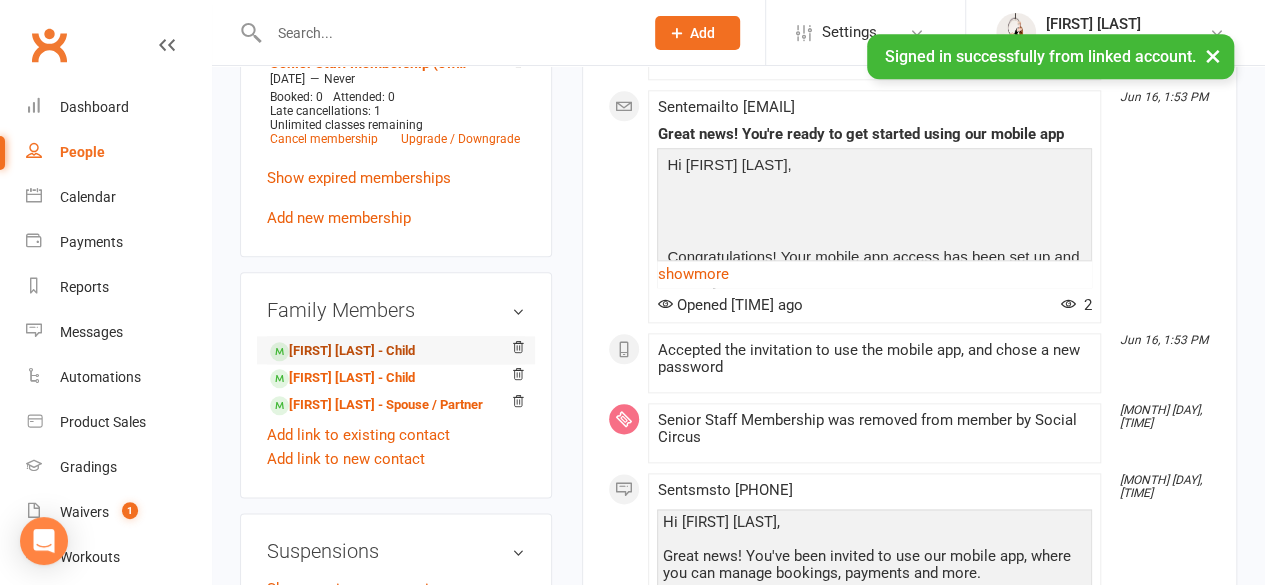 click on "[FIRST] [LAST] - Child" at bounding box center (342, 351) 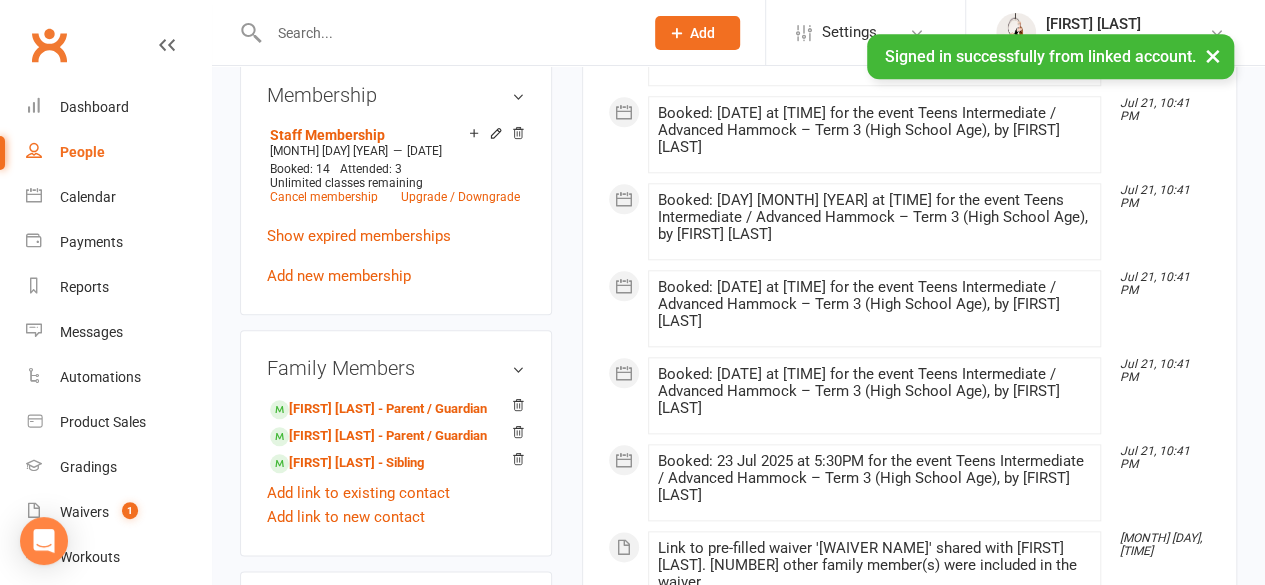 scroll, scrollTop: 1000, scrollLeft: 0, axis: vertical 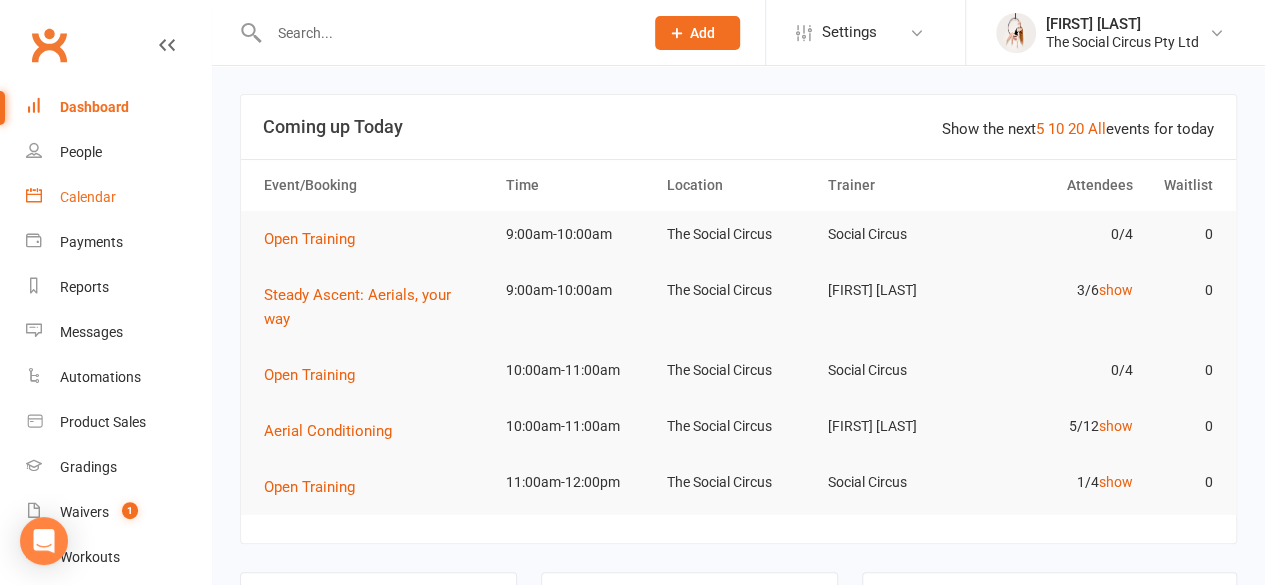 click on "Calendar" at bounding box center [88, 197] 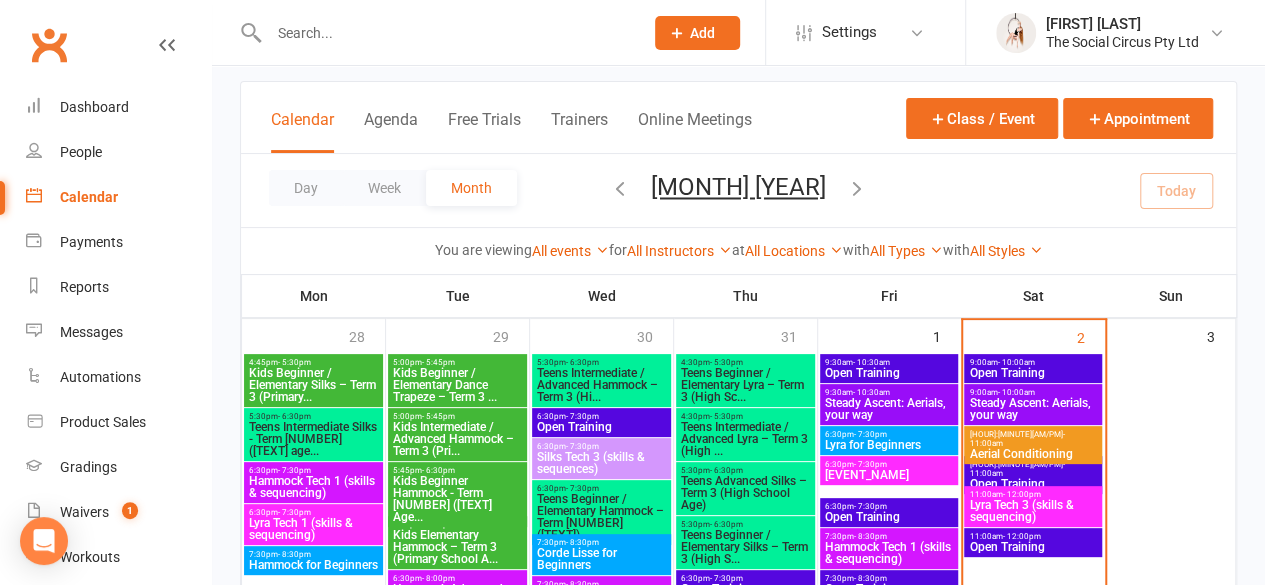 scroll, scrollTop: 100, scrollLeft: 0, axis: vertical 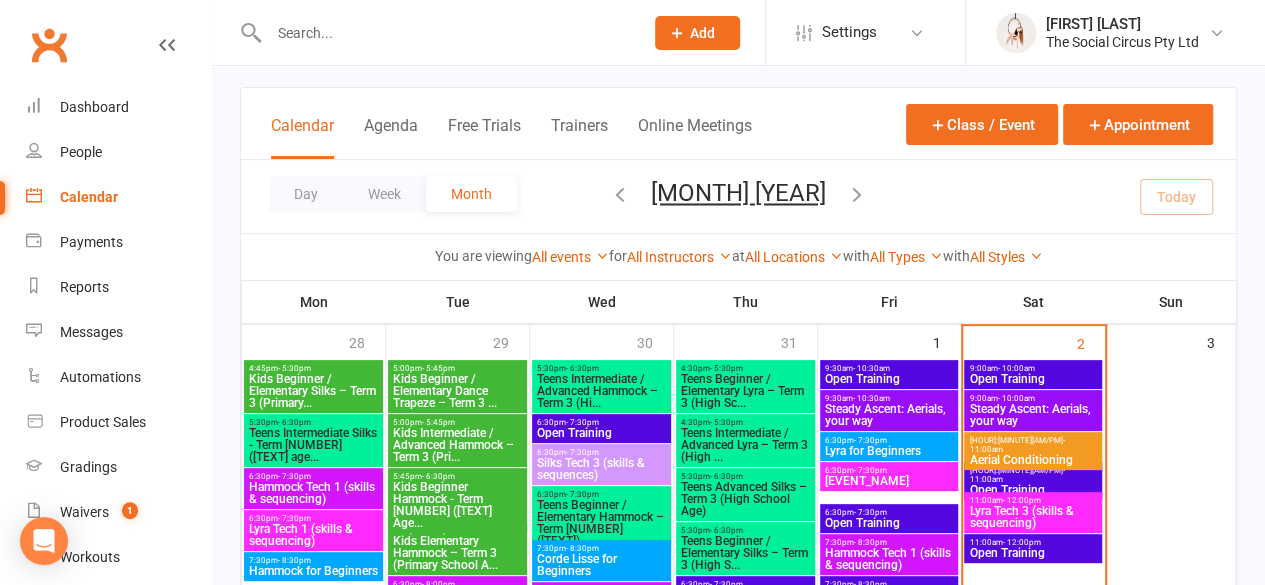 click on "Steady Ascent: Aerials, your way" at bounding box center [1033, 415] 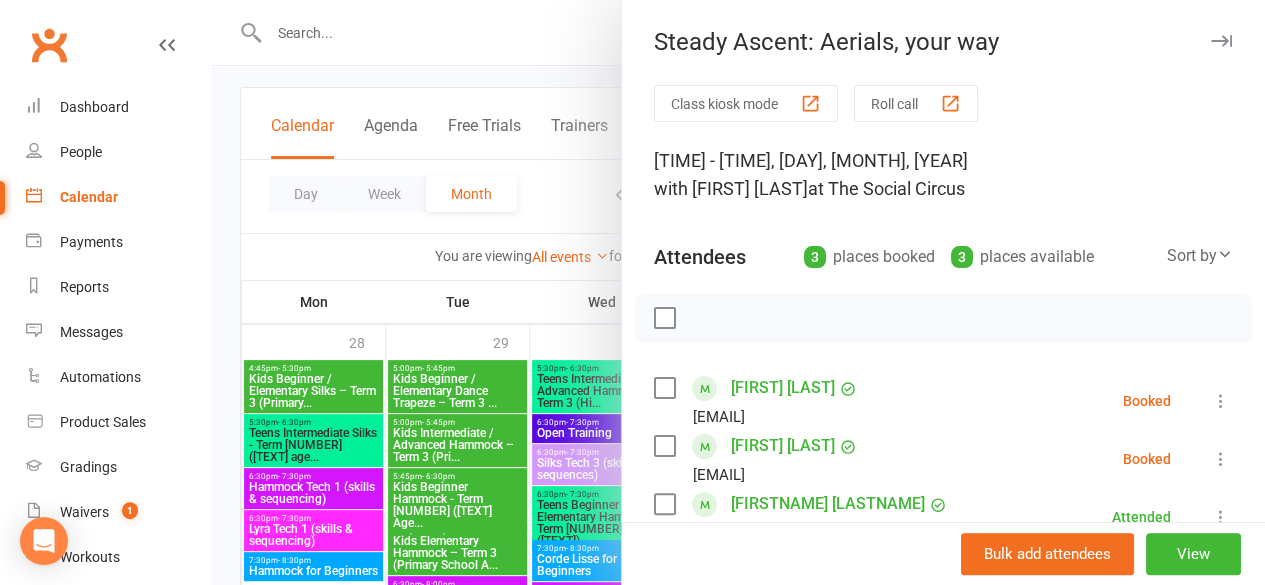 drag, startPoint x: 1180, startPoint y: 35, endPoint x: 1167, endPoint y: 57, distance: 25.553865 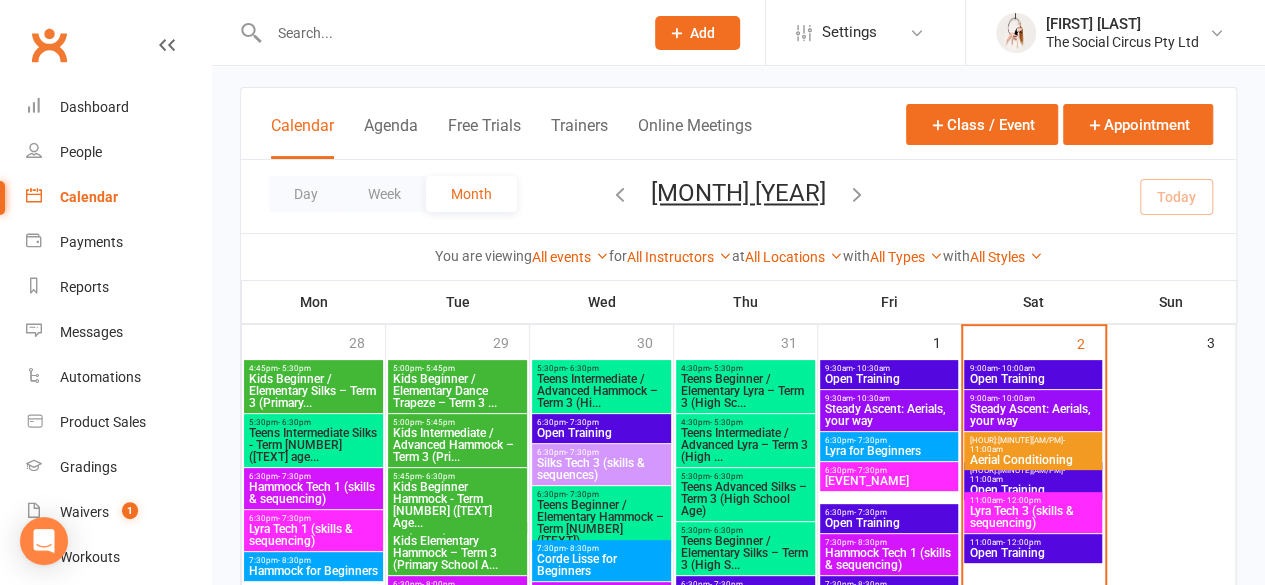 click on "Aerial Conditioning" at bounding box center [1033, 460] 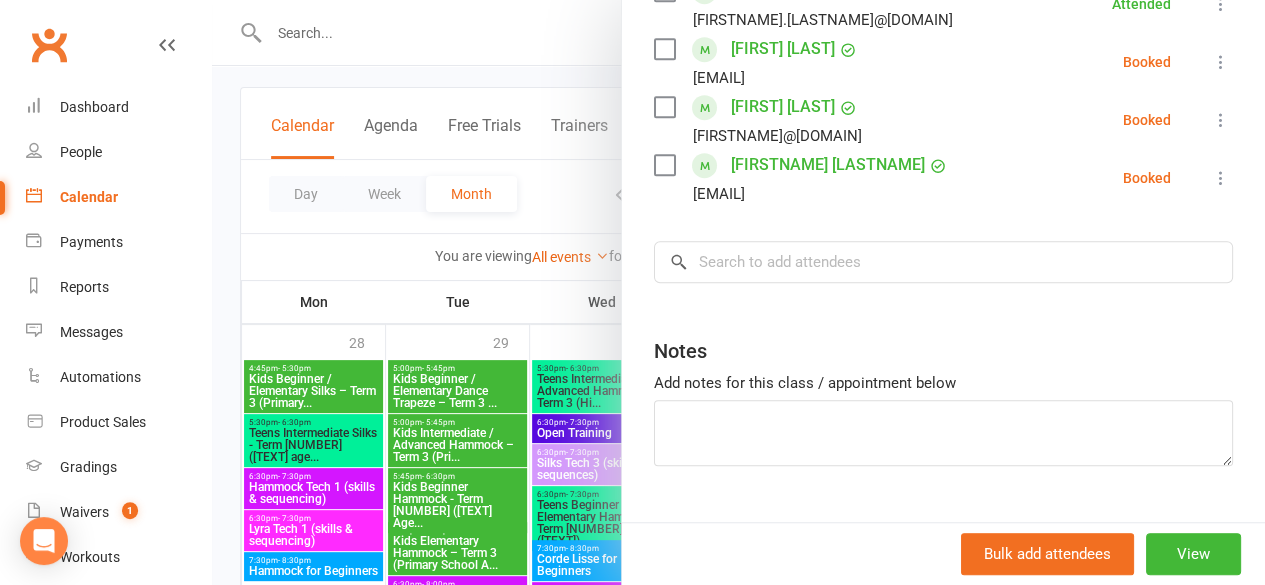 scroll, scrollTop: 496, scrollLeft: 0, axis: vertical 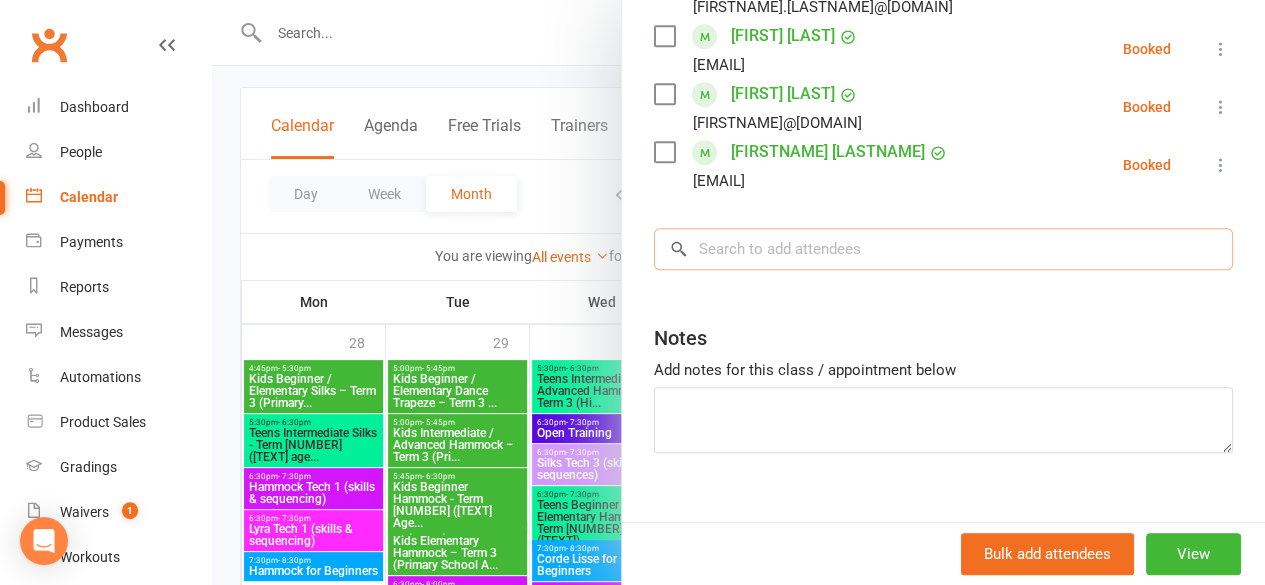 click at bounding box center [943, 249] 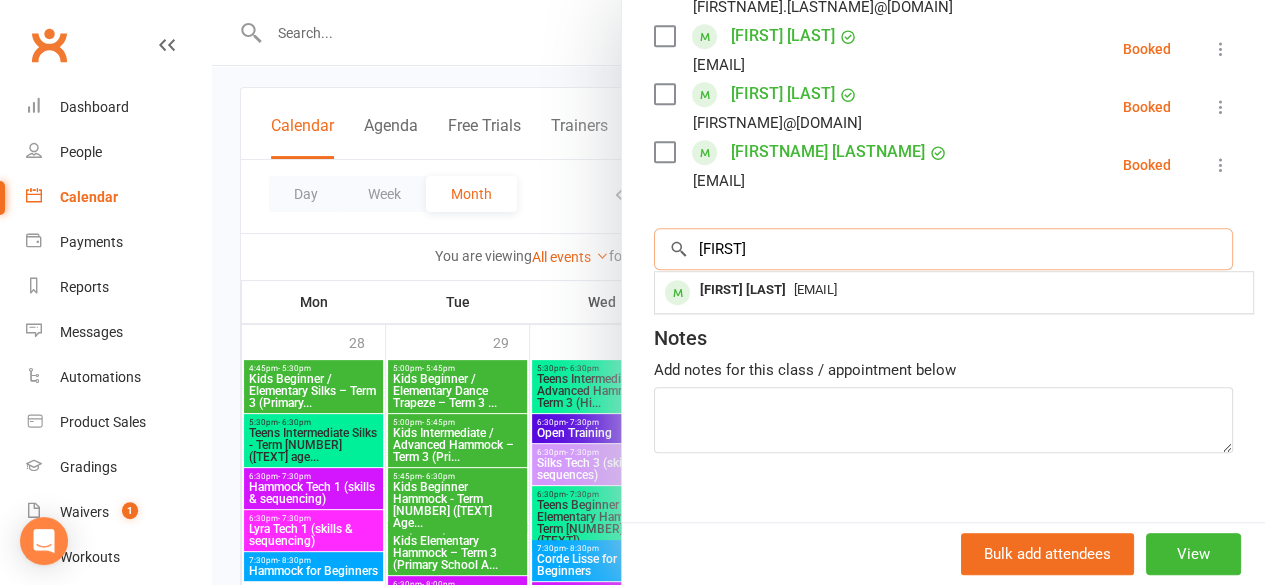 type on "[FIRST]" 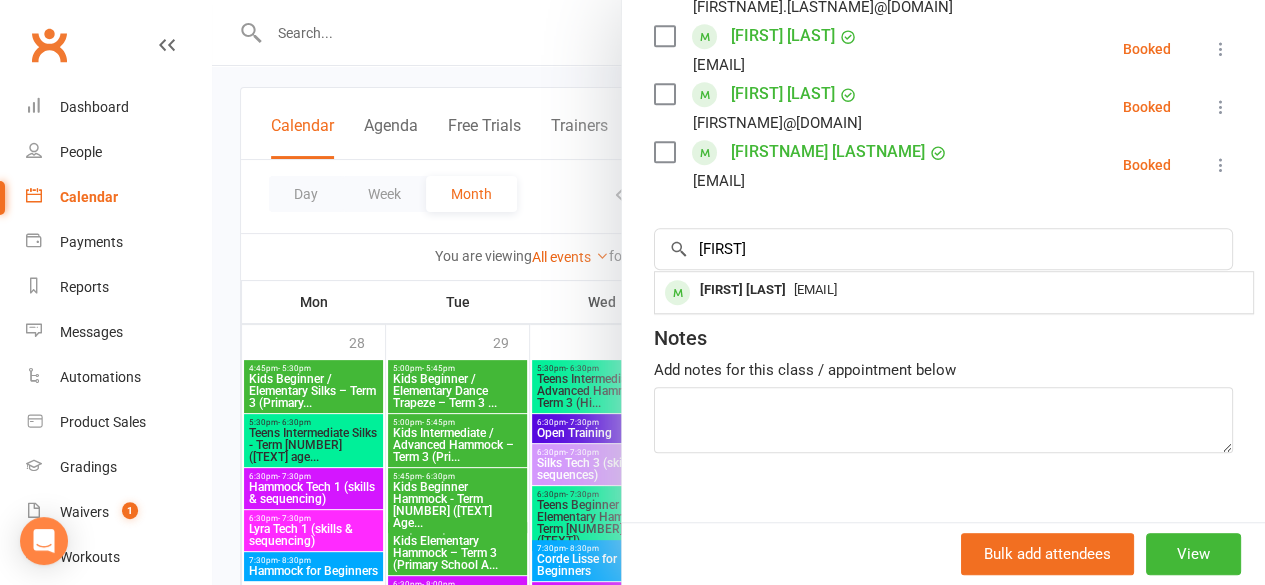 click on "[FIRST] [LAST]" at bounding box center [743, 290] 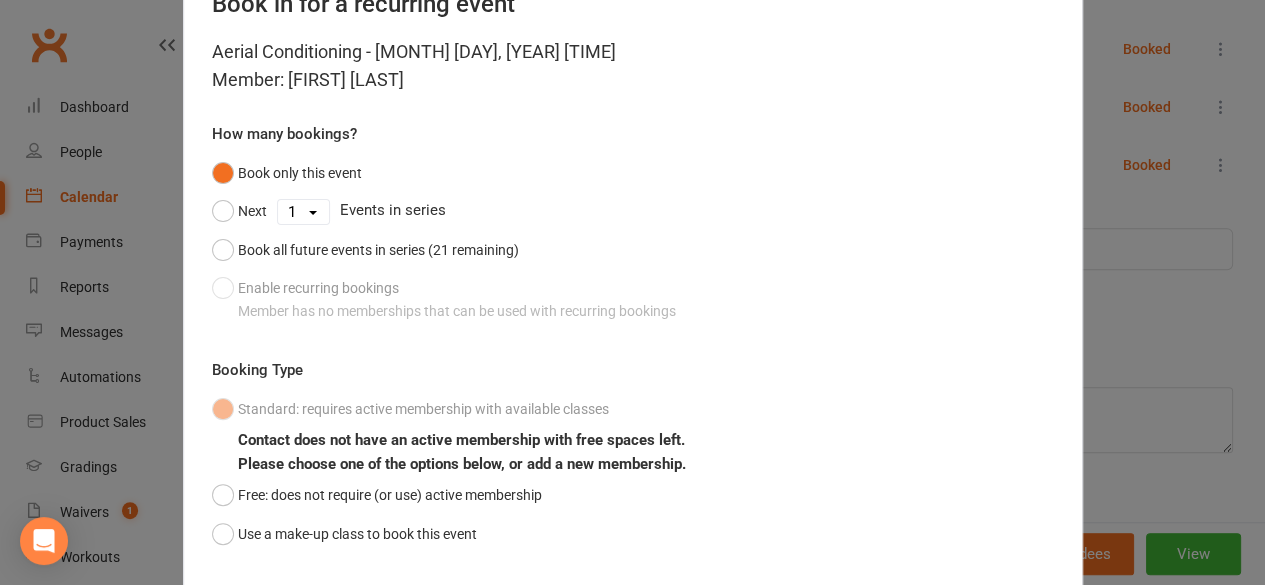 scroll, scrollTop: 100, scrollLeft: 0, axis: vertical 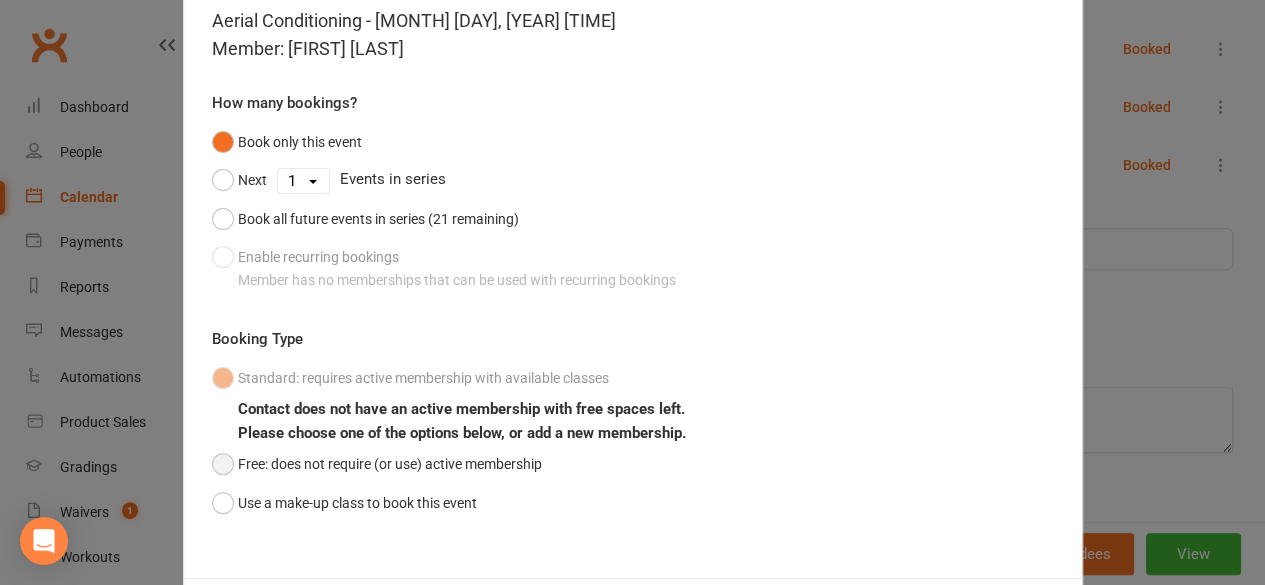 click on "Free: does not require (or use) active membership" at bounding box center [377, 464] 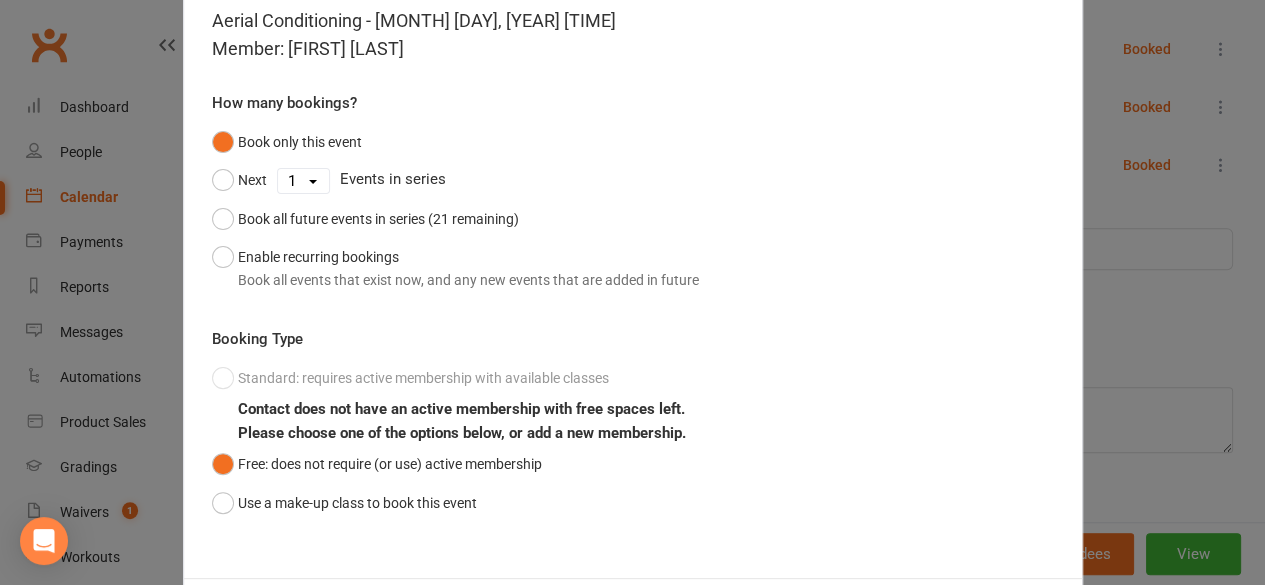 scroll, scrollTop: 196, scrollLeft: 0, axis: vertical 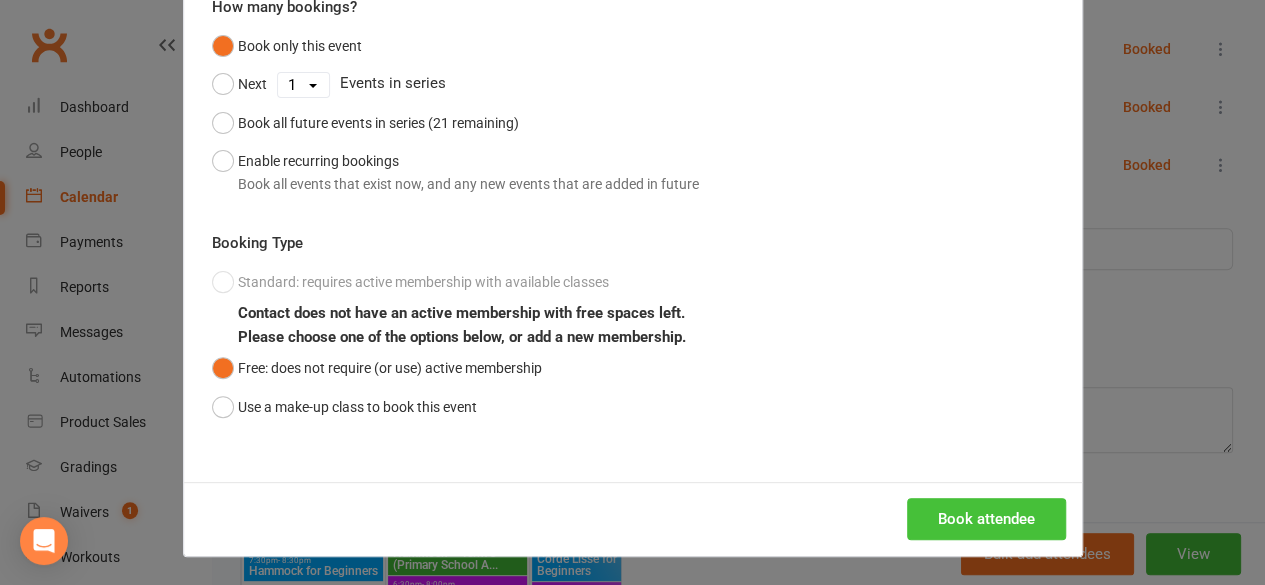 click on "Book attendee" at bounding box center [986, 519] 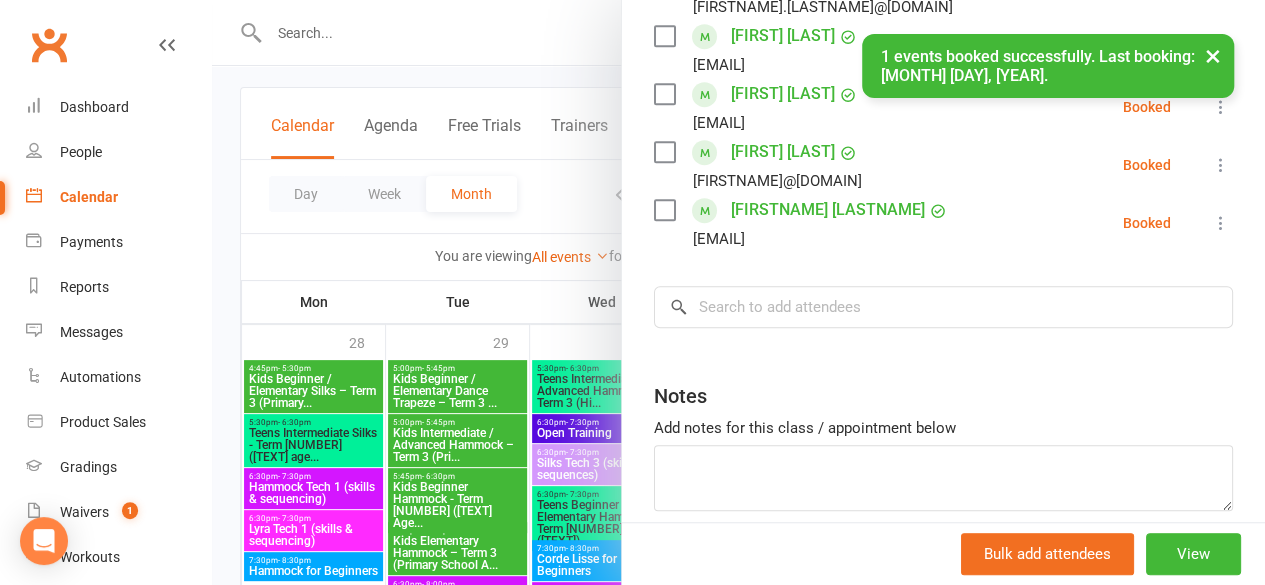 click at bounding box center (738, 292) 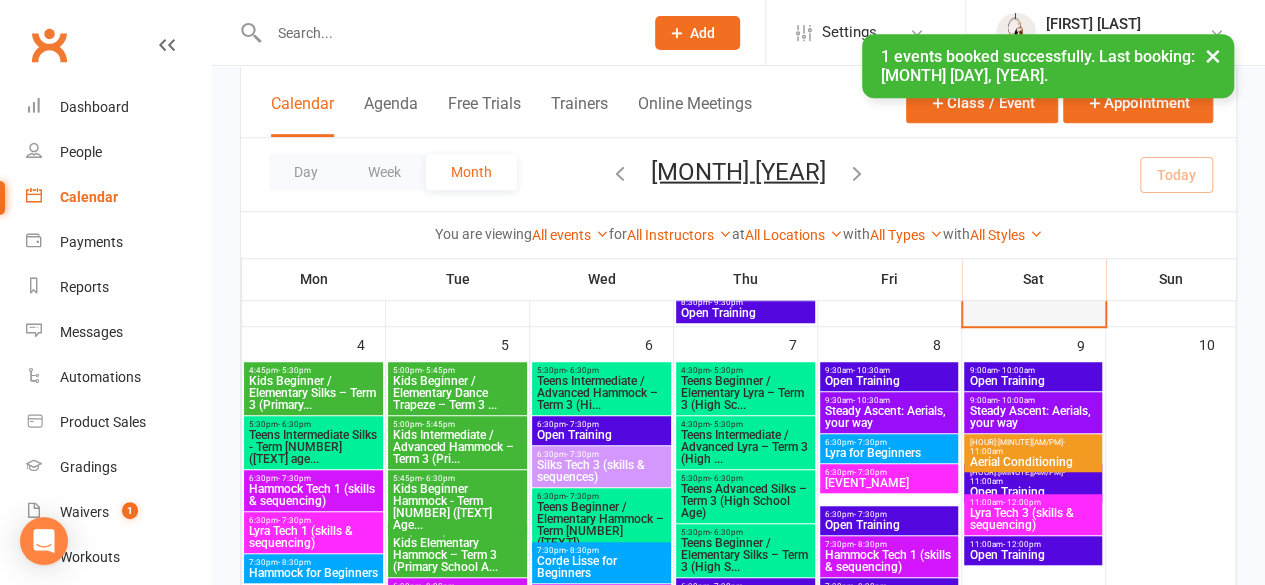 scroll, scrollTop: 600, scrollLeft: 0, axis: vertical 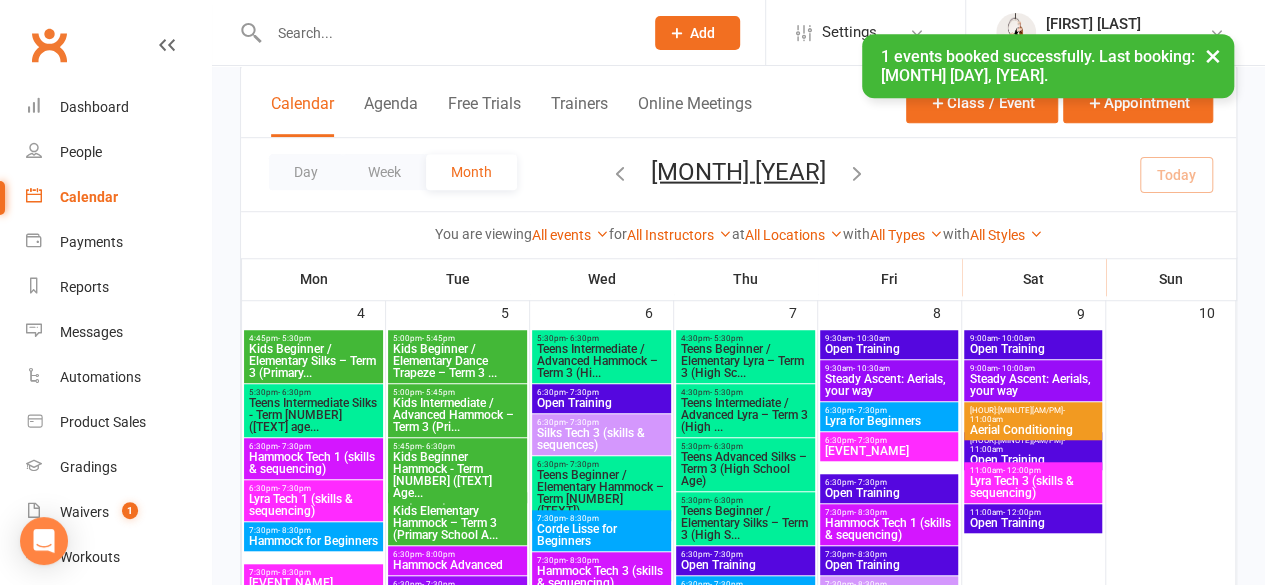click on "Aerial Conditioning" at bounding box center [1033, 430] 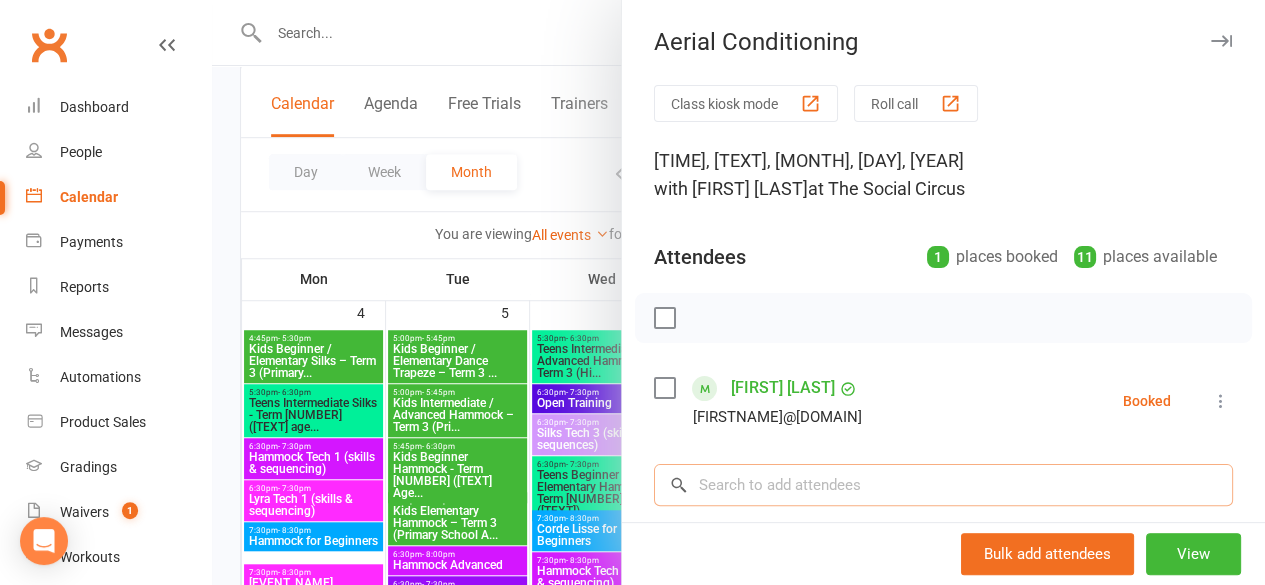 click at bounding box center (943, 485) 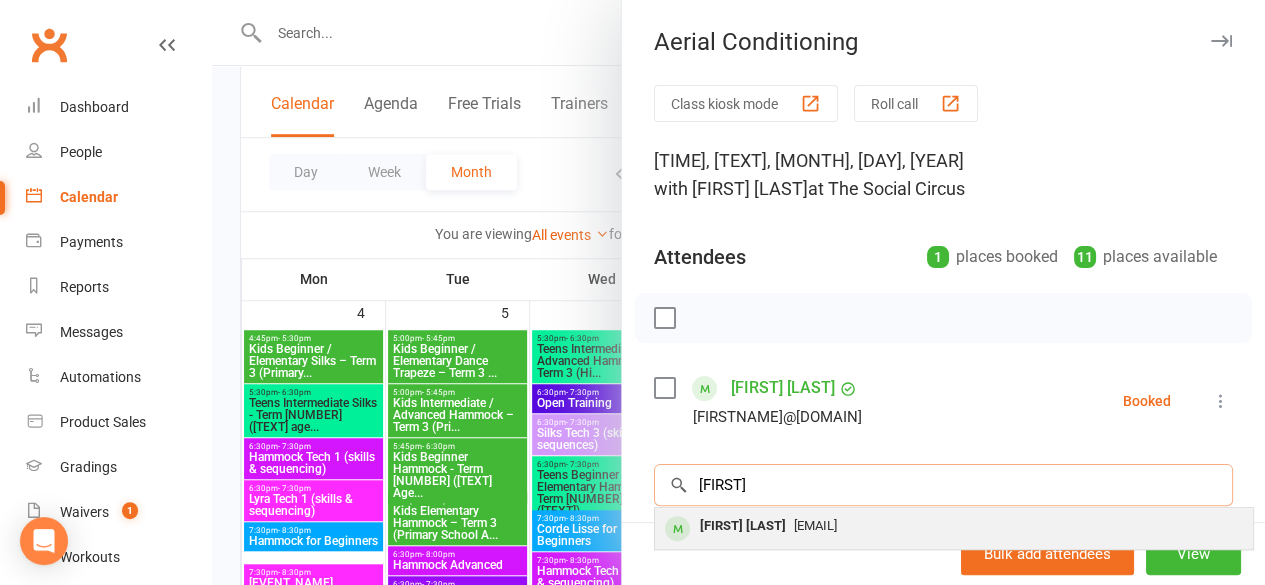 type on "[FIRST]" 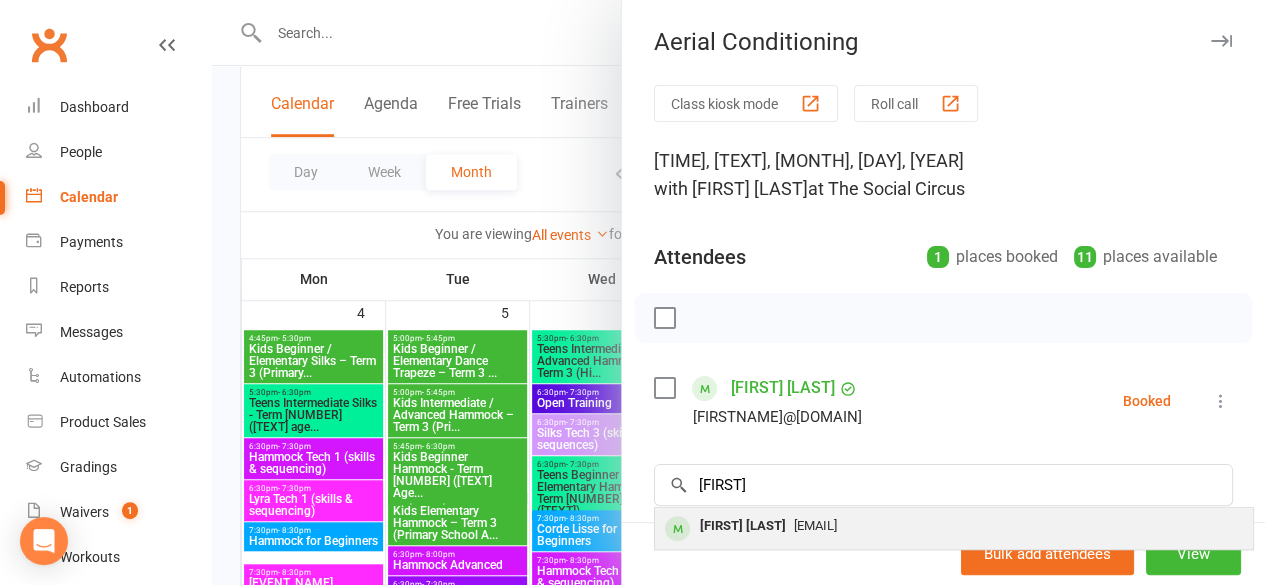 click on "[EMAIL]" at bounding box center [815, 525] 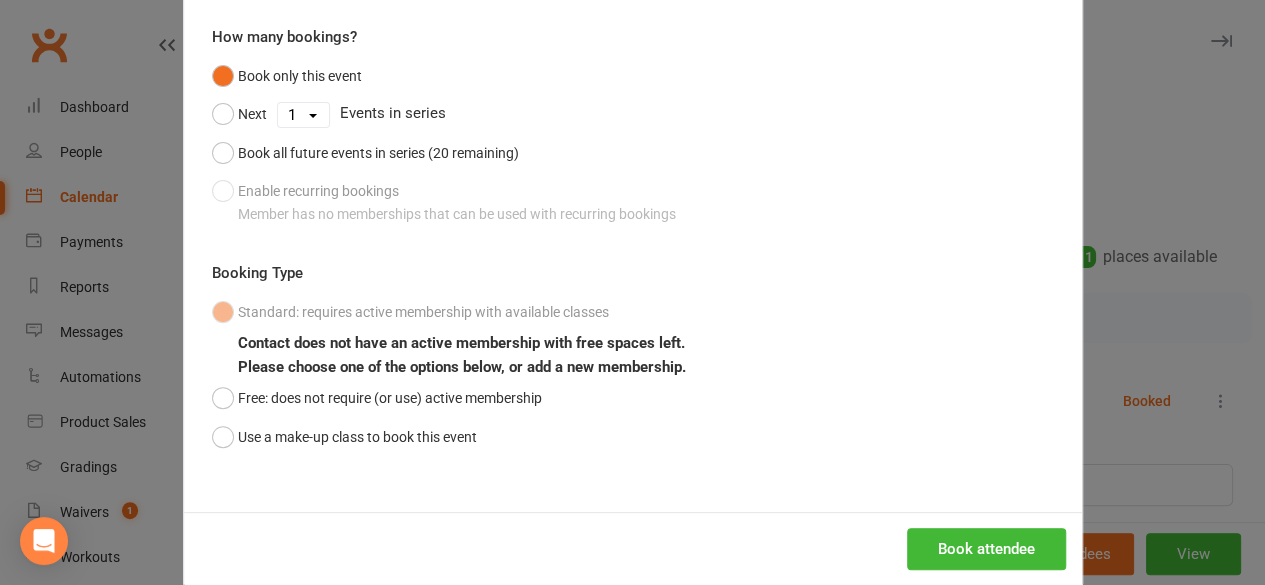 scroll, scrollTop: 196, scrollLeft: 0, axis: vertical 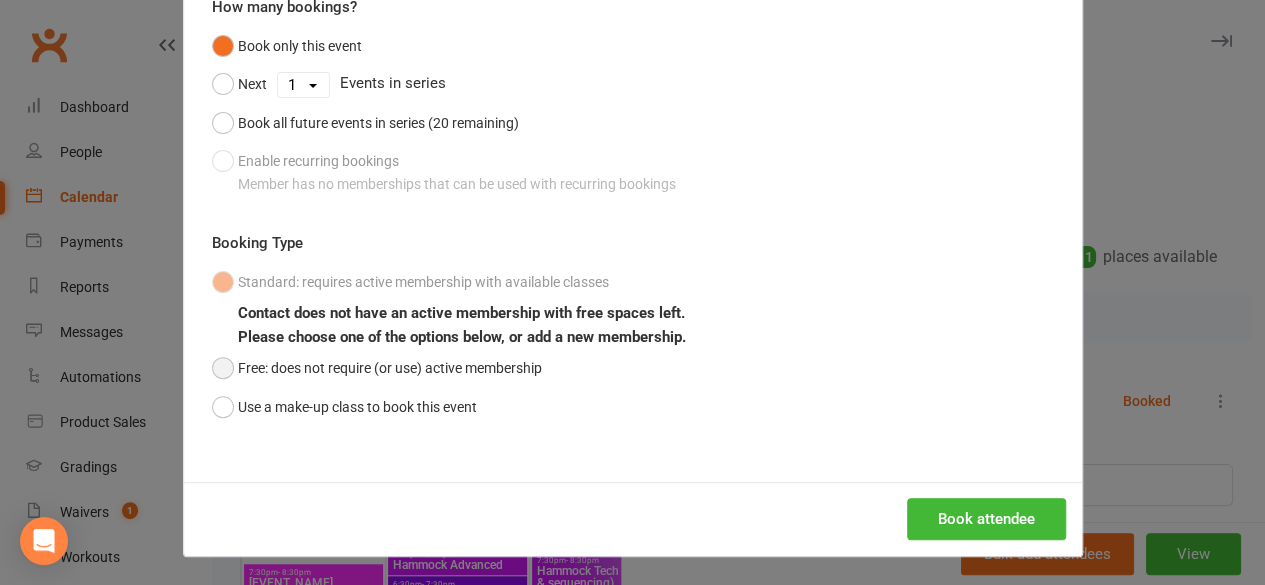 click on "Free: does not require (or use) active membership" at bounding box center [377, 368] 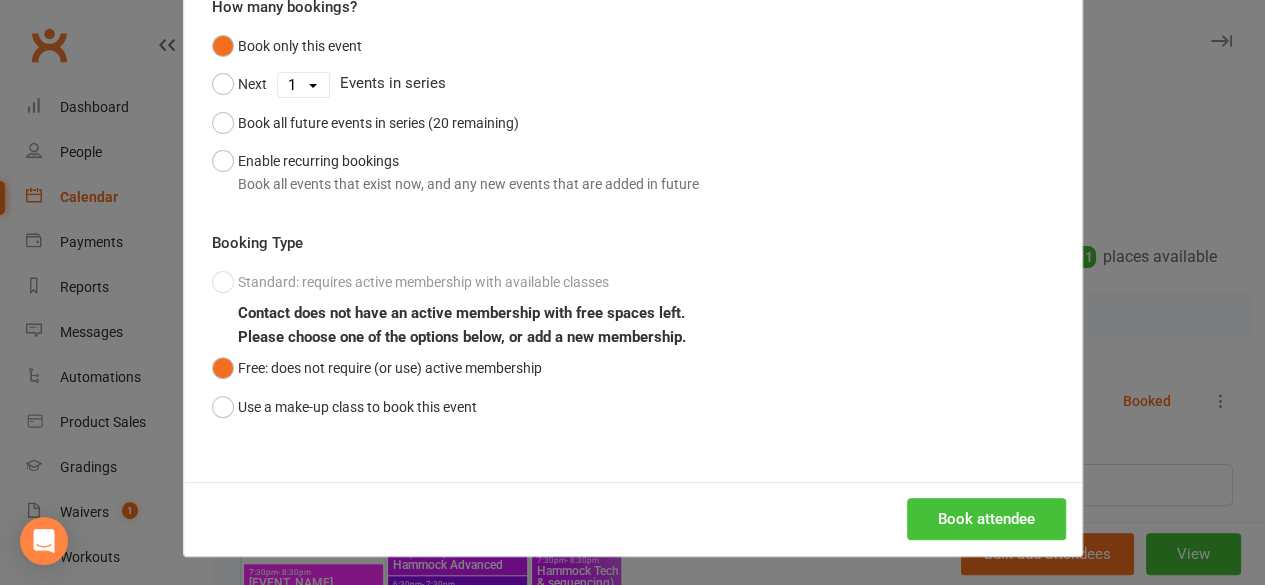 click on "Book attendee" at bounding box center [986, 519] 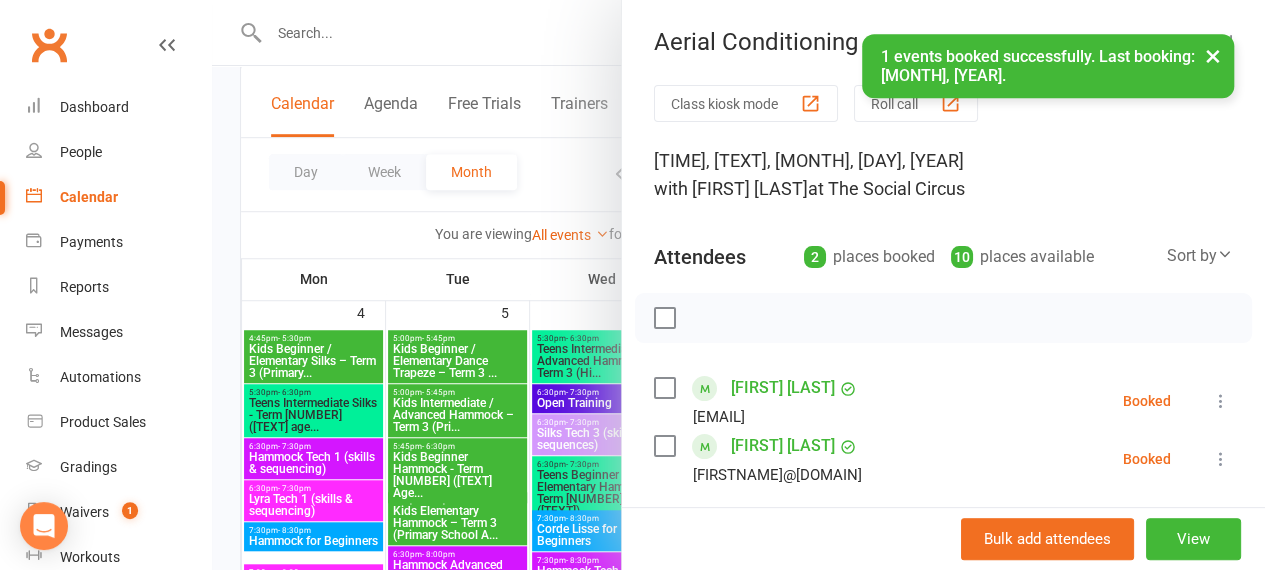 click at bounding box center [738, 285] 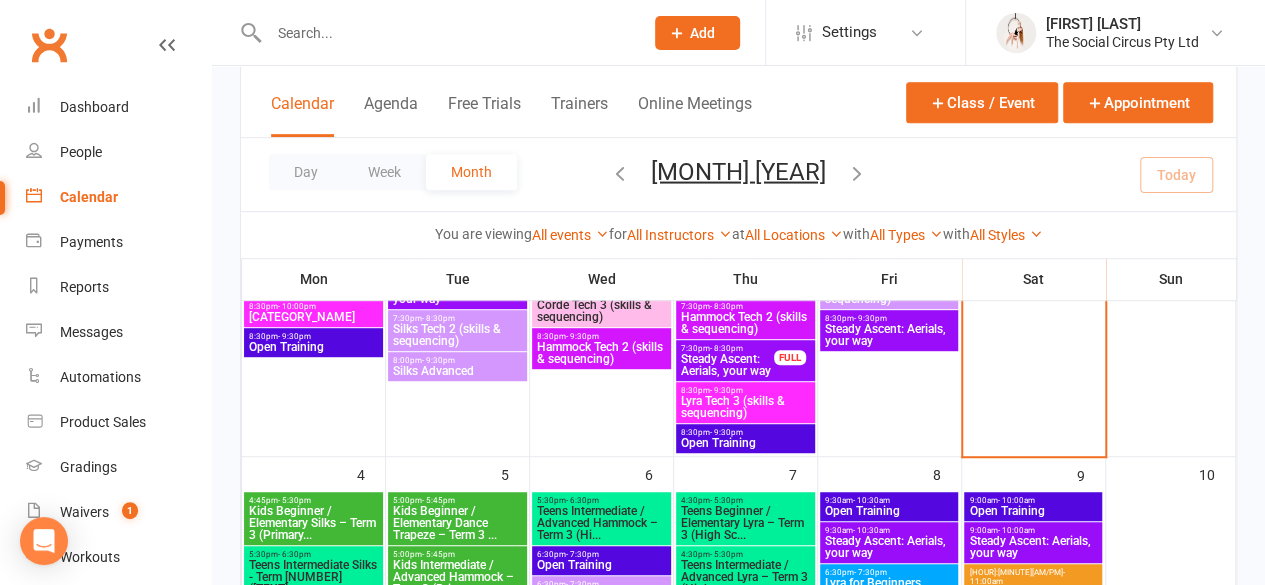 scroll, scrollTop: 500, scrollLeft: 0, axis: vertical 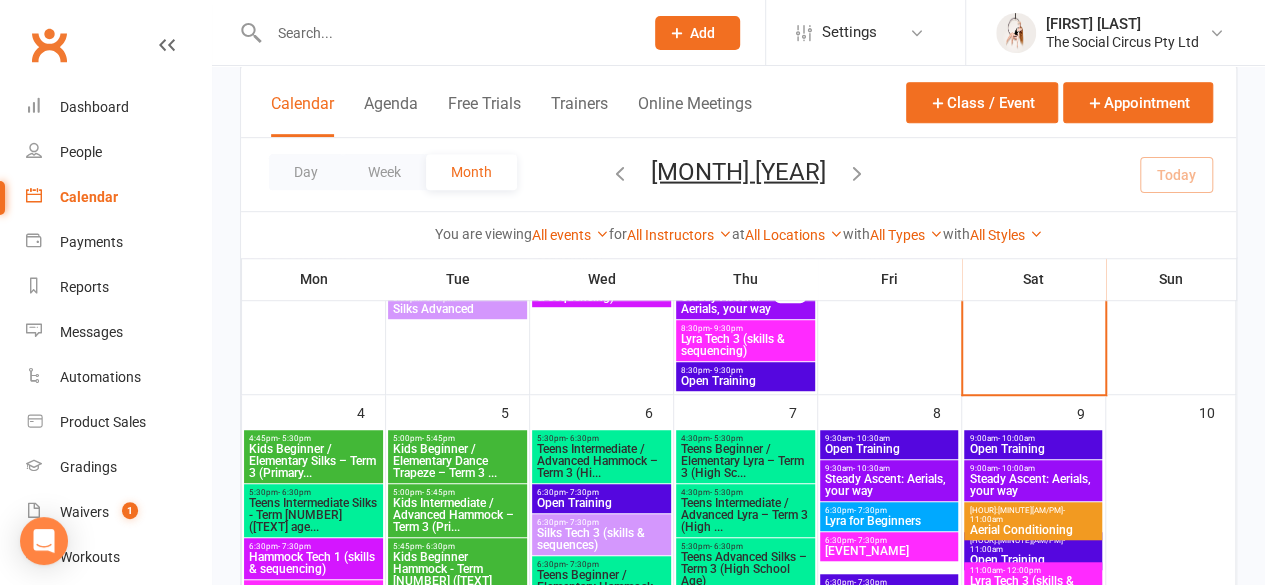 click on "Class kiosk mode Member self check-in Roll call kiosk mode Staff check-in for members General attendance kiosk mode Great for the front desk Kiosk modes:  General attendance  General attendance Class Roll call
Calendar Agenda Free Trials Trainers Online Meetings
Class / Event  Appointment Day Week Month [MONTH] [YEAR]
[MONTH] [YEAR]
[DAY_OF_WEEK] [DAY] [DAY] [DAY] [DAY] [DAY] [DAY] [DAY]
[DAY]
[DAY]
[DAY]
[DAY]
[DAY]
[DAY]
[DAY]
[DAY]
[DAY]
[DAY]
[DAY]
[DAY]
[DAY]
[DAY]
[DAY]
[DAY]
[DAY]
[DAY]
[DAY]
[DAY]
[DAY]
[DAY]
[DAY]
[DAY]
[DAY]
[DAY]
[DAY]
[DAY]
[DAY]
[DAY]" at bounding box center (738, 1174) 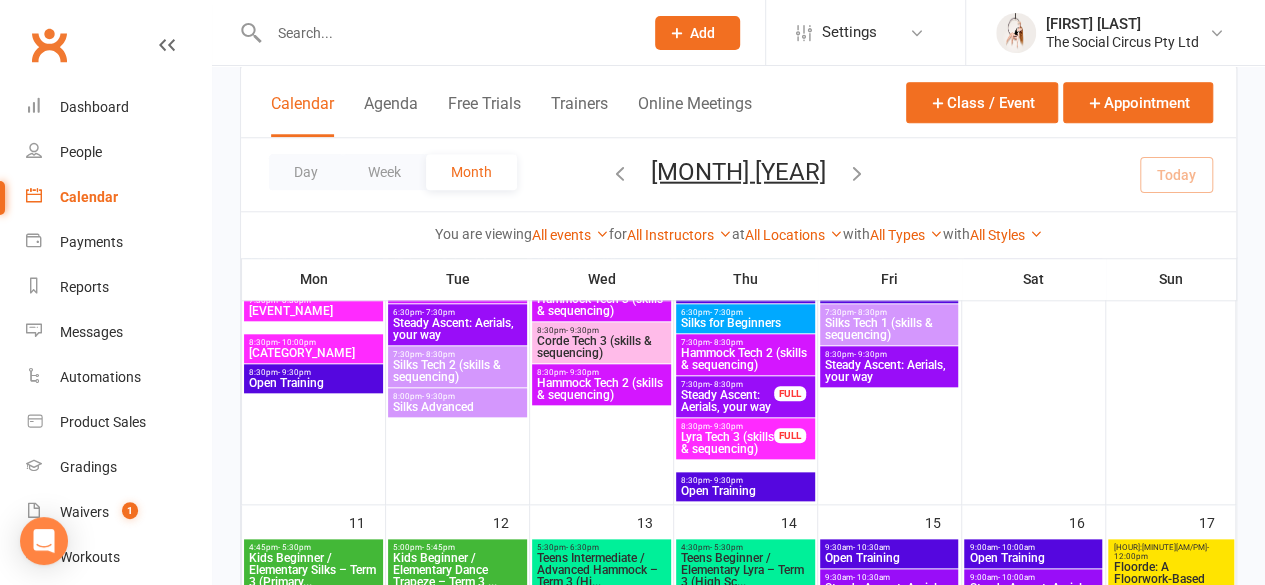 scroll, scrollTop: 900, scrollLeft: 0, axis: vertical 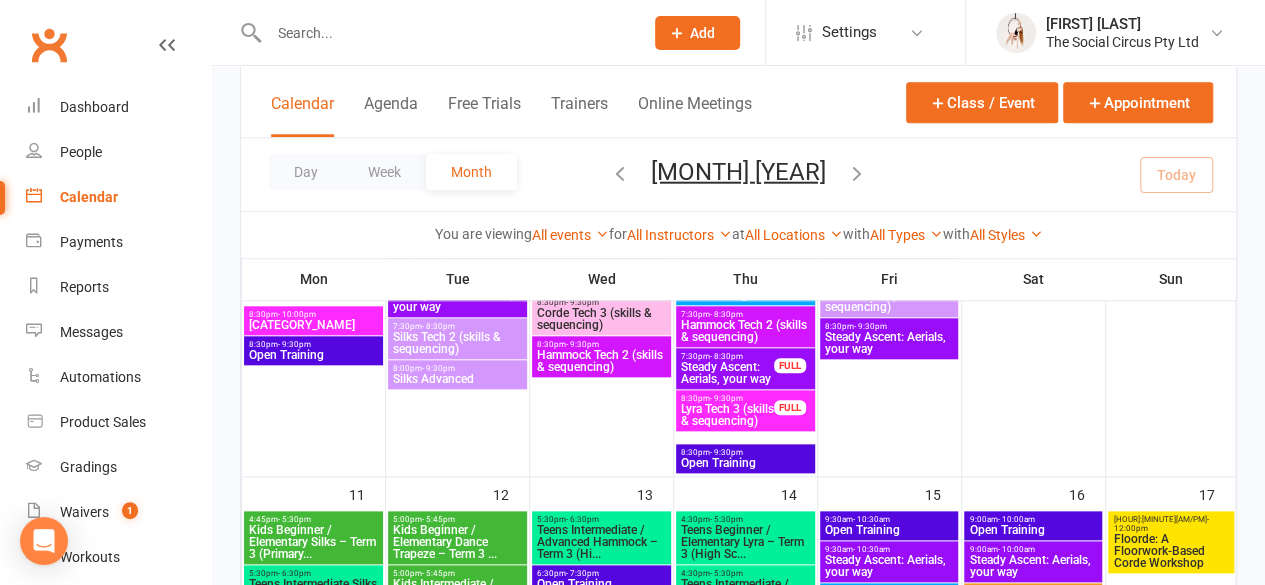 click on "Floorde: A Floorwork-Based Corde Workshop" at bounding box center (1170, 551) 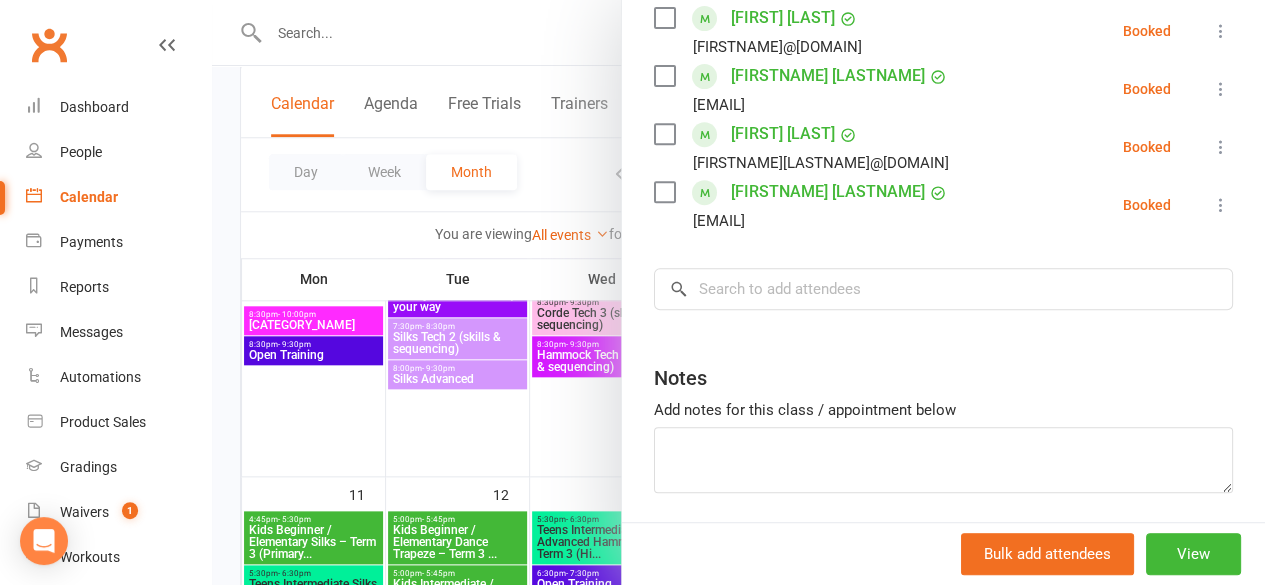 scroll, scrollTop: 438, scrollLeft: 0, axis: vertical 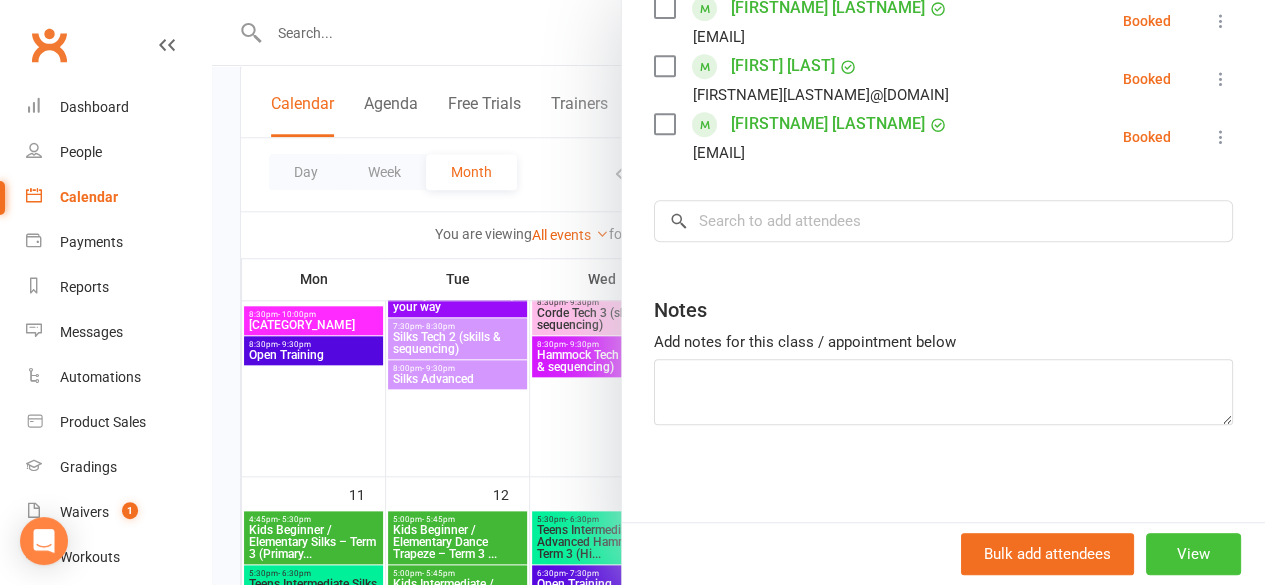 click on "View" at bounding box center (1193, 554) 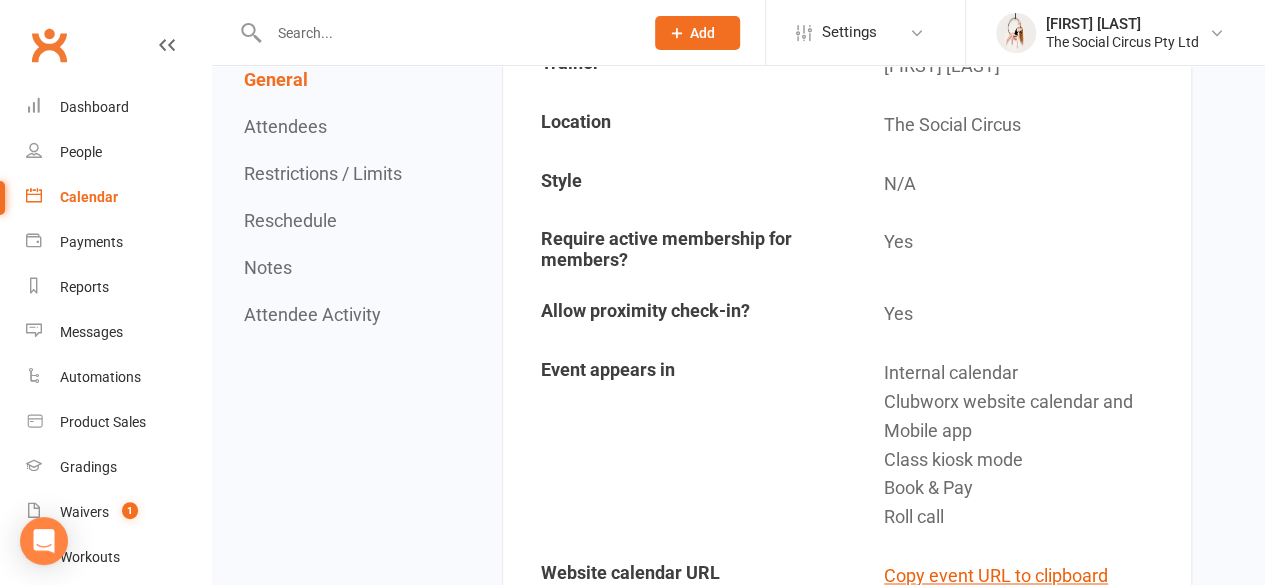 scroll, scrollTop: 1500, scrollLeft: 0, axis: vertical 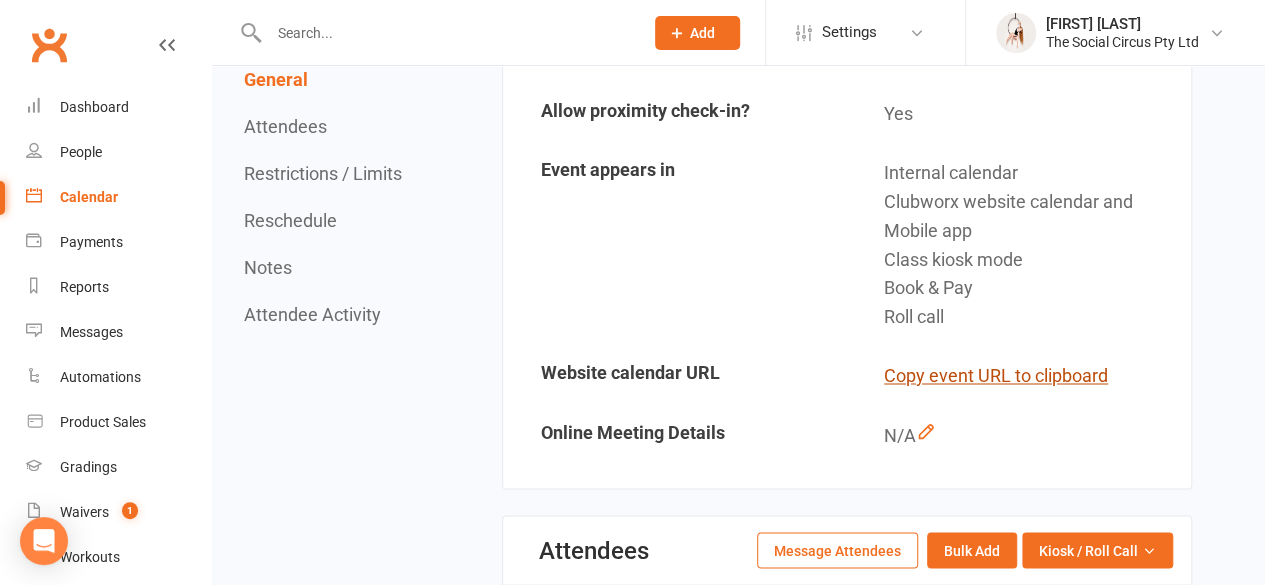click on "Copy event URL to clipboard" at bounding box center (996, 376) 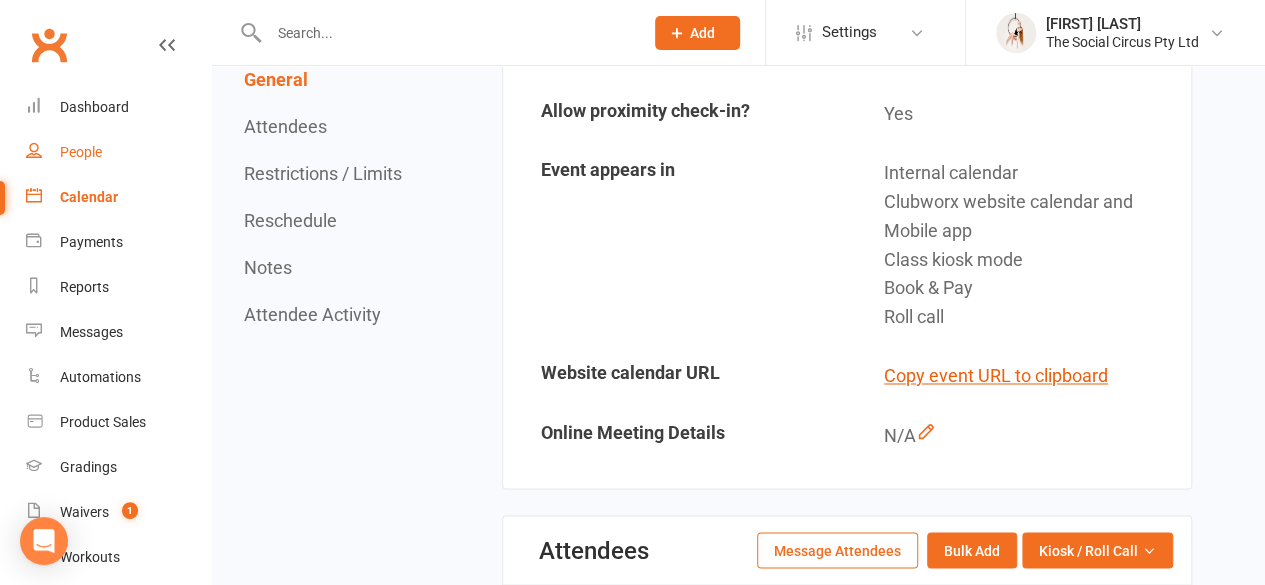 click on "People" at bounding box center [81, 152] 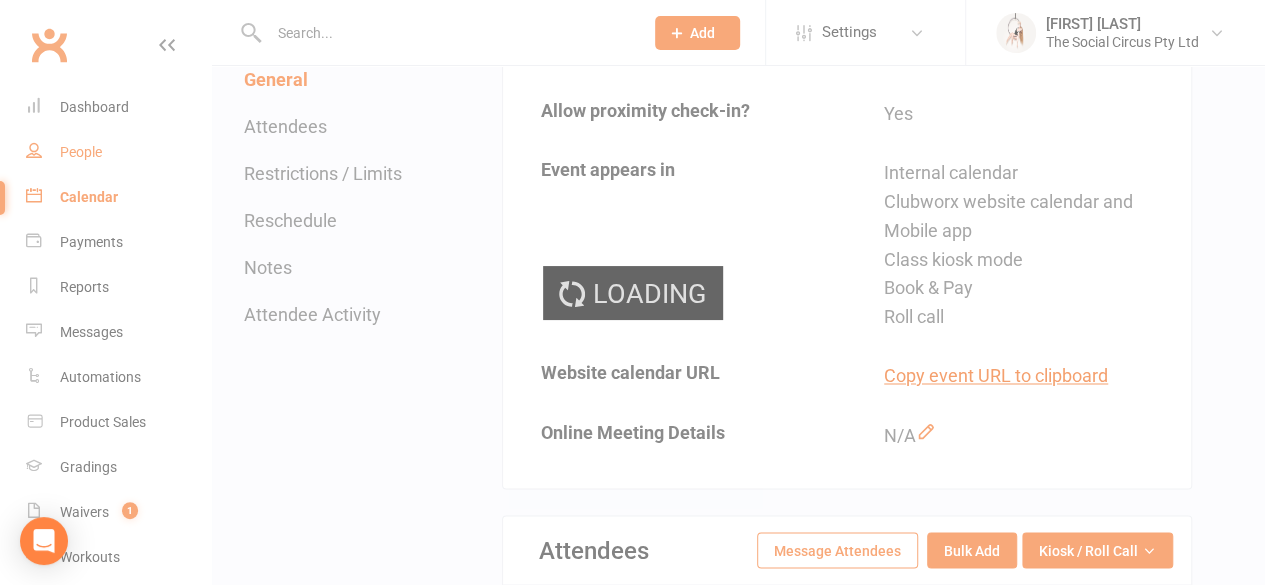 select on "100" 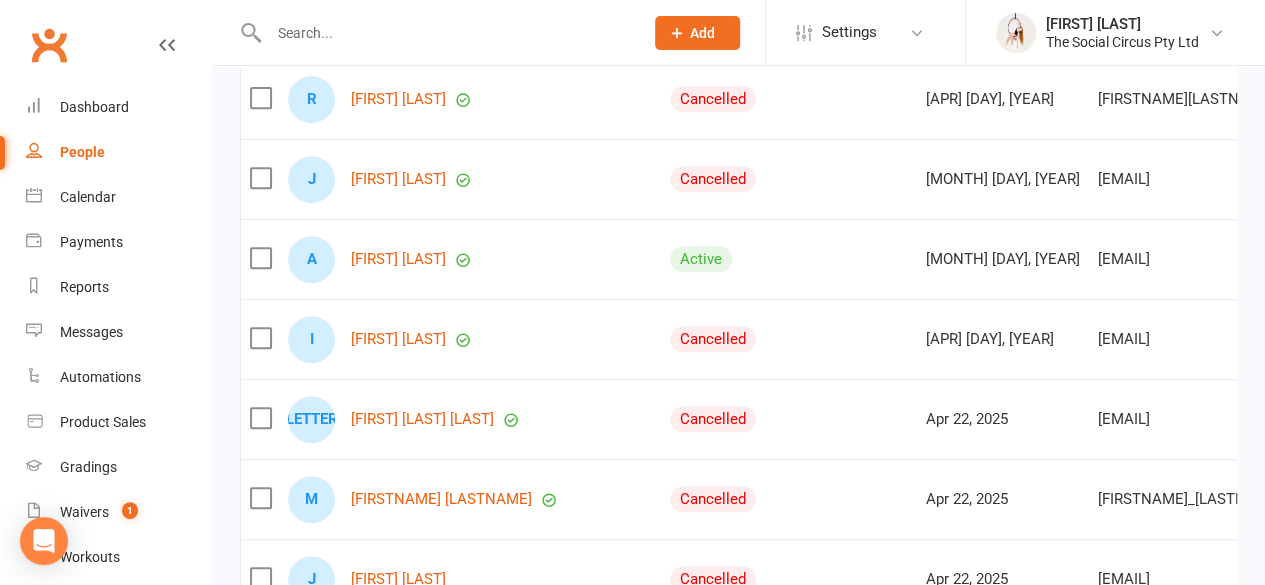scroll, scrollTop: 0, scrollLeft: 0, axis: both 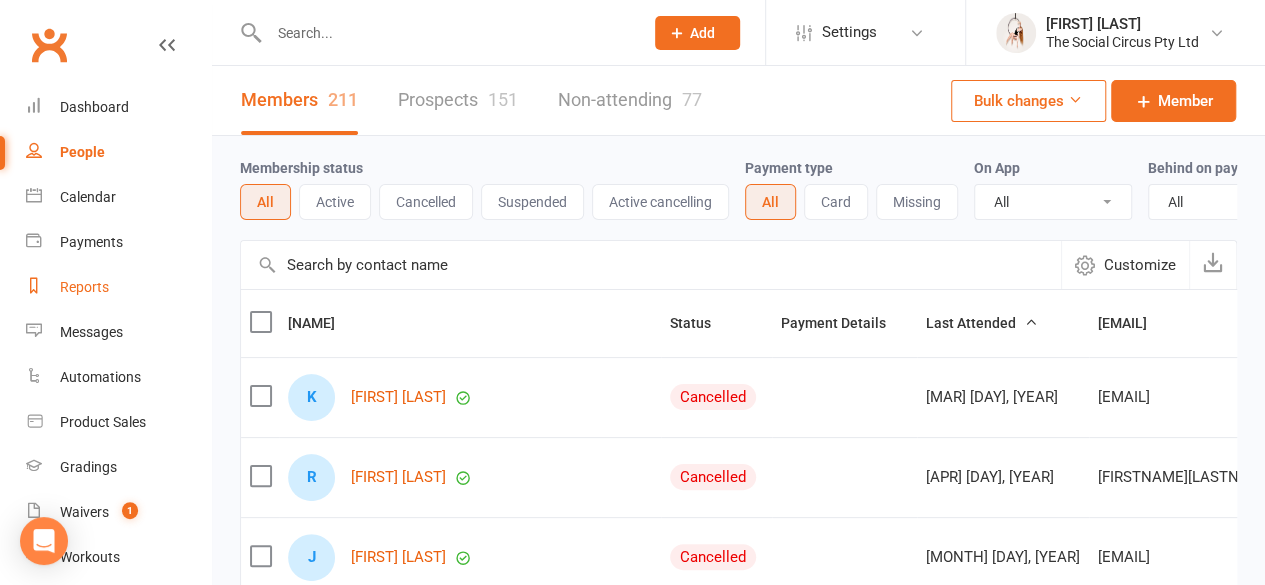 click on "Reports" at bounding box center (84, 287) 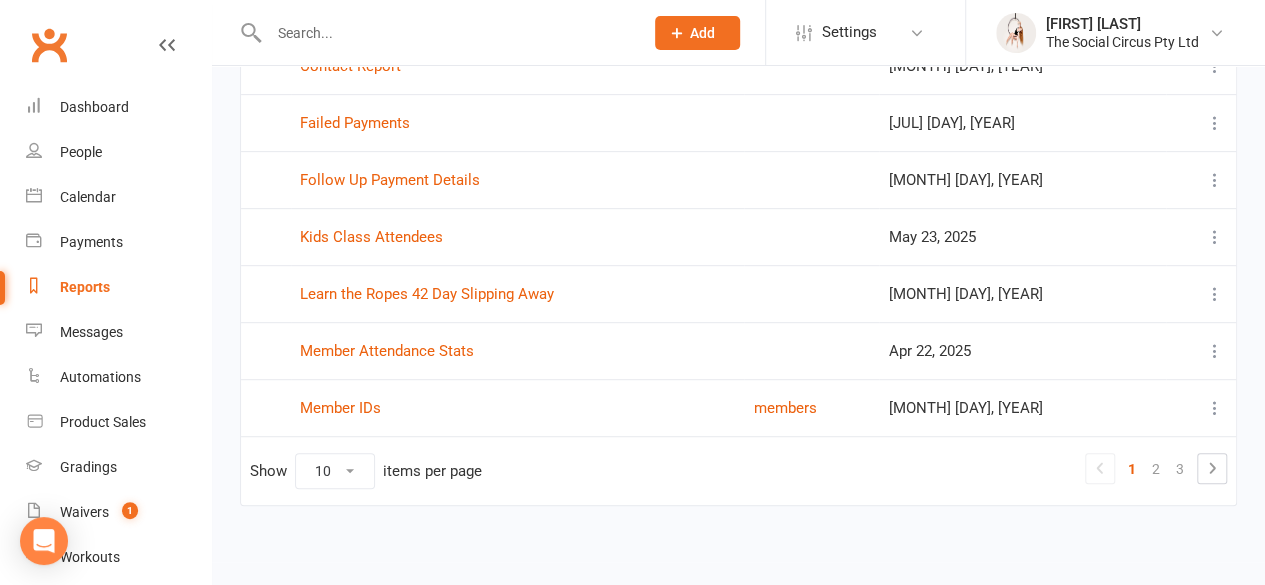 scroll, scrollTop: 406, scrollLeft: 0, axis: vertical 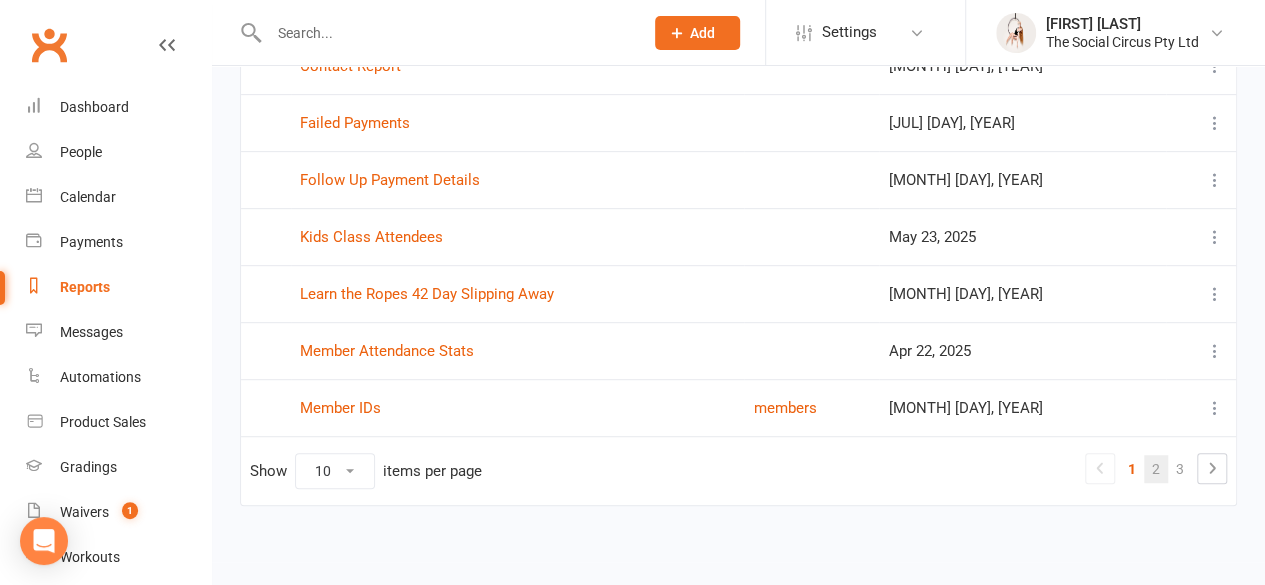 click on "2" at bounding box center [1156, 469] 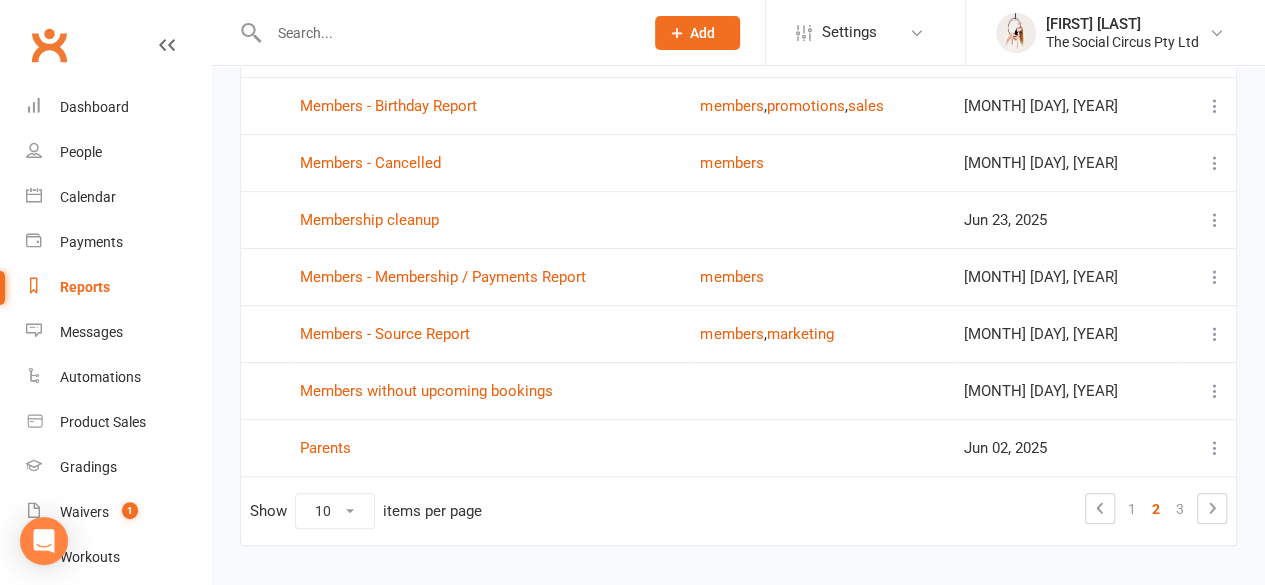 scroll, scrollTop: 406, scrollLeft: 0, axis: vertical 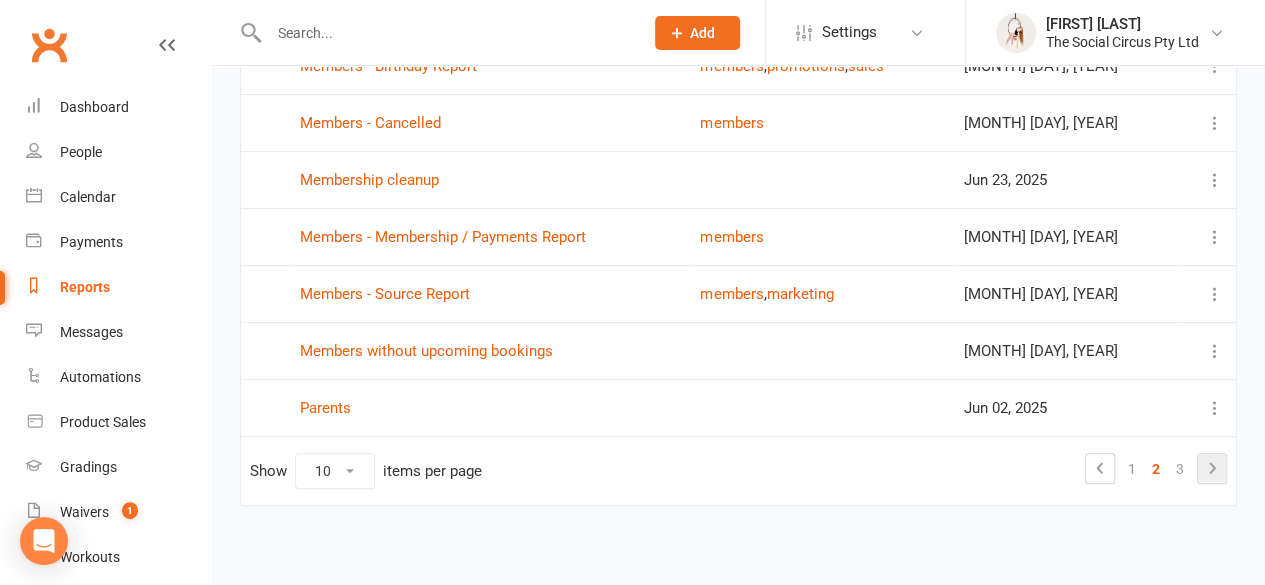 click 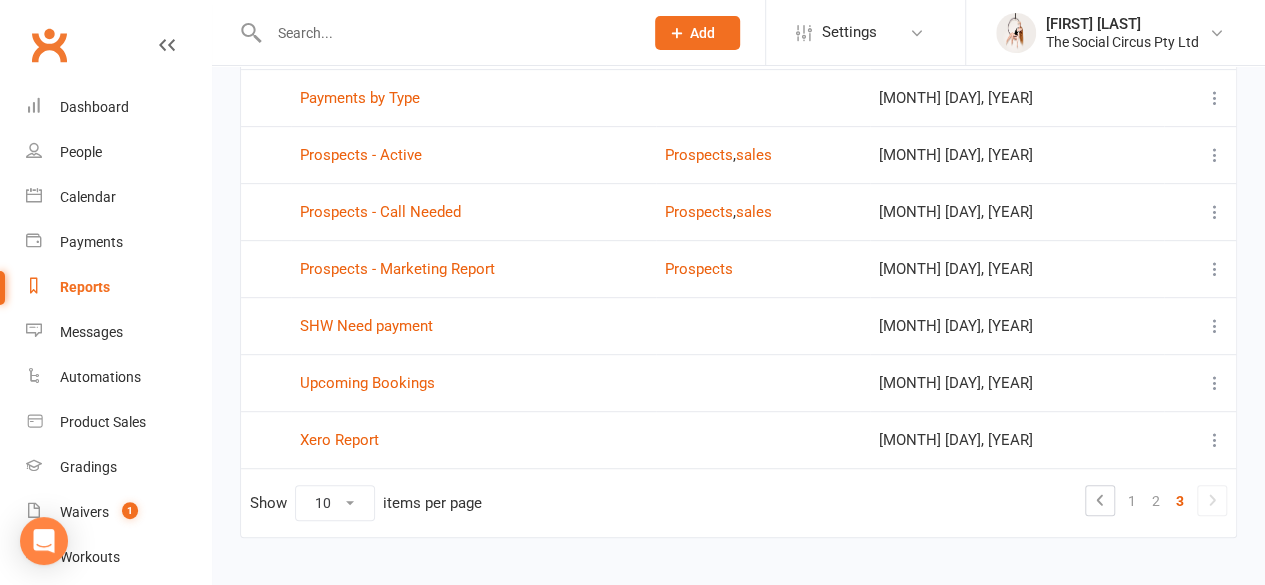 scroll, scrollTop: 406, scrollLeft: 0, axis: vertical 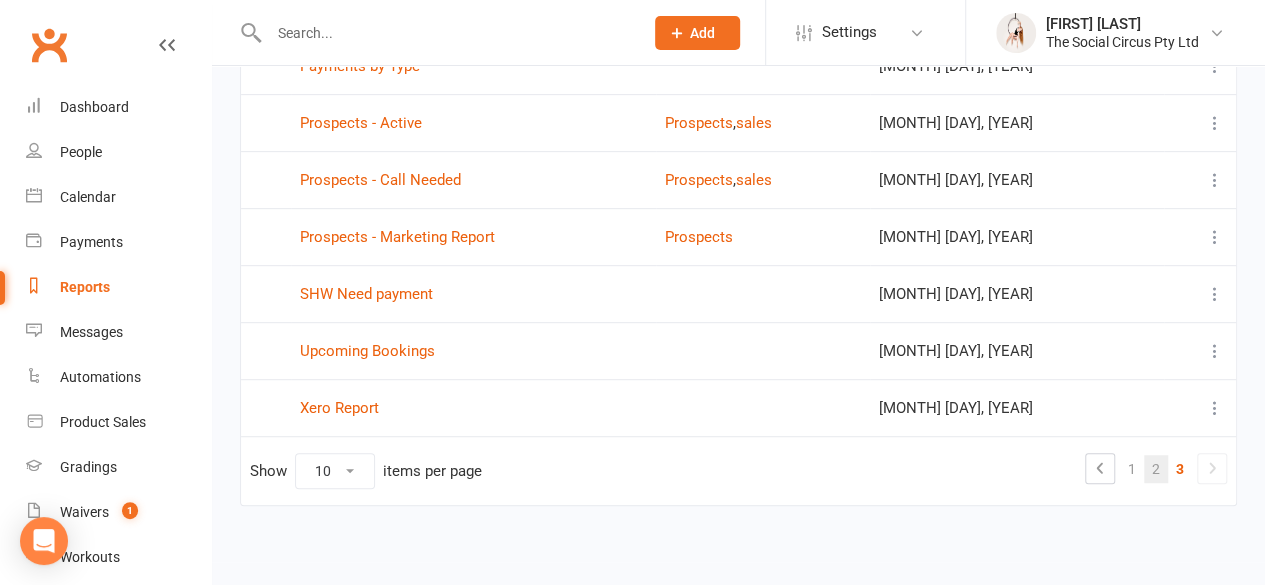 click on "2" at bounding box center (1156, 469) 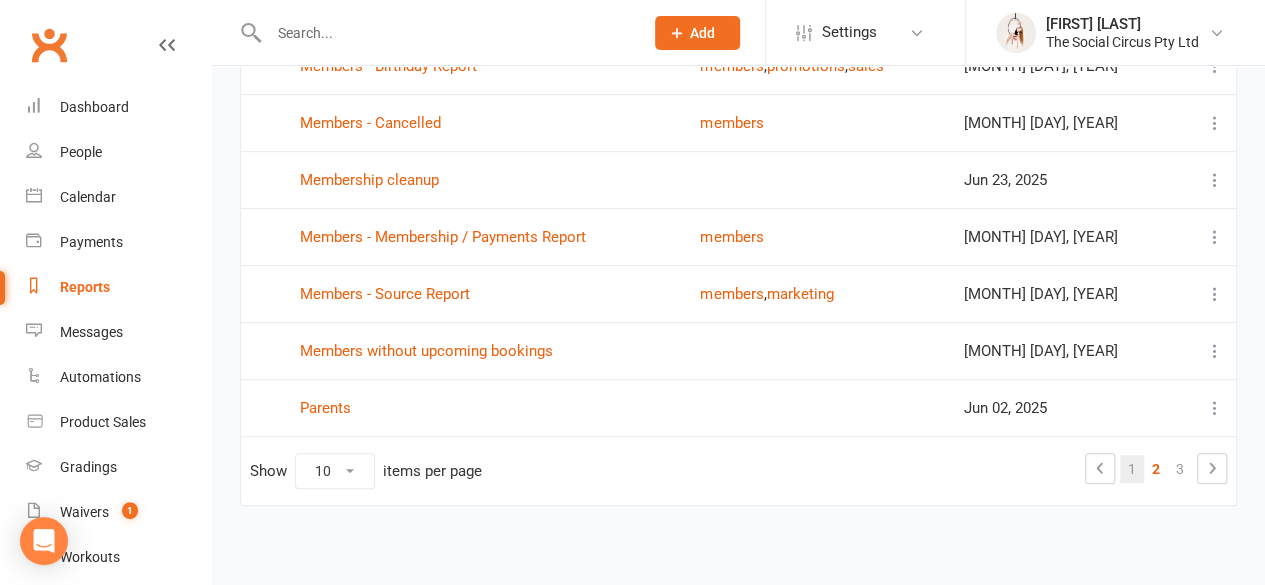 click on "1" at bounding box center [1132, 469] 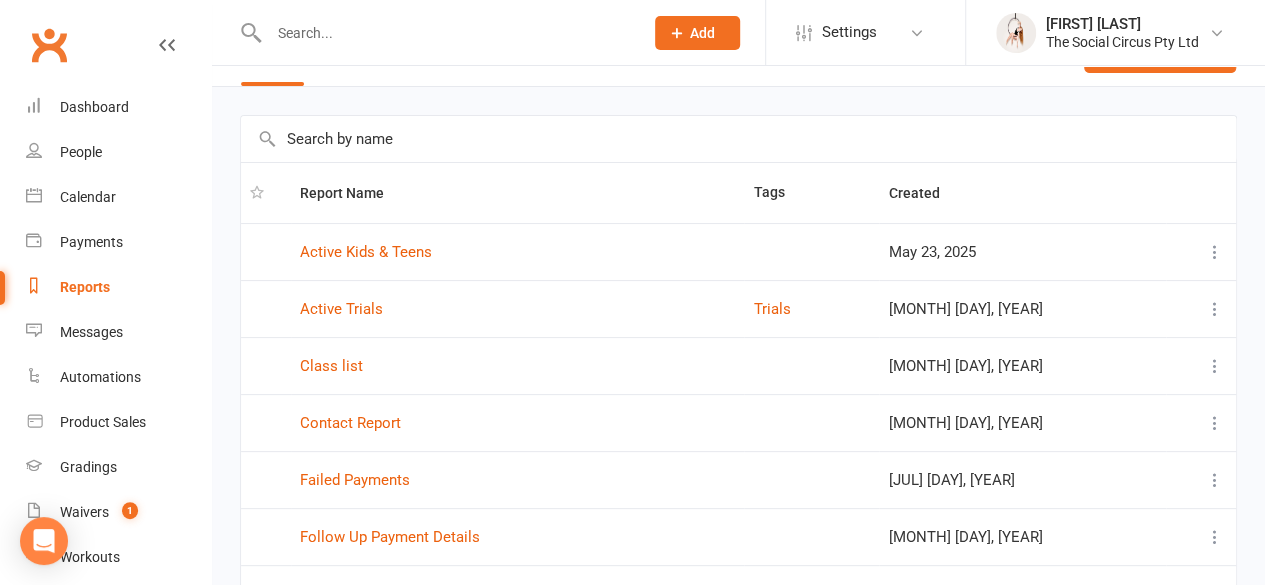 scroll, scrollTop: 0, scrollLeft: 0, axis: both 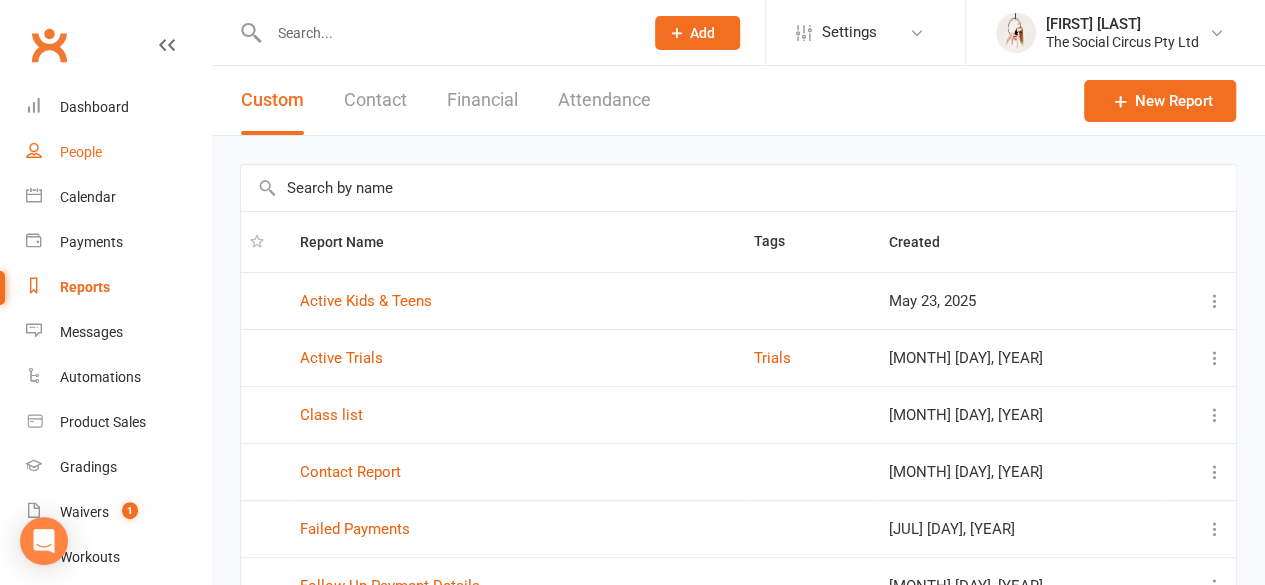 click on "People" at bounding box center [81, 152] 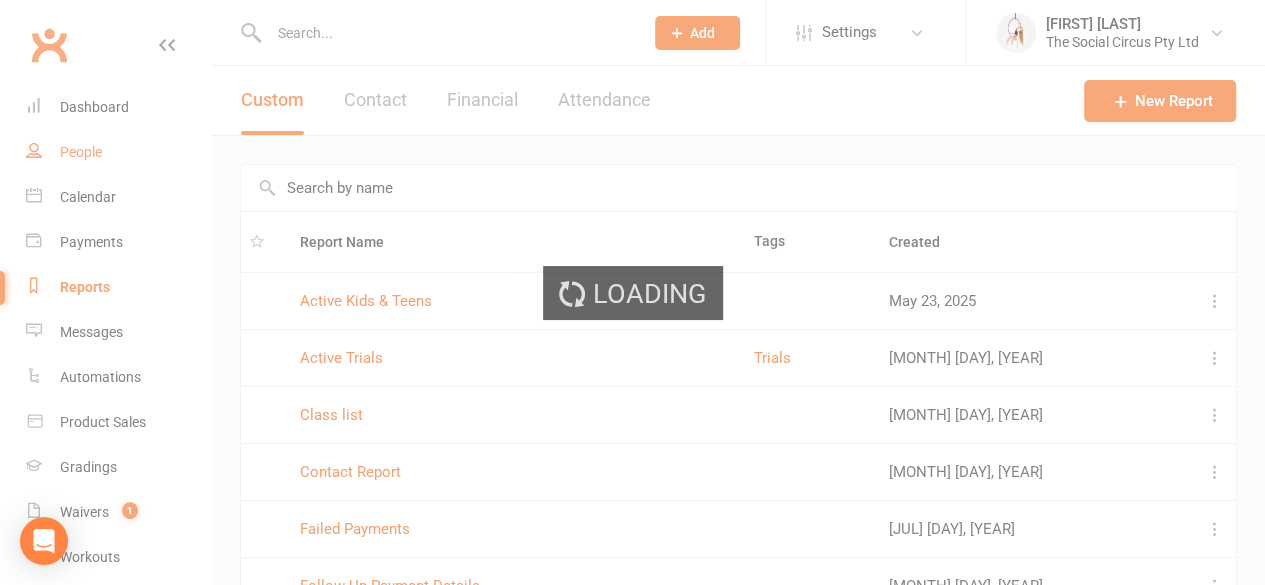select on "100" 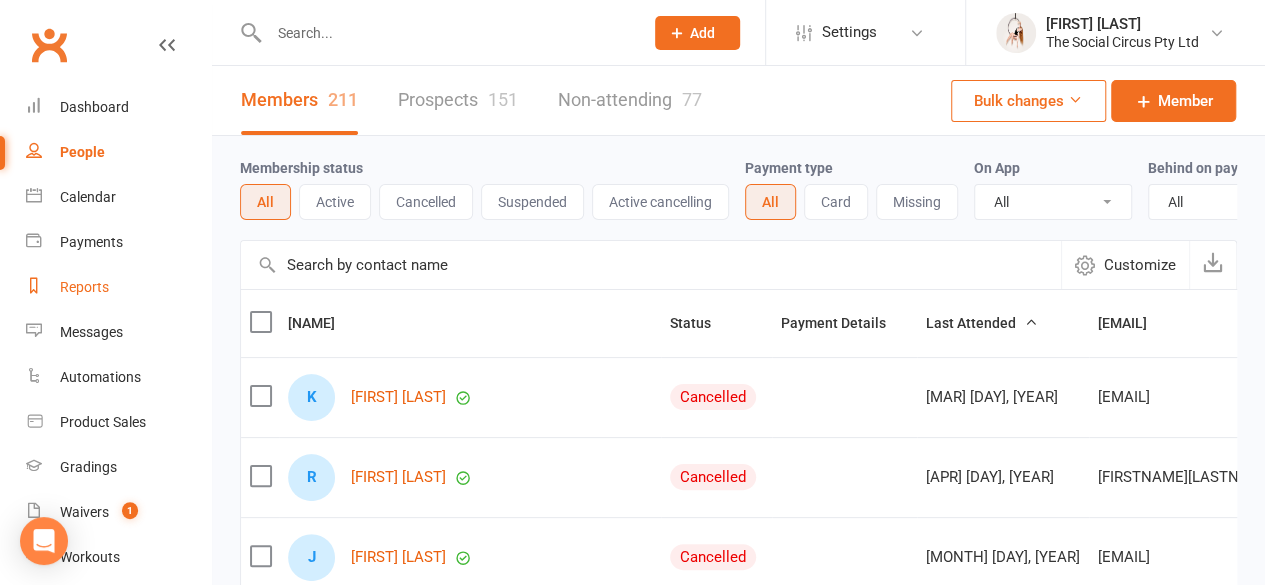 click on "Reports" at bounding box center (84, 287) 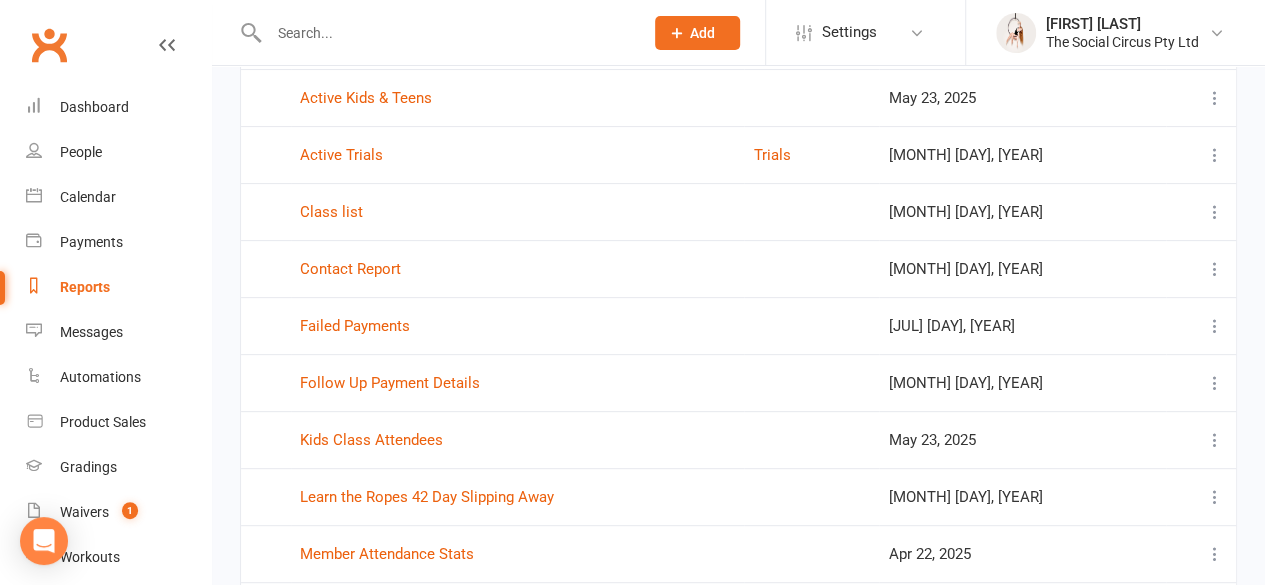 scroll, scrollTop: 400, scrollLeft: 0, axis: vertical 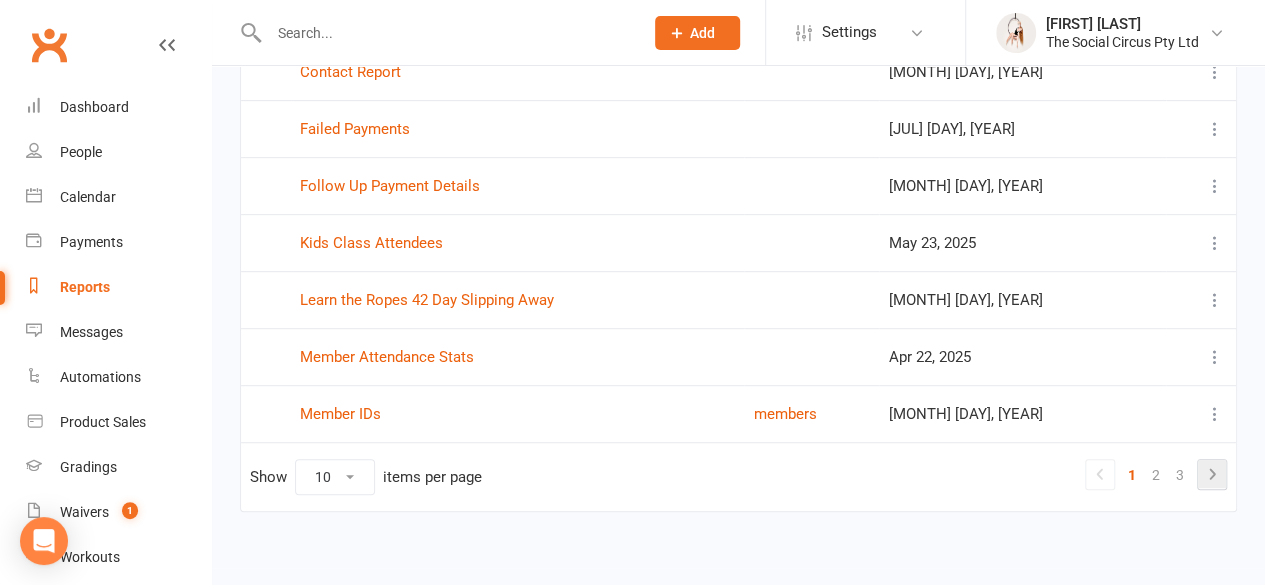 click 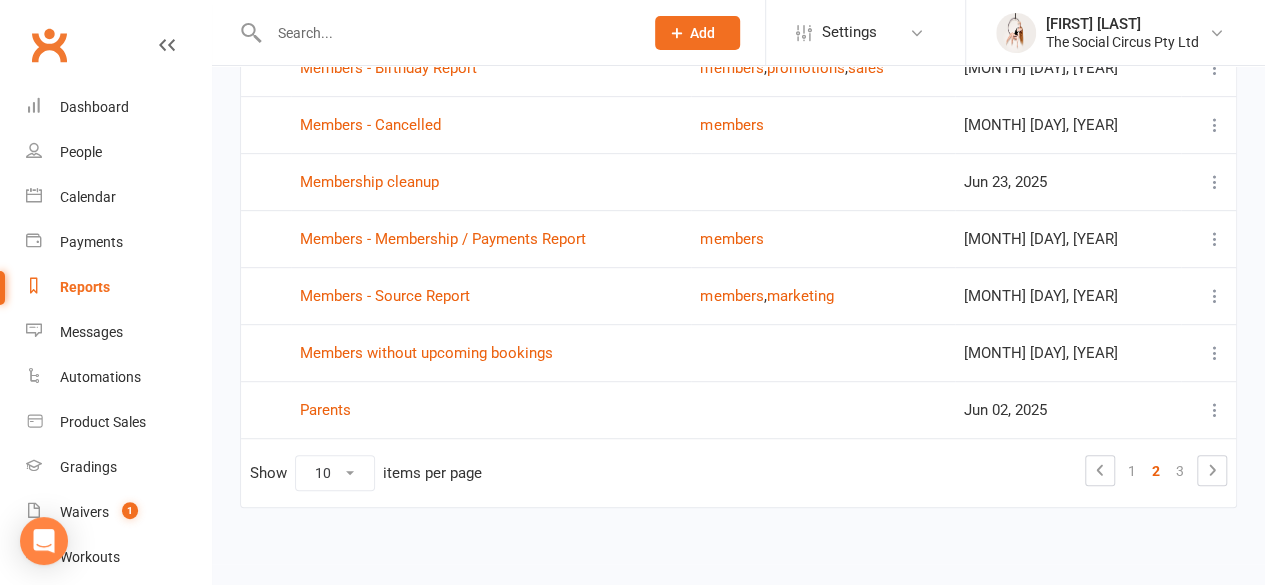 scroll, scrollTop: 406, scrollLeft: 0, axis: vertical 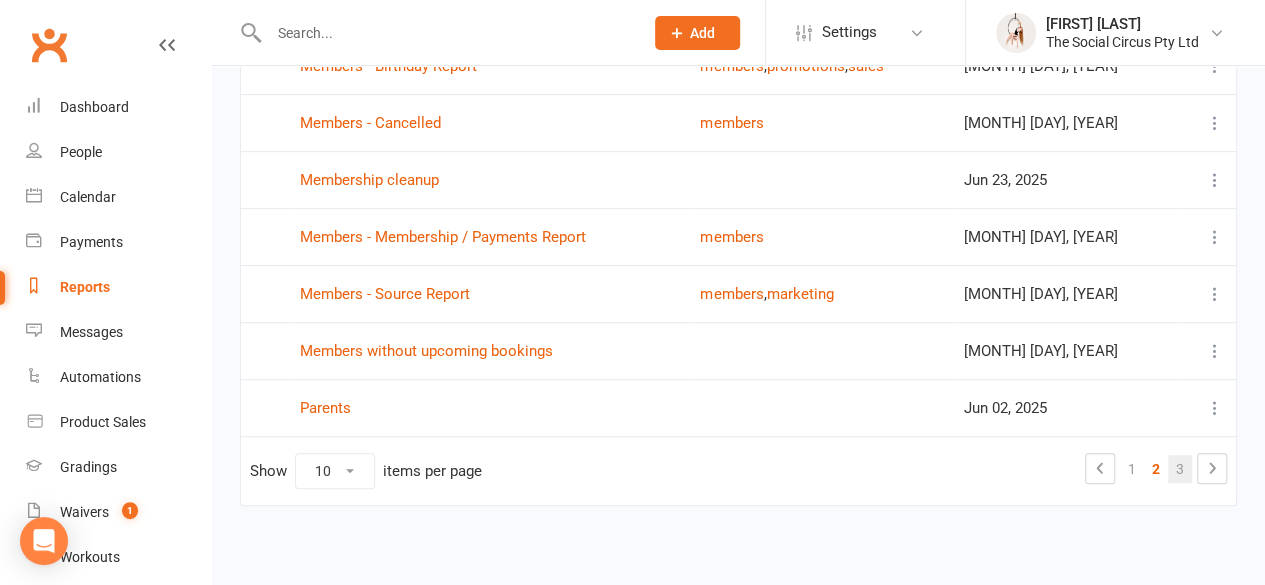 click on "3" at bounding box center (1180, 469) 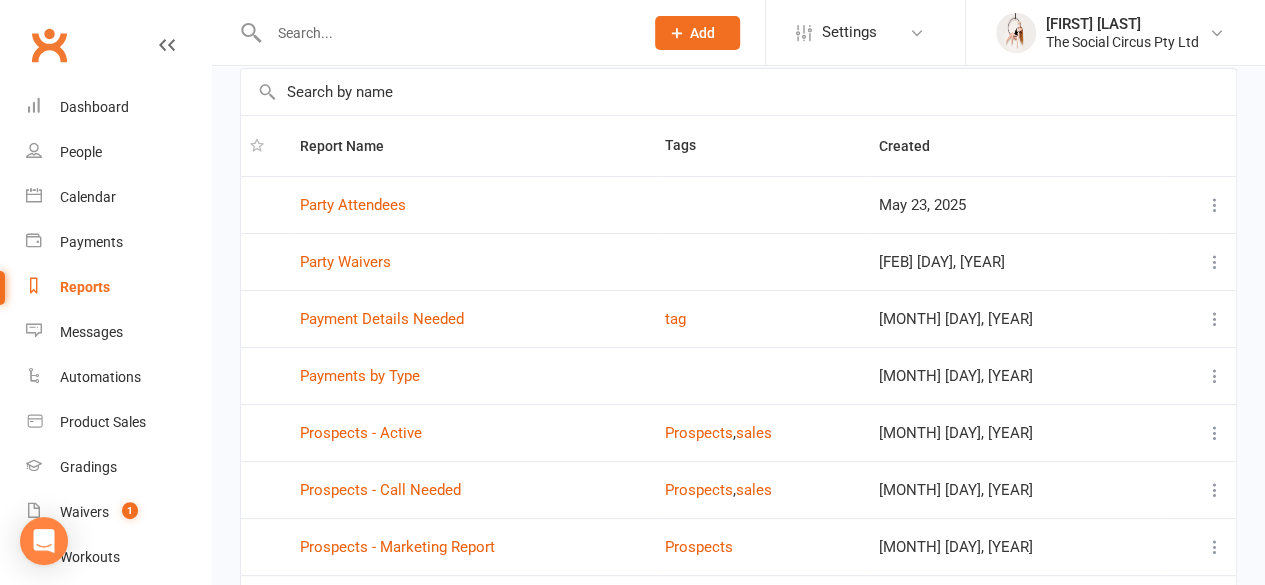scroll, scrollTop: 0, scrollLeft: 0, axis: both 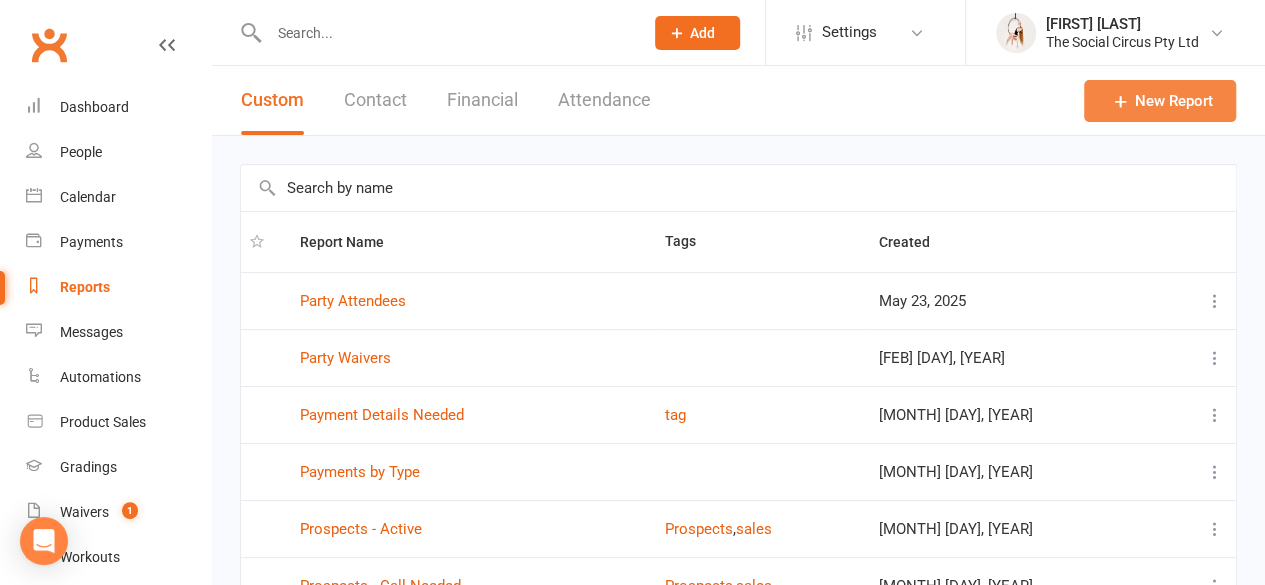 click on "New Report" at bounding box center (1160, 101) 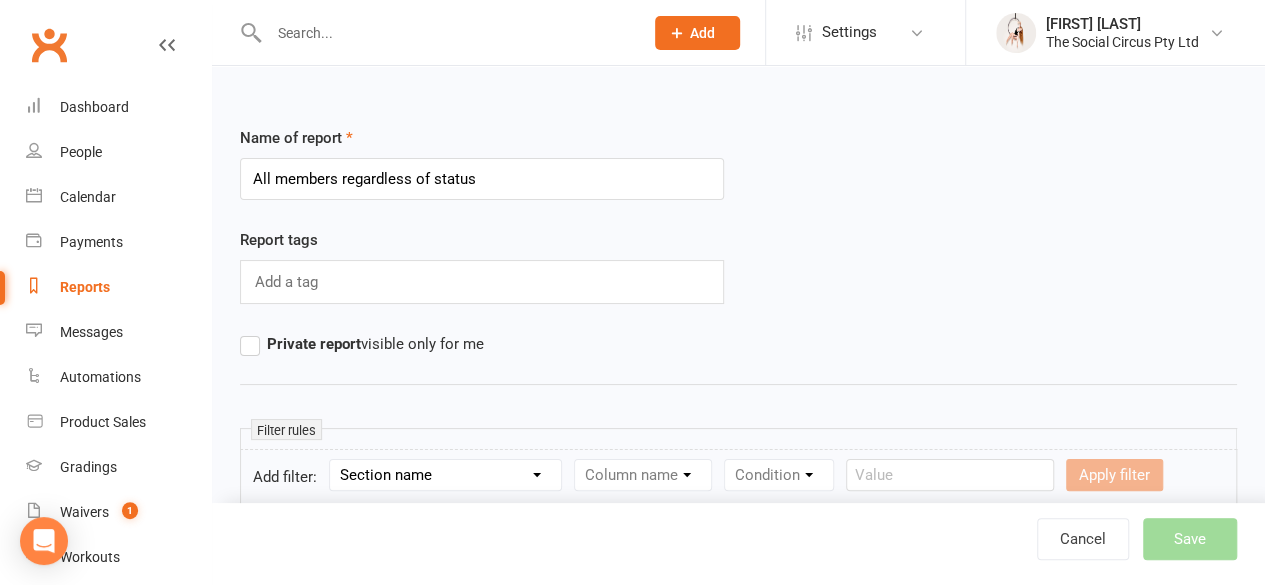 type on "All members regardless of status" 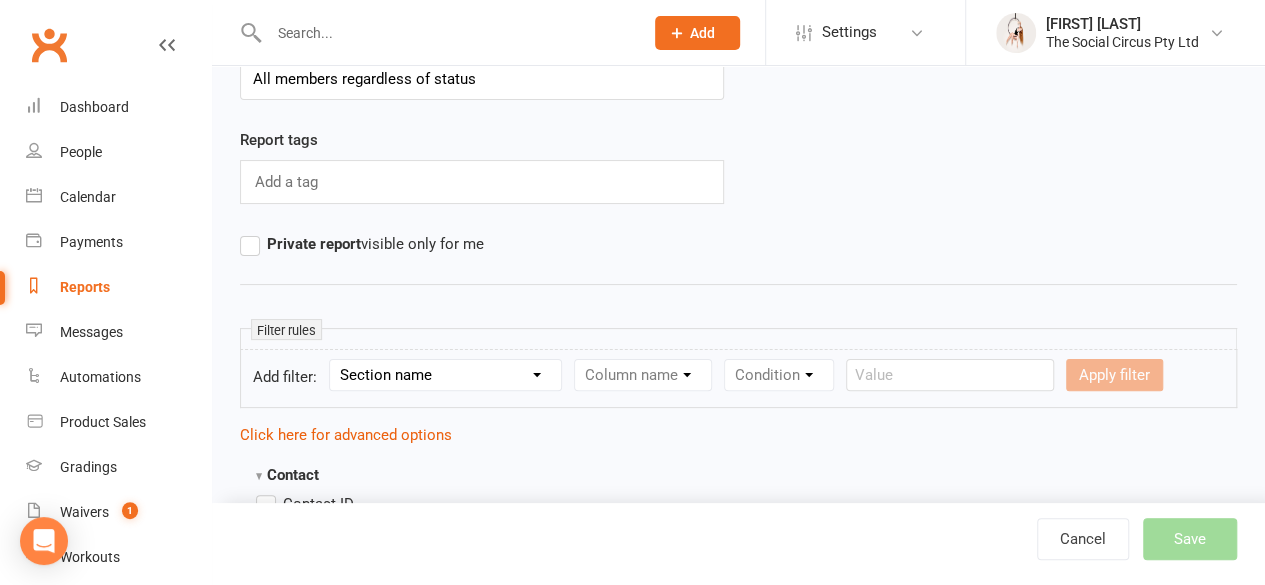 click on "Private report  visible only for me" at bounding box center (362, 244) 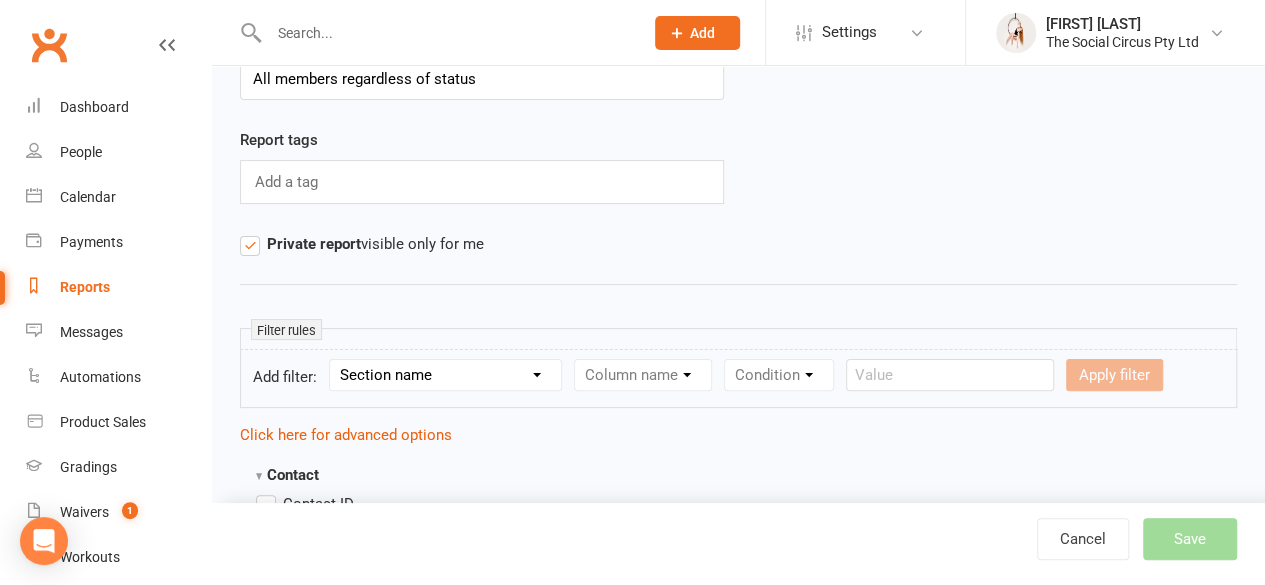 click on "Report tags Add a tag" at bounding box center [738, 180] 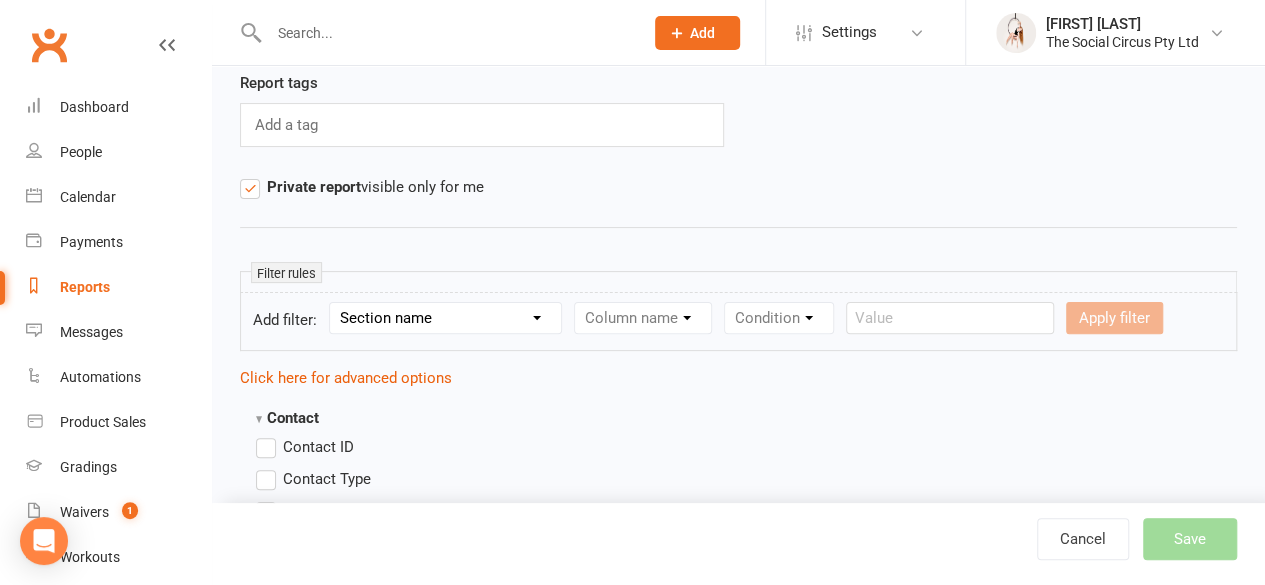 scroll, scrollTop: 200, scrollLeft: 0, axis: vertical 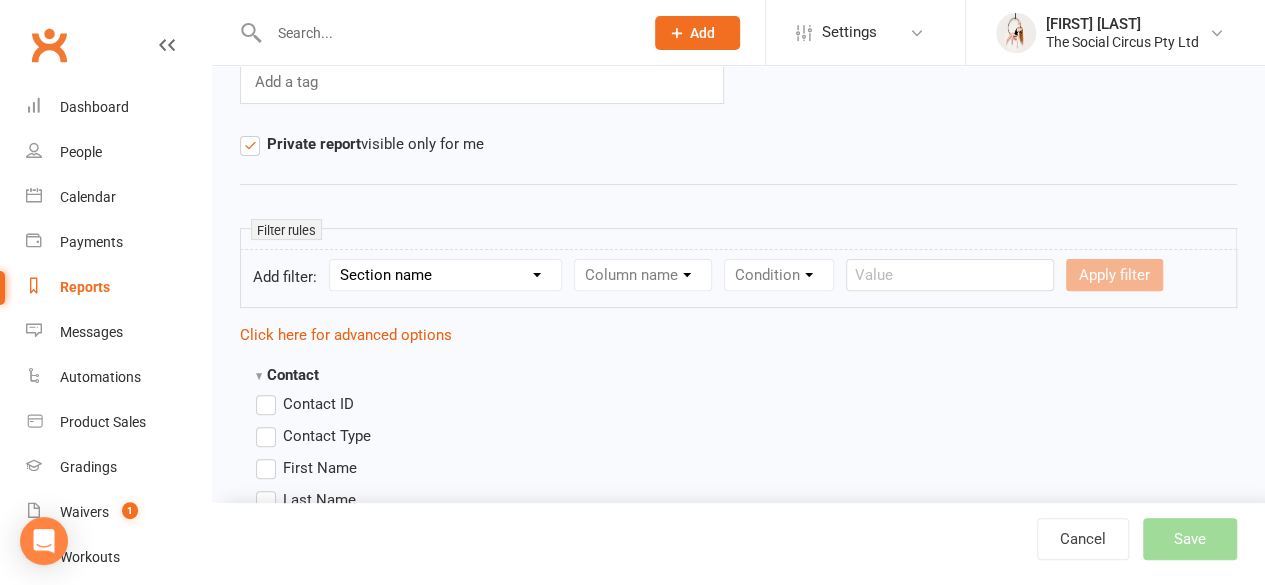 click on "Section name Contact Attendance Aggregate Payment Booking Waitlist Attendees Cancelled Bookings Late-cancelled Bookings Recurring Booking Aggregate Booking Communication Comms Recipients Membership Payment Mobile App Styles And Ranks Aggregate Styles And Ranks Grading Events Promotions Suspensions Signed Waivers Family Members Credit Vouchers Enrolled Automations Enrolled Workouts Public Tasks Emergency Contact Details Interested in: Marketing Information Referred by Trainer/Instructor Waiver Answers Workshop Details" at bounding box center [445, 275] 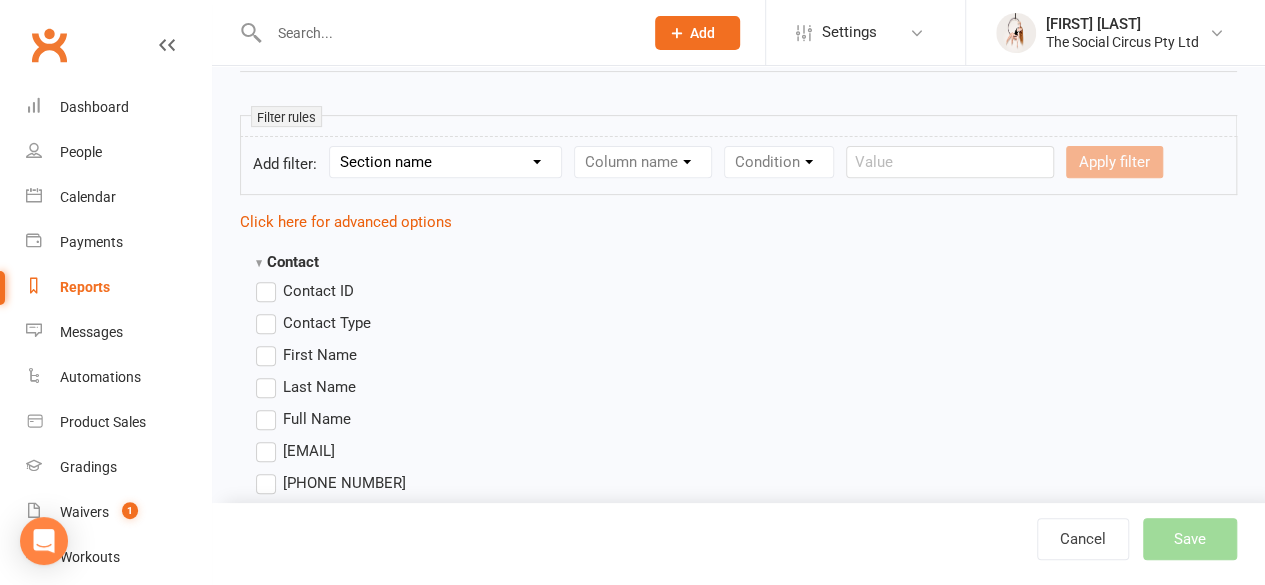 scroll, scrollTop: 300, scrollLeft: 0, axis: vertical 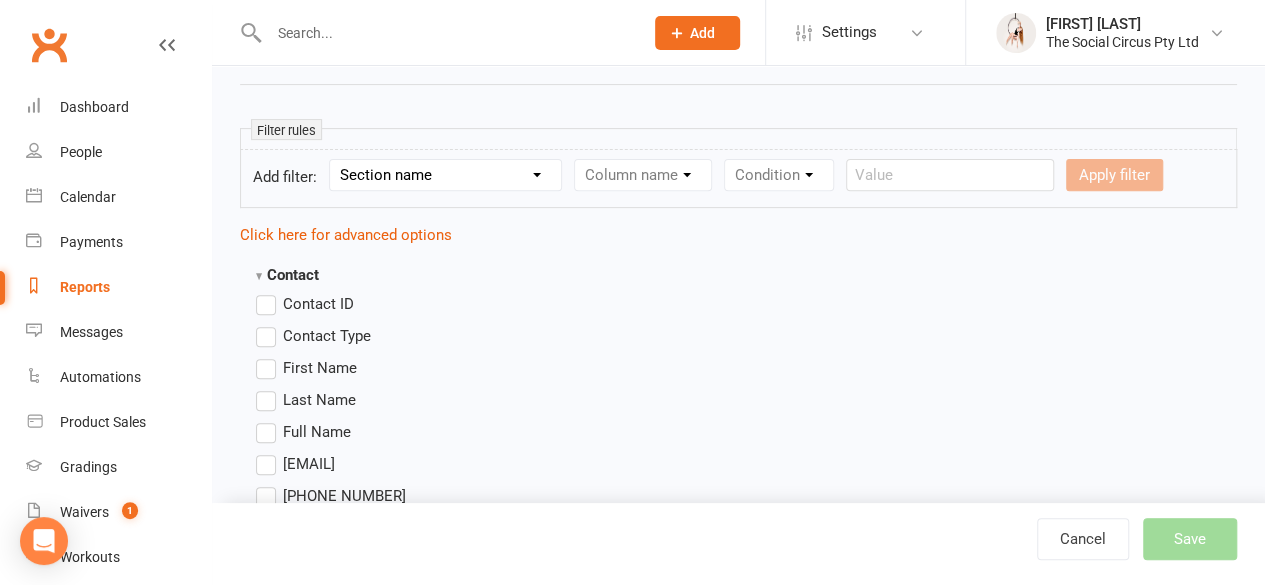 click on "Section name Contact Attendance Aggregate Payment Booking Waitlist Attendees Cancelled Bookings Late-cancelled Bookings Recurring Booking Aggregate Booking Communication Comms Recipients Membership Payment Mobile App Styles And Ranks Aggregate Styles And Ranks Grading Events Promotions Suspensions Signed Waivers Family Members Credit Vouchers Enrolled Automations Enrolled Workouts Public Tasks Emergency Contact Details Interested in: Marketing Information Referred by Trainer/Instructor Waiver Answers Workshop Details" at bounding box center (445, 175) 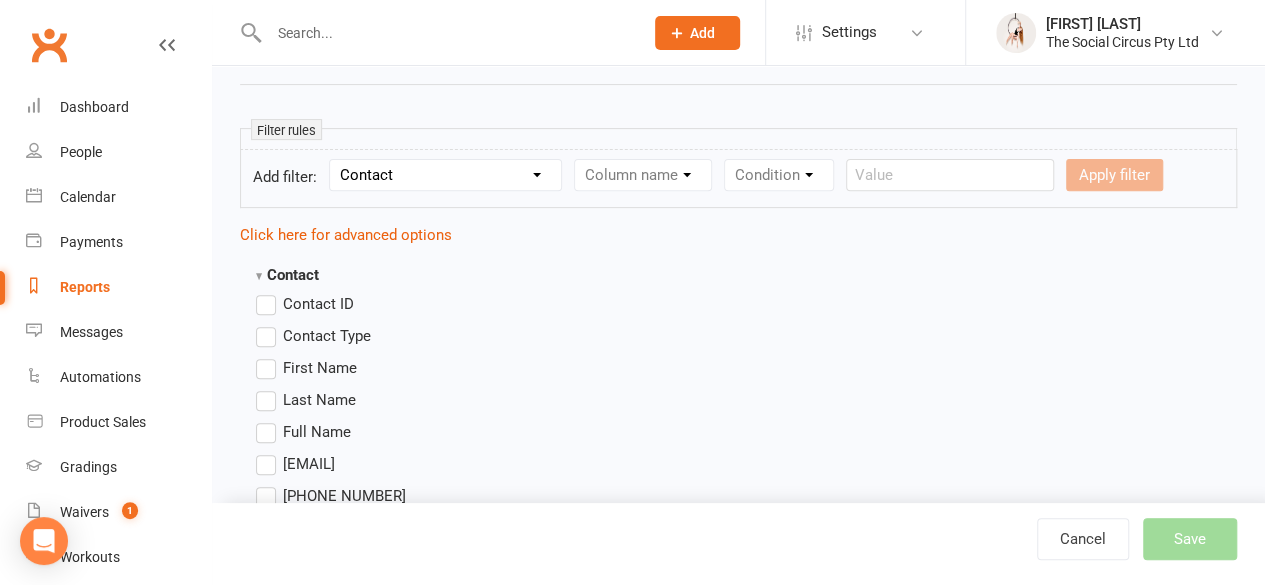 click on "Section name Contact Attendance Aggregate Payment Booking Waitlist Attendees Cancelled Bookings Late-cancelled Bookings Recurring Booking Aggregate Booking Communication Comms Recipients Membership Payment Mobile App Styles And Ranks Aggregate Styles And Ranks Grading Events Promotions Suspensions Signed Waivers Family Members Credit Vouchers Enrolled Automations Enrolled Workouts Public Tasks Emergency Contact Details Interested in: Marketing Information Referred by Trainer/Instructor Waiver Answers Workshop Details" at bounding box center [445, 175] 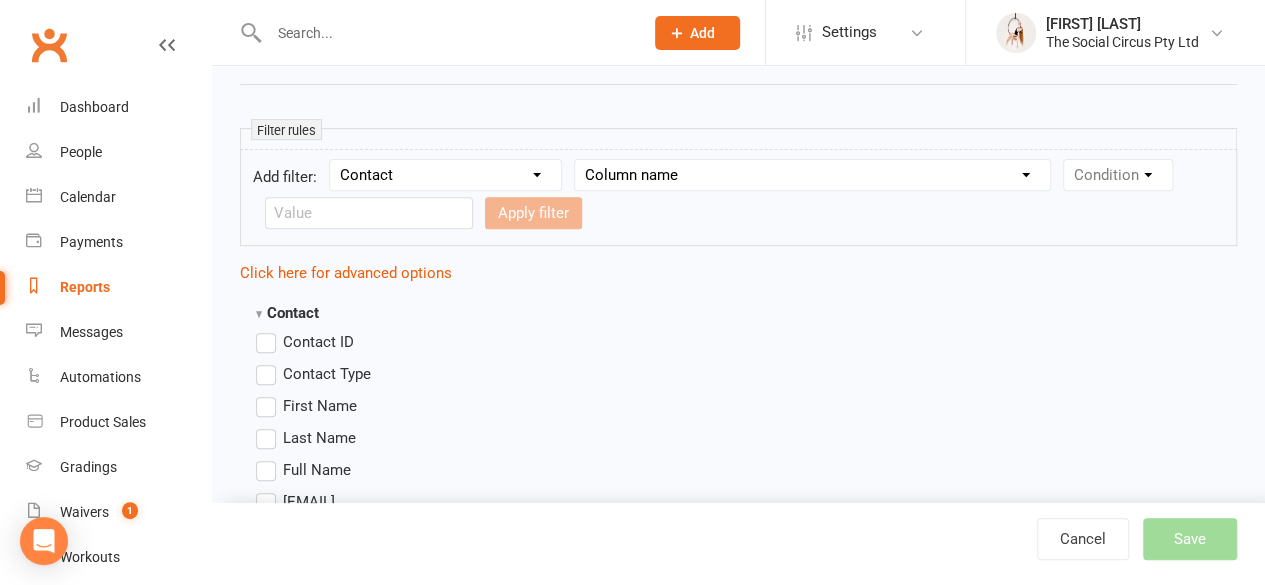 click on "Column name Contact Type First Name Last Name Full Name Email Phone Number Address (Full) Address (Street 1) Address (Street 2) Address (City / Suburb) Address (State / Province) Address (Postal / Zip code) Created First Activated Days since added to Clubworx Days since First Activated Days since Last Activated Status Previous Status (Prospects only) Prospect Status Last Changed Trial Status Member Number Date of Birth Age Next Birthday Birth Month Unsubscribed from Email Unsubscribed from SMS Owner Location Converted to Member Converted to NAC Wallet Details Credit Card Expires Source Related contacts exist? Related members exist? Related active members exist? Related prospects exist? Related non-attending contacts exist? Related non-attending contacts (with active memberships) exist? Parent(s) exist in Clubworx? Children exist in Clubworx? Profile picture attached? Credit balance Flagged? Flag Titles Pronouns" at bounding box center [812, 175] 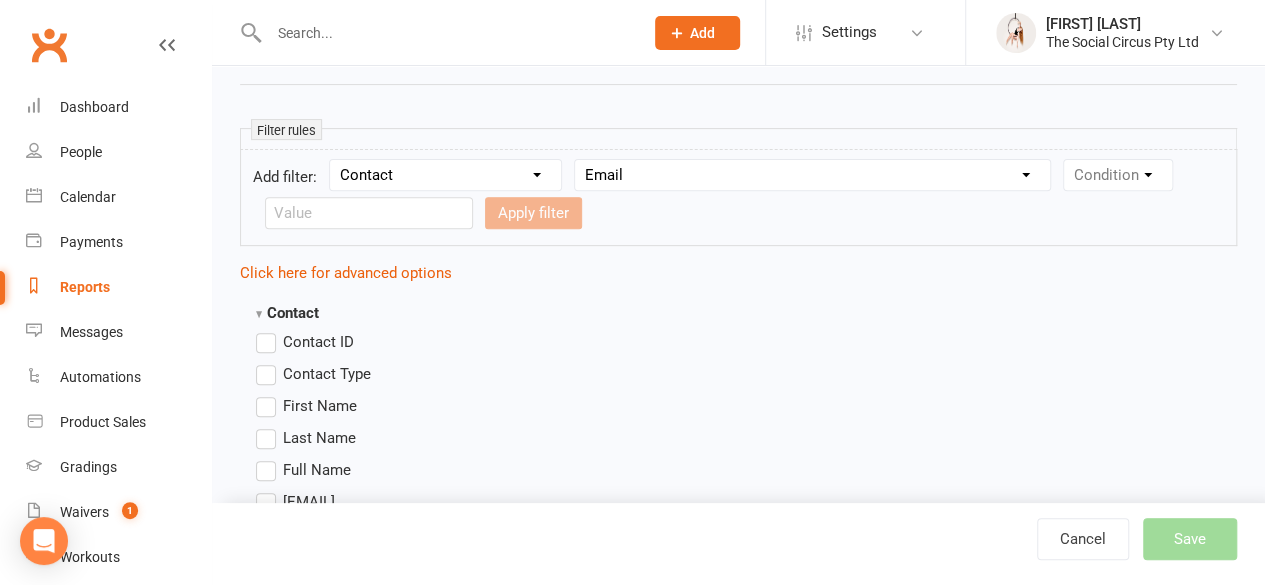 click on "Column name Contact Type First Name Last Name Full Name Email Phone Number Address (Full) Address (Street 1) Address (Street 2) Address (City / Suburb) Address (State / Province) Address (Postal / Zip code) Created First Activated Days since added to Clubworx Days since First Activated Days since Last Activated Status Previous Status (Prospects only) Prospect Status Last Changed Trial Status Member Number Date of Birth Age Next Birthday Birth Month Unsubscribed from Email Unsubscribed from SMS Owner Location Converted to Member Converted to NAC Wallet Details Credit Card Expires Source Related contacts exist? Related members exist? Related active members exist? Related prospects exist? Related non-attending contacts exist? Related non-attending contacts (with active memberships) exist? Parent(s) exist in Clubworx? Children exist in Clubworx? Profile picture attached? Credit balance Flagged? Flag Titles Pronouns" at bounding box center [812, 175] 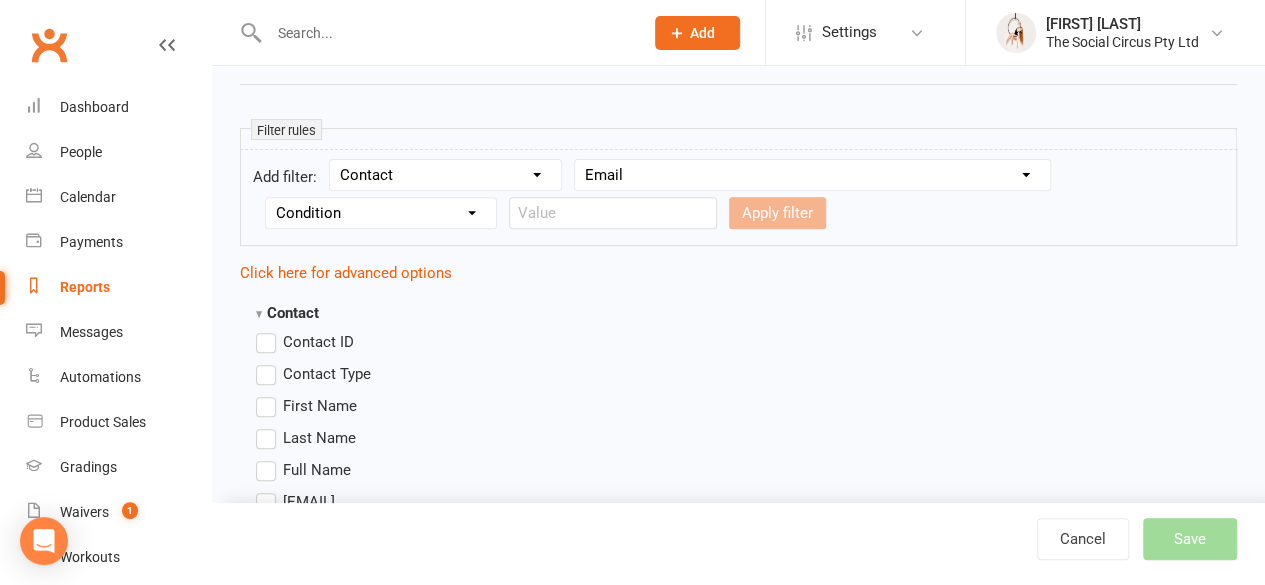 click on "Condition Equals Does not equal Contains Does not contain Is blank or does not contain Is blank Is not blank Before After" at bounding box center (381, 213) 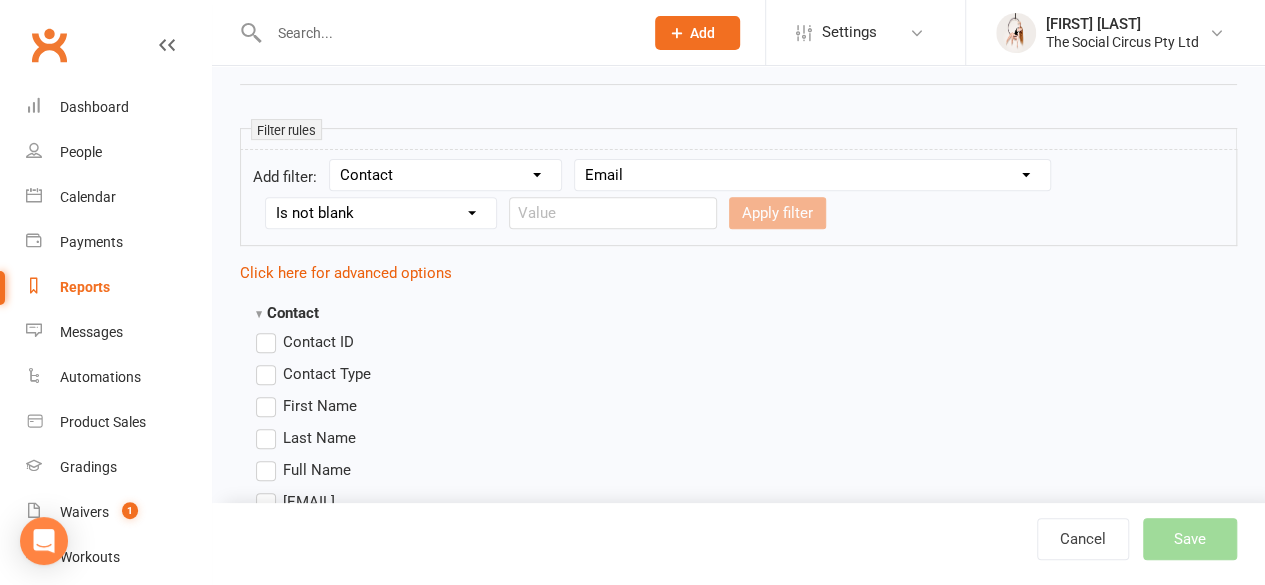 click on "Condition Equals Does not equal Contains Does not contain Is blank or does not contain Is blank Is not blank Before After" at bounding box center [381, 213] 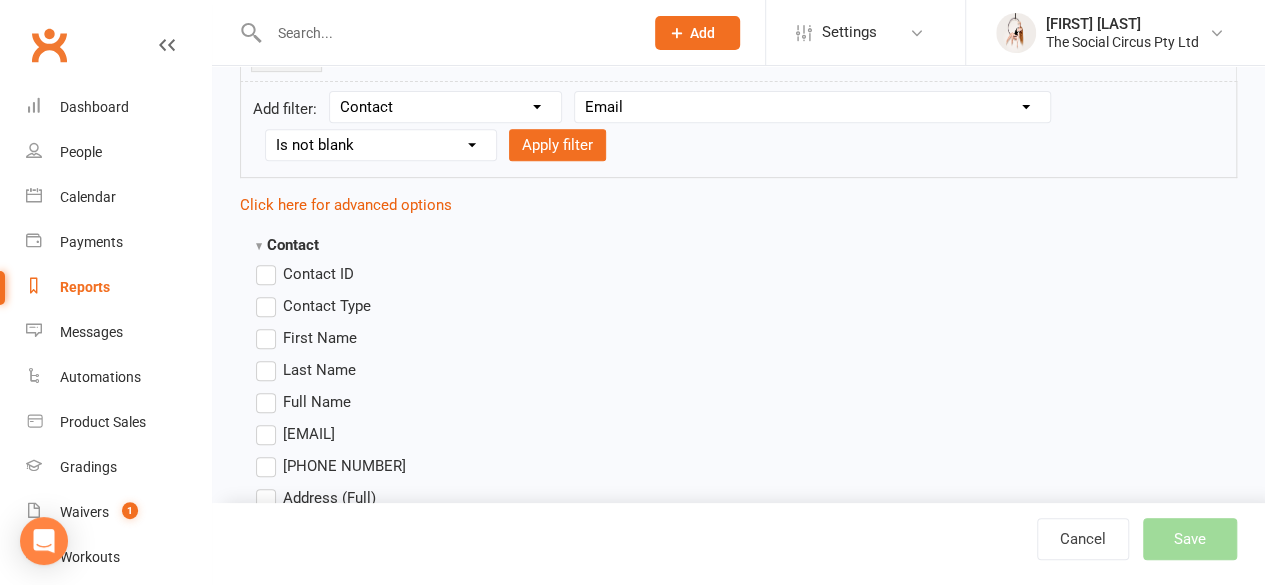 scroll, scrollTop: 400, scrollLeft: 0, axis: vertical 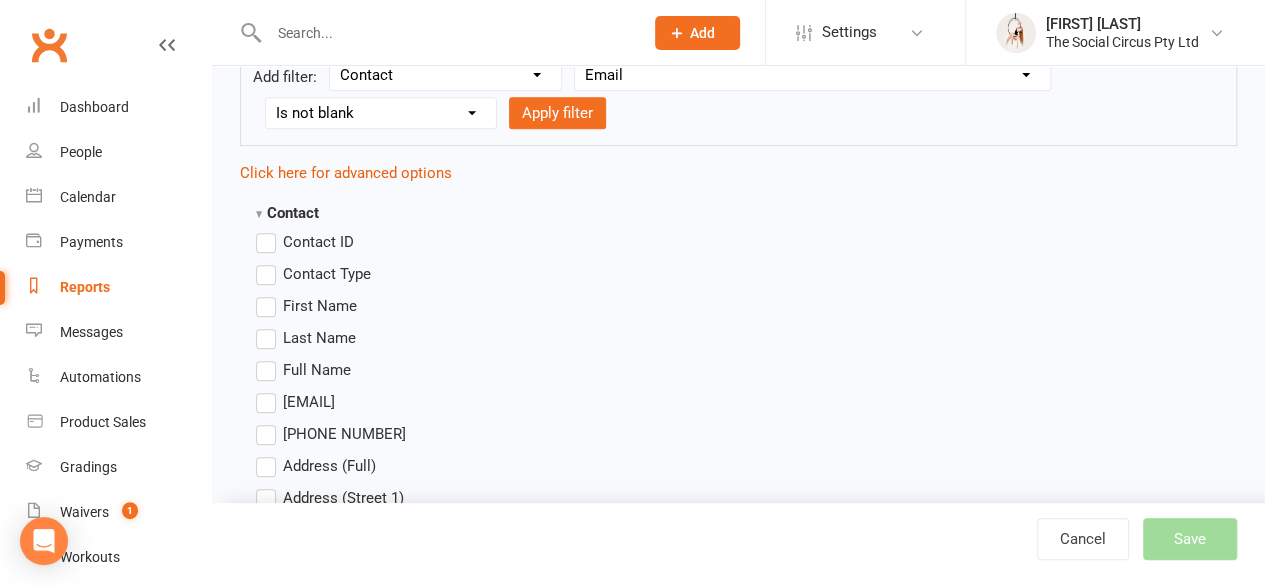 click on "Contact Type" at bounding box center [313, 274] 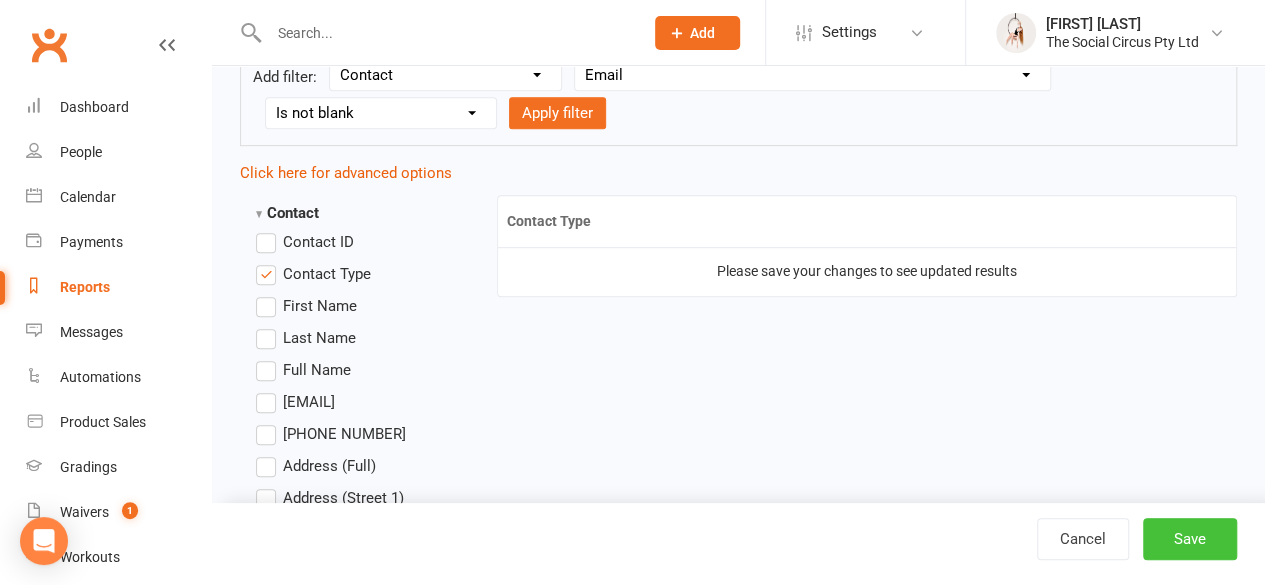 click on "Save" at bounding box center [1190, 539] 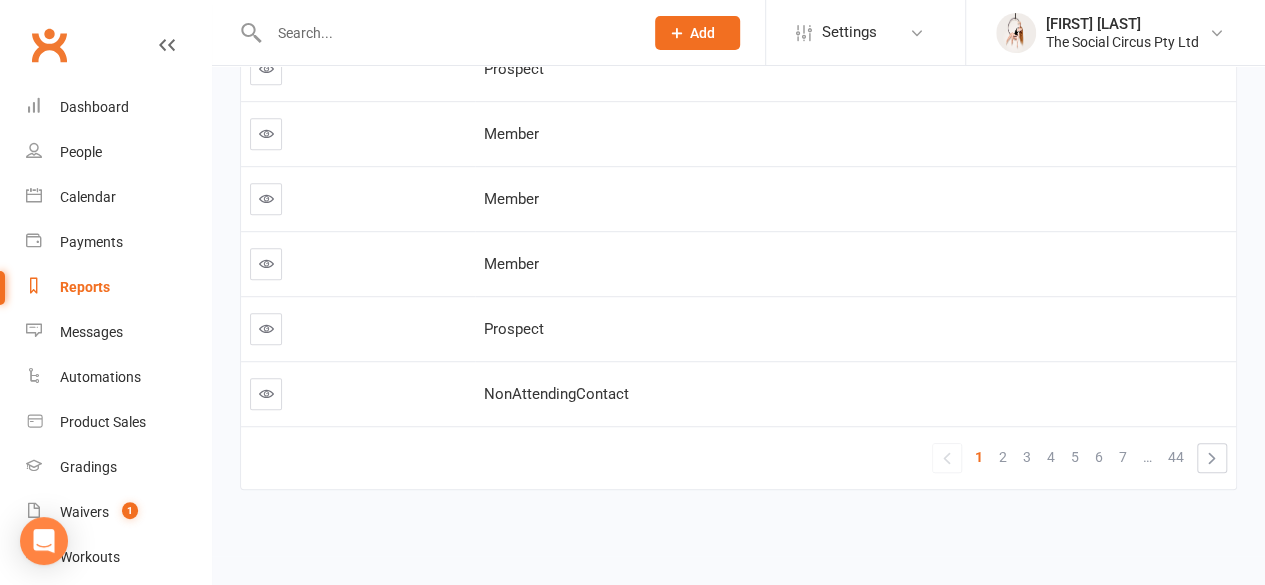 scroll, scrollTop: 0, scrollLeft: 0, axis: both 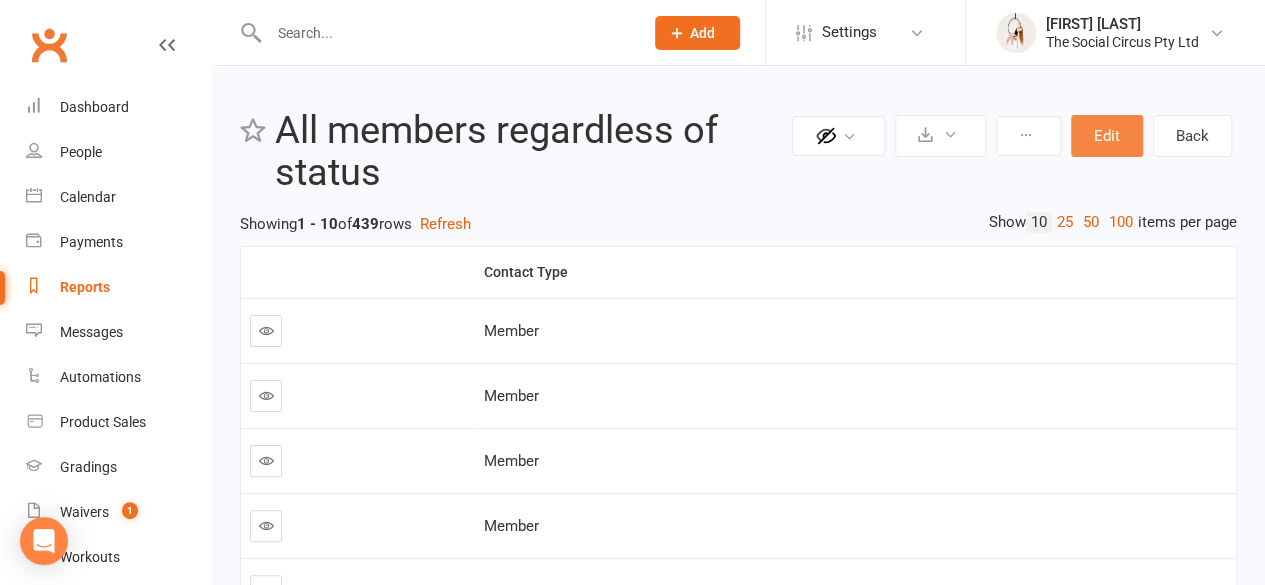 click on "Edit" at bounding box center [1107, 136] 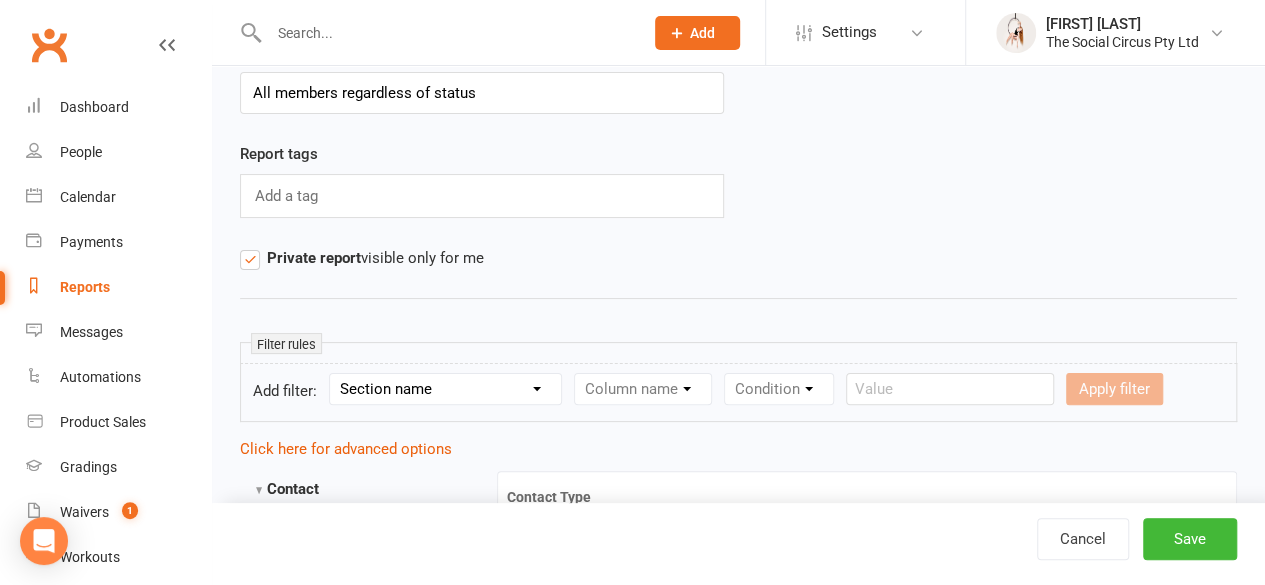 scroll, scrollTop: 200, scrollLeft: 0, axis: vertical 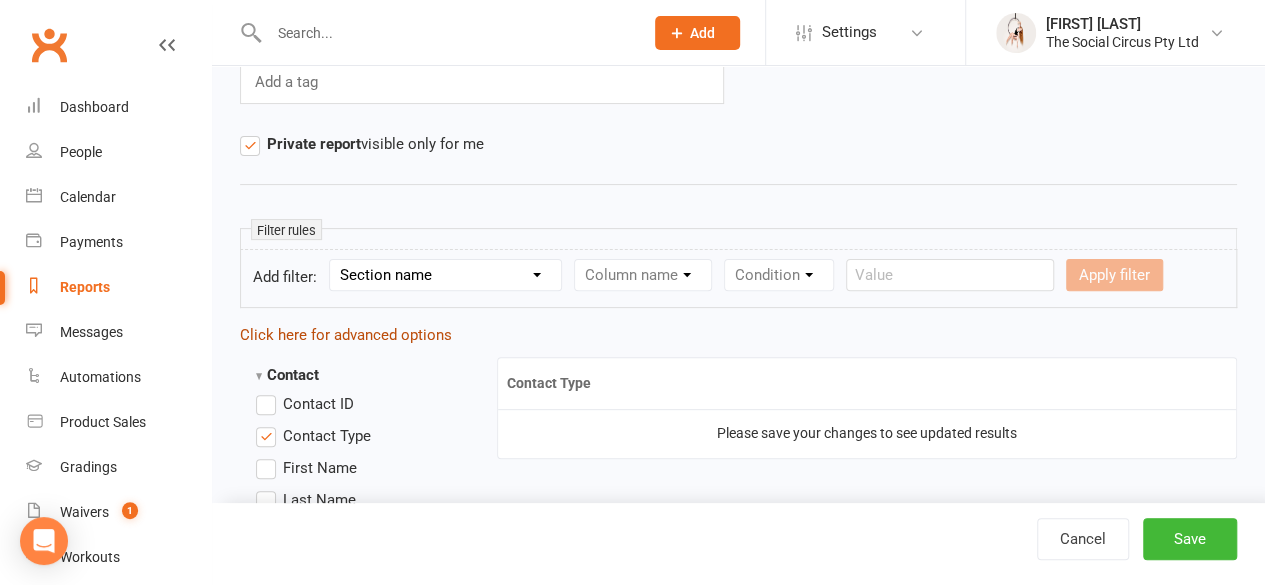click on "Click here for advanced options" 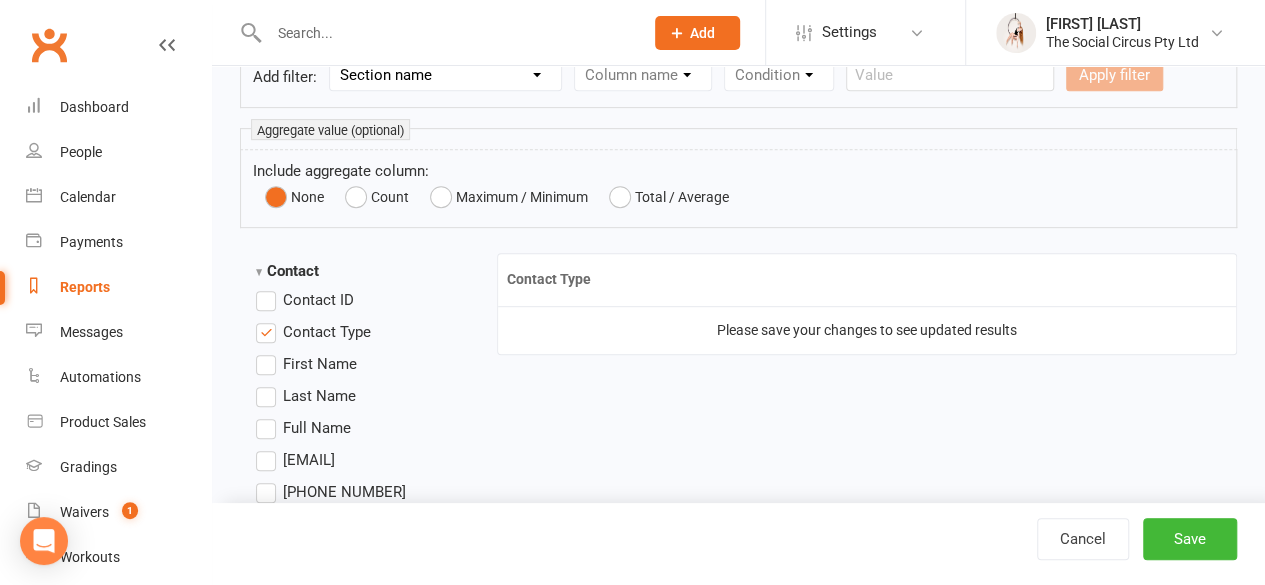 scroll, scrollTop: 300, scrollLeft: 0, axis: vertical 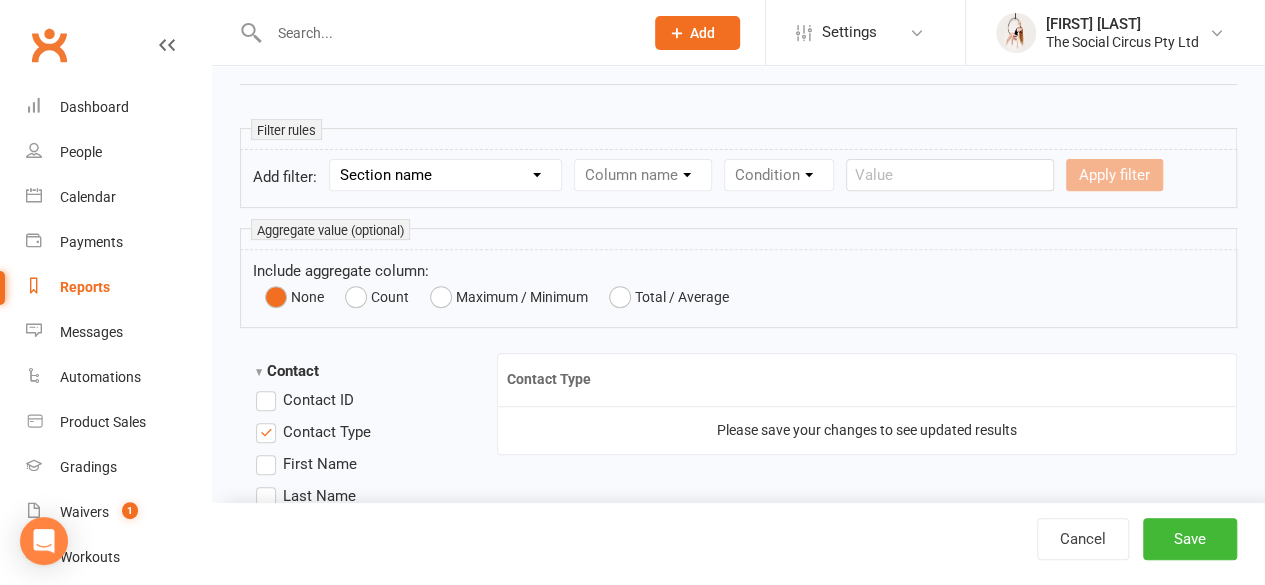 click on "Contact ID" at bounding box center [305, 400] 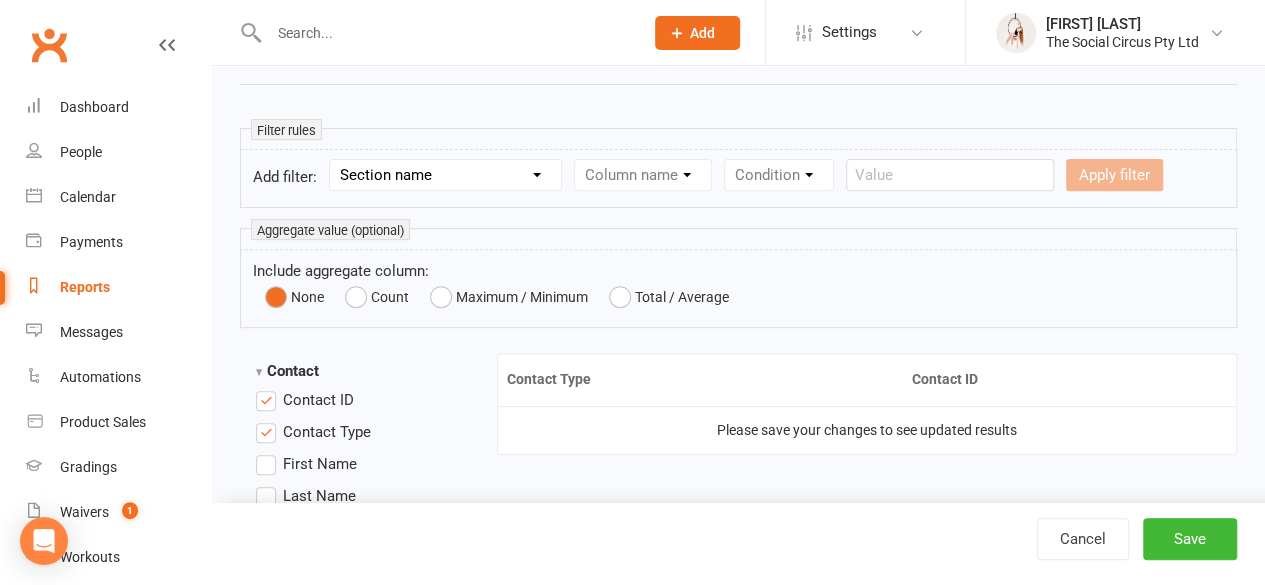 click on "First Name" at bounding box center [306, 464] 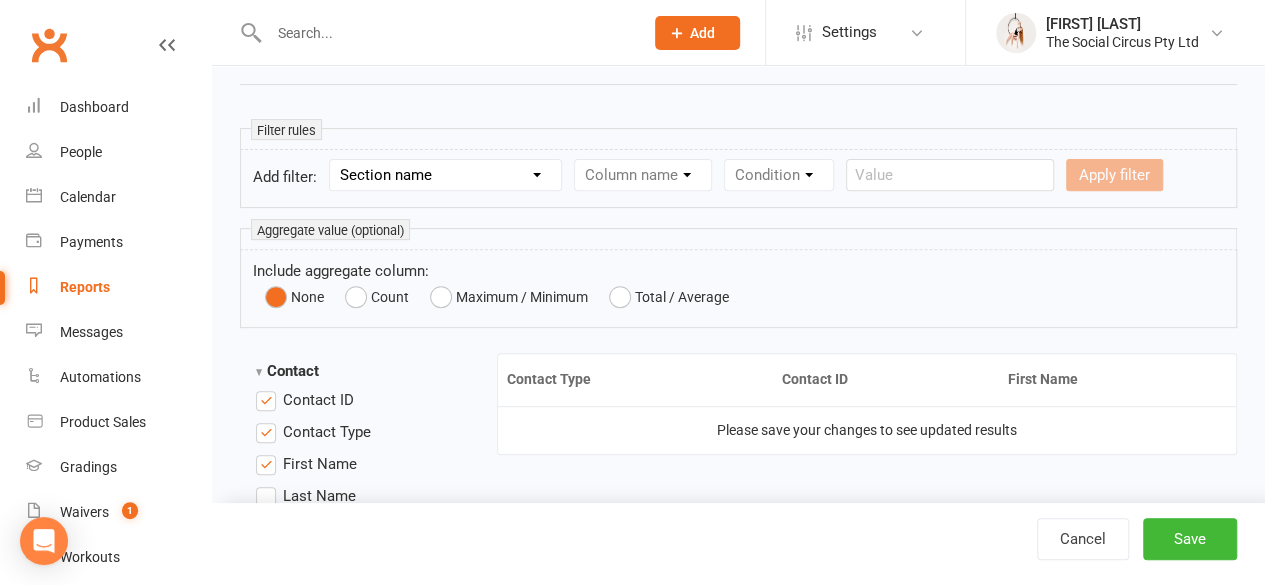 click on "Last Name" at bounding box center [306, 496] 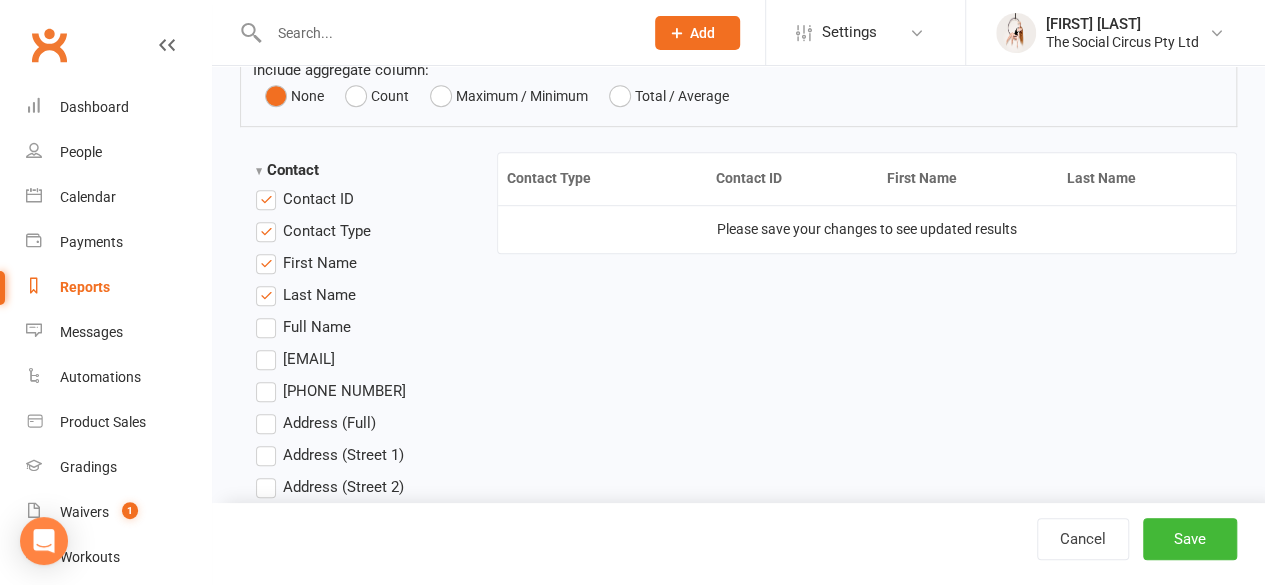 scroll, scrollTop: 600, scrollLeft: 0, axis: vertical 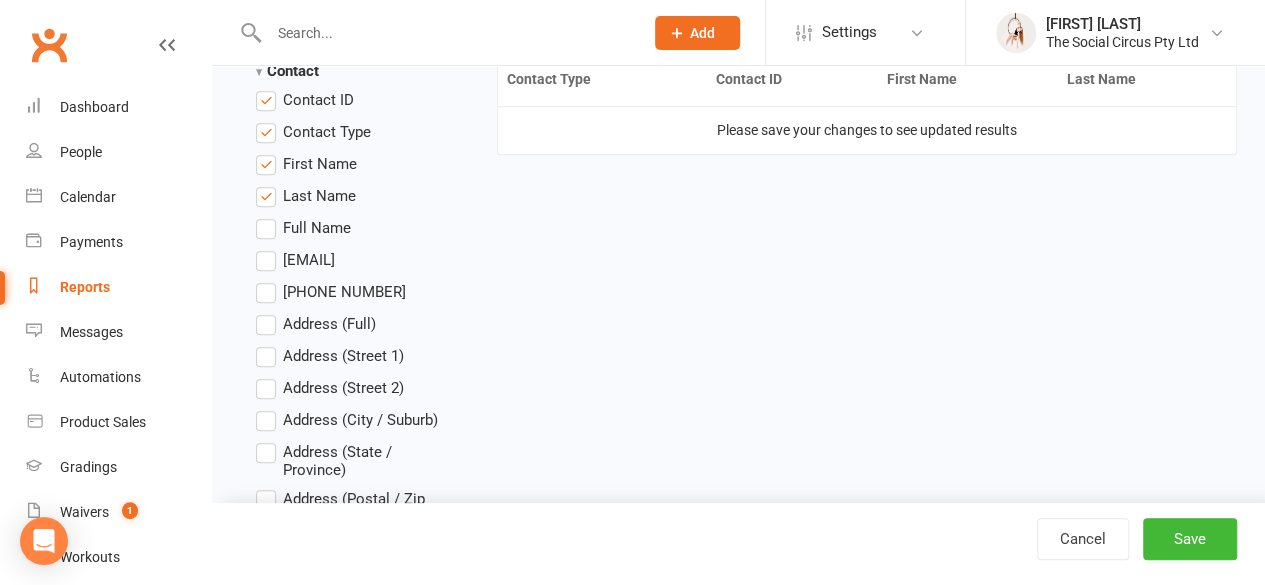 click on "Email" at bounding box center [295, 260] 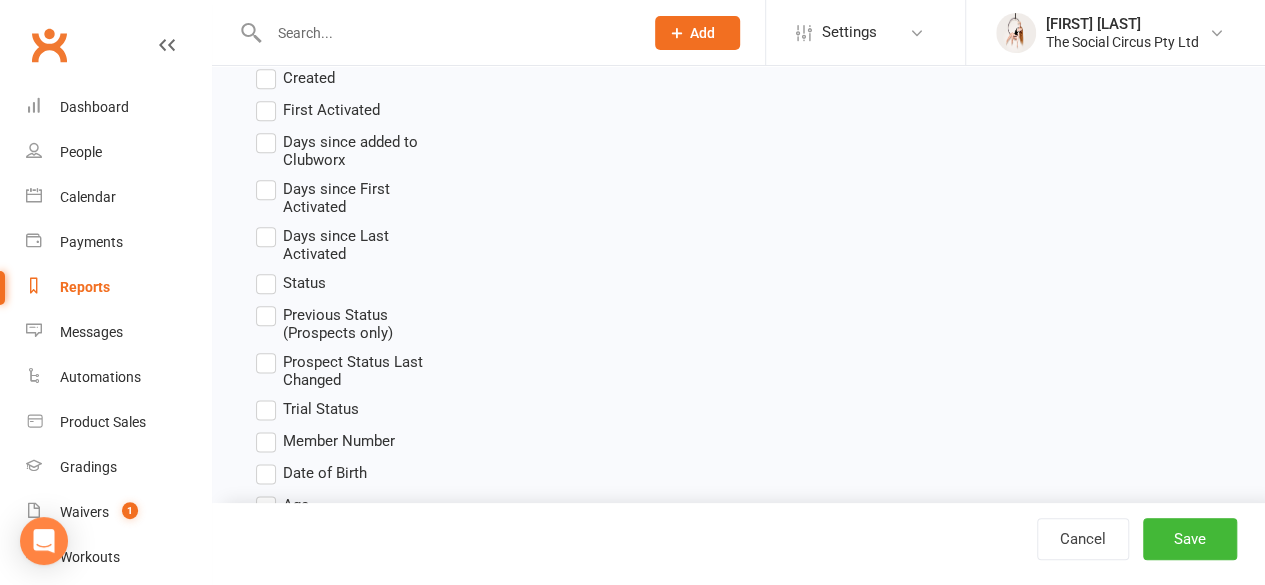 scroll, scrollTop: 1100, scrollLeft: 0, axis: vertical 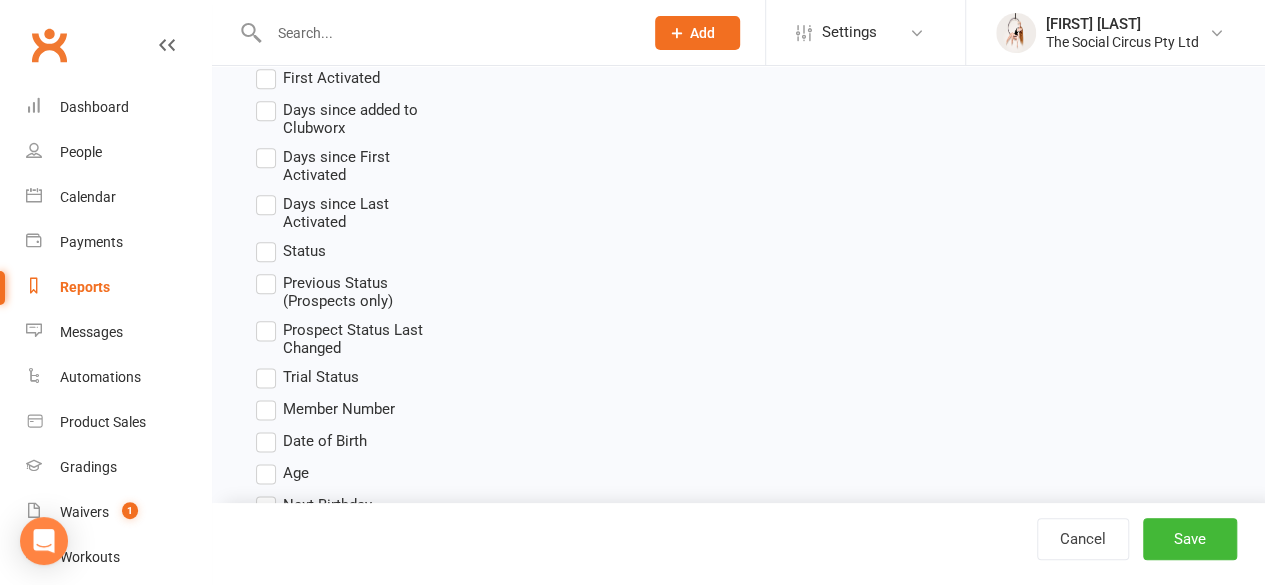 click on "Status" at bounding box center [291, 251] 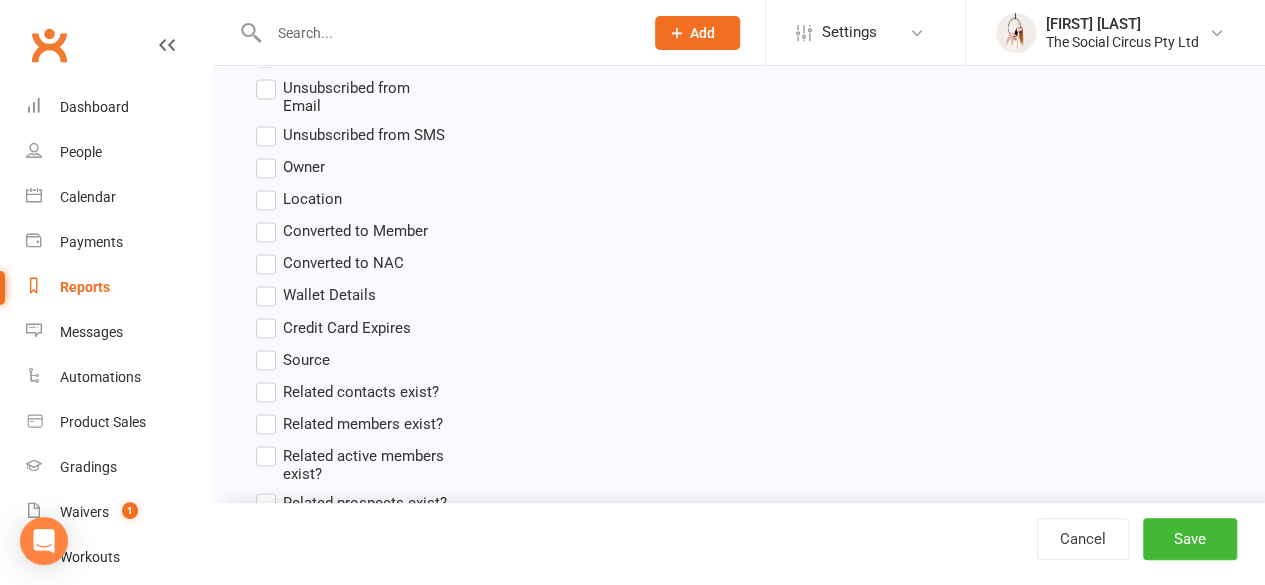 scroll, scrollTop: 1600, scrollLeft: 0, axis: vertical 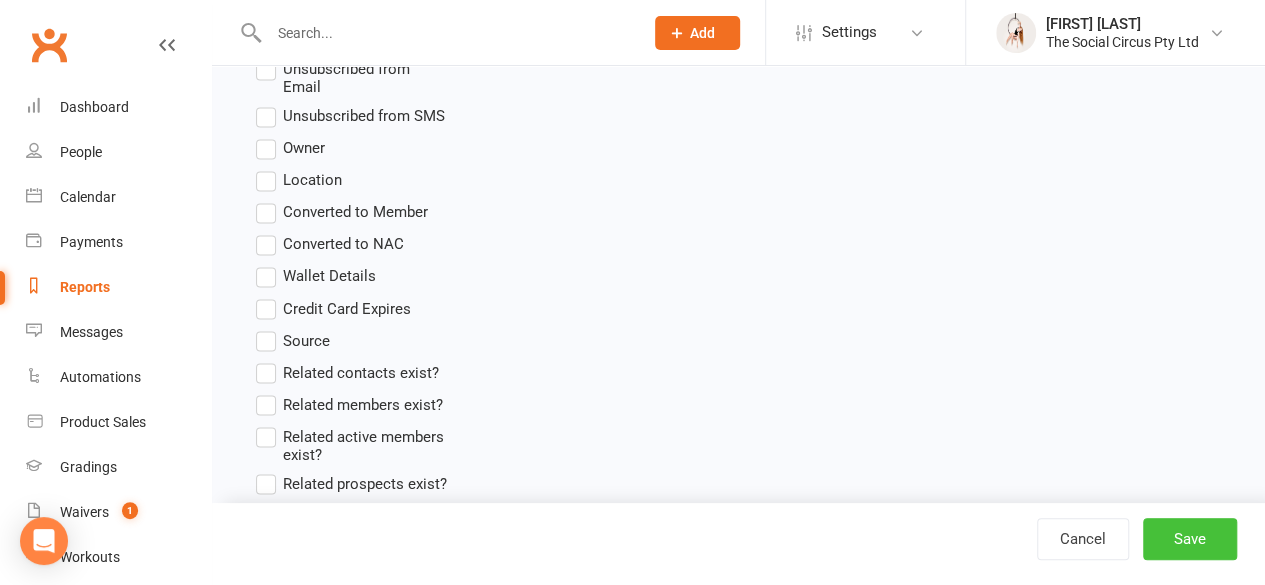 click on "Save" at bounding box center [1190, 539] 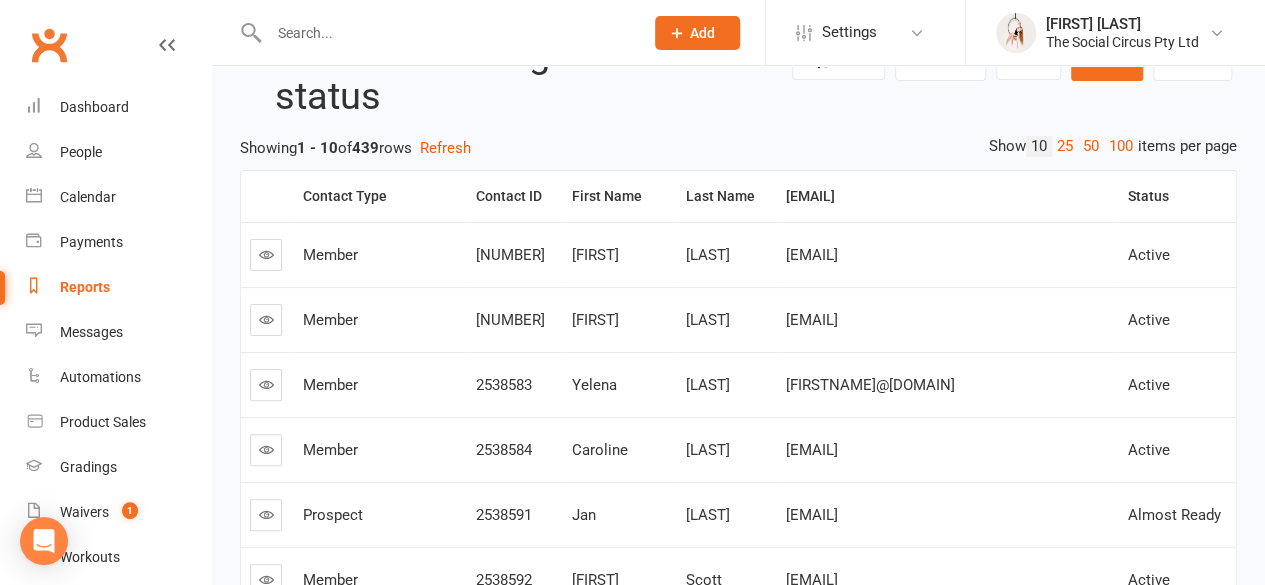 scroll, scrollTop: 0, scrollLeft: 0, axis: both 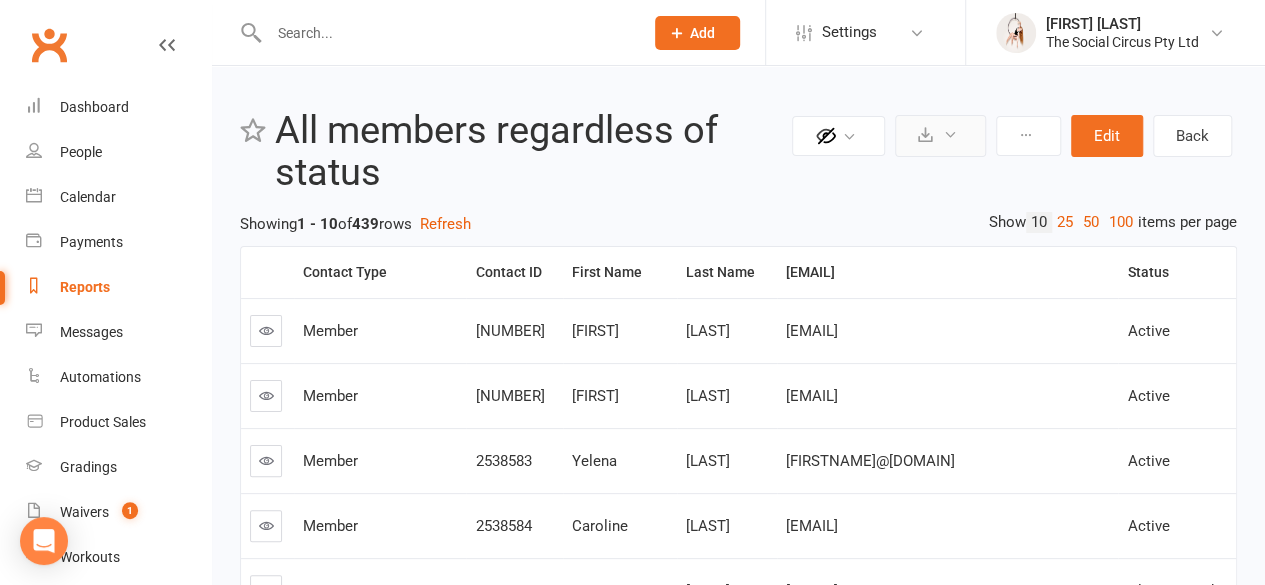 click at bounding box center [925, 134] 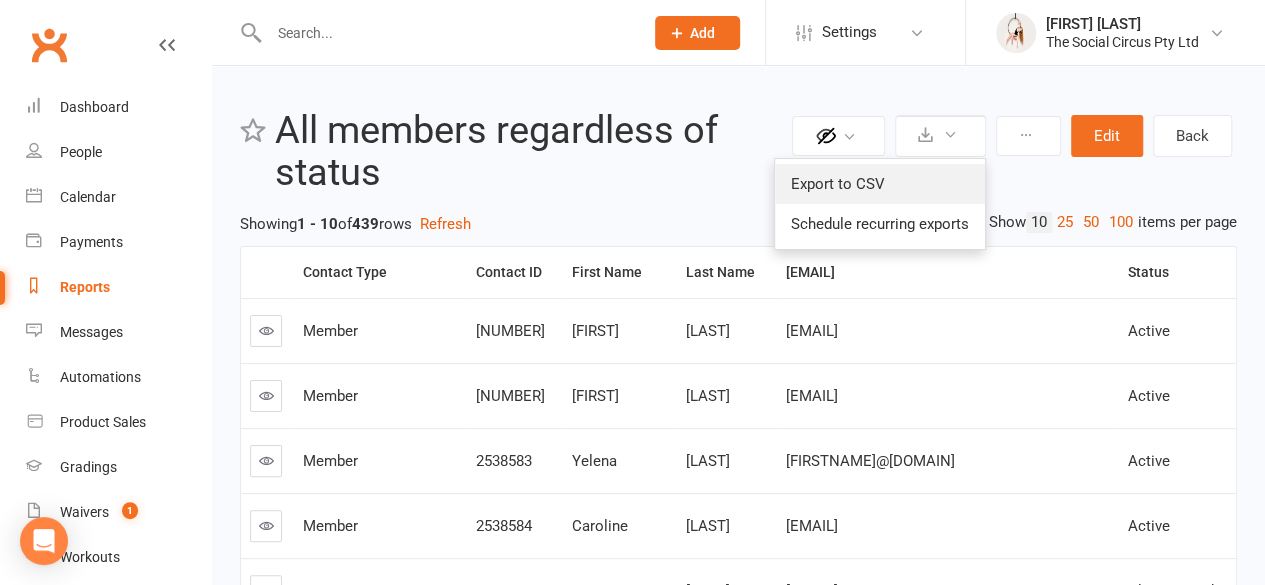 click on "Export to CSV" at bounding box center (880, 184) 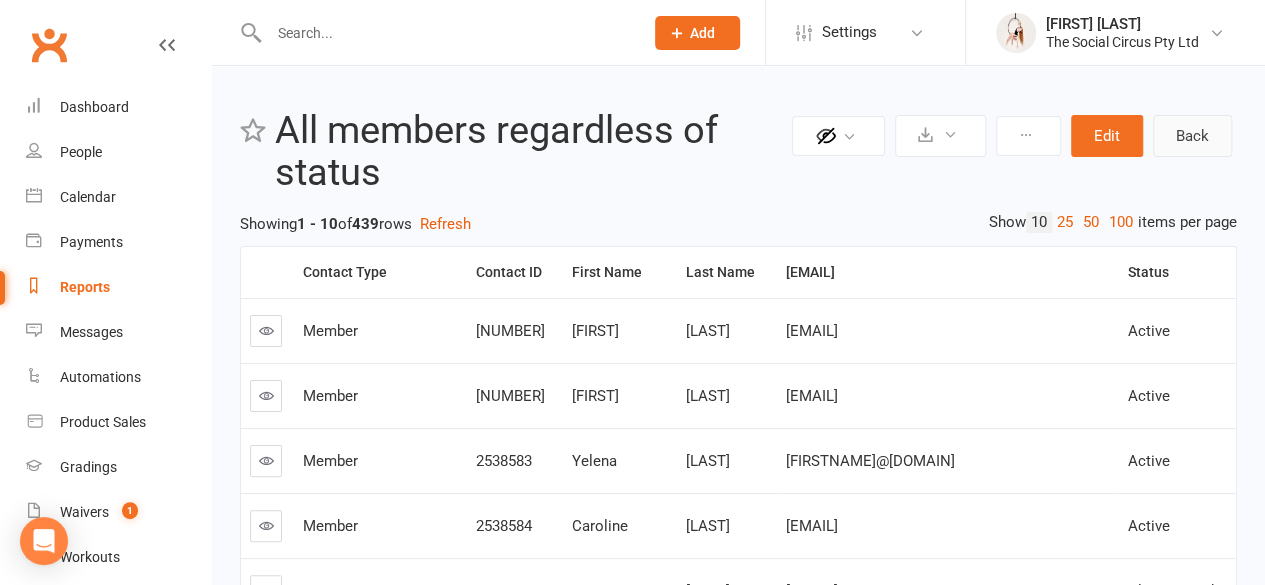 click on "Back" at bounding box center (1192, 136) 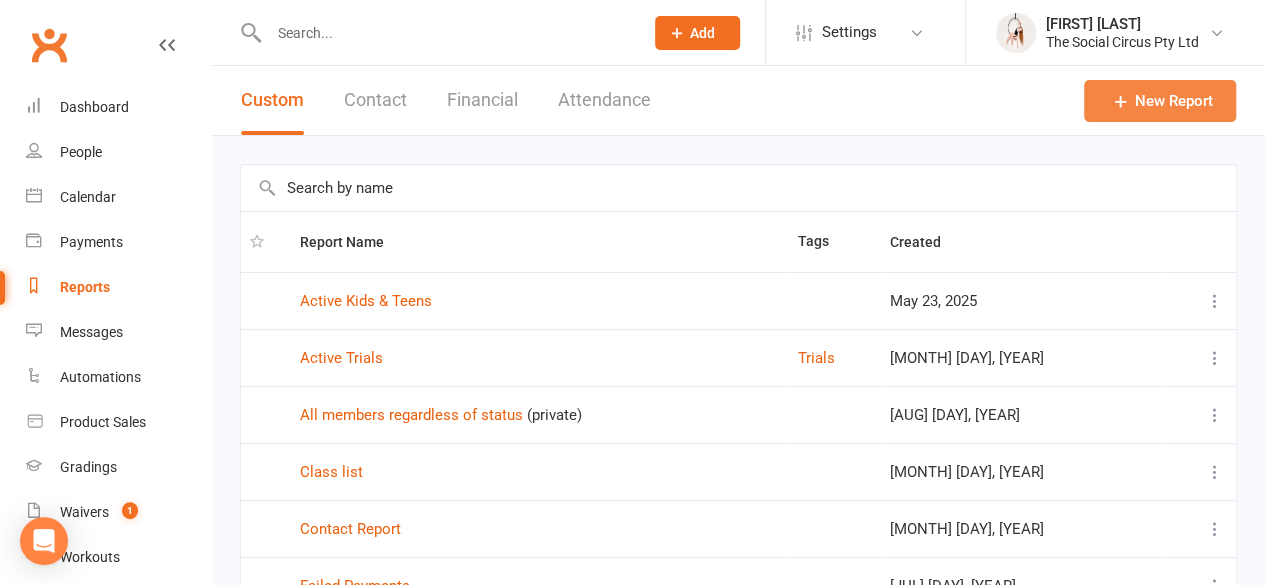 click on "New Report" at bounding box center (1160, 101) 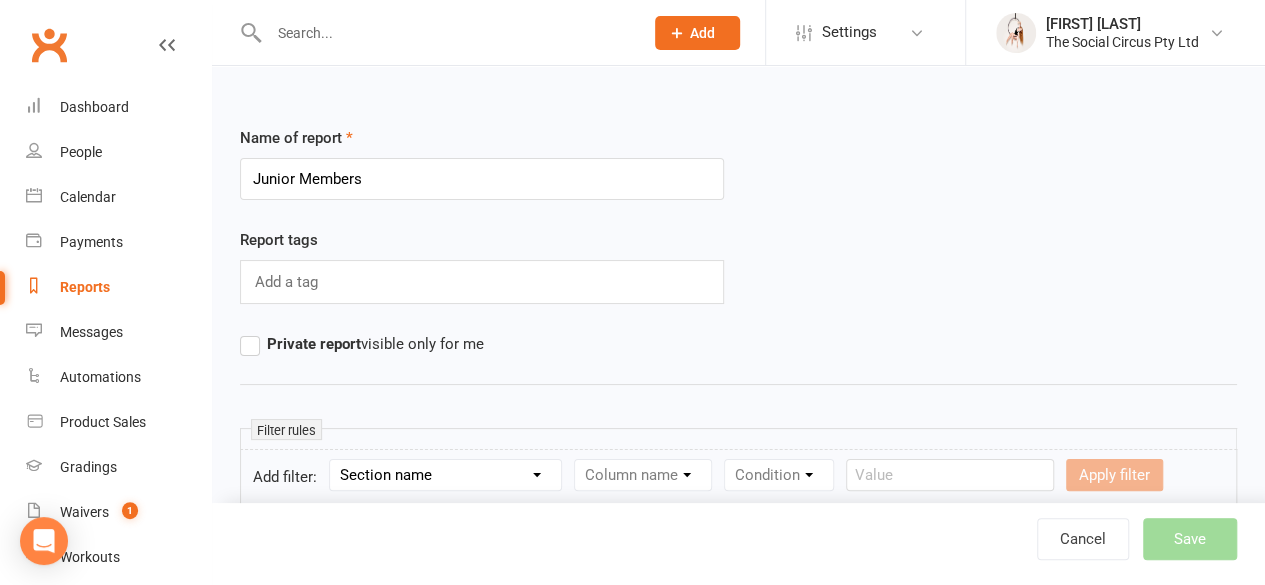type on "Junior Members" 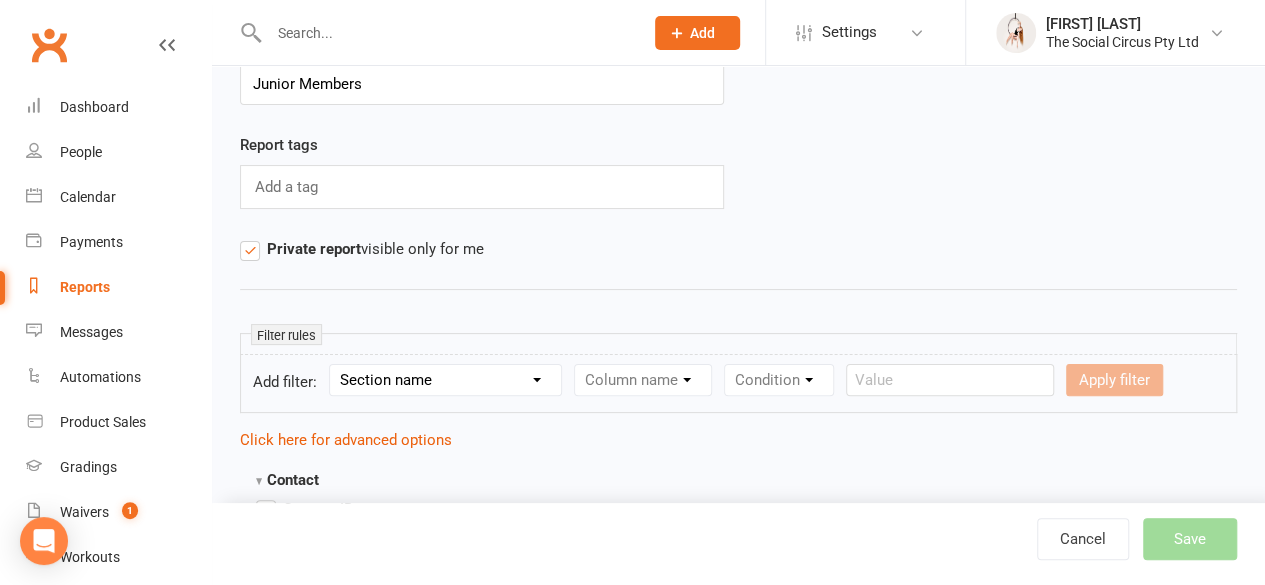 scroll, scrollTop: 200, scrollLeft: 0, axis: vertical 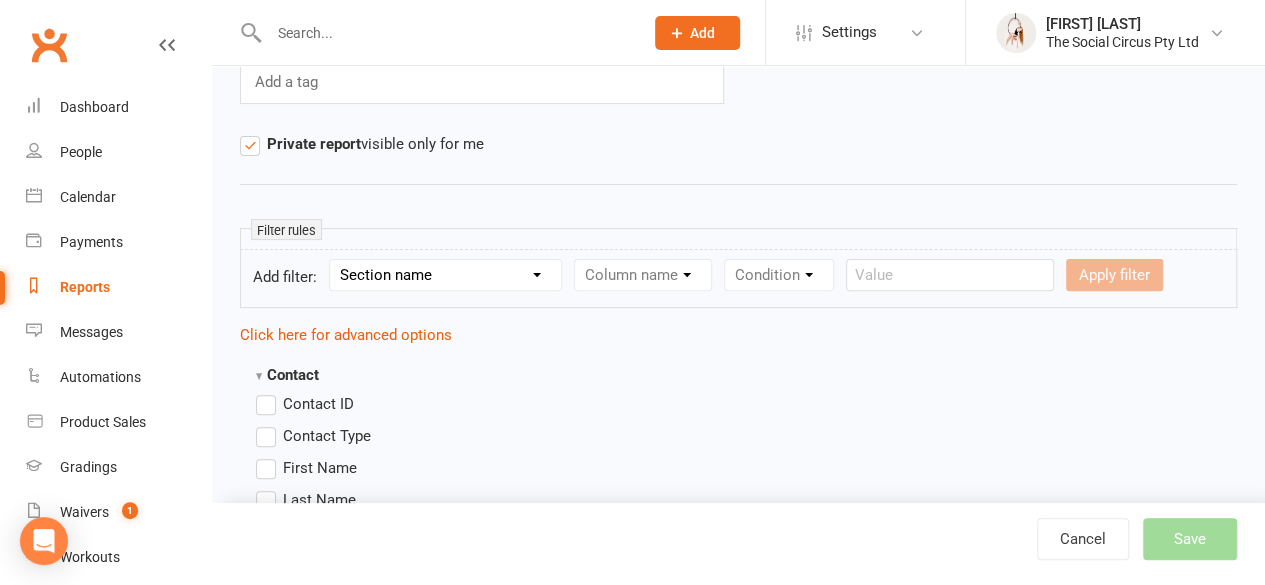 click on "Section name Contact Attendance Aggregate Payment Booking Waitlist Attendees Cancelled Bookings Late-cancelled Bookings Recurring Booking Aggregate Booking Communication Comms Recipients Membership Payment Mobile App Styles And Ranks Aggregate Styles And Ranks Grading Events Promotions Suspensions Signed Waivers Family Members Credit Vouchers Enrolled Automations Enrolled Workouts Public Tasks Emergency Contact Details Interested in: Marketing Information Referred by Trainer/Instructor Waiver Answers Workshop Details" at bounding box center [445, 275] 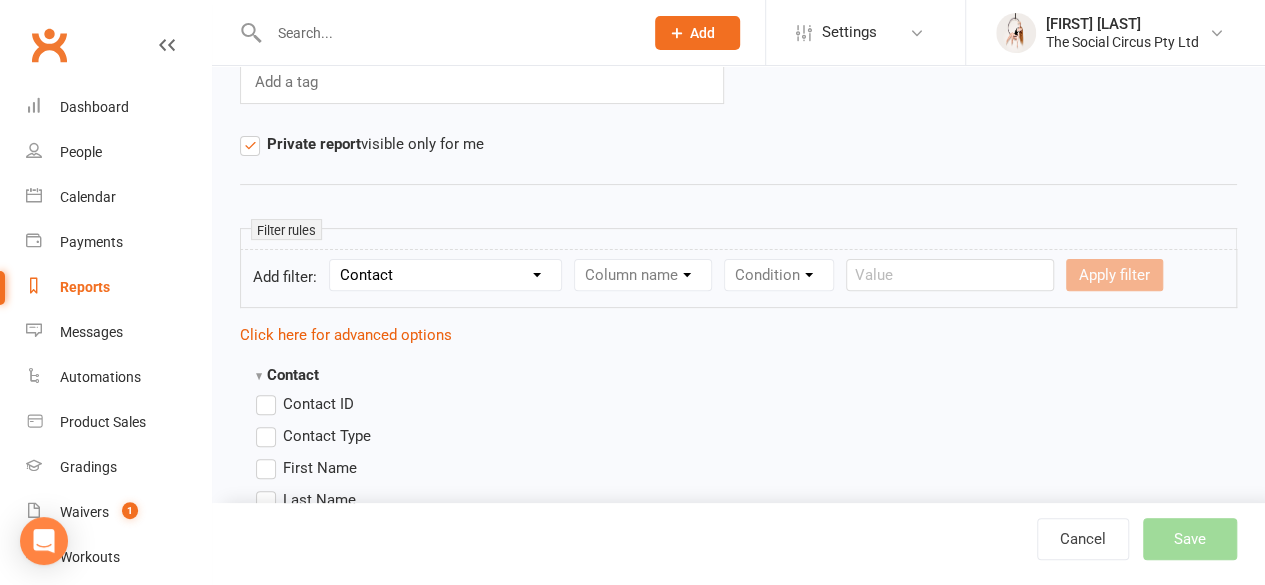 click on "Section name Contact Attendance Aggregate Payment Booking Waitlist Attendees Cancelled Bookings Late-cancelled Bookings Recurring Booking Aggregate Booking Communication Comms Recipients Membership Payment Mobile App Styles And Ranks Aggregate Styles And Ranks Grading Events Promotions Suspensions Signed Waivers Family Members Credit Vouchers Enrolled Automations Enrolled Workouts Public Tasks Emergency Contact Details Interested in: Marketing Information Referred by Trainer/Instructor Waiver Answers Workshop Details" at bounding box center [445, 275] 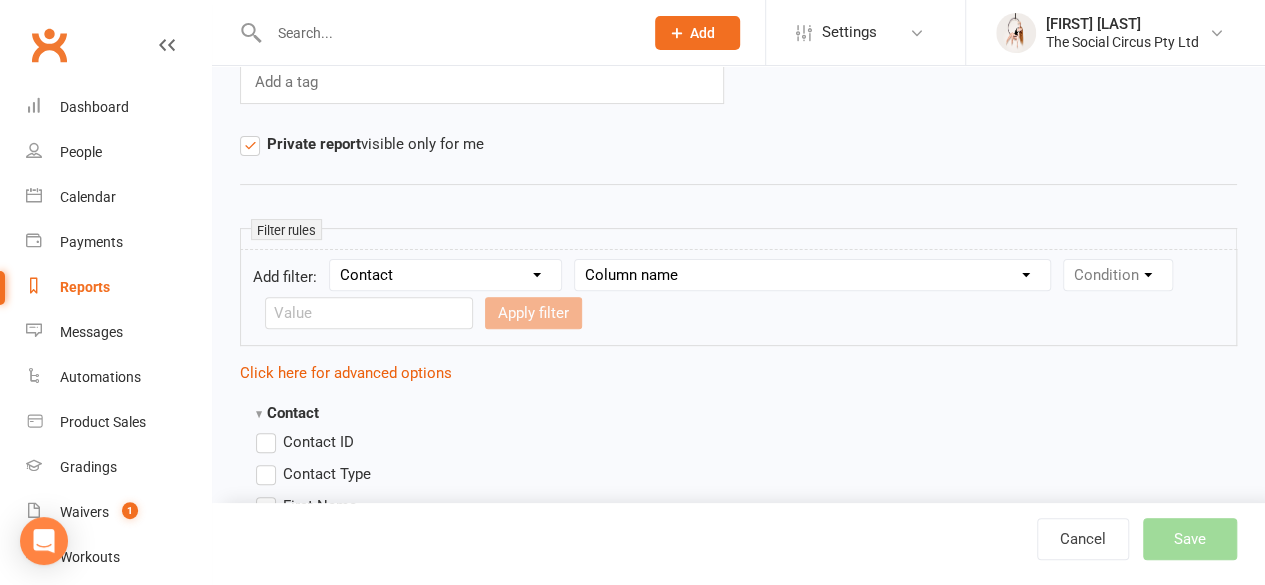click on "Column name Contact Type First Name Last Name Full Name Email Phone Number Address (Full) Address (Street 1) Address (Street 2) Address (City / Suburb) Address (State / Province) Address (Postal / Zip code) Created First Activated Days since added to Clubworx Days since First Activated Days since Last Activated Status Previous Status (Prospects only) Prospect Status Last Changed Trial Status Member Number Date of Birth Age Next Birthday Birth Month Unsubscribed from Email Unsubscribed from SMS Owner Location Converted to Member Converted to NAC Wallet Details Credit Card Expires Source Related contacts exist? Related members exist? Related active members exist? Related prospects exist? Related non-attending contacts exist? Related non-attending contacts (with active memberships) exist? Parent(s) exist in Clubworx? Children exist in Clubworx? Profile picture attached? Credit balance Flagged? Flag Titles Pronouns" at bounding box center [812, 275] 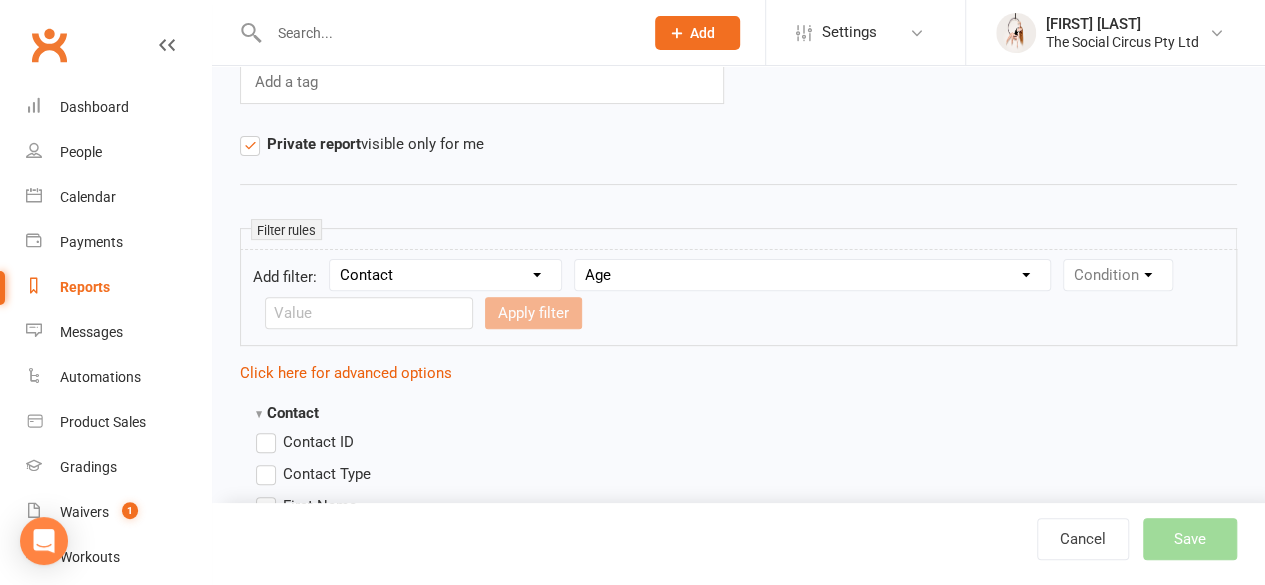 click on "Column name Contact Type First Name Last Name Full Name Email Phone Number Address (Full) Address (Street 1) Address (Street 2) Address (City / Suburb) Address (State / Province) Address (Postal / Zip code) Created First Activated Days since added to Clubworx Days since First Activated Days since Last Activated Status Previous Status (Prospects only) Prospect Status Last Changed Trial Status Member Number Date of Birth Age Next Birthday Birth Month Unsubscribed from Email Unsubscribed from SMS Owner Location Converted to Member Converted to NAC Wallet Details Credit Card Expires Source Related contacts exist? Related members exist? Related active members exist? Related prospects exist? Related non-attending contacts exist? Related non-attending contacts (with active memberships) exist? Parent(s) exist in Clubworx? Children exist in Clubworx? Profile picture attached? Credit balance Flagged? Flag Titles Pronouns" at bounding box center [812, 275] 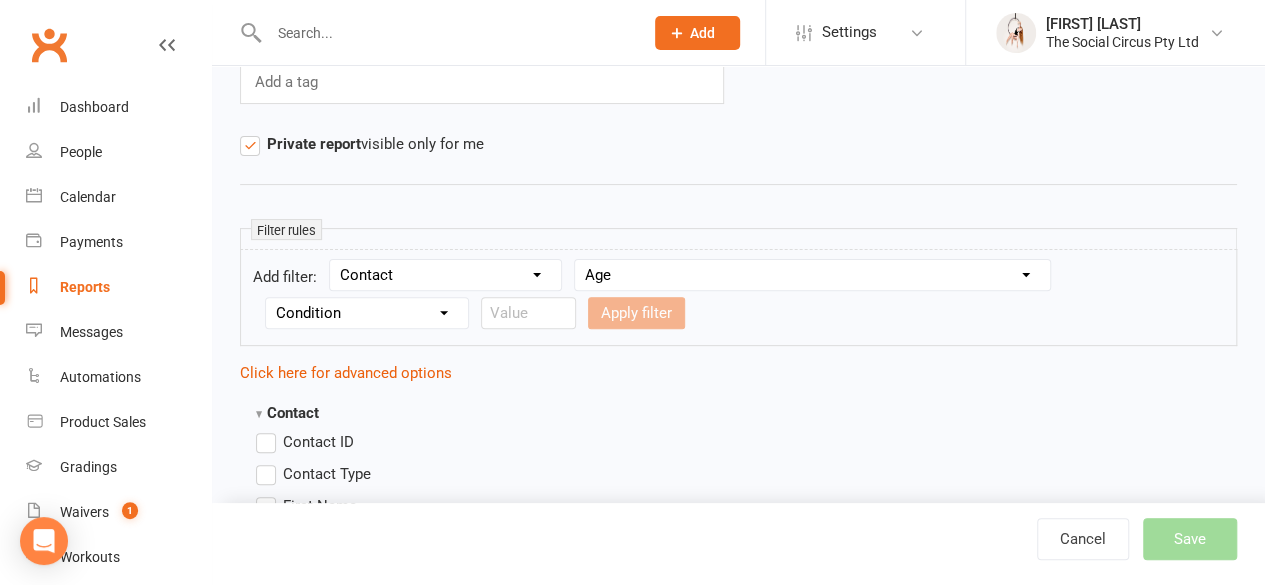 click on "Condition Is Is not Less than Greater than Less than or equal to Greater than or equal to Is blank Is not blank" at bounding box center [367, 313] 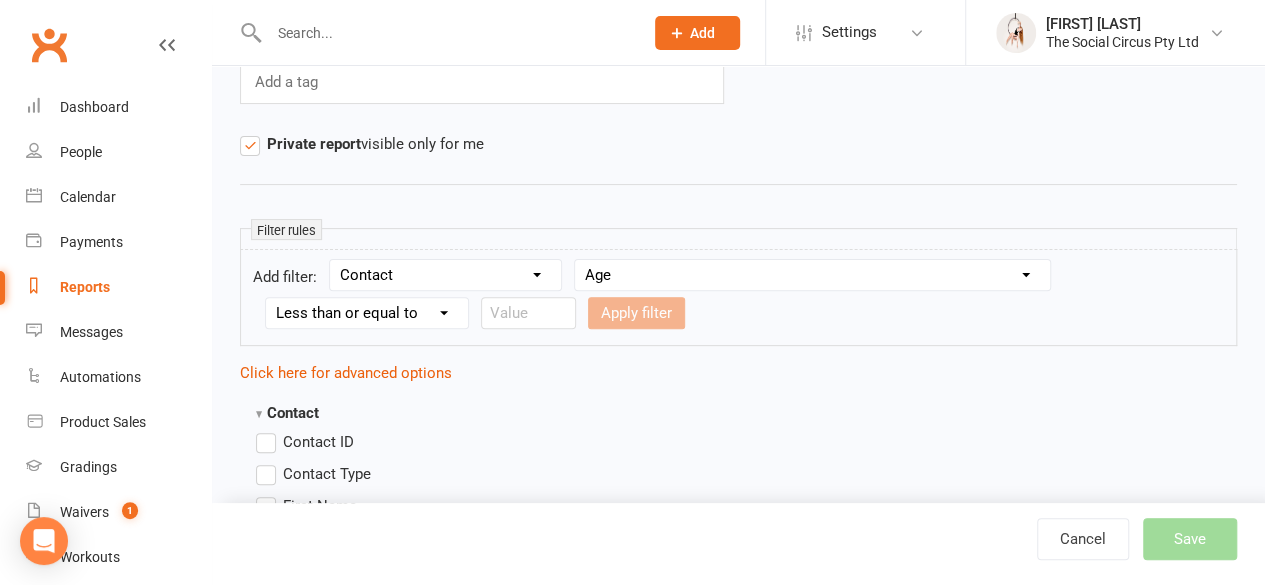 click on "Condition Is Is not Less than Greater than Less than or equal to Greater than or equal to Is blank Is not blank" at bounding box center (367, 313) 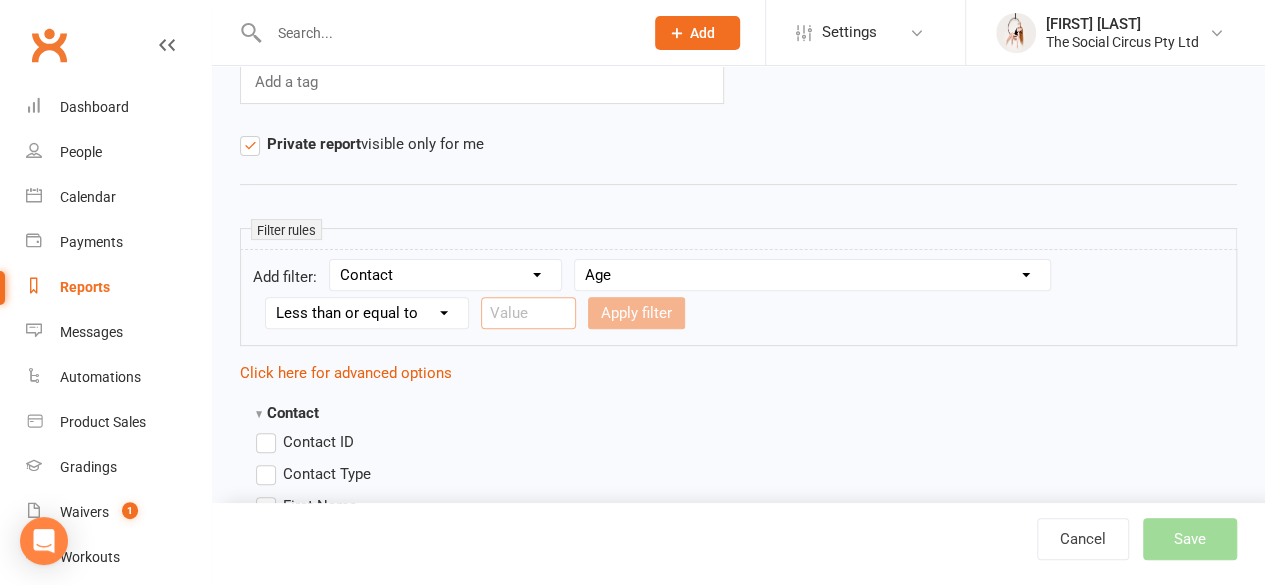 click at bounding box center [528, 313] 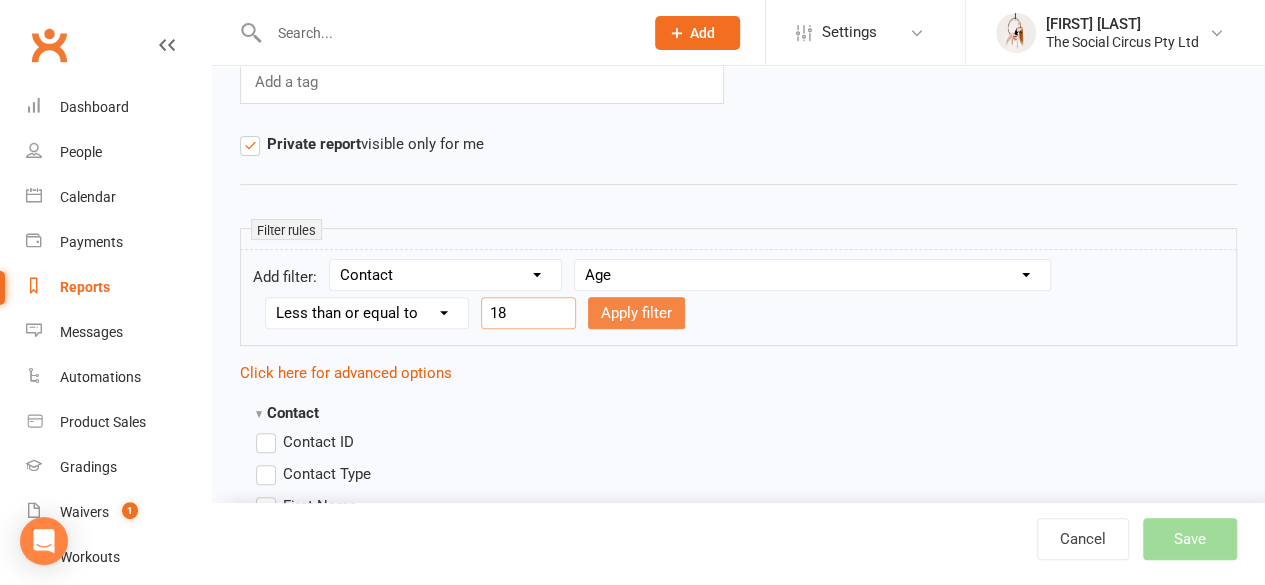 type on "18" 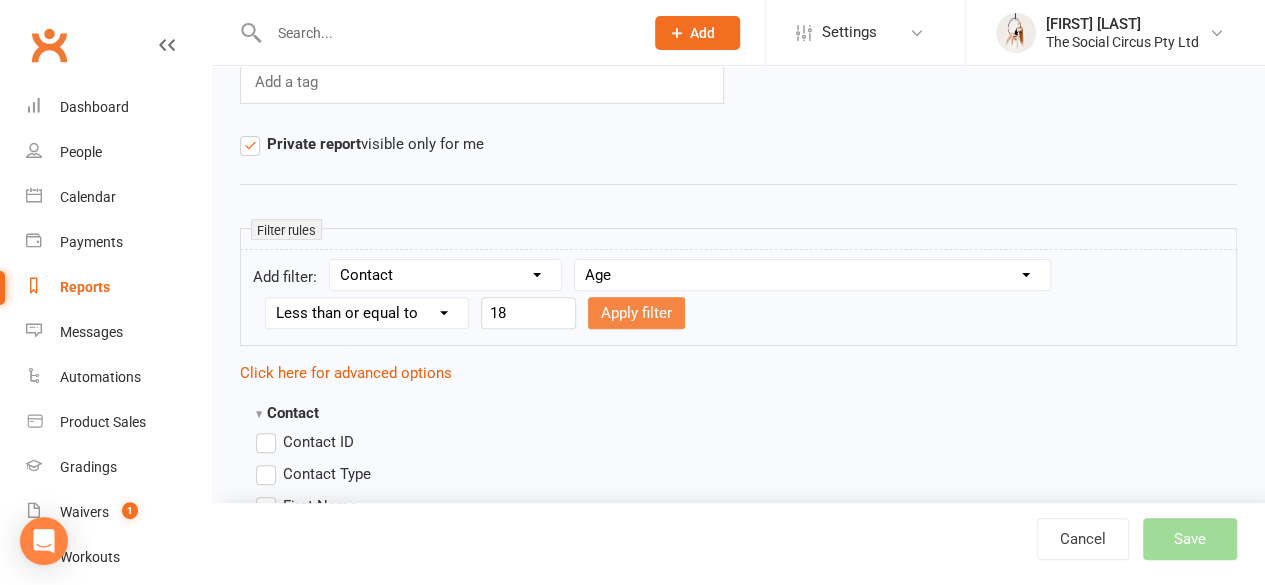 click on "Apply filter" at bounding box center (636, 313) 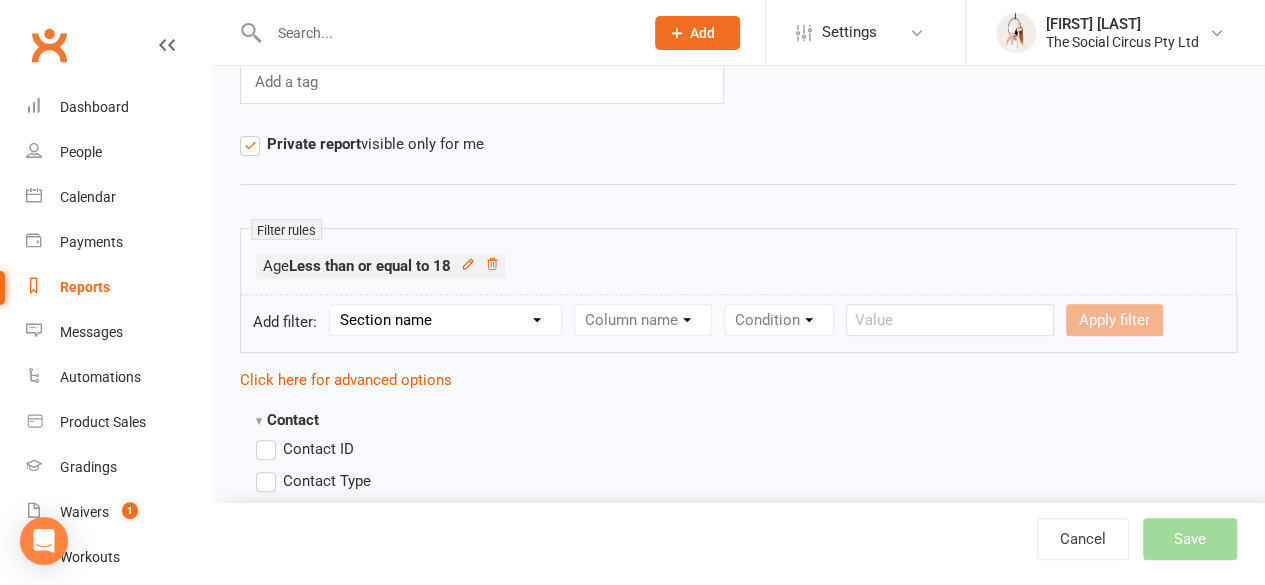 click on "Section name Contact Attendance Aggregate Payment Booking Waitlist Attendees Cancelled Bookings Late-cancelled Bookings Recurring Booking Aggregate Booking Communication Comms Recipients Membership Payment Mobile App Styles And Ranks Aggregate Styles And Ranks Grading Events Promotions Suspensions Signed Waivers Family Members Credit Vouchers Enrolled Automations Enrolled Workouts Public Tasks Emergency Contact Details Interested in: Marketing Information Referred by Trainer/Instructor Waiver Answers Workshop Details" at bounding box center [445, 320] 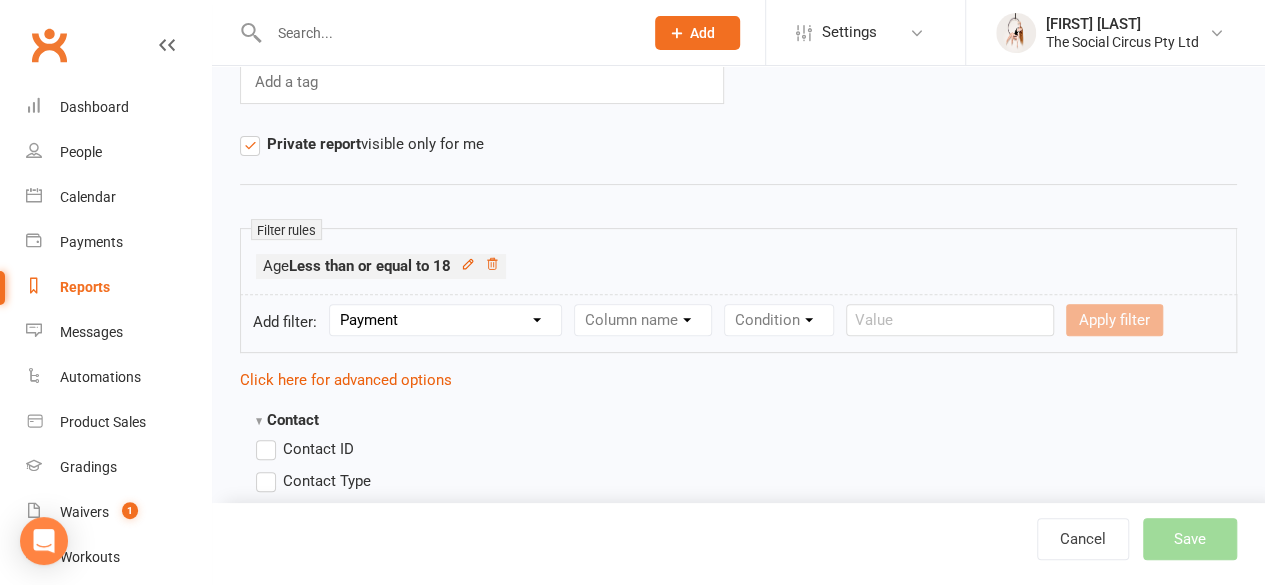 click on "Section name Contact Attendance Aggregate Payment Booking Waitlist Attendees Cancelled Bookings Late-cancelled Bookings Recurring Booking Aggregate Booking Communication Comms Recipients Membership Payment Mobile App Styles And Ranks Aggregate Styles And Ranks Grading Events Promotions Suspensions Signed Waivers Family Members Credit Vouchers Enrolled Automations Enrolled Workouts Public Tasks Emergency Contact Details Interested in: Marketing Information Referred by Trainer/Instructor Waiver Answers Workshop Details" at bounding box center (445, 320) 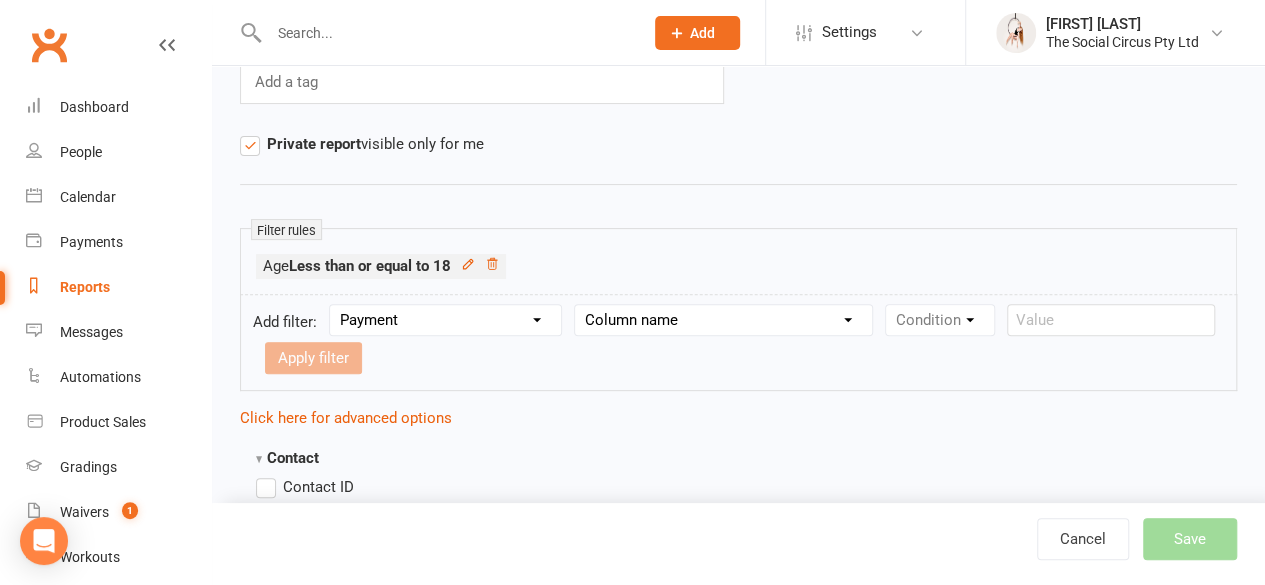 click on "Section name Contact Attendance Aggregate Payment Booking Waitlist Attendees Cancelled Bookings Late-cancelled Bookings Recurring Booking Aggregate Booking Communication Comms Recipients Membership Payment Mobile App Styles And Ranks Aggregate Styles And Ranks Grading Events Promotions Suspensions Signed Waivers Family Members Credit Vouchers Enrolled Automations Enrolled Workouts Public Tasks Emergency Contact Details Interested in: Marketing Information Referred by Trainer/Instructor Waiver Answers Workshop Details" at bounding box center [445, 320] 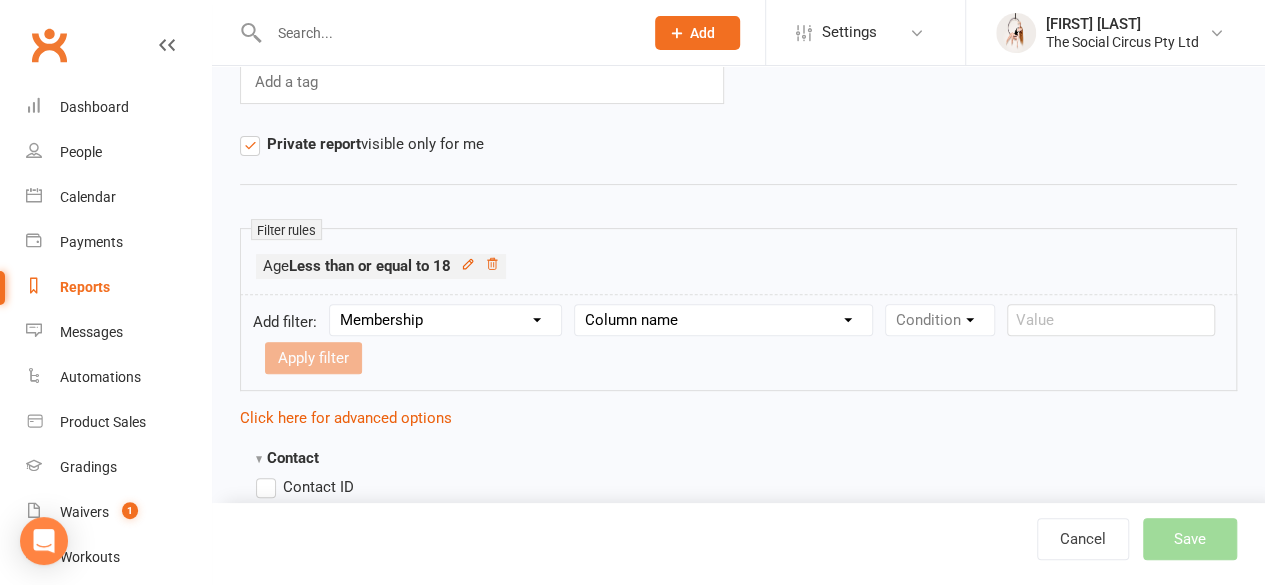 click on "Section name Contact Attendance Aggregate Payment Booking Waitlist Attendees Cancelled Bookings Late-cancelled Bookings Recurring Booking Aggregate Booking Communication Comms Recipients Membership Payment Mobile App Styles And Ranks Aggregate Styles And Ranks Grading Events Promotions Suspensions Signed Waivers Family Members Credit Vouchers Enrolled Automations Enrolled Workouts Public Tasks Emergency Contact Details Interested in: Marketing Information Referred by Trainer/Instructor Waiver Answers Workshop Details" at bounding box center (445, 320) 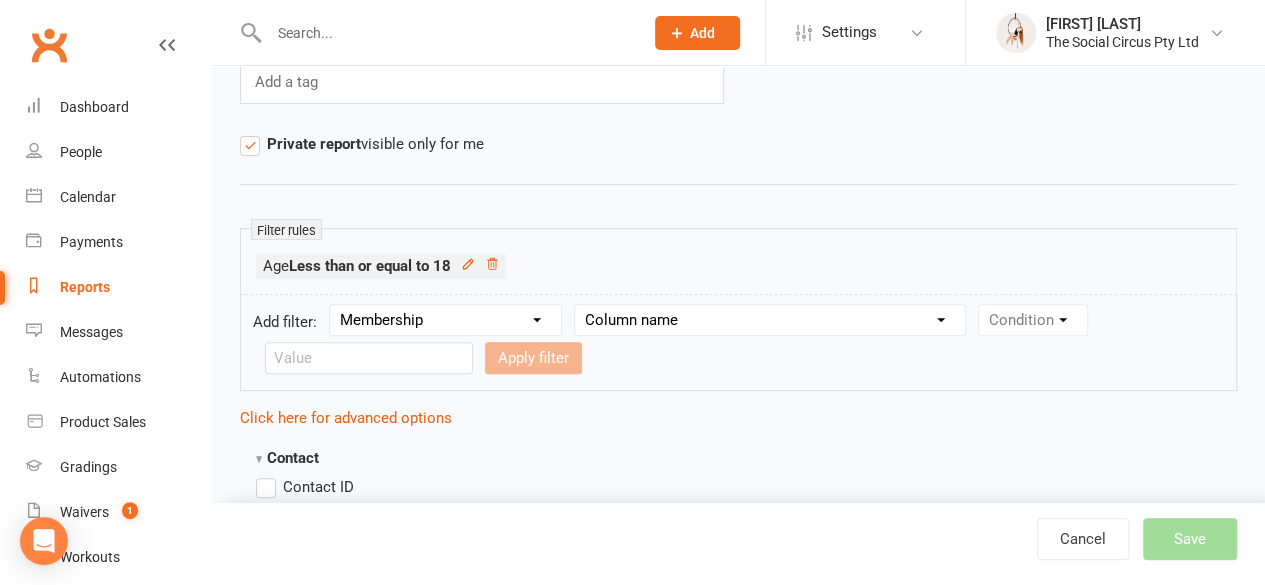 click on "Column name Membership ID Membership Name Membership Category Membership Start Date Membership Up-front Payment Date Membership Recurring Payments Start Date Membership Expiry Date Membership Added On Membership Term (in words) Membership Duration (in days) Current Membership Age (in days) Active Days Remaining (after today) Membership Fee (Up-front) Membership Fee (Recurring) Membership Recurring Fee Frequency Membership Attendance Limit (Description) Membership Attendance Limit Recurrence (Period) Membership Attendance Limit Recurrence (Number) Membership Source Class Pack? Trial Membership? Send email receipt on successful payment? Bookings Made Bookings Attended Bookings Absent Bookings w/ Unmarked Attendance Bookings Remaining Attendances in Current Calendar Month Make-up Classes Available Membership Active? Cancellation Present? Cancellation Date Cancellation Added On Cancellation Reason Most Recent Attendance Payments Attempted Paid Payments Failed Payments (Current) Payments Remaining" at bounding box center [770, 320] 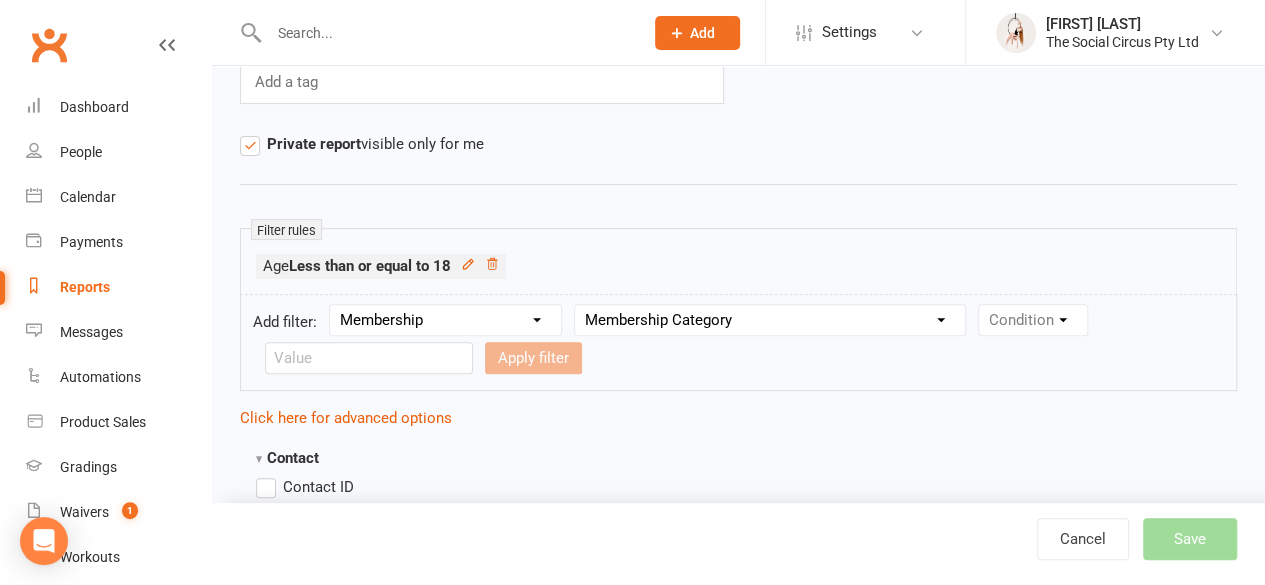 click on "Column name Membership ID Membership Name Membership Category Membership Start Date Membership Up-front Payment Date Membership Recurring Payments Start Date Membership Expiry Date Membership Added On Membership Term (in words) Membership Duration (in days) Current Membership Age (in days) Active Days Remaining (after today) Membership Fee (Up-front) Membership Fee (Recurring) Membership Recurring Fee Frequency Membership Attendance Limit (Description) Membership Attendance Limit Recurrence (Period) Membership Attendance Limit Recurrence (Number) Membership Source Class Pack? Trial Membership? Send email receipt on successful payment? Bookings Made Bookings Attended Bookings Absent Bookings w/ Unmarked Attendance Bookings Remaining Attendances in Current Calendar Month Make-up Classes Available Membership Active? Cancellation Present? Cancellation Date Cancellation Added On Cancellation Reason Most Recent Attendance Payments Attempted Paid Payments Failed Payments (Current) Payments Remaining" at bounding box center [770, 320] 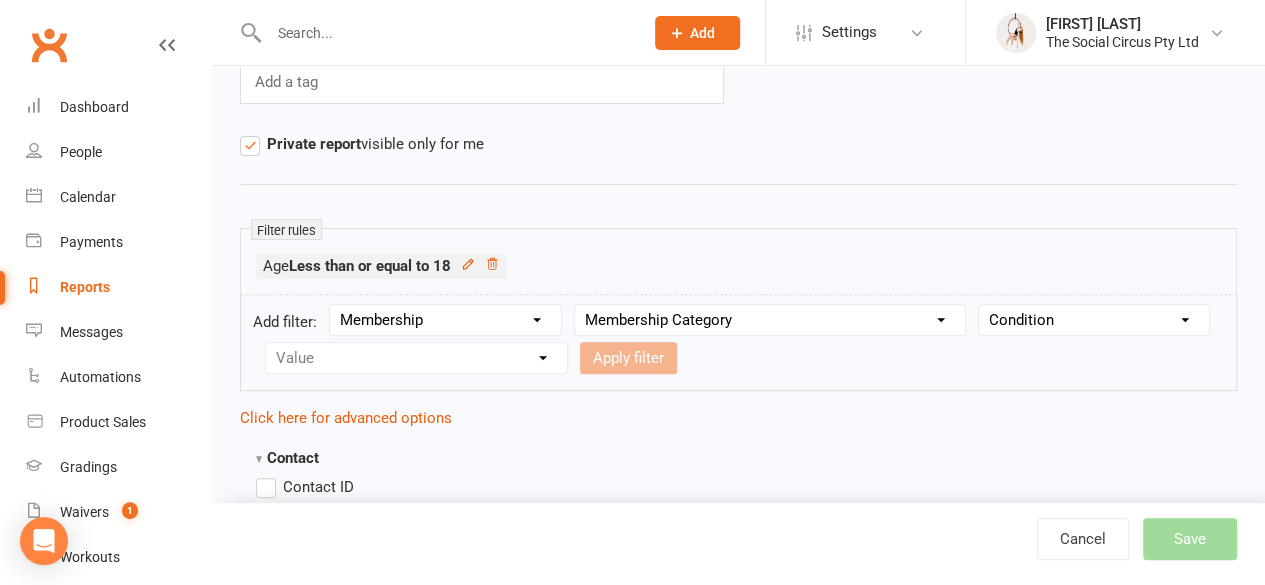 click on "Condition Equals Does not equal Contains Does not contain Is blank or does not contain Is blank Is not blank" at bounding box center [1094, 320] 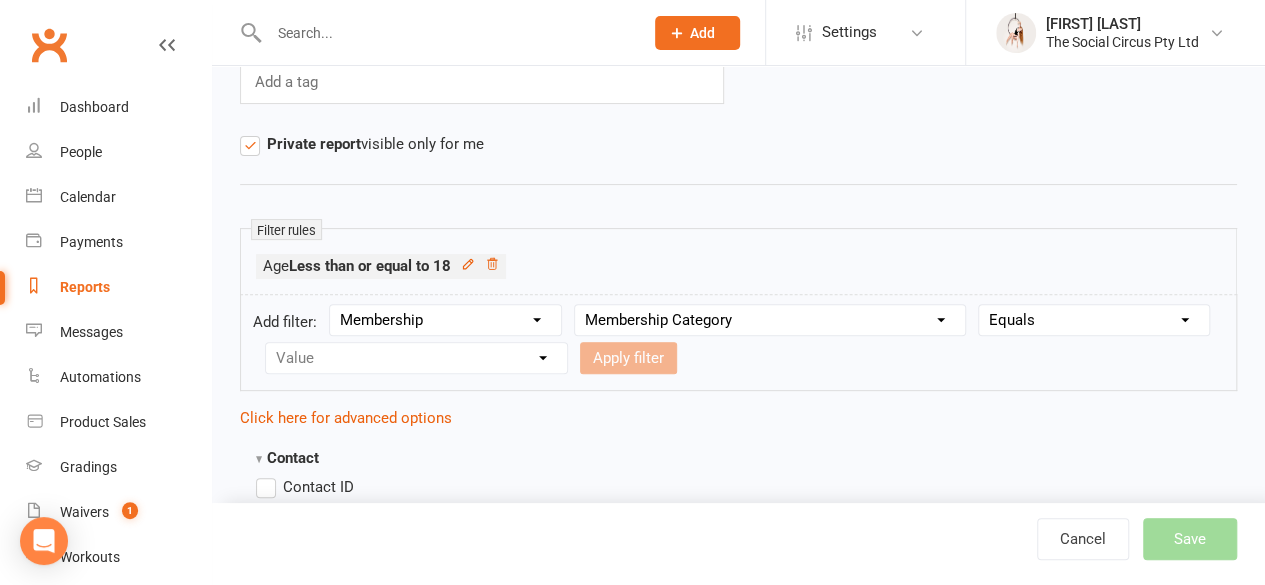click on "Condition Equals Does not equal Contains Does not contain Is blank or does not contain Is blank Is not blank" at bounding box center (1094, 320) 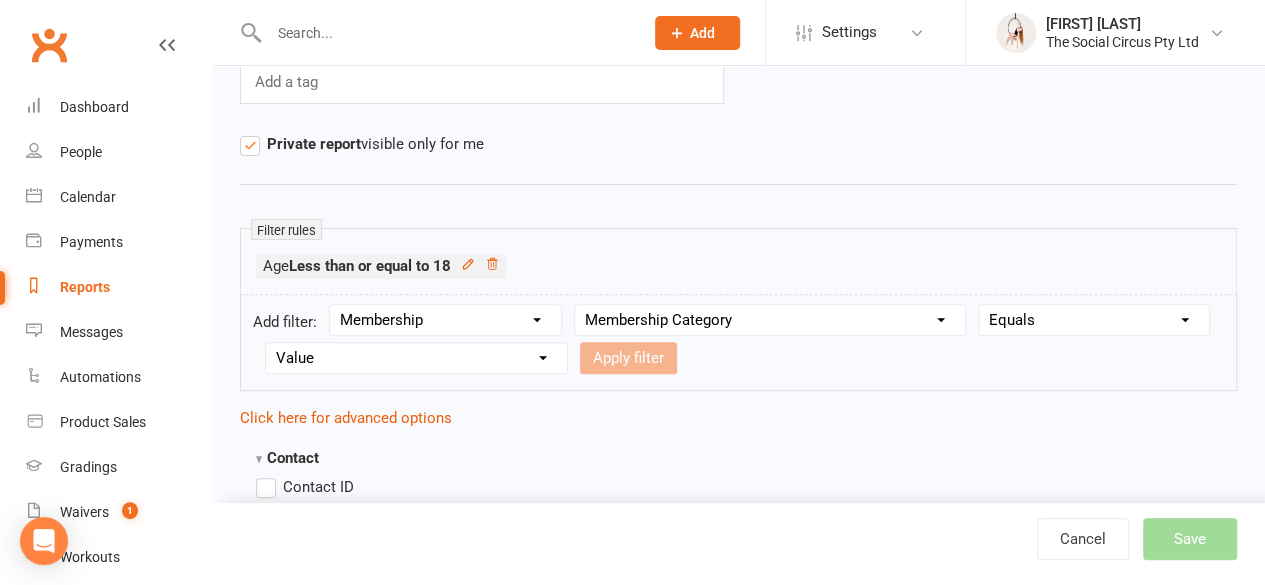 click on "Value Adult Core Program Adult Workshop Advanced Program Foundation Membership Graded Class Packs Kids Beginner/Elementary Kids Intermediate/Advanced Kids Workshop Learn the Ropes Class Packs Learn the Ropes recurring membership Open Training Party/Private Event Private bookings Staff Teens Beginner/Elementary Teens Intermediate/Advanced Trial" at bounding box center (416, 358) 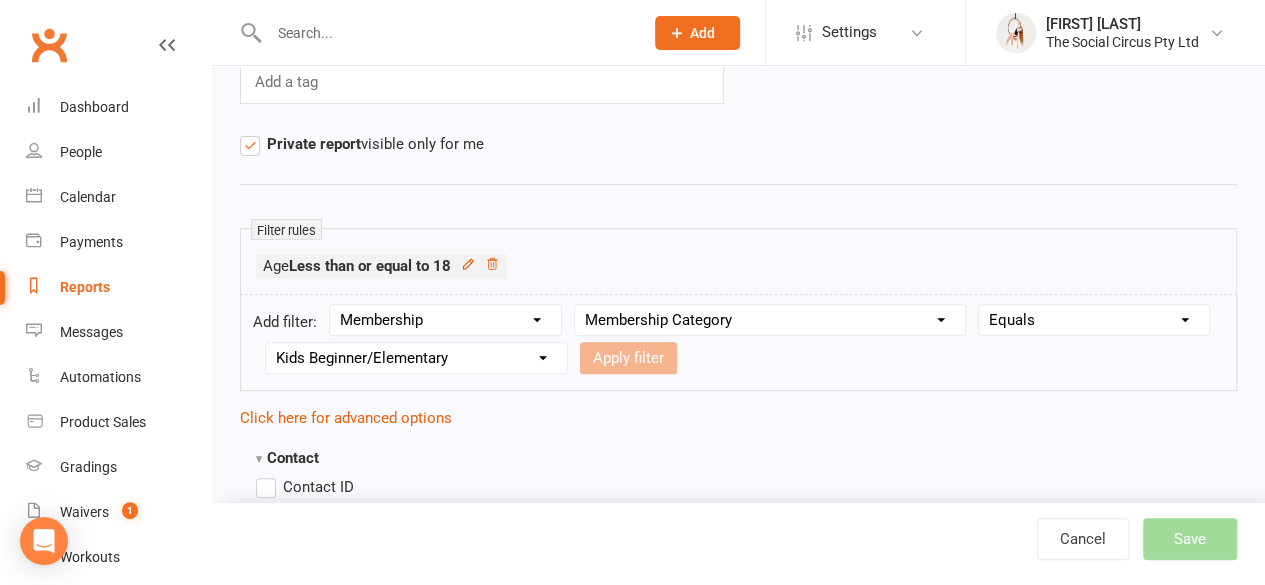 click on "Value Adult Core Program Adult Workshop Advanced Program Foundation Membership Graded Class Packs Kids Beginner/Elementary Kids Intermediate/Advanced Kids Workshop Learn the Ropes Class Packs Learn the Ropes recurring membership Open Training Party/Private Event Private bookings Staff Teens Beginner/Elementary Teens Intermediate/Advanced Trial" at bounding box center (416, 358) 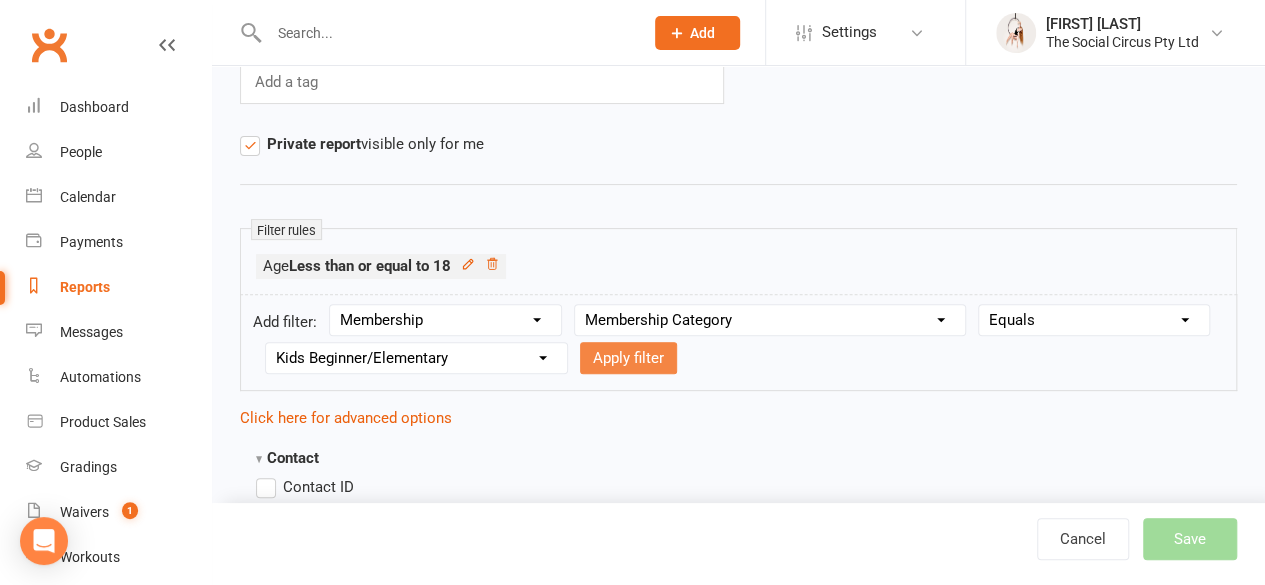 click on "Apply filter" at bounding box center [628, 358] 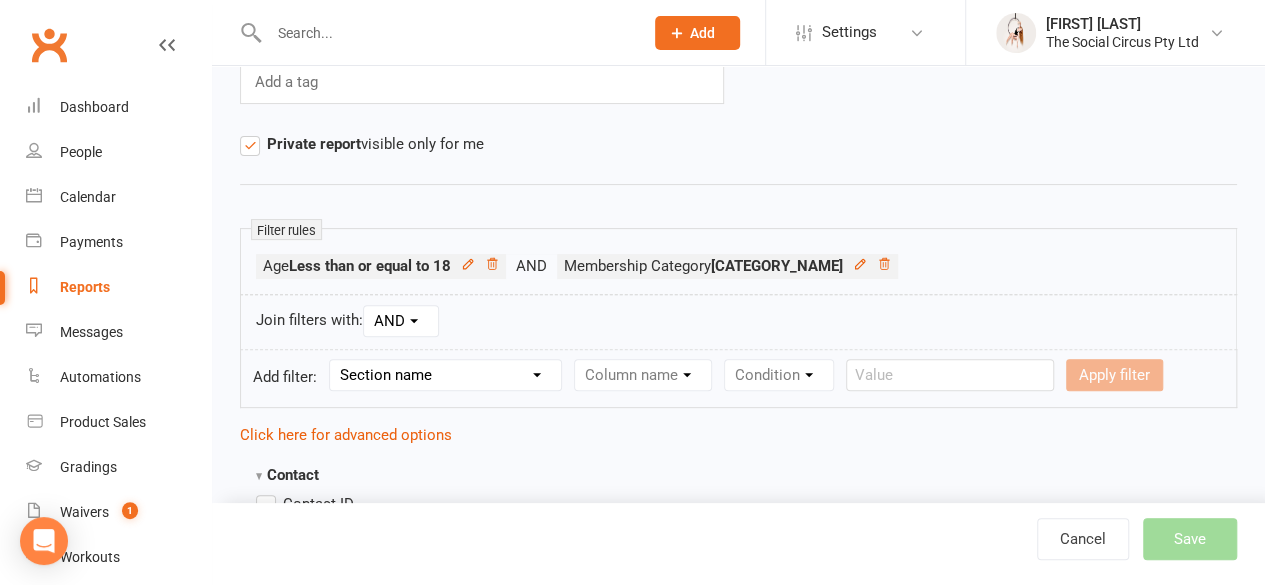 click on "AND OR" at bounding box center (401, 321) 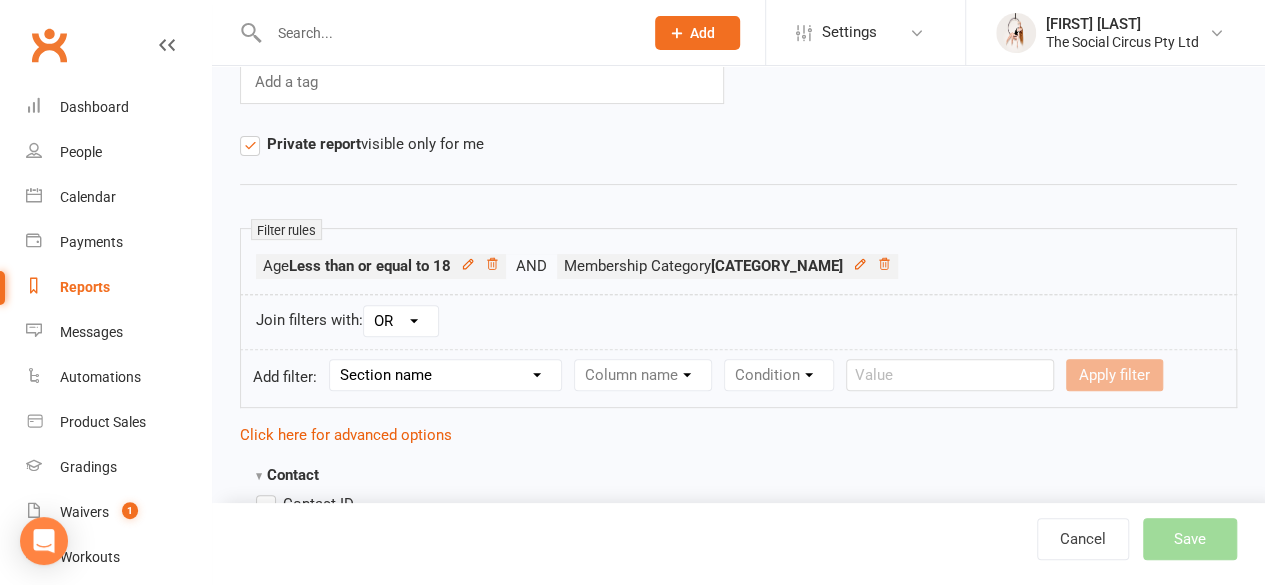 click on "AND OR" at bounding box center [401, 321] 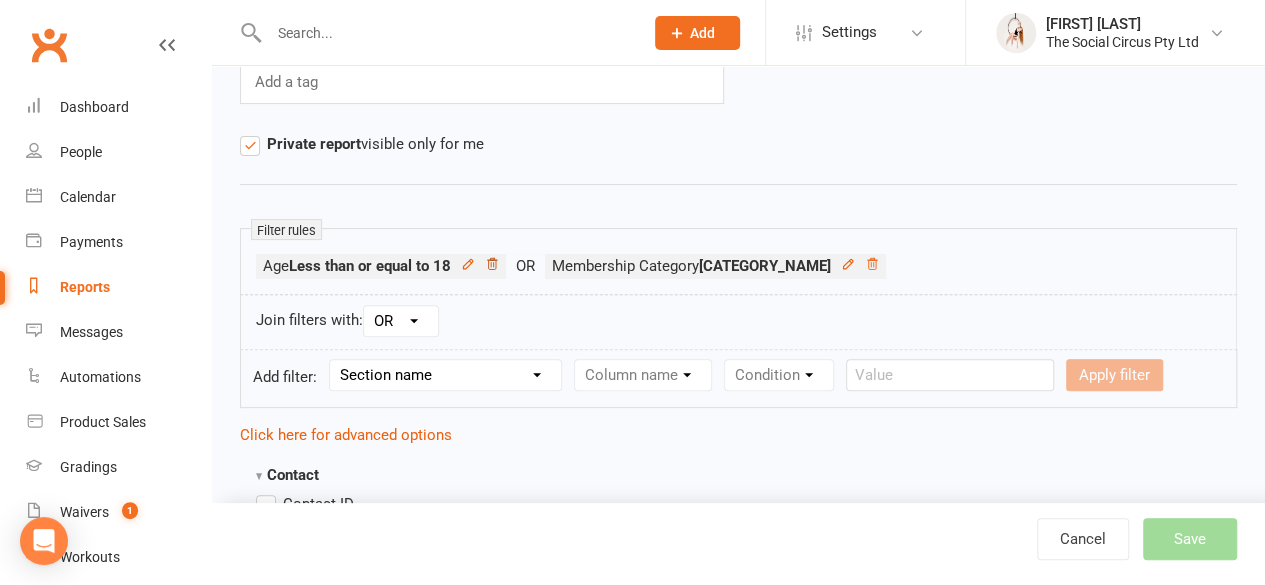 click 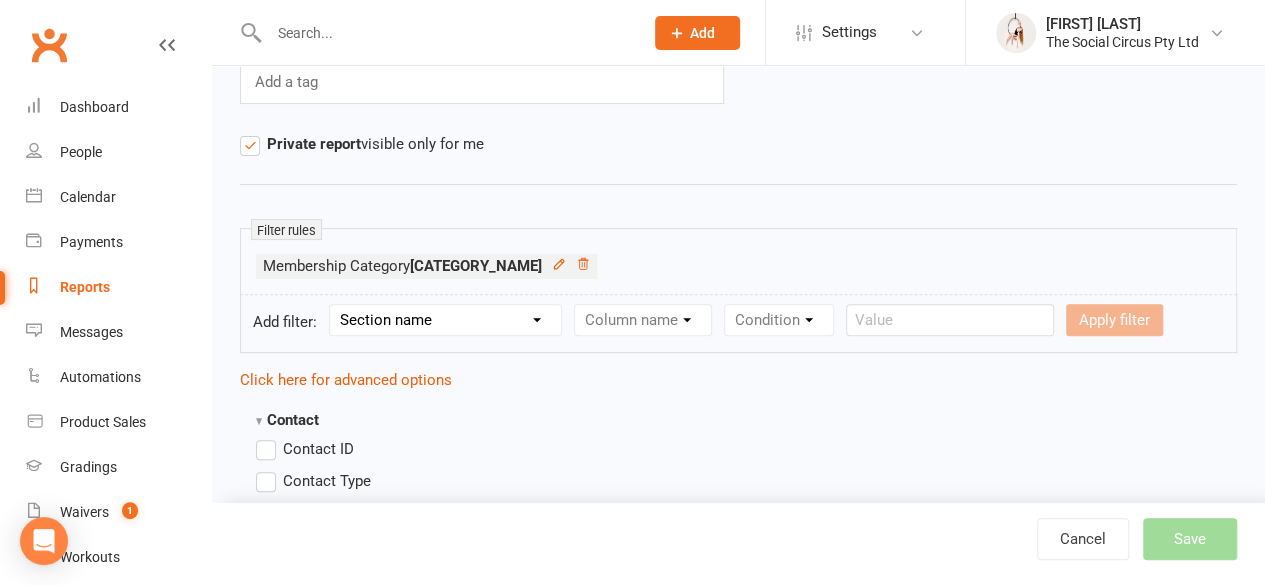 click on "Section name Contact Attendance Aggregate Payment Booking Waitlist Attendees Cancelled Bookings Late-cancelled Bookings Recurring Booking Aggregate Booking Communication Comms Recipients Membership Payment Mobile App Styles And Ranks Aggregate Styles And Ranks Grading Events Promotions Suspensions Signed Waivers Family Members Credit Vouchers Enrolled Automations Enrolled Workouts Public Tasks Emergency Contact Details Interested in: Marketing Information Referred by Trainer/Instructor Waiver Answers Workshop Details" at bounding box center [445, 320] 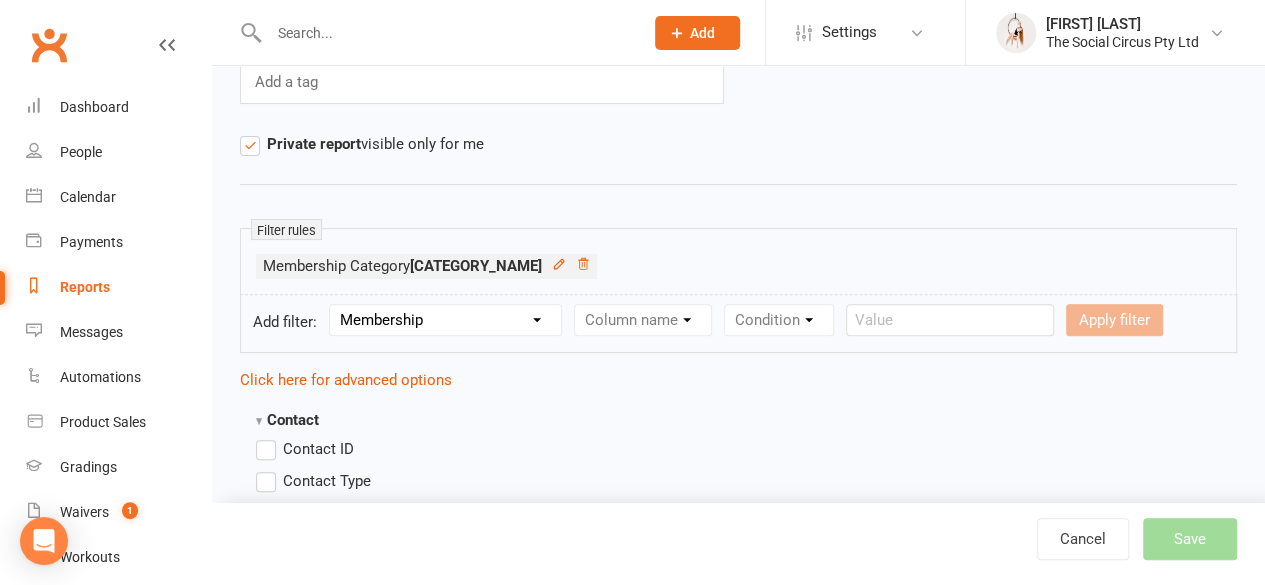 click on "Section name Contact Attendance Aggregate Payment Booking Waitlist Attendees Cancelled Bookings Late-cancelled Bookings Recurring Booking Aggregate Booking Communication Comms Recipients Membership Payment Mobile App Styles And Ranks Aggregate Styles And Ranks Grading Events Promotions Suspensions Signed Waivers Family Members Credit Vouchers Enrolled Automations Enrolled Workouts Public Tasks Emergency Contact Details Interested in: Marketing Information Referred by Trainer/Instructor Waiver Answers Workshop Details" at bounding box center [445, 320] 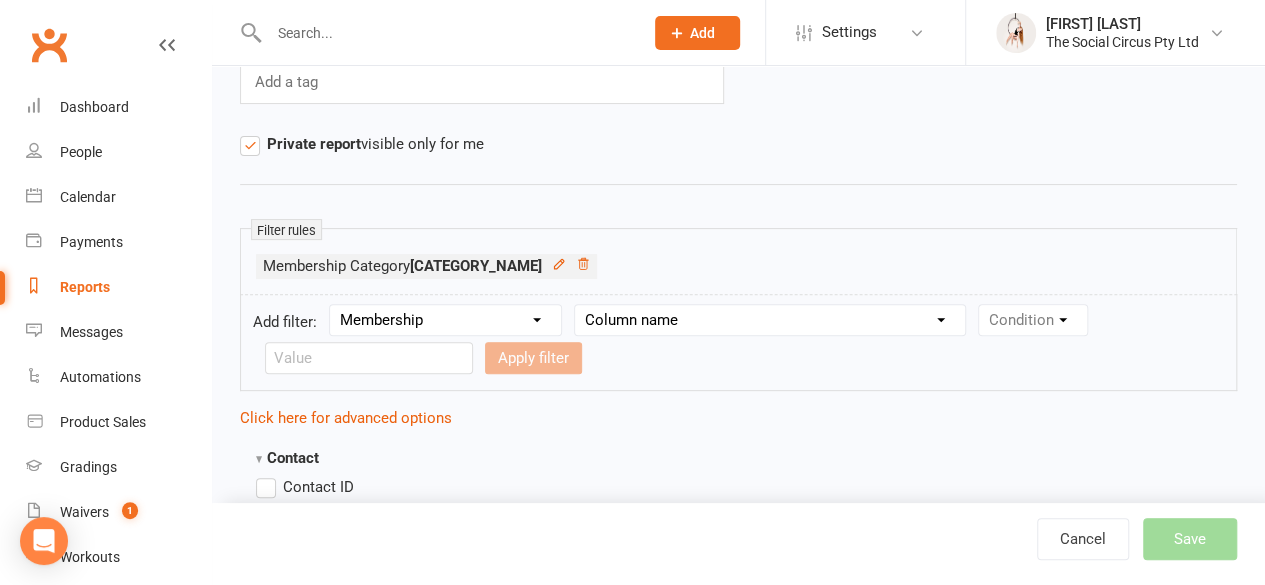 click on "Column name Membership ID Membership Name Membership Category Membership Start Date Membership Up-front Payment Date Membership Recurring Payments Start Date Membership Expiry Date Membership Added On Membership Term (in words) Membership Duration (in days) Current Membership Age (in days) Active Days Remaining (after today) Membership Fee (Up-front) Membership Fee (Recurring) Membership Recurring Fee Frequency Membership Attendance Limit (Description) Membership Attendance Limit Recurrence (Period) Membership Attendance Limit Recurrence (Number) Membership Source Class Pack? Trial Membership? Send email receipt on successful payment? Bookings Made Bookings Attended Bookings Absent Bookings w/ Unmarked Attendance Bookings Remaining Attendances in Current Calendar Month Make-up Classes Available Membership Active? Cancellation Present? Cancellation Date Cancellation Added On Cancellation Reason Most Recent Attendance Payments Attempted Paid Payments Failed Payments (Current) Payments Remaining" at bounding box center [770, 320] 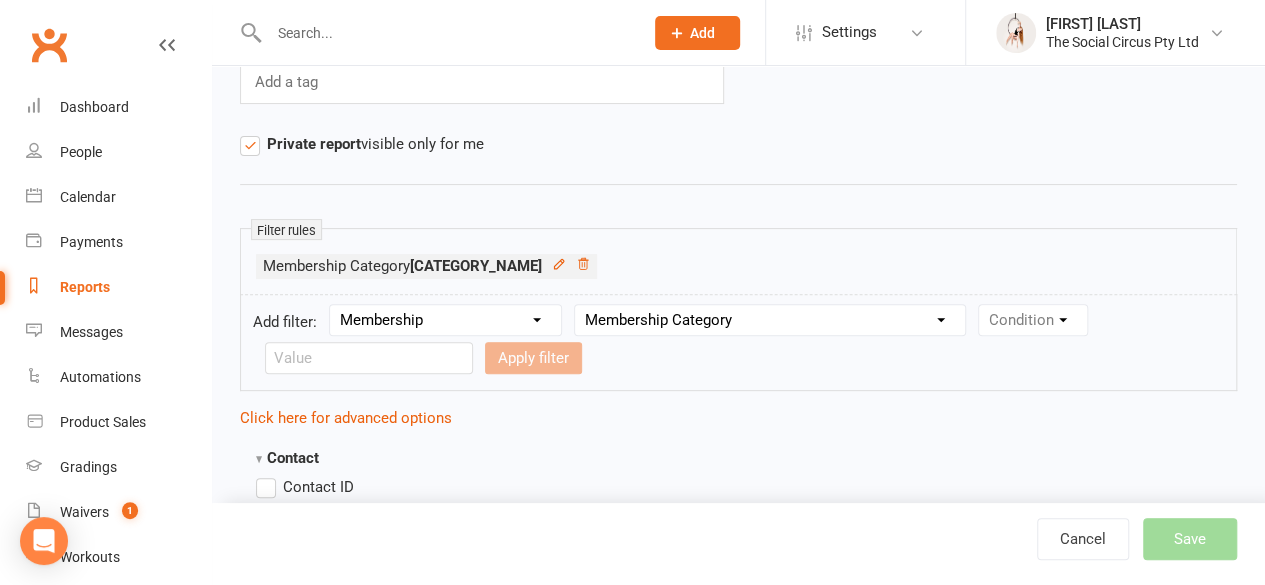 click on "Column name Membership ID Membership Name Membership Category Membership Start Date Membership Up-front Payment Date Membership Recurring Payments Start Date Membership Expiry Date Membership Added On Membership Term (in words) Membership Duration (in days) Current Membership Age (in days) Active Days Remaining (after today) Membership Fee (Up-front) Membership Fee (Recurring) Membership Recurring Fee Frequency Membership Attendance Limit (Description) Membership Attendance Limit Recurrence (Period) Membership Attendance Limit Recurrence (Number) Membership Source Class Pack? Trial Membership? Send email receipt on successful payment? Bookings Made Bookings Attended Bookings Absent Bookings w/ Unmarked Attendance Bookings Remaining Attendances in Current Calendar Month Make-up Classes Available Membership Active? Cancellation Present? Cancellation Date Cancellation Added On Cancellation Reason Most Recent Attendance Payments Attempted Paid Payments Failed Payments (Current) Payments Remaining" at bounding box center (770, 320) 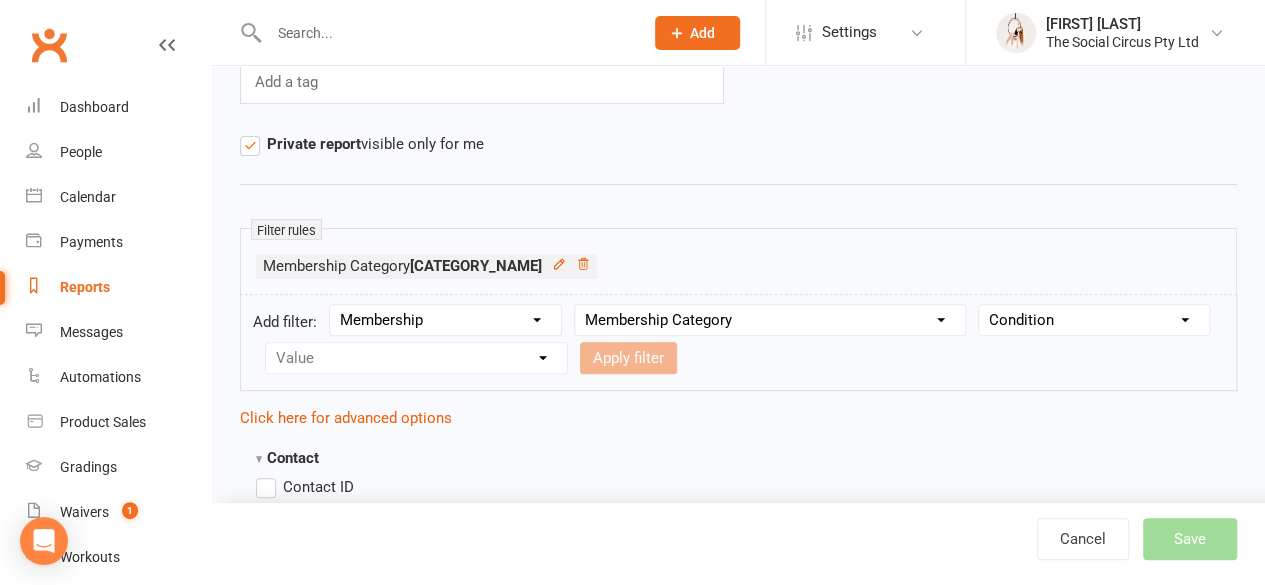 click on "Add filter:  Section name Contact Attendance Aggregate Payment Booking Waitlist Attendees Cancelled Bookings Late-cancelled Bookings Recurring Booking Aggregate Booking Communication Comms Recipients Membership Payment Mobile App Styles And Ranks Aggregate Styles And Ranks Grading Events Promotions Suspensions Signed Waivers Family Members Credit Vouchers Enrolled Automations Enrolled Workouts Public Tasks Emergency Contact Details Interested in: Marketing Information Referred by Trainer/Instructor Waiver Answers Workshop Details Column name Membership ID Membership Name Membership Category Membership Start Date Membership Up-front Payment Date Membership Recurring Payments Start Date Membership Expiry Date Membership Added On Membership Term (in words) Membership Duration (in days) Current Membership Age (in days) Active Days Remaining (after today) Membership Fee (Up-front) Membership Fee (Recurring) Membership Recurring Fee Frequency Membership Attendance Limit (Description) Membership Source Class Pack?" at bounding box center (738, 342) 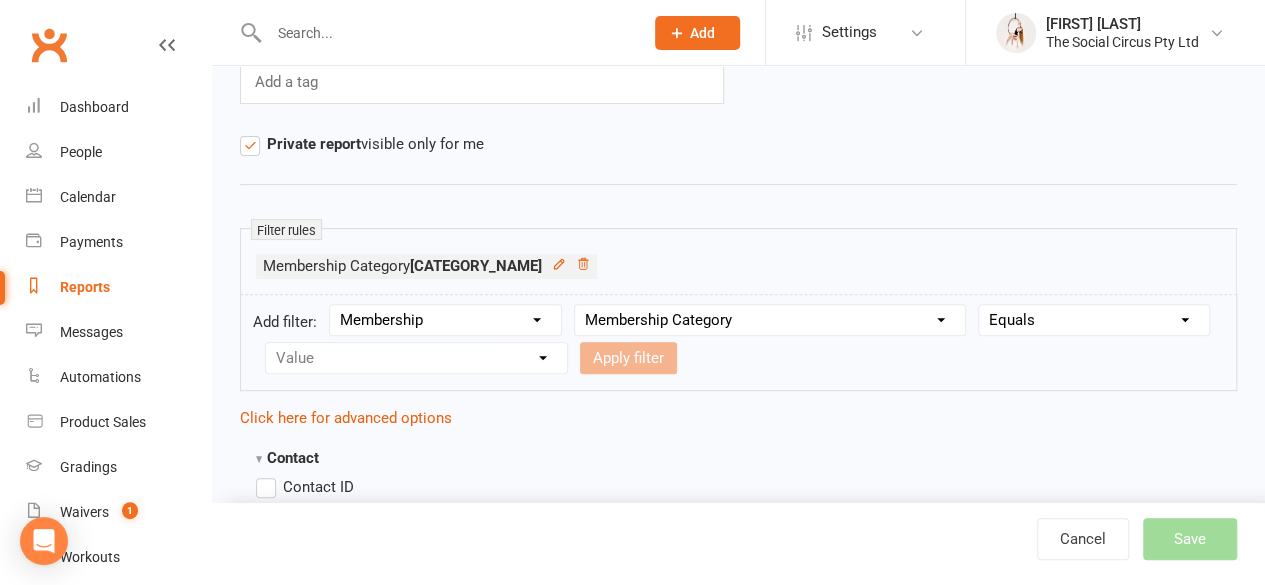 click on "Condition Equals Does not equal Contains Does not contain Is blank or does not contain Is blank Is not blank" at bounding box center [1094, 320] 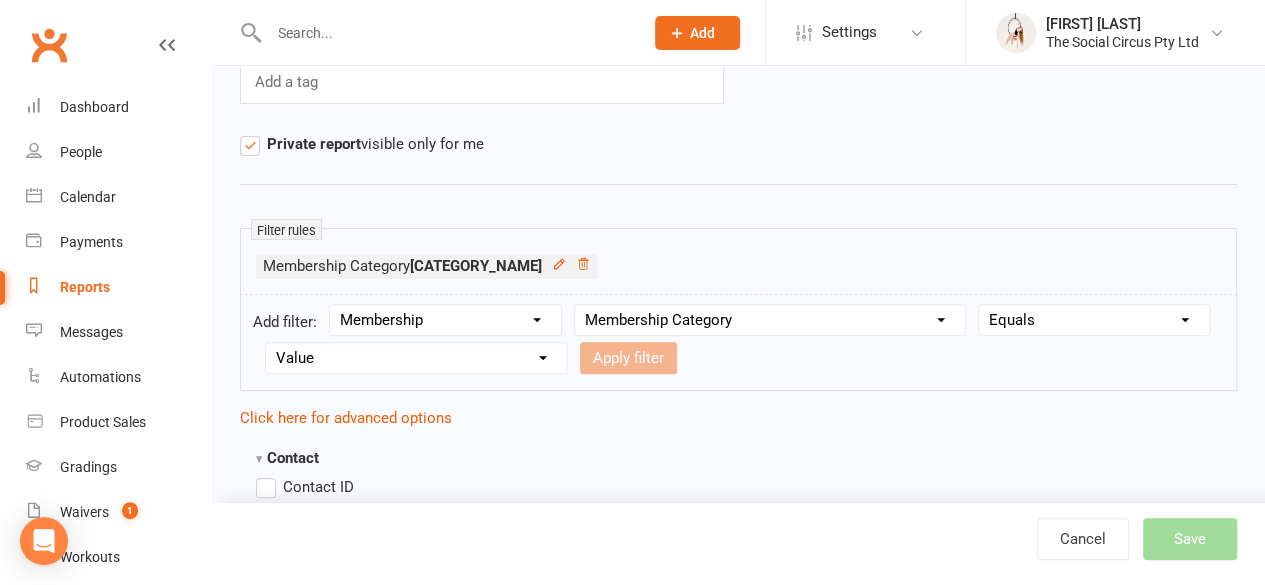 click on "Value Adult Core Program Adult Workshop Advanced Program Foundation Membership Graded Class Packs Kids Beginner/Elementary Kids Intermediate/Advanced Kids Workshop Learn the Ropes Class Packs Learn the Ropes recurring membership Open Training Party/Private Event Private bookings Staff Teens Beginner/Elementary Teens Intermediate/Advanced Trial" at bounding box center [416, 358] 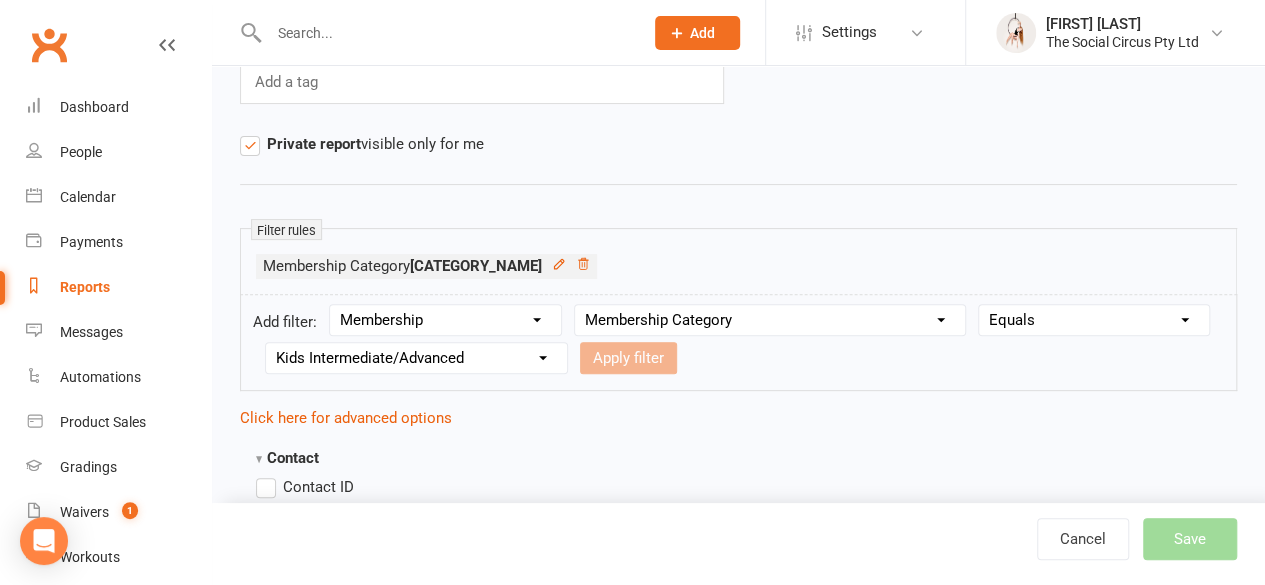 click on "Value Adult Core Program Adult Workshop Advanced Program Foundation Membership Graded Class Packs Kids Beginner/Elementary Kids Intermediate/Advanced Kids Workshop Learn the Ropes Class Packs Learn the Ropes recurring membership Open Training Party/Private Event Private bookings Staff Teens Beginner/Elementary Teens Intermediate/Advanced Trial" at bounding box center (416, 358) 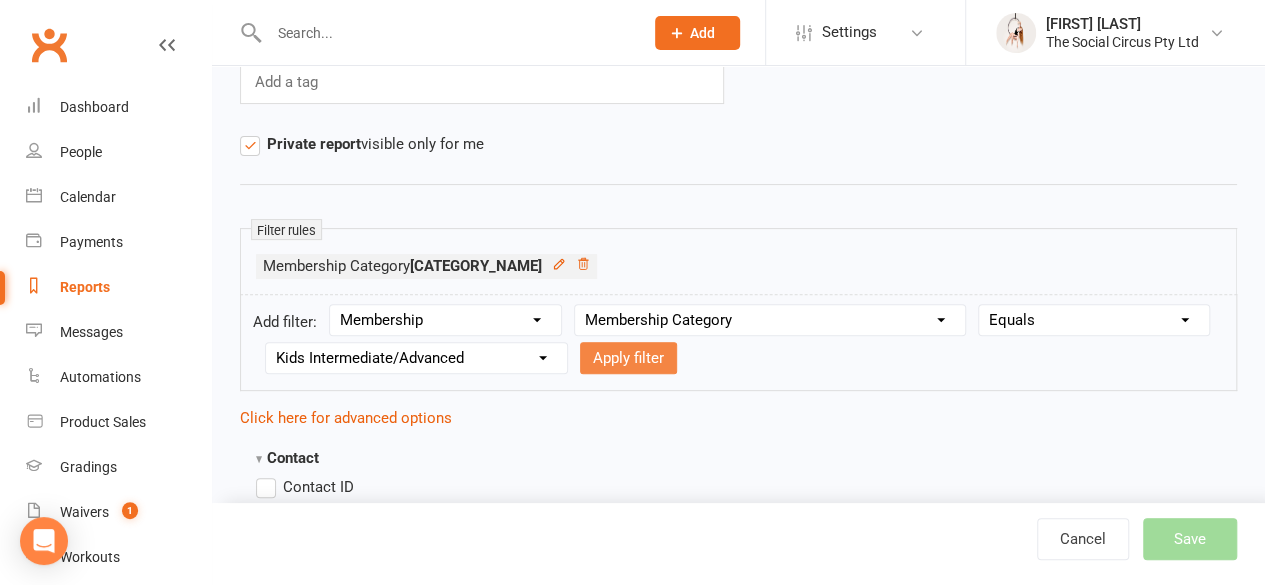 click on "Apply filter" at bounding box center (628, 358) 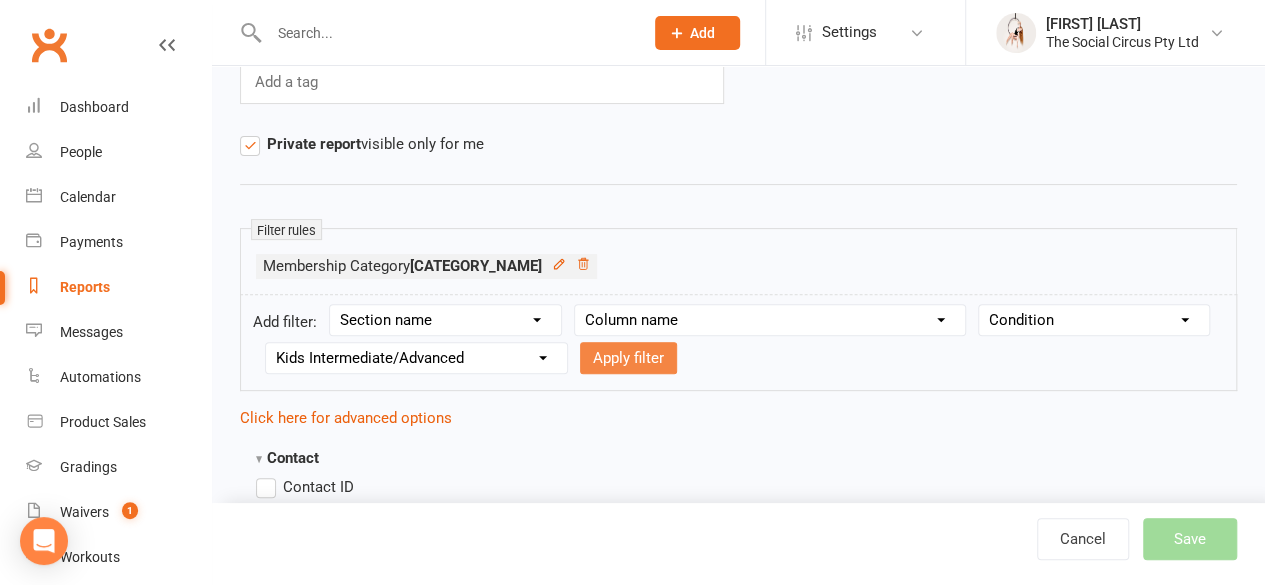 select on "join_filters_with_or" 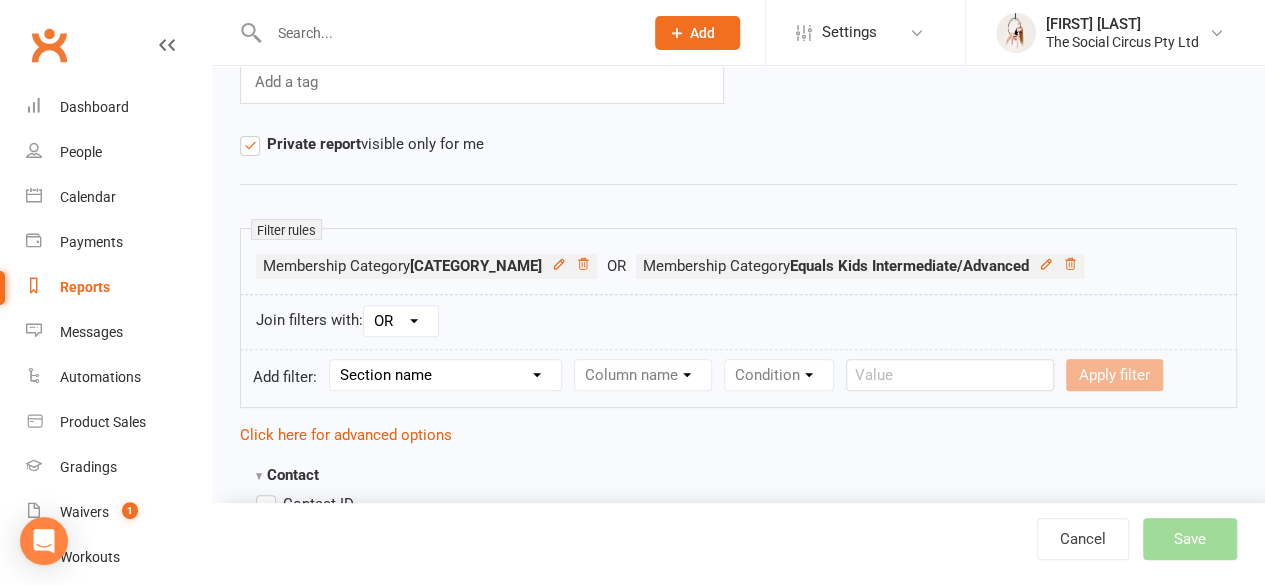 click on "Section name Contact Attendance Aggregate Payment Booking Waitlist Attendees Cancelled Bookings Late-cancelled Bookings Recurring Booking Aggregate Booking Communication Comms Recipients Membership Payment Mobile App Styles And Ranks Aggregate Styles And Ranks Grading Events Promotions Suspensions Signed Waivers Family Members Credit Vouchers Enrolled Automations Enrolled Workouts Public Tasks Emergency Contact Details Interested in: Marketing Information Referred by Trainer/Instructor Waiver Answers Workshop Details" at bounding box center [445, 375] 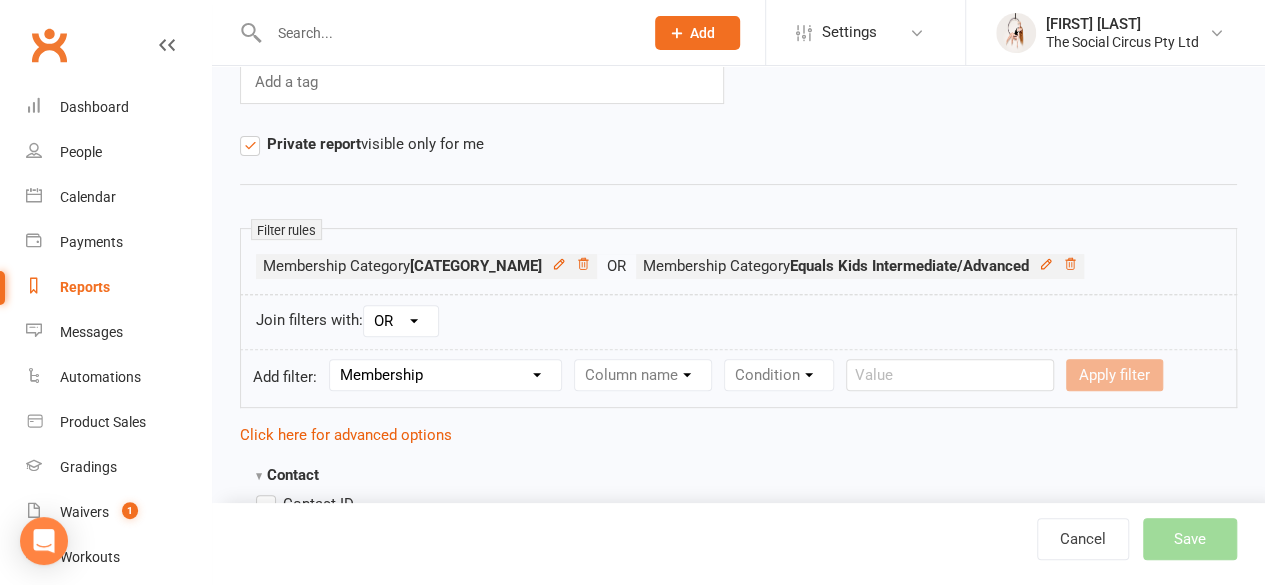 click on "Section name Contact Attendance Aggregate Payment Booking Waitlist Attendees Cancelled Bookings Late-cancelled Bookings Recurring Booking Aggregate Booking Communication Comms Recipients Membership Payment Mobile App Styles And Ranks Aggregate Styles And Ranks Grading Events Promotions Suspensions Signed Waivers Family Members Credit Vouchers Enrolled Automations Enrolled Workouts Public Tasks Emergency Contact Details Interested in: Marketing Information Referred by Trainer/Instructor Waiver Answers Workshop Details" at bounding box center (445, 375) 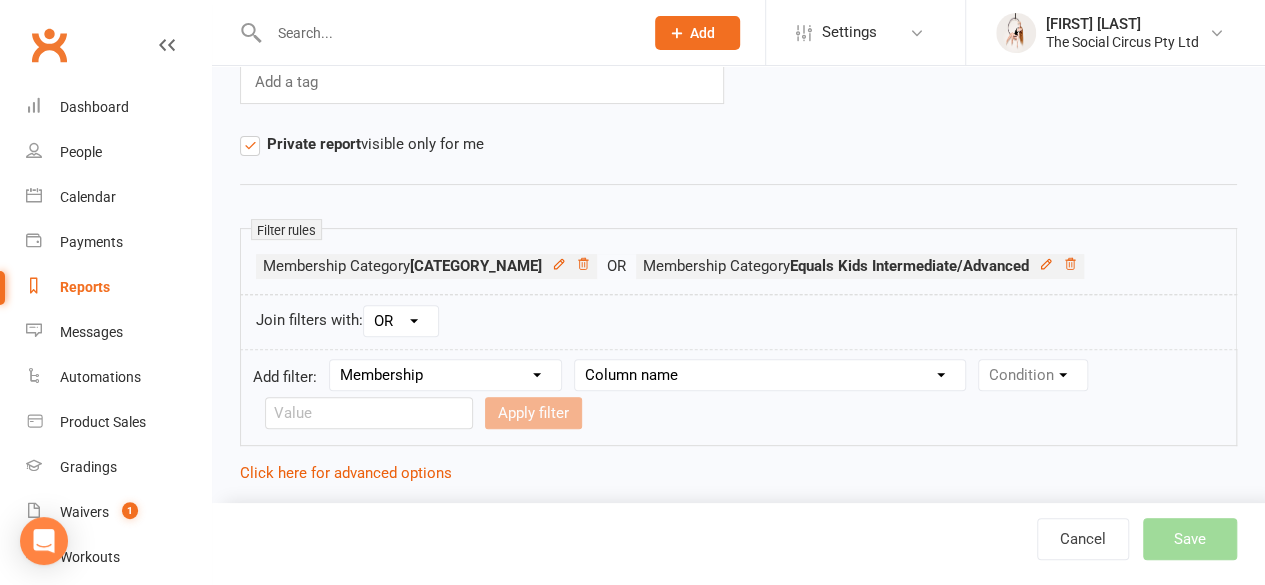 click on "Column name Membership ID Membership Name Membership Category Membership Start Date Membership Up-front Payment Date Membership Recurring Payments Start Date Membership Expiry Date Membership Added On Membership Term (in words) Membership Duration (in days) Current Membership Age (in days) Active Days Remaining (after today) Membership Fee (Up-front) Membership Fee (Recurring) Membership Recurring Fee Frequency Membership Attendance Limit (Description) Membership Attendance Limit Recurrence (Period) Membership Attendance Limit Recurrence (Number) Membership Source Class Pack? Trial Membership? Send email receipt on successful payment? Bookings Made Bookings Attended Bookings Absent Bookings w/ Unmarked Attendance Bookings Remaining Attendances in Current Calendar Month Make-up Classes Available Membership Active? Cancellation Present? Cancellation Date Cancellation Added On Cancellation Reason Most Recent Attendance Payments Attempted Paid Payments Failed Payments (Current) Payments Remaining" at bounding box center [770, 375] 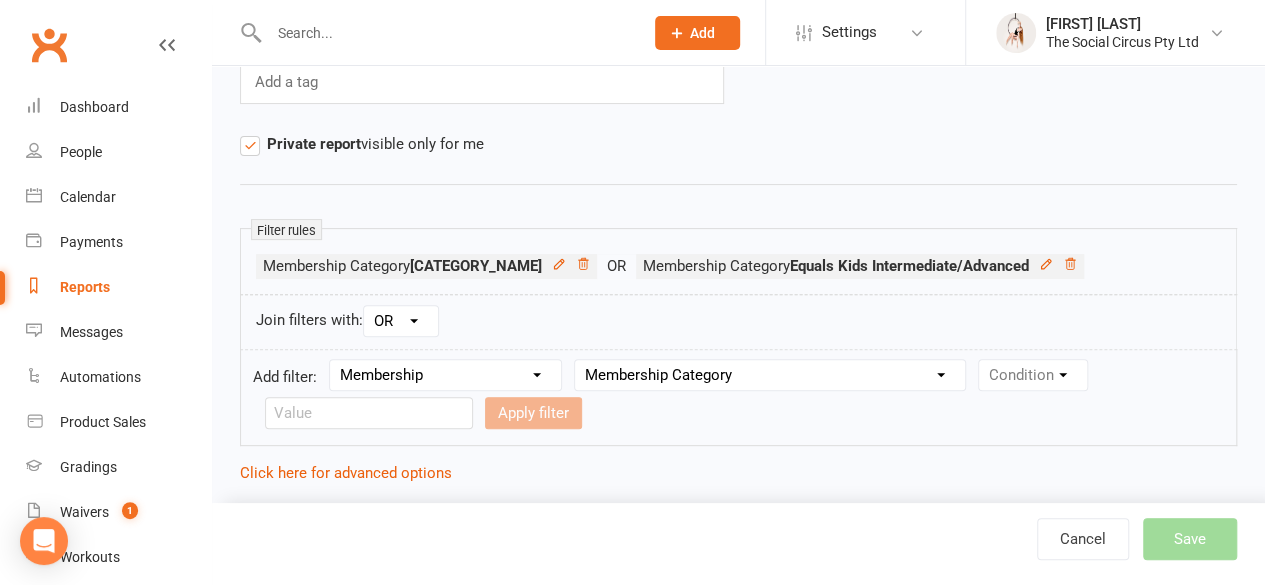 click on "Column name Membership ID Membership Name Membership Category Membership Start Date Membership Up-front Payment Date Membership Recurring Payments Start Date Membership Expiry Date Membership Added On Membership Term (in words) Membership Duration (in days) Current Membership Age (in days) Active Days Remaining (after today) Membership Fee (Up-front) Membership Fee (Recurring) Membership Recurring Fee Frequency Membership Attendance Limit (Description) Membership Attendance Limit Recurrence (Period) Membership Attendance Limit Recurrence (Number) Membership Source Class Pack? Trial Membership? Send email receipt on successful payment? Bookings Made Bookings Attended Bookings Absent Bookings w/ Unmarked Attendance Bookings Remaining Attendances in Current Calendar Month Make-up Classes Available Membership Active? Cancellation Present? Cancellation Date Cancellation Added On Cancellation Reason Most Recent Attendance Payments Attempted Paid Payments Failed Payments (Current) Payments Remaining" at bounding box center (770, 375) 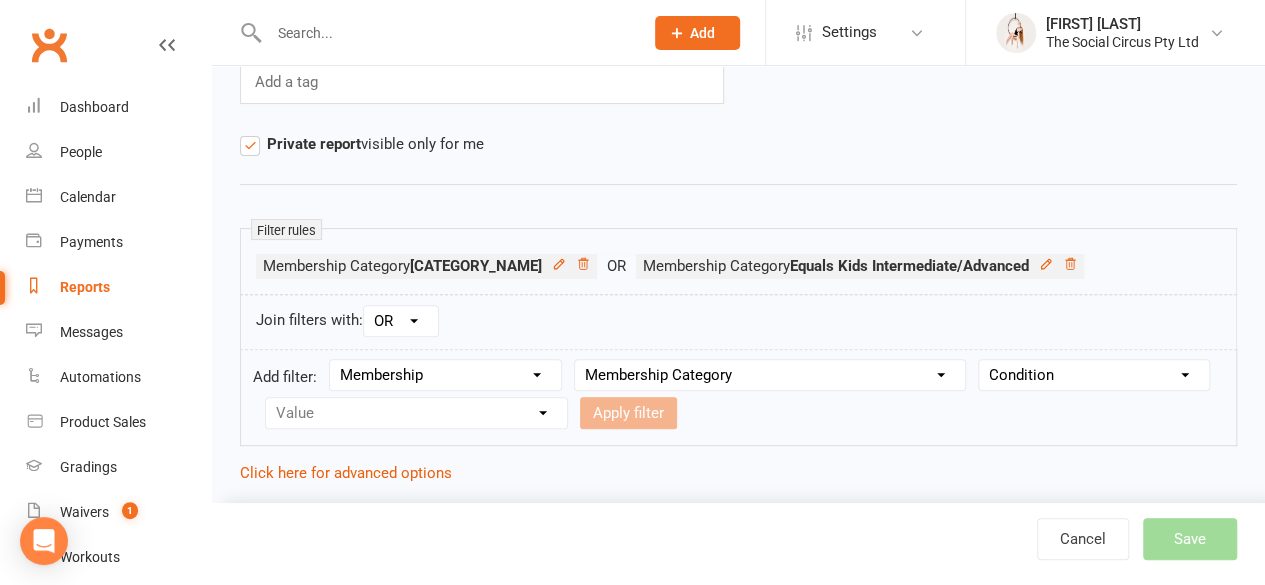 click on "Condition Equals Does not equal Contains Does not contain Is blank or does not contain Is blank Is not blank" at bounding box center (1094, 375) 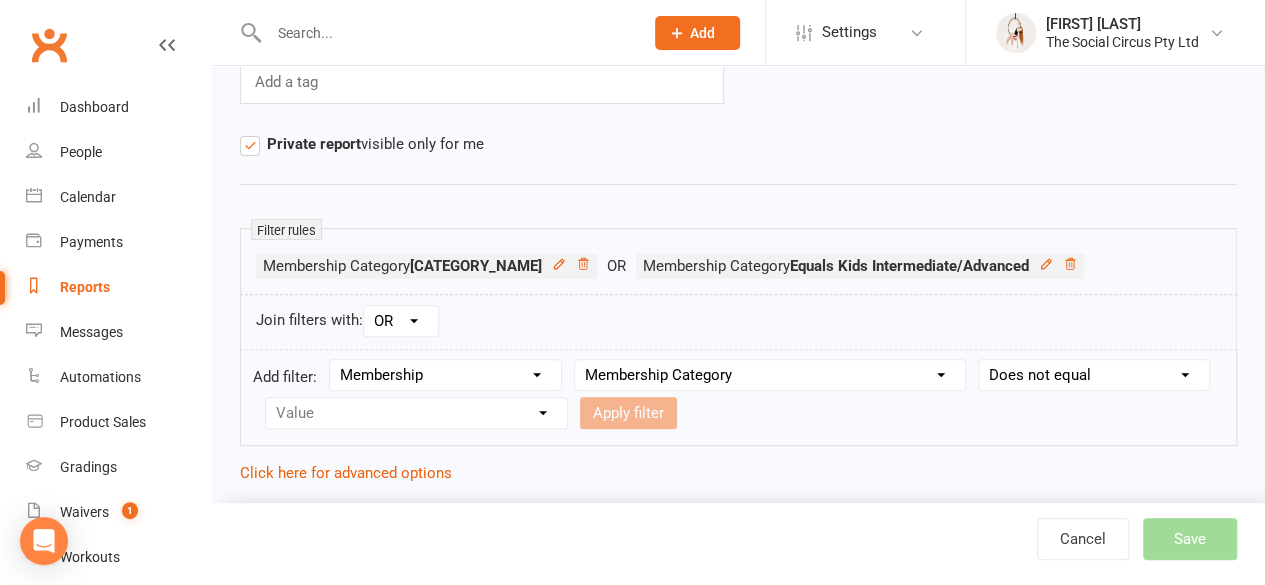 click on "Condition Equals Does not equal Contains Does not contain Is blank or does not contain Is blank Is not blank" at bounding box center (1094, 375) 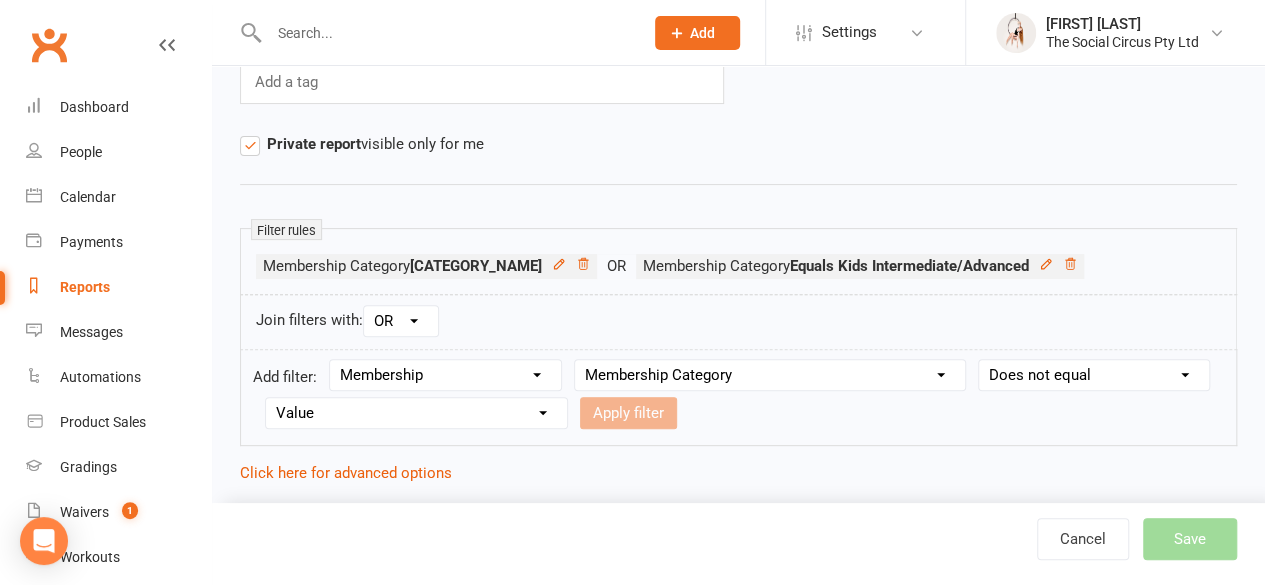 drag, startPoint x: 1036, startPoint y: 374, endPoint x: 1034, endPoint y: 359, distance: 15.132746 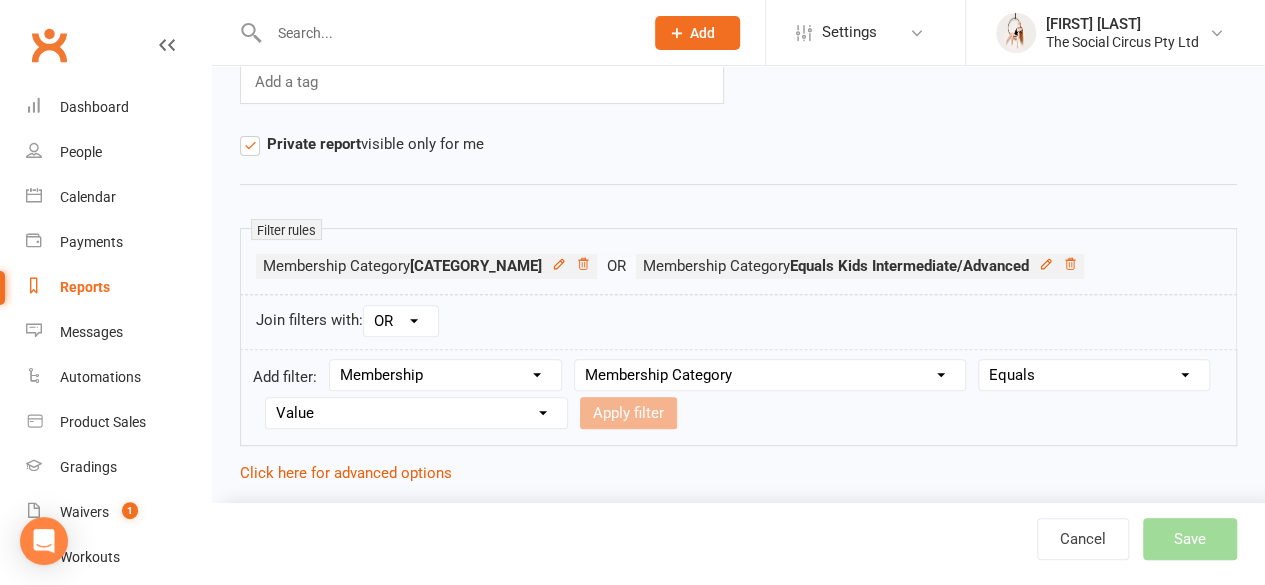 click on "Condition Equals Does not equal Contains Does not contain Is blank or does not contain Is blank Is not blank" at bounding box center [1094, 375] 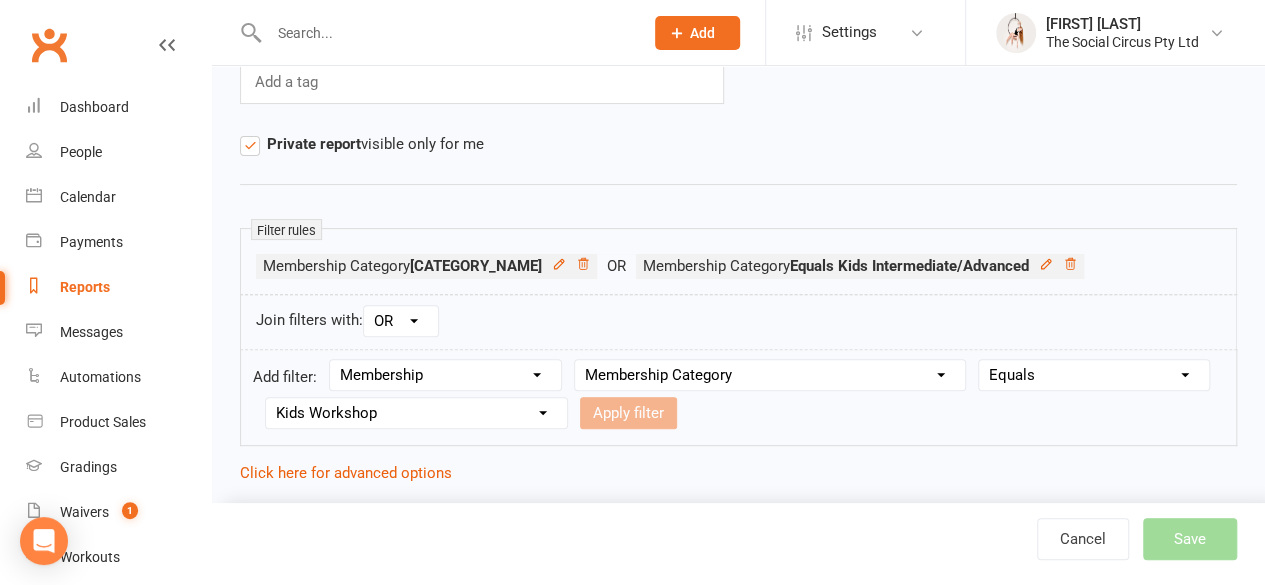 click on "Value Adult Core Program Adult Workshop Advanced Program Foundation Membership Graded Class Packs Kids Beginner/Elementary Kids Intermediate/Advanced Kids Workshop Learn the Ropes Class Packs Learn the Ropes recurring membership Open Training Party/Private Event Private bookings Staff Teens Beginner/Elementary Teens Intermediate/Advanced Trial" at bounding box center [416, 413] 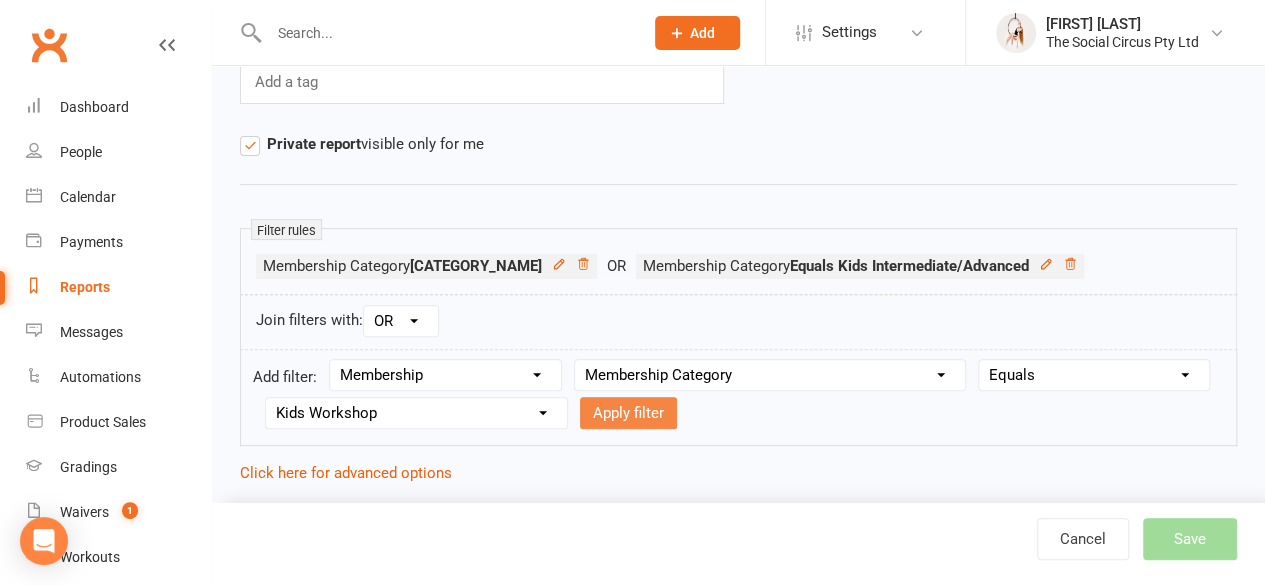 click on "Apply filter" at bounding box center (628, 413) 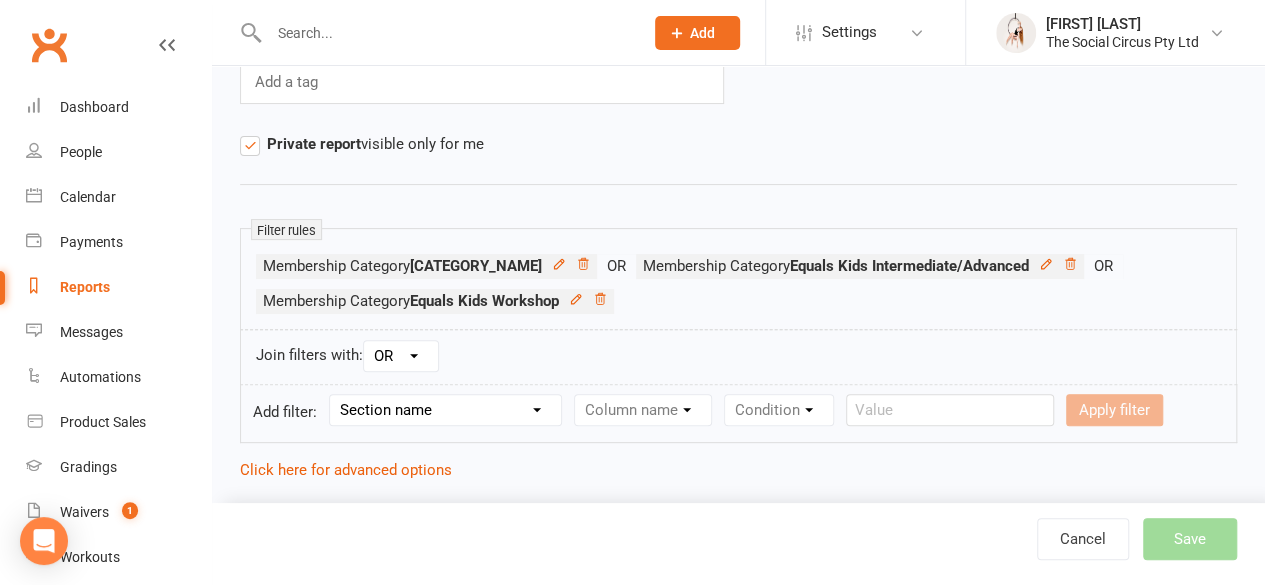 click on "Section name Contact Attendance Aggregate Payment Booking Waitlist Attendees Cancelled Bookings Late-cancelled Bookings Recurring Booking Aggregate Booking Communication Comms Recipients Membership Payment Mobile App Styles And Ranks Aggregate Styles And Ranks Grading Events Promotions Suspensions Signed Waivers Family Members Credit Vouchers Enrolled Automations Enrolled Workouts Public Tasks Emergency Contact Details Interested in: Marketing Information Referred by Trainer/Instructor Waiver Answers Workshop Details" at bounding box center (445, 410) 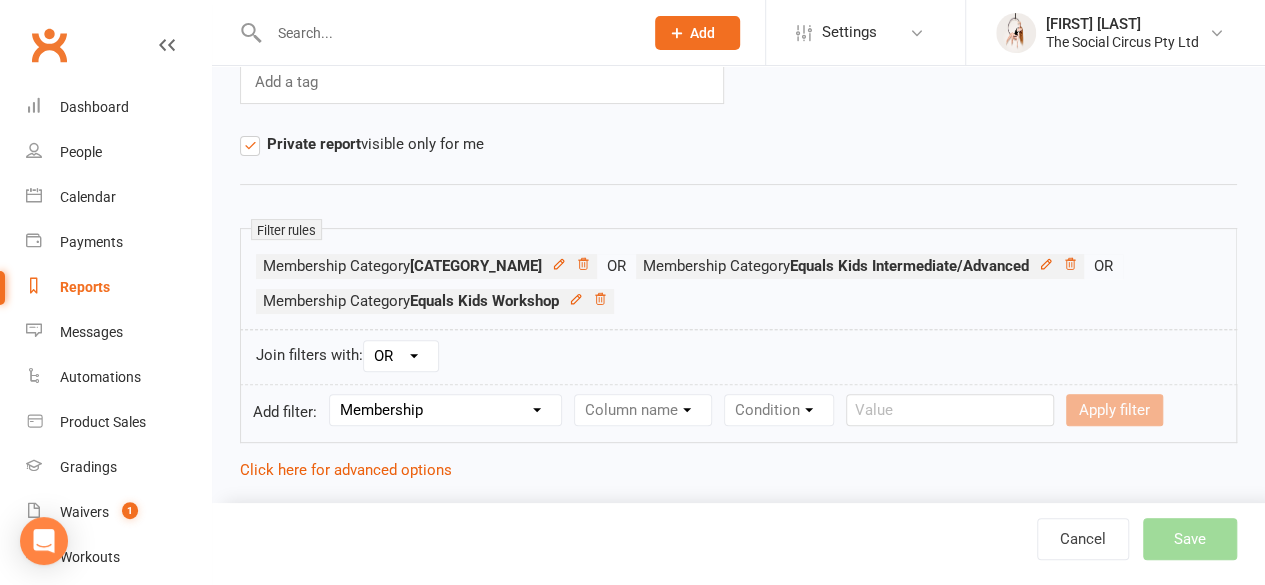 click on "Section name Contact Attendance Aggregate Payment Booking Waitlist Attendees Cancelled Bookings Late-cancelled Bookings Recurring Booking Aggregate Booking Communication Comms Recipients Membership Payment Mobile App Styles And Ranks Aggregate Styles And Ranks Grading Events Promotions Suspensions Signed Waivers Family Members Credit Vouchers Enrolled Automations Enrolled Workouts Public Tasks Emergency Contact Details Interested in: Marketing Information Referred by Trainer/Instructor Waiver Answers Workshop Details" at bounding box center [445, 410] 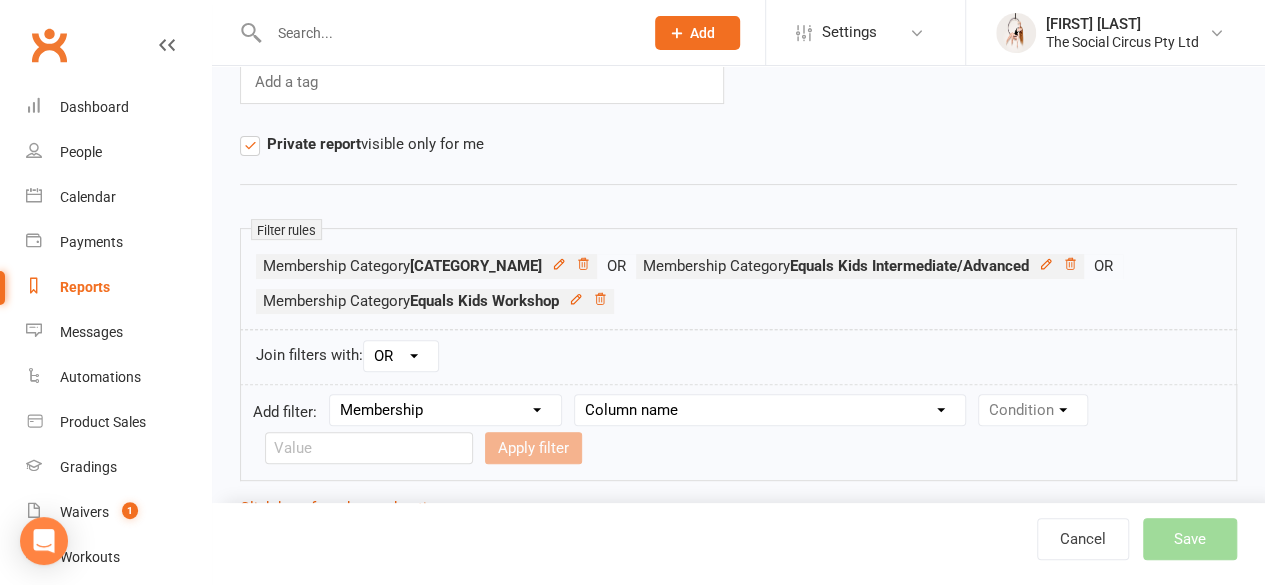 click on "Column name Membership ID Membership Name Membership Category Membership Start Date Membership Up-front Payment Date Membership Recurring Payments Start Date Membership Expiry Date Membership Added On Membership Term (in words) Membership Duration (in days) Current Membership Age (in days) Active Days Remaining (after today) Membership Fee (Up-front) Membership Fee (Recurring) Membership Recurring Fee Frequency Membership Attendance Limit (Description) Membership Attendance Limit Recurrence (Period) Membership Attendance Limit Recurrence (Number) Membership Source Class Pack? Trial Membership? Send email receipt on successful payment? Bookings Made Bookings Attended Bookings Absent Bookings w/ Unmarked Attendance Bookings Remaining Attendances in Current Calendar Month Make-up Classes Available Membership Active? Cancellation Present? Cancellation Date Cancellation Added On Cancellation Reason Most Recent Attendance Payments Attempted Paid Payments Failed Payments (Current) Payments Remaining" at bounding box center (770, 410) 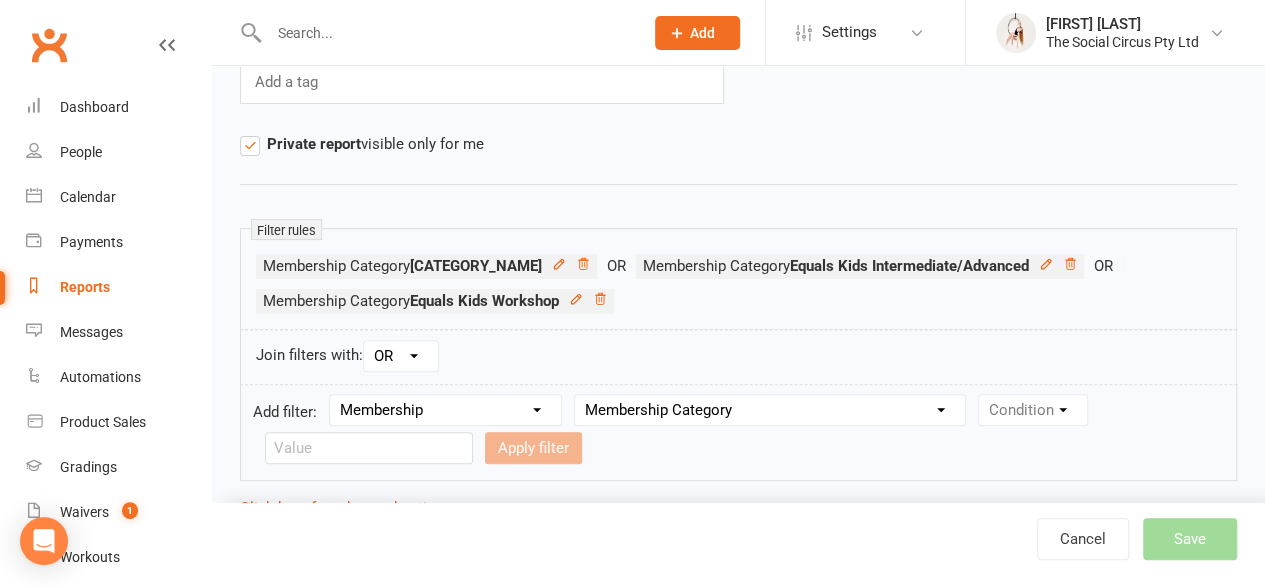 click on "Column name Membership ID Membership Name Membership Category Membership Start Date Membership Up-front Payment Date Membership Recurring Payments Start Date Membership Expiry Date Membership Added On Membership Term (in words) Membership Duration (in days) Current Membership Age (in days) Active Days Remaining (after today) Membership Fee (Up-front) Membership Fee (Recurring) Membership Recurring Fee Frequency Membership Attendance Limit (Description) Membership Attendance Limit Recurrence (Period) Membership Attendance Limit Recurrence (Number) Membership Source Class Pack? Trial Membership? Send email receipt on successful payment? Bookings Made Bookings Attended Bookings Absent Bookings w/ Unmarked Attendance Bookings Remaining Attendances in Current Calendar Month Make-up Classes Available Membership Active? Cancellation Present? Cancellation Date Cancellation Added On Cancellation Reason Most Recent Attendance Payments Attempted Paid Payments Failed Payments (Current) Payments Remaining" at bounding box center [770, 410] 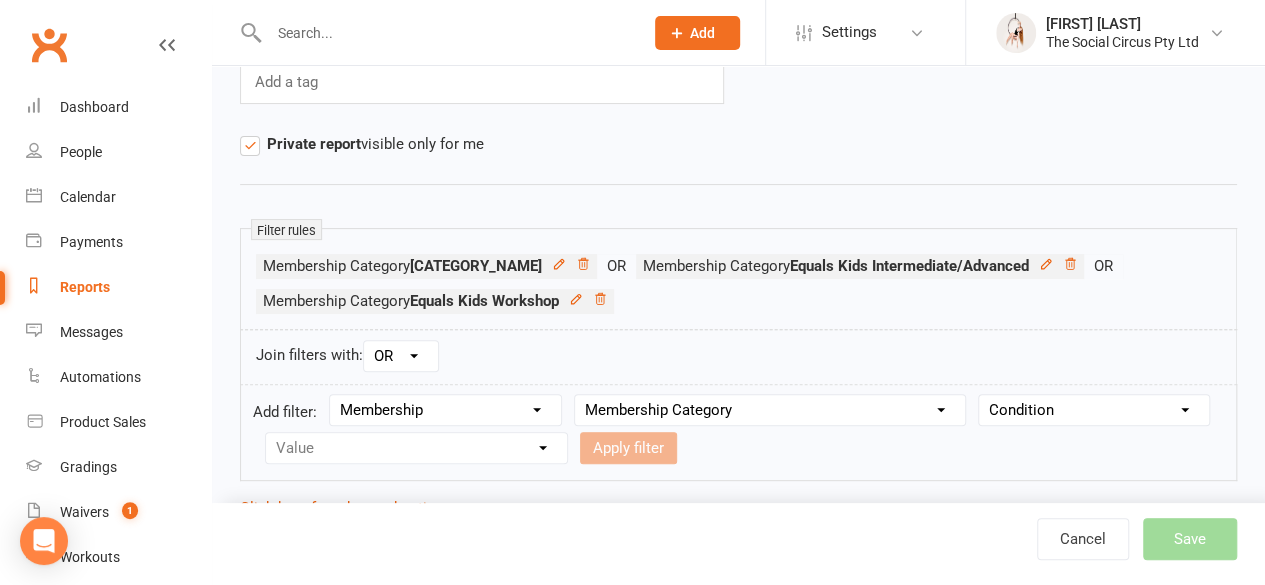click on "Condition Equals Does not equal Contains Does not contain Is blank or does not contain Is blank Is not blank" at bounding box center [1094, 410] 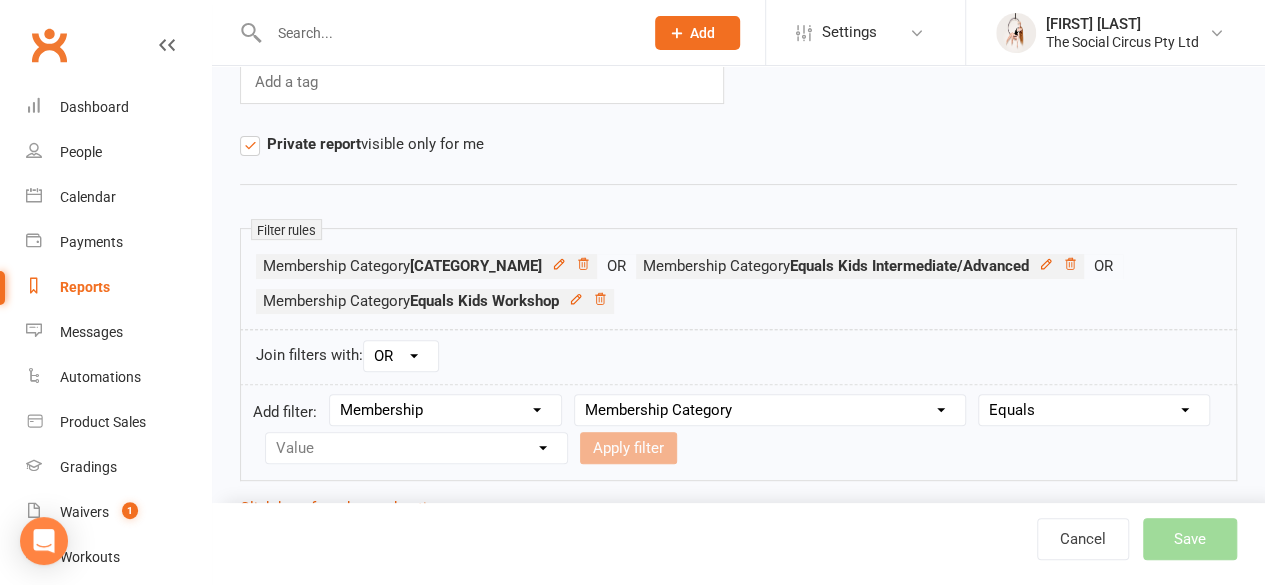 click on "Condition Equals Does not equal Contains Does not contain Is blank or does not contain Is blank Is not blank" at bounding box center [1094, 410] 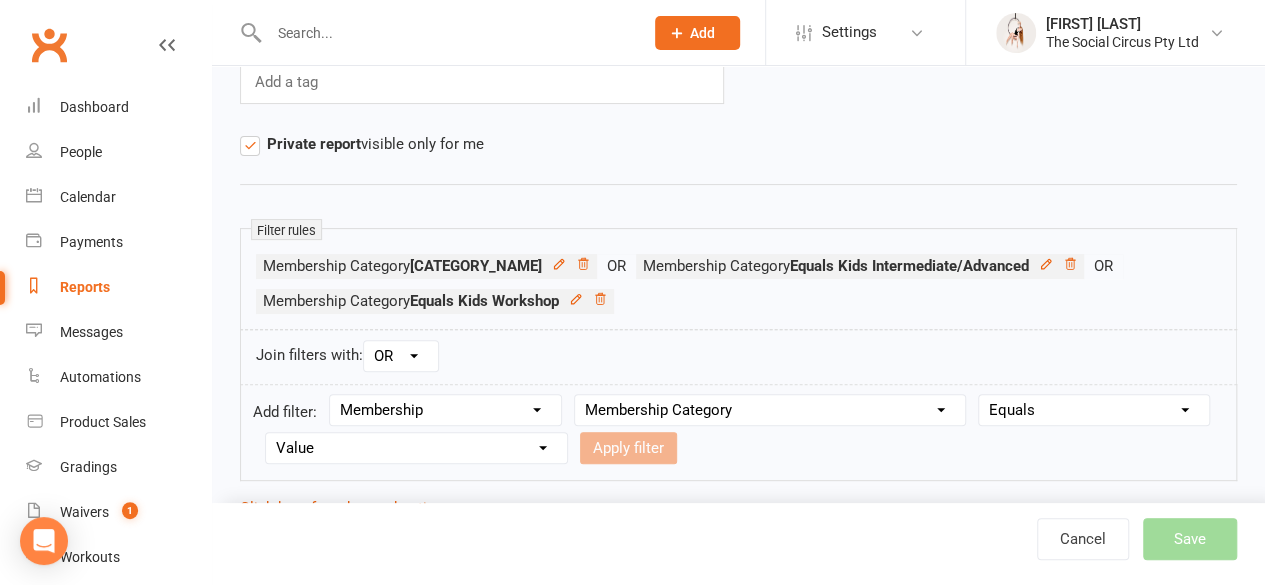 click on "Value Adult Core Program Adult Workshop Advanced Program Foundation Membership Graded Class Packs Kids Beginner/Elementary Kids Intermediate/Advanced Kids Workshop Learn the Ropes Class Packs Learn the Ropes recurring membership Open Training Party/Private Event Private bookings Staff Teens Beginner/Elementary Teens Intermediate/Advanced Trial" at bounding box center (416, 448) 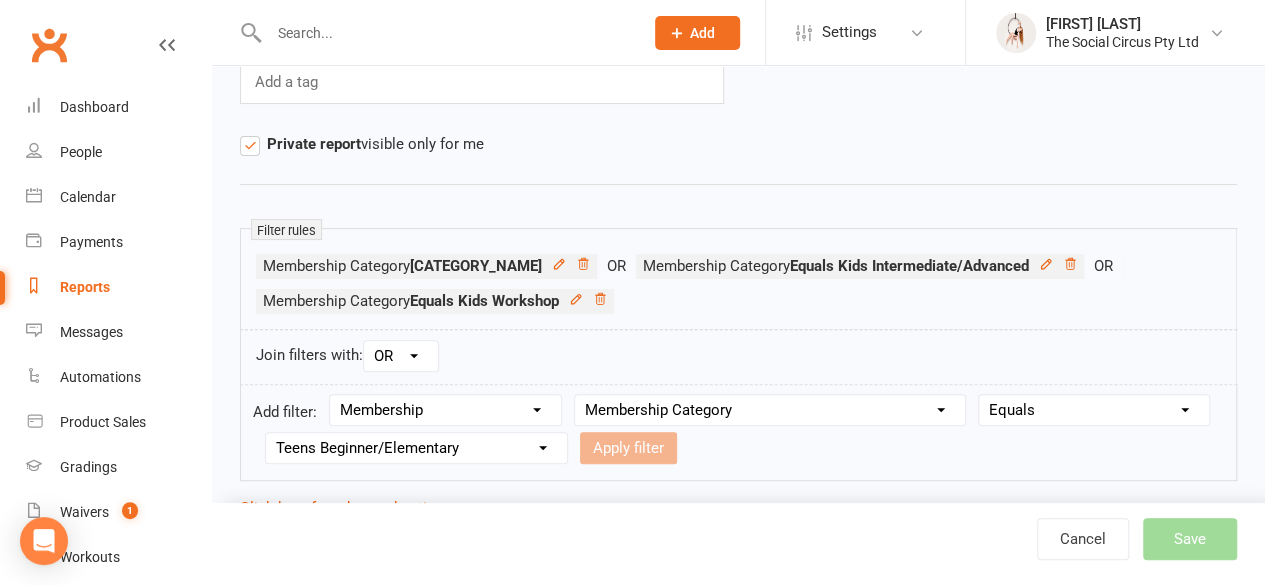click on "Value Adult Core Program Adult Workshop Advanced Program Foundation Membership Graded Class Packs Kids Beginner/Elementary Kids Intermediate/Advanced Kids Workshop Learn the Ropes Class Packs Learn the Ropes recurring membership Open Training Party/Private Event Private bookings Staff Teens Beginner/Elementary Teens Intermediate/Advanced Trial" at bounding box center [416, 448] 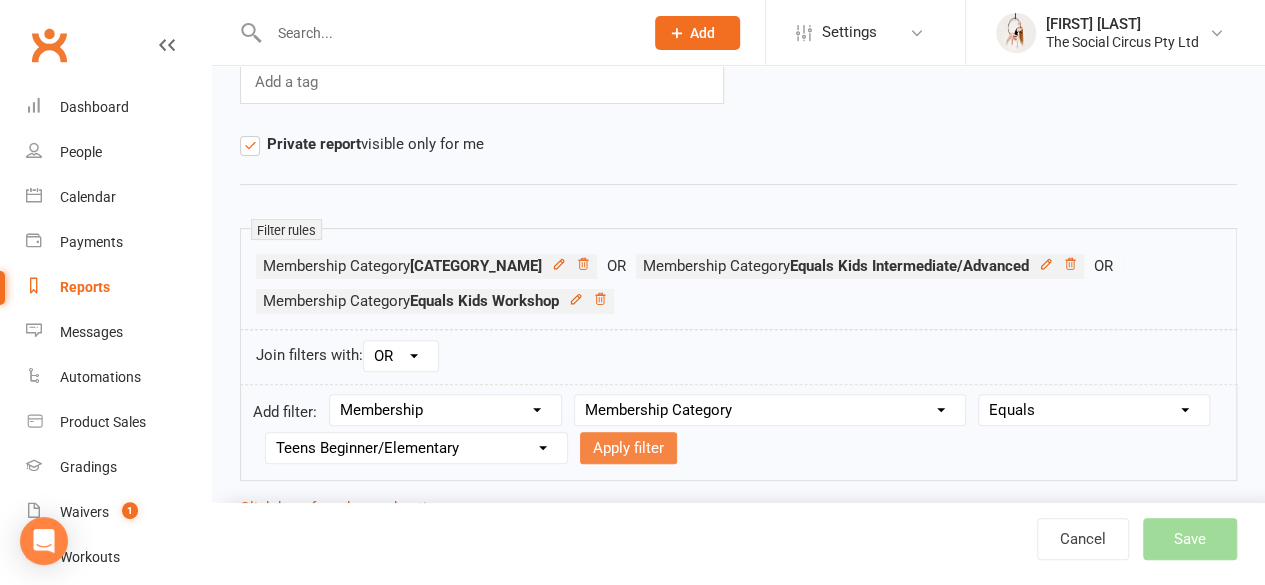 click on "Apply filter" at bounding box center [628, 448] 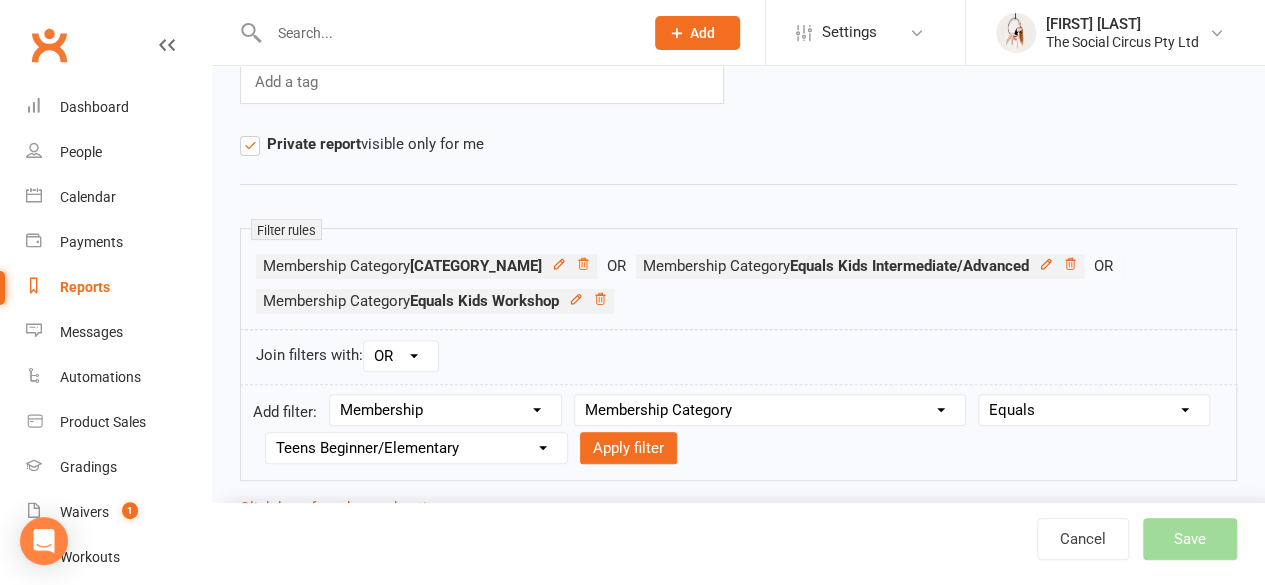 select 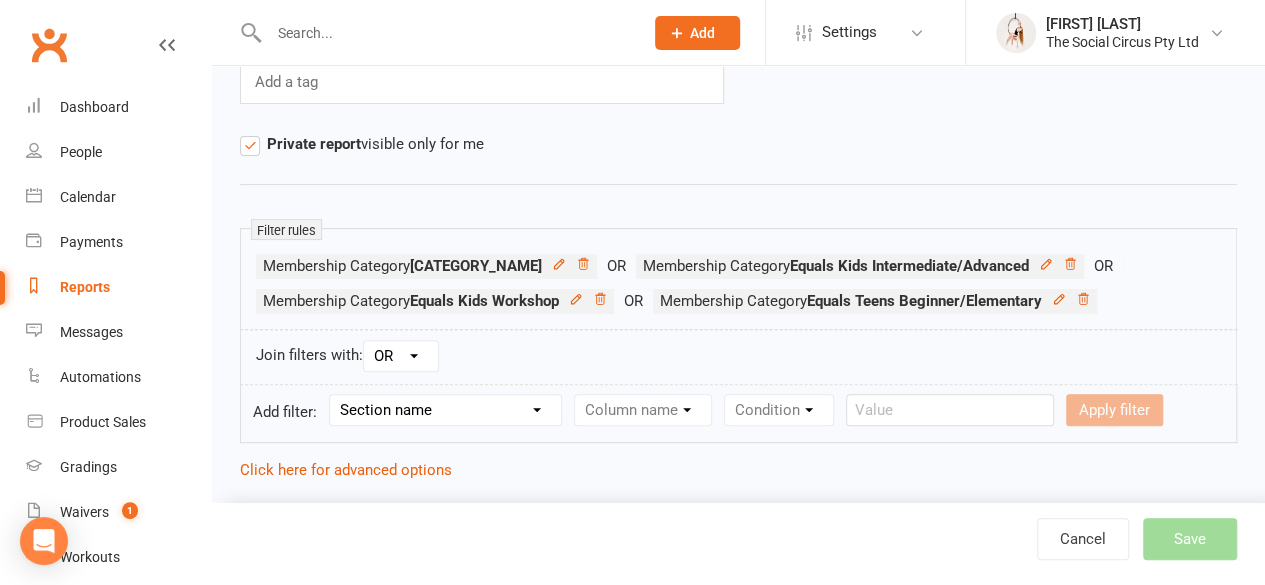 click on "Section name Contact Attendance Aggregate Payment Booking Waitlist Attendees Cancelled Bookings Late-cancelled Bookings Recurring Booking Aggregate Booking Communication Comms Recipients Membership Payment Mobile App Styles And Ranks Aggregate Styles And Ranks Grading Events Promotions Suspensions Signed Waivers Family Members Credit Vouchers Enrolled Automations Enrolled Workouts Public Tasks Emergency Contact Details Interested in: Marketing Information Referred by Trainer/Instructor Waiver Answers Workshop Details" at bounding box center [445, 410] 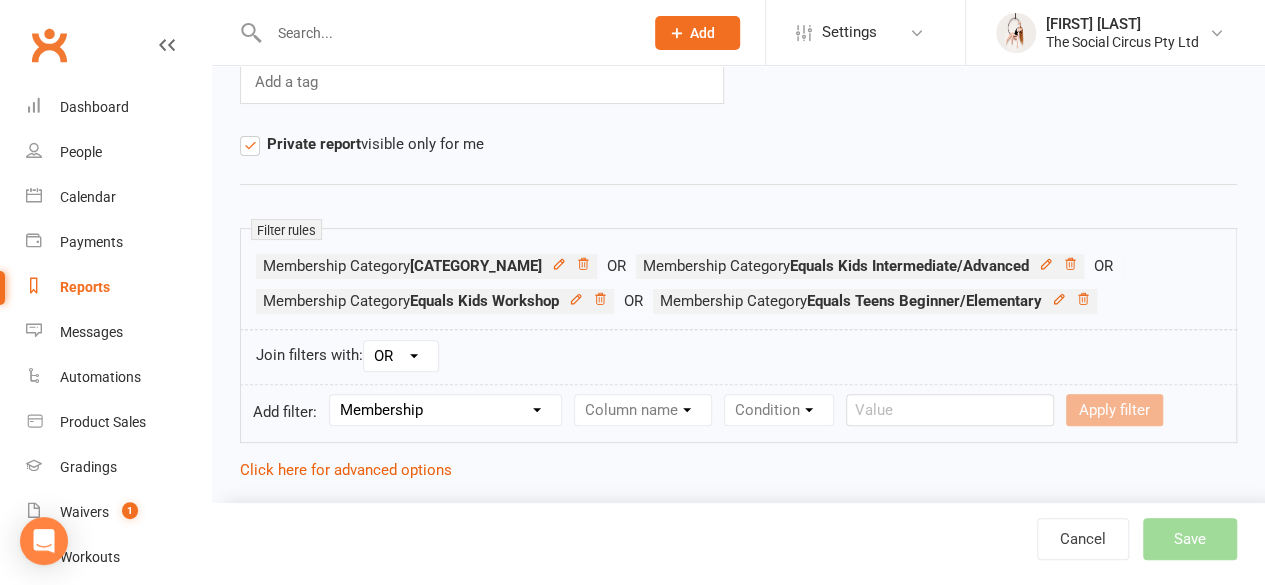 click on "Section name Contact Attendance Aggregate Payment Booking Waitlist Attendees Cancelled Bookings Late-cancelled Bookings Recurring Booking Aggregate Booking Communication Comms Recipients Membership Payment Mobile App Styles And Ranks Aggregate Styles And Ranks Grading Events Promotions Suspensions Signed Waivers Family Members Credit Vouchers Enrolled Automations Enrolled Workouts Public Tasks Emergency Contact Details Interested in: Marketing Information Referred by Trainer/Instructor Waiver Answers Workshop Details" at bounding box center [445, 410] 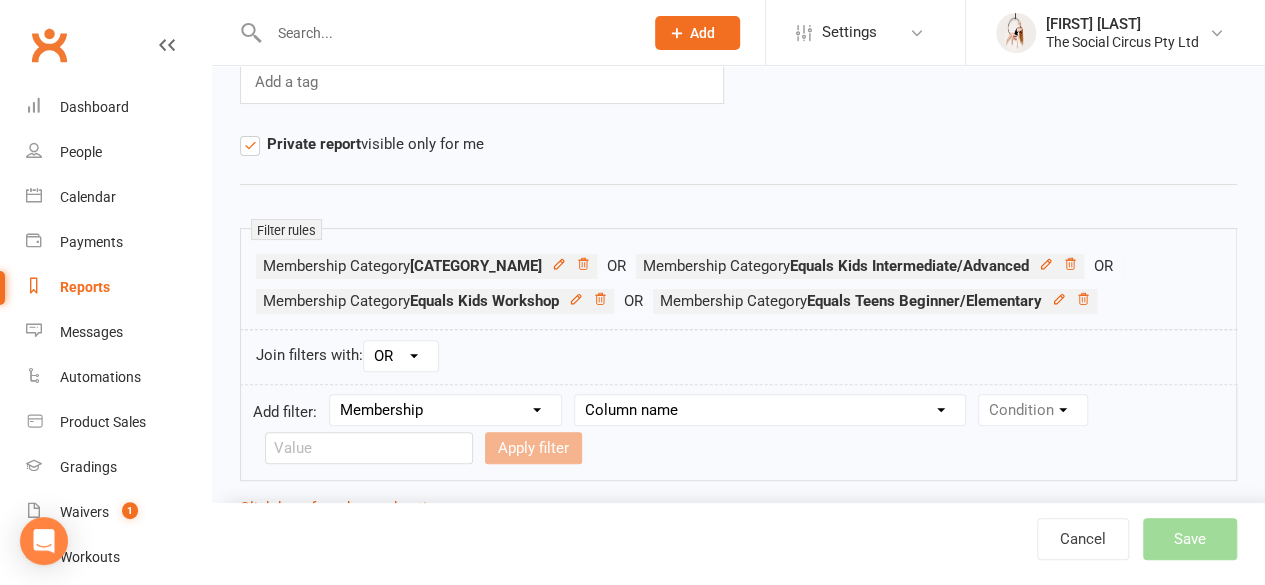click on "Column name Membership ID Membership Name Membership Category Membership Start Date Membership Up-front Payment Date Membership Recurring Payments Start Date Membership Expiry Date Membership Added On Membership Term (in words) Membership Duration (in days) Current Membership Age (in days) Active Days Remaining (after today) Membership Fee (Up-front) Membership Fee (Recurring) Membership Recurring Fee Frequency Membership Attendance Limit (Description) Membership Attendance Limit Recurrence (Period) Membership Attendance Limit Recurrence (Number) Membership Source Class Pack? Trial Membership? Send email receipt on successful payment? Bookings Made Bookings Attended Bookings Absent Bookings w/ Unmarked Attendance Bookings Remaining Attendances in Current Calendar Month Make-up Classes Available Membership Active? Cancellation Present? Cancellation Date Cancellation Added On Cancellation Reason Most Recent Attendance Payments Attempted Paid Payments Failed Payments (Current) Payments Remaining" at bounding box center [770, 410] 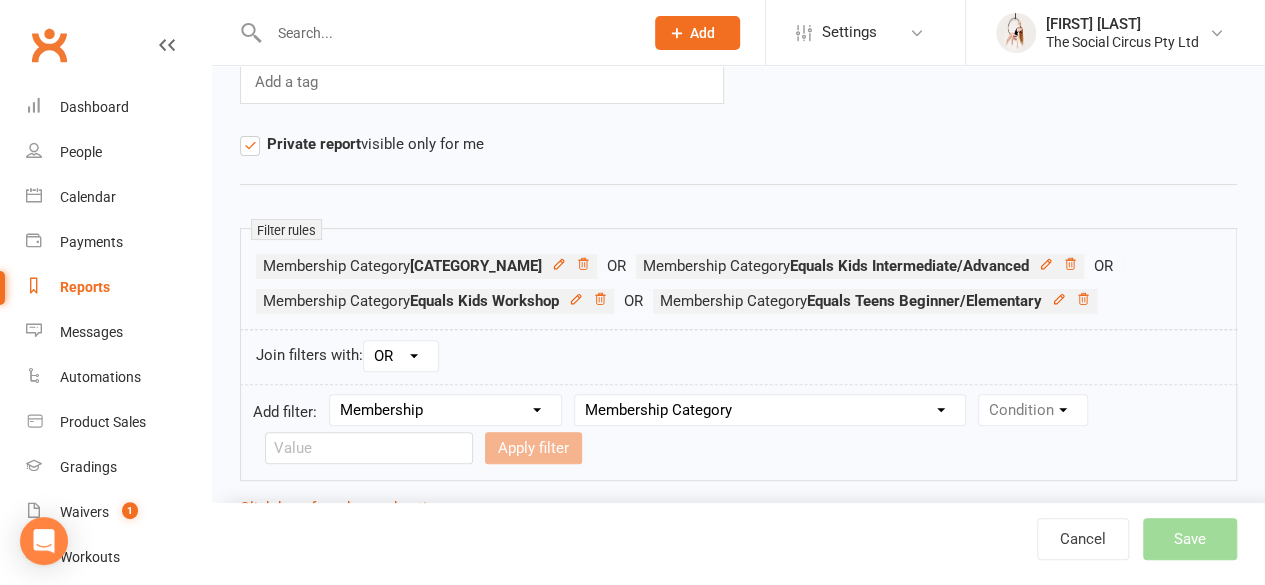 click on "Column name Membership ID Membership Name Membership Category Membership Start Date Membership Up-front Payment Date Membership Recurring Payments Start Date Membership Expiry Date Membership Added On Membership Term (in words) Membership Duration (in days) Current Membership Age (in days) Active Days Remaining (after today) Membership Fee (Up-front) Membership Fee (Recurring) Membership Recurring Fee Frequency Membership Attendance Limit (Description) Membership Attendance Limit Recurrence (Period) Membership Attendance Limit Recurrence (Number) Membership Source Class Pack? Trial Membership? Send email receipt on successful payment? Bookings Made Bookings Attended Bookings Absent Bookings w/ Unmarked Attendance Bookings Remaining Attendances in Current Calendar Month Make-up Classes Available Membership Active? Cancellation Present? Cancellation Date Cancellation Added On Cancellation Reason Most Recent Attendance Payments Attempted Paid Payments Failed Payments (Current) Payments Remaining" at bounding box center (770, 410) 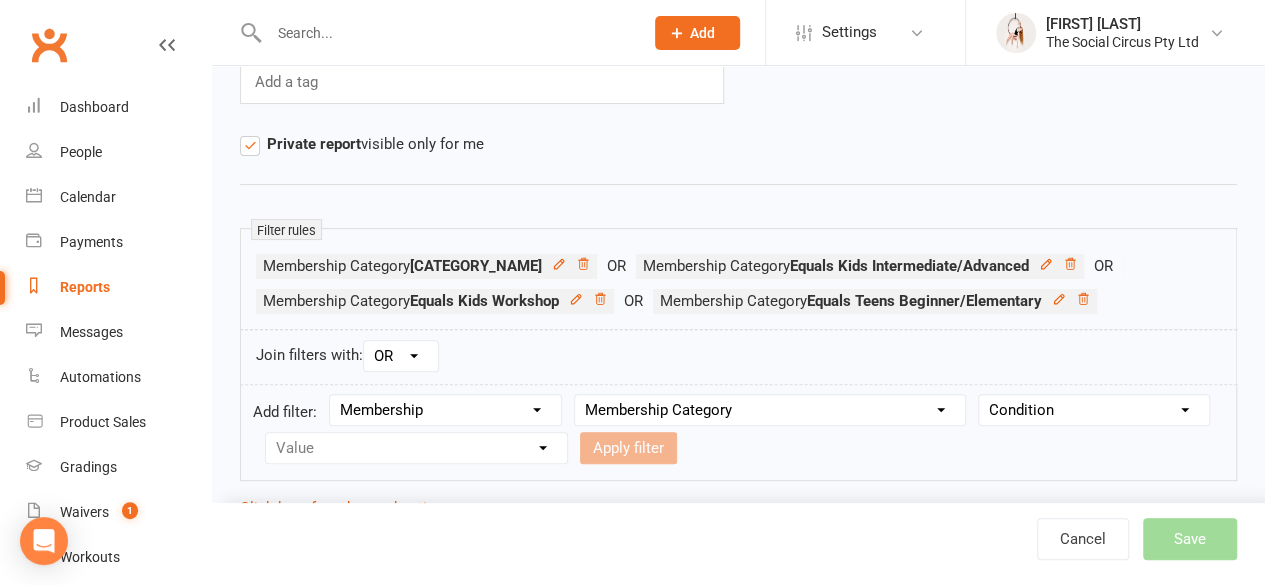 click on "Condition Equals Does not equal Contains Does not contain Is blank or does not contain Is blank Is not blank" at bounding box center (1094, 410) 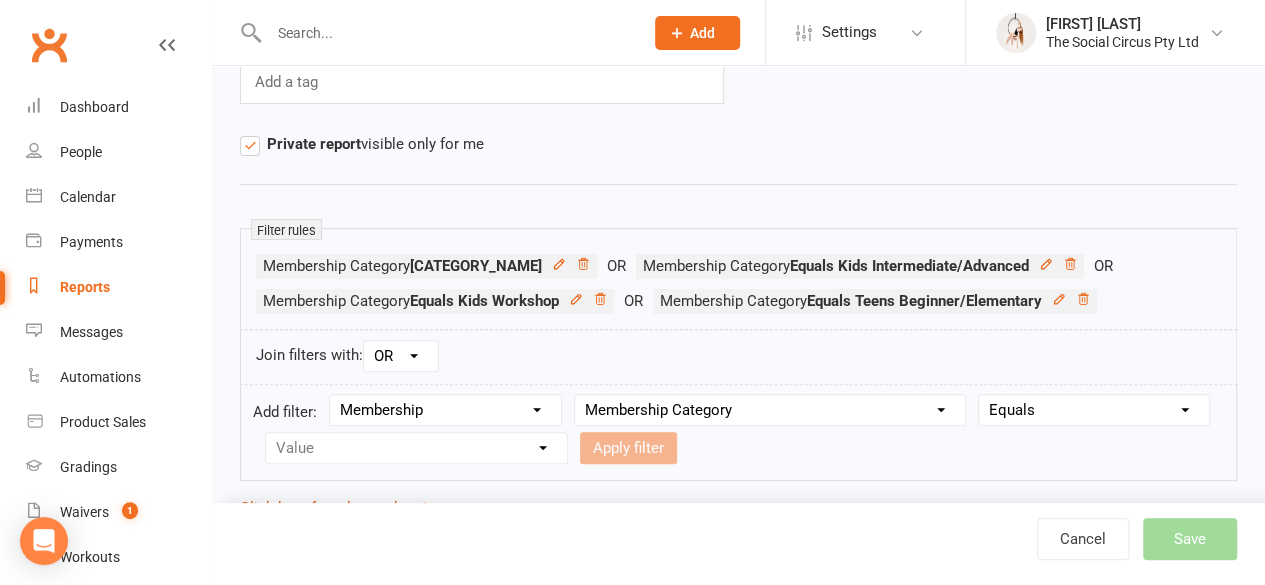 click on "Condition Equals Does not equal Contains Does not contain Is blank or does not contain Is blank Is not blank" at bounding box center [1094, 410] 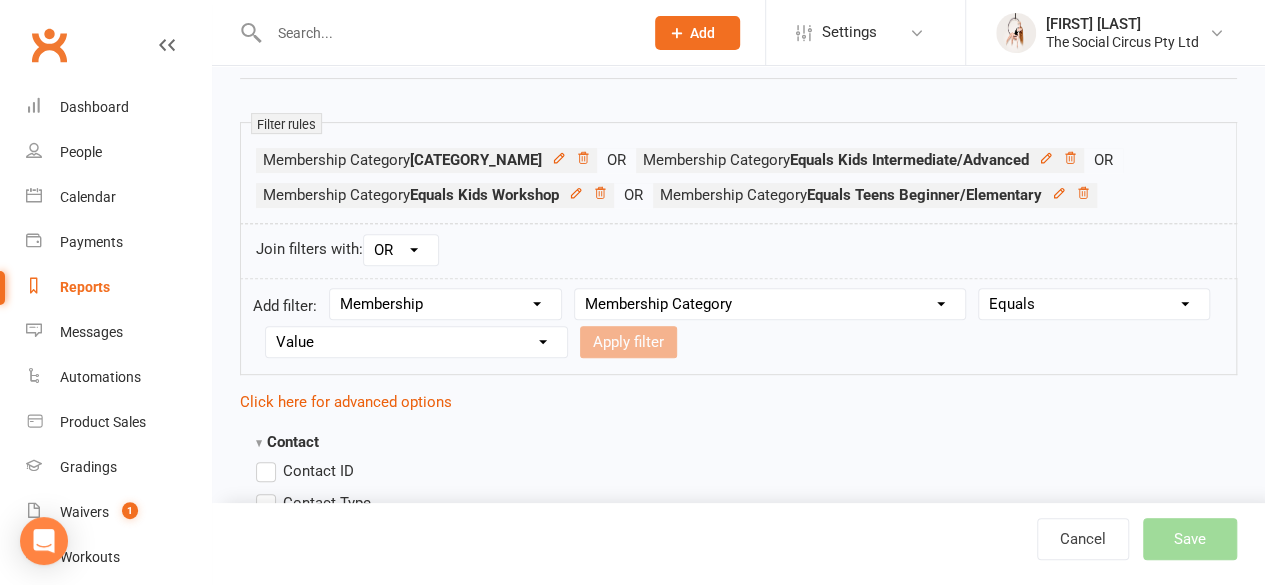 scroll, scrollTop: 400, scrollLeft: 0, axis: vertical 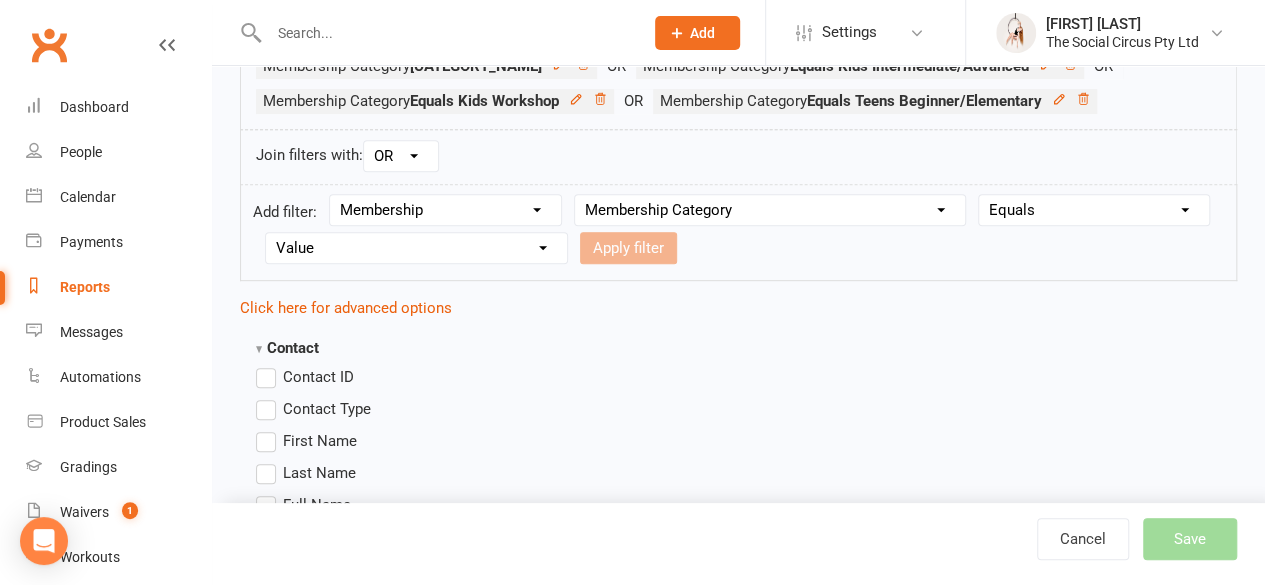 click on "Value Adult Core Program Adult Workshop Advanced Program Foundation Membership Graded Class Packs Kids Beginner/Elementary Kids Intermediate/Advanced Kids Workshop Learn the Ropes Class Packs Learn the Ropes recurring membership Open Training Party/Private Event Private bookings Staff Teens Beginner/Elementary Teens Intermediate/Advanced Trial" at bounding box center [416, 248] 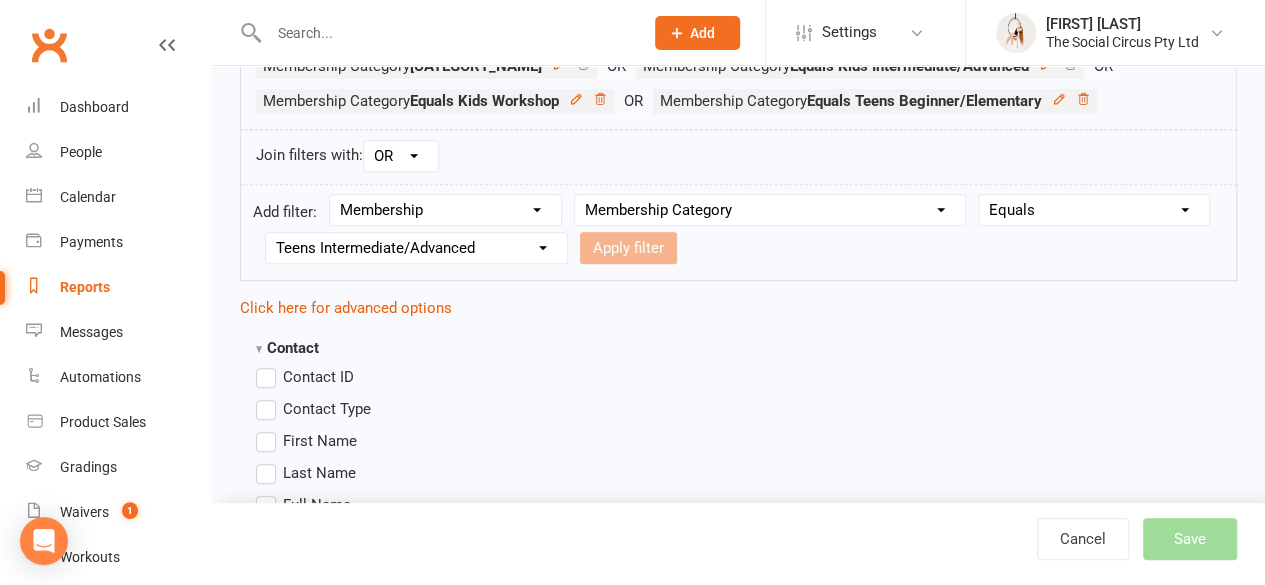 click on "Value Adult Core Program Adult Workshop Advanced Program Foundation Membership Graded Class Packs Kids Beginner/Elementary Kids Intermediate/Advanced Kids Workshop Learn the Ropes Class Packs Learn the Ropes recurring membership Open Training Party/Private Event Private bookings Staff Teens Beginner/Elementary Teens Intermediate/Advanced Trial" at bounding box center [416, 248] 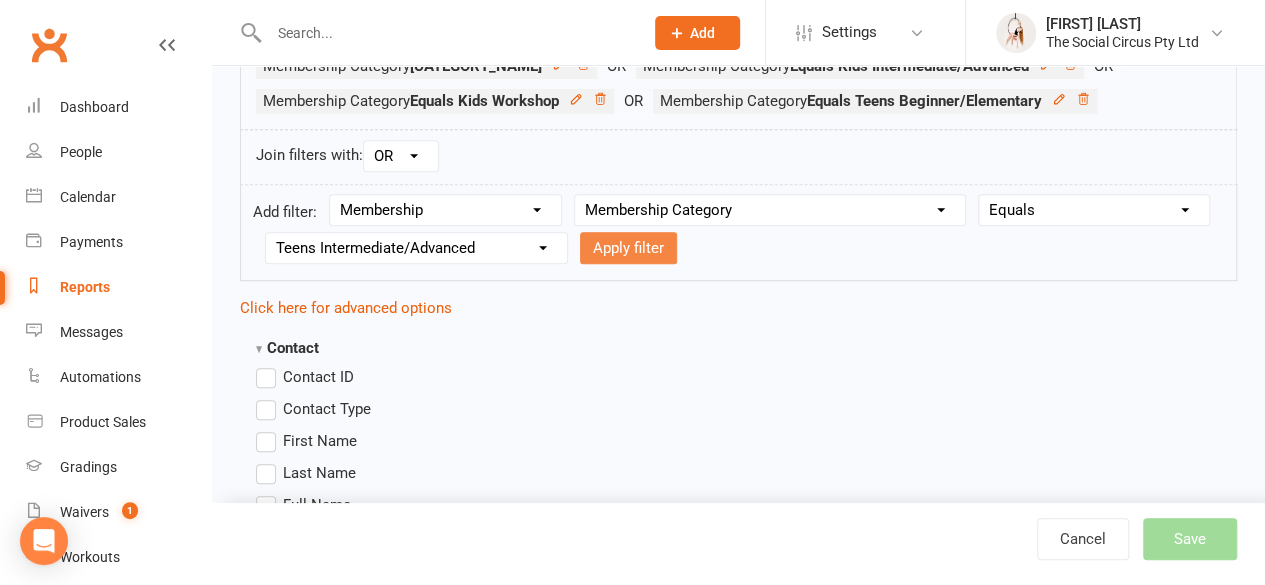 click on "Apply filter" at bounding box center (628, 248) 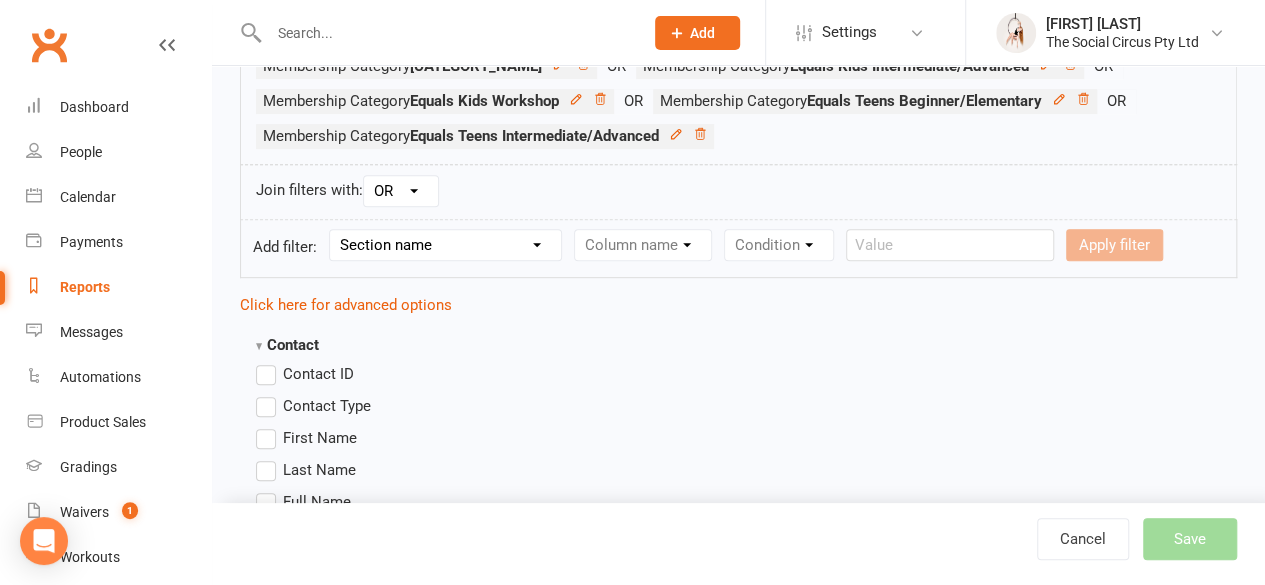 scroll, scrollTop: 600, scrollLeft: 0, axis: vertical 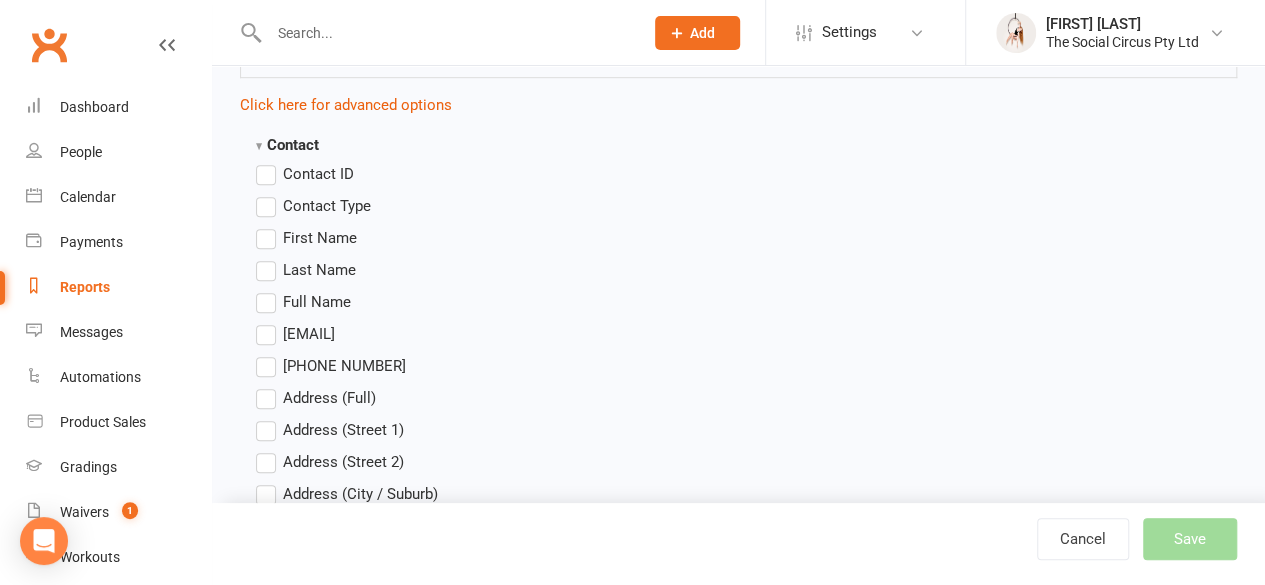 click on "Contact Type" at bounding box center [313, 206] 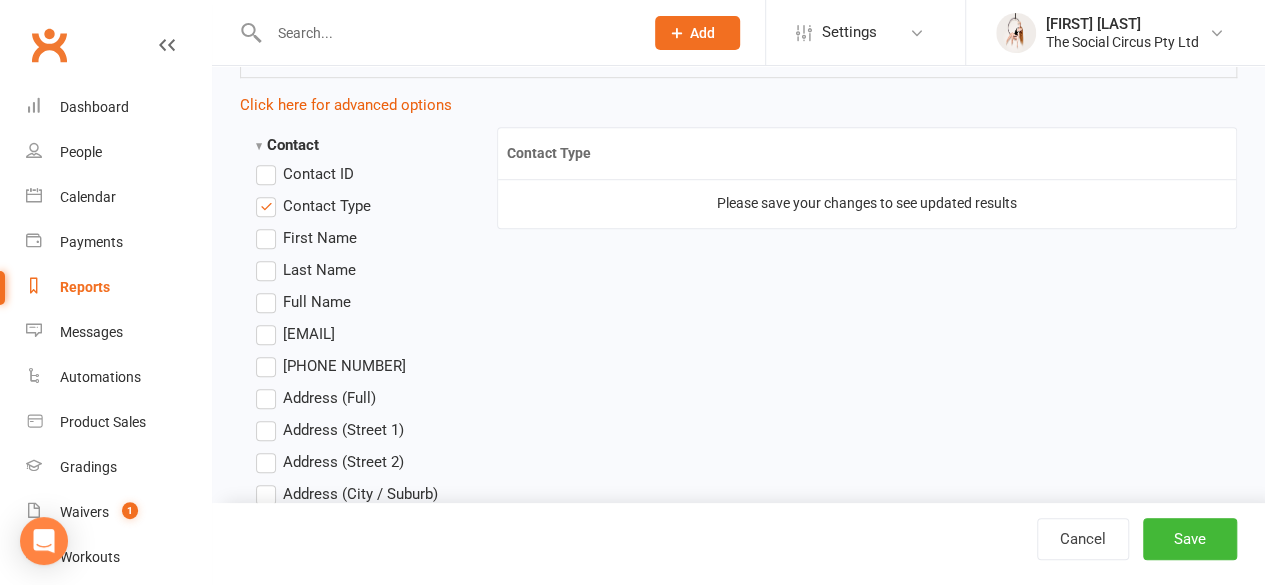 click on "First Name" at bounding box center (306, 238) 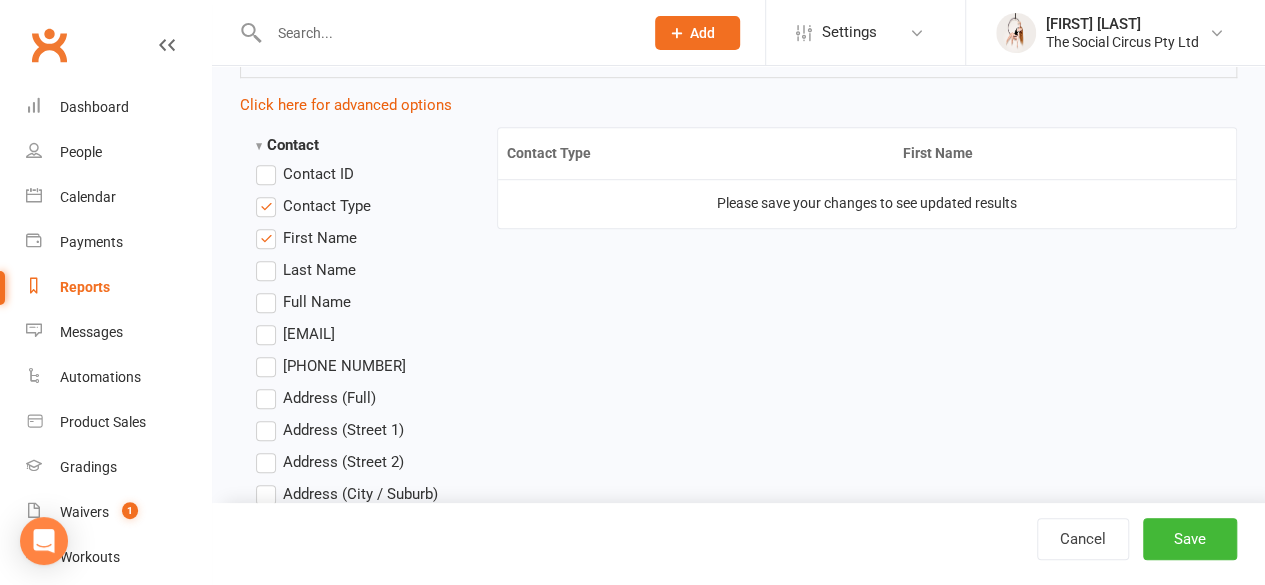 click on "Last Name" at bounding box center [306, 270] 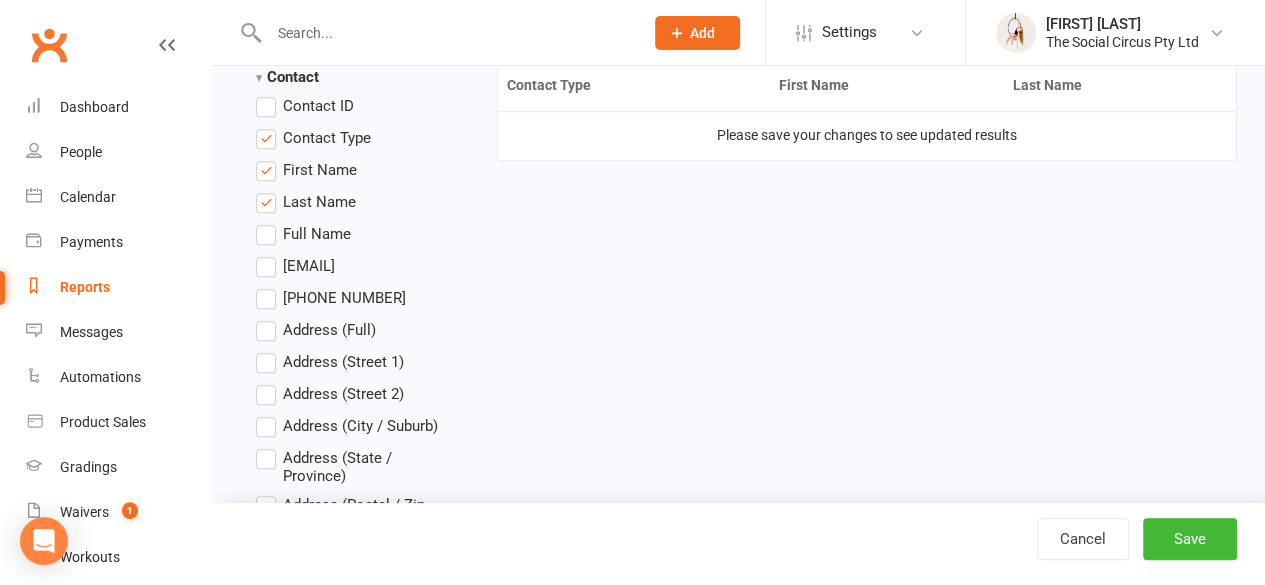 scroll, scrollTop: 700, scrollLeft: 0, axis: vertical 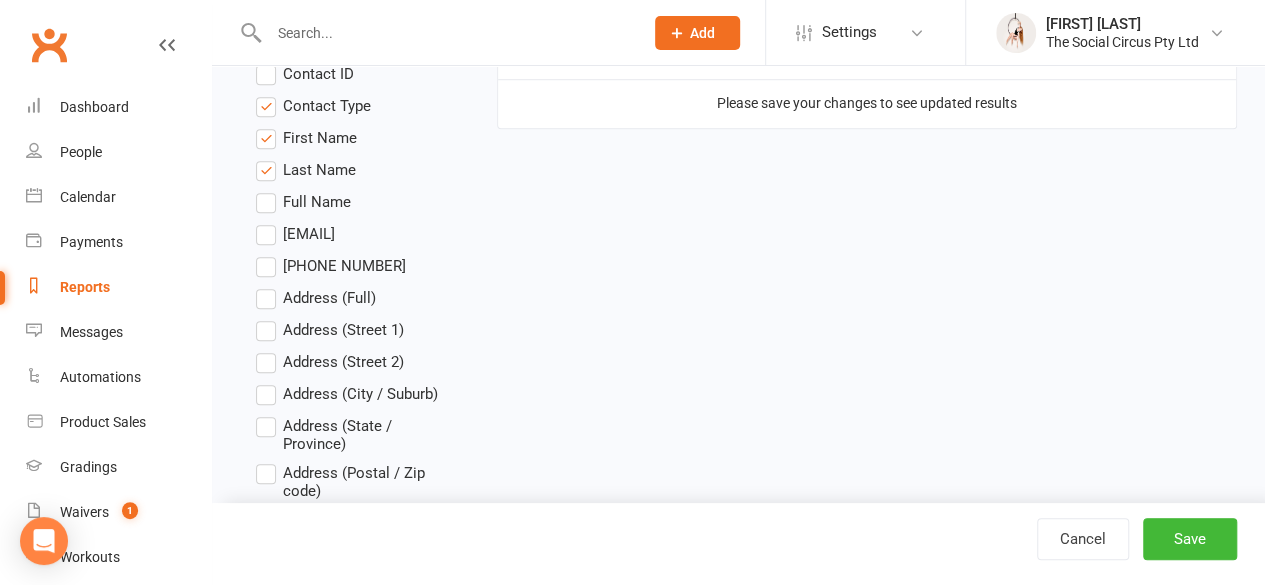 click on "Email" at bounding box center (295, 234) 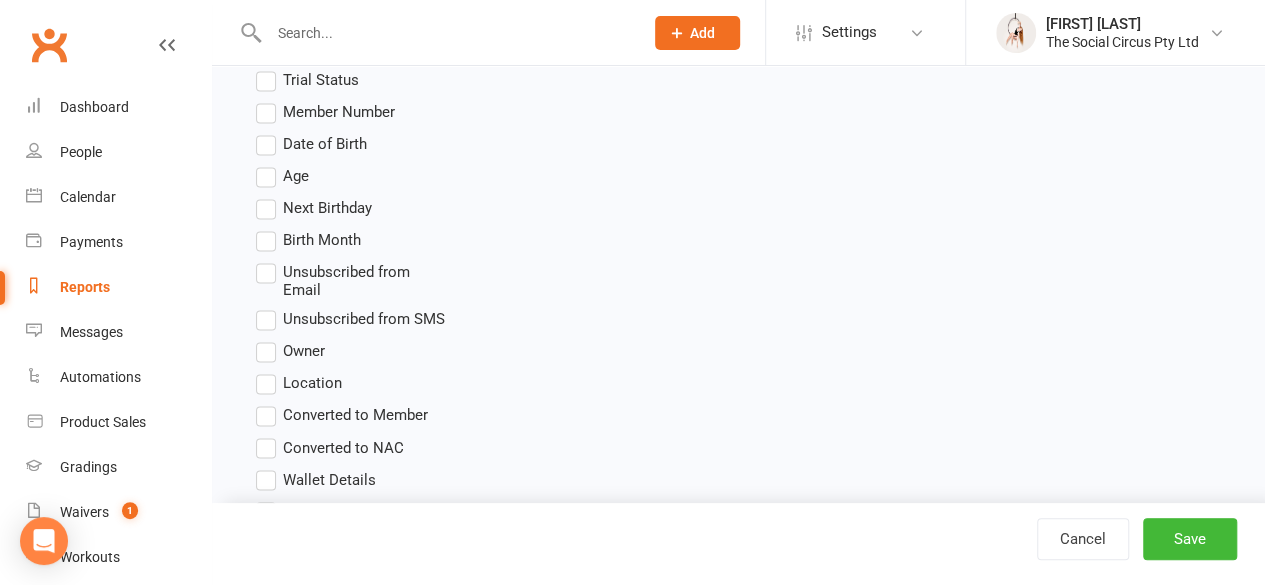 scroll, scrollTop: 1500, scrollLeft: 0, axis: vertical 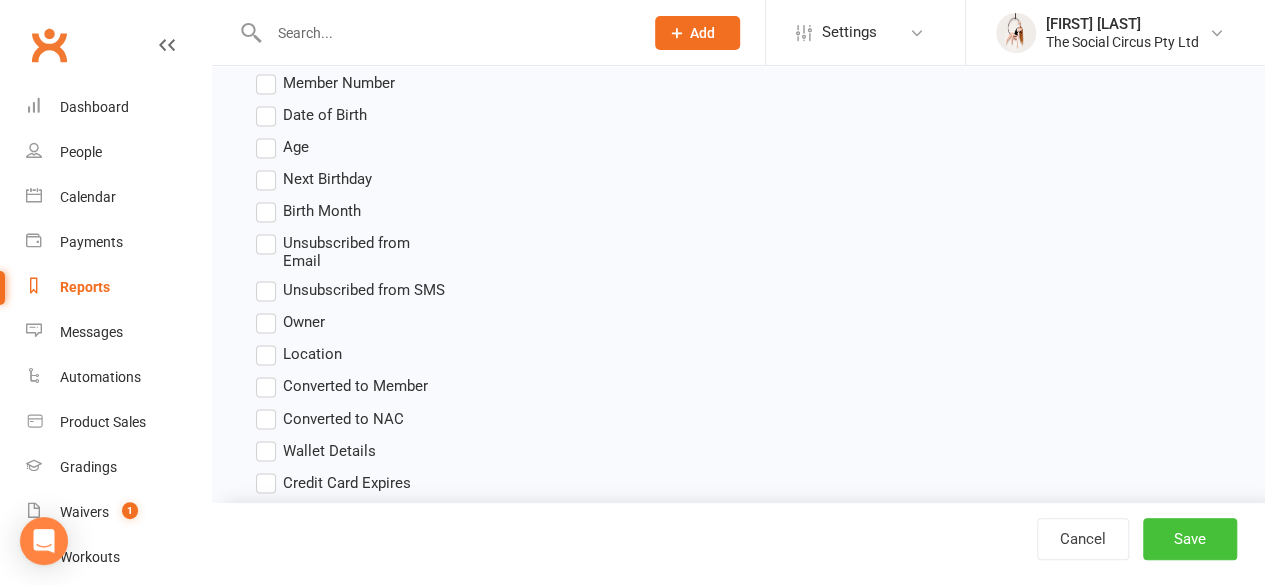 click on "Save" at bounding box center [1190, 539] 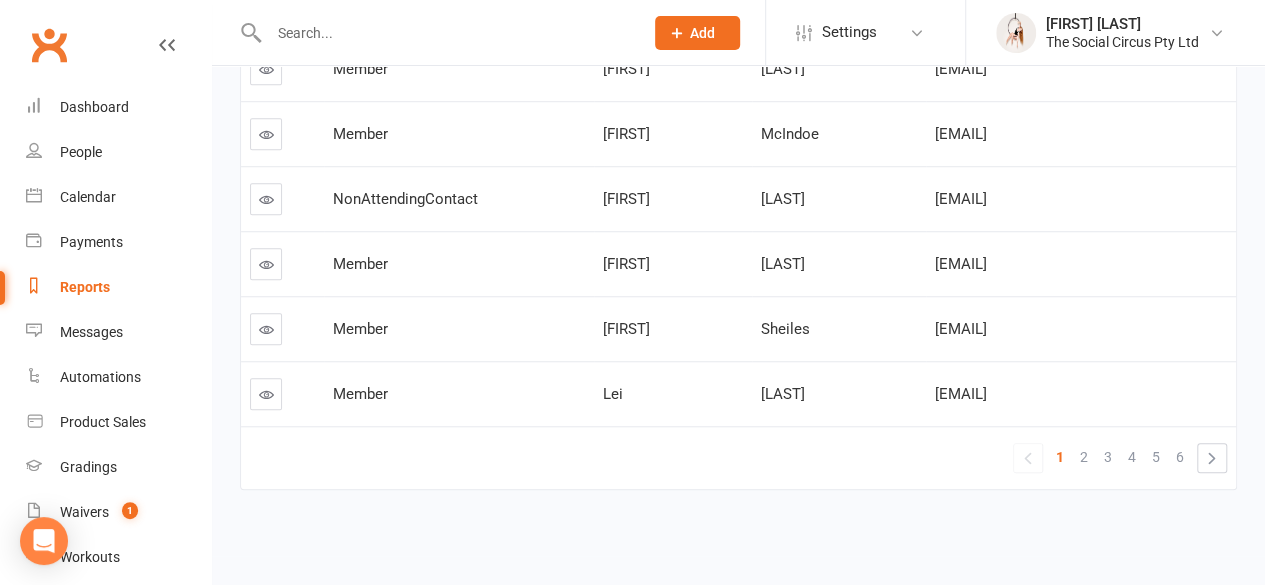 scroll, scrollTop: 0, scrollLeft: 0, axis: both 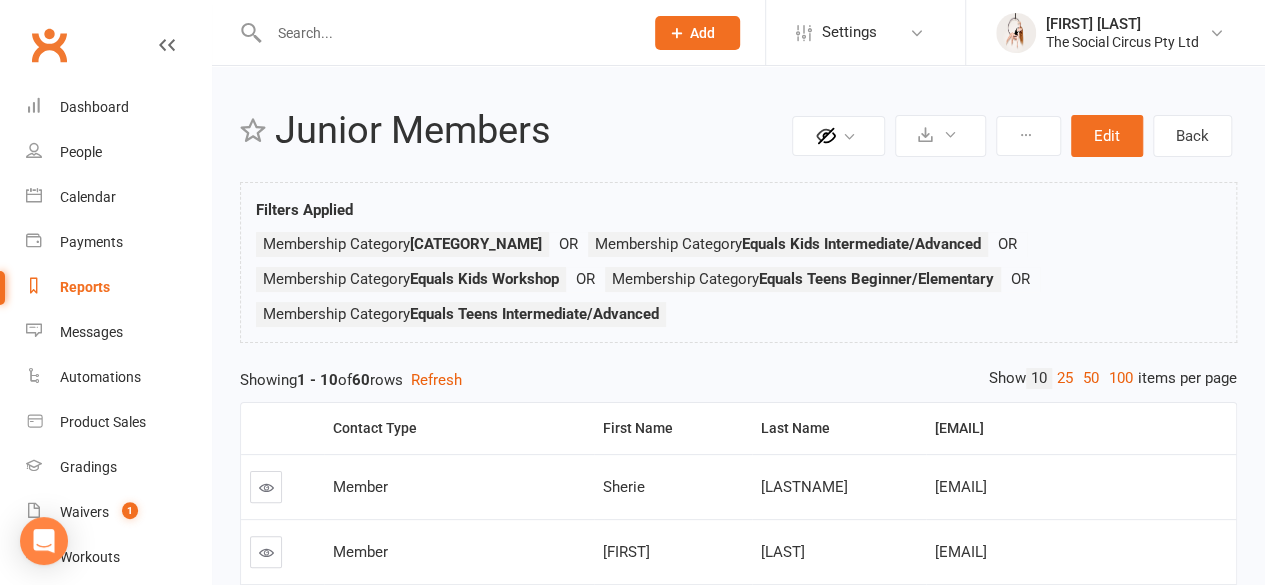 click on "Showing  1 - 10  of  60  rows Refresh" at bounding box center [738, 380] 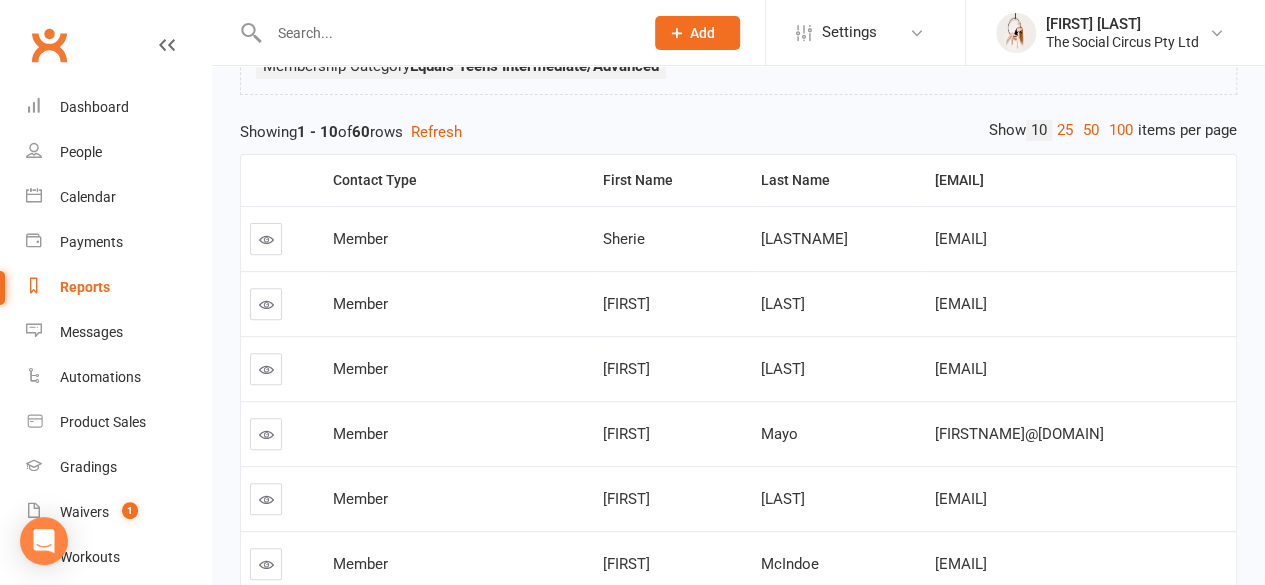 scroll, scrollTop: 0, scrollLeft: 0, axis: both 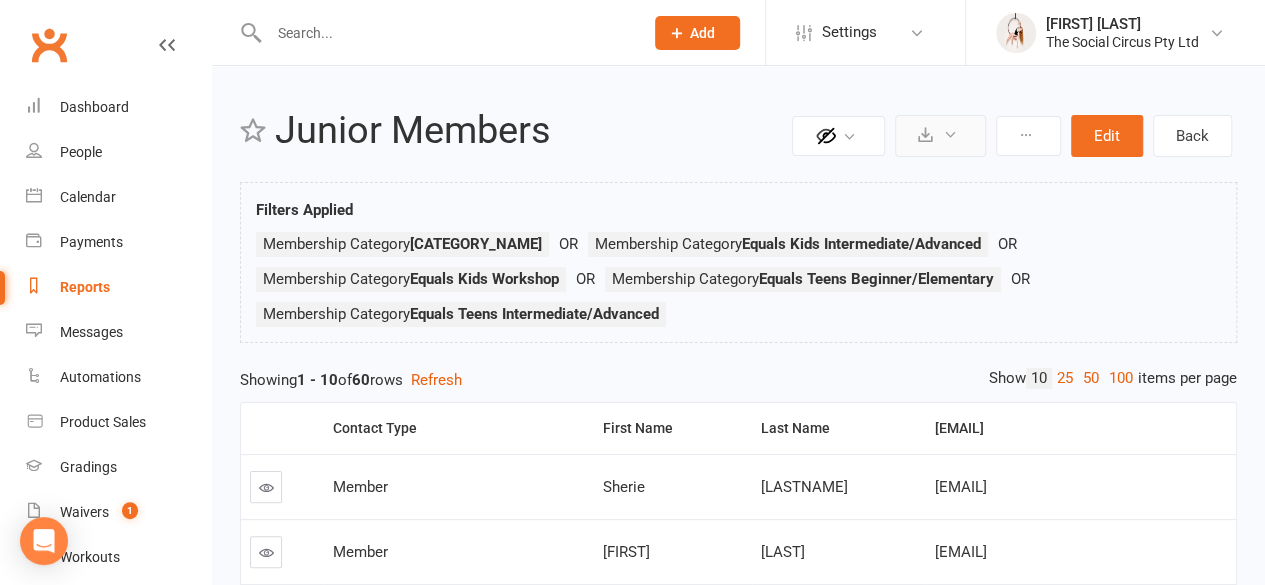 click at bounding box center [940, 136] 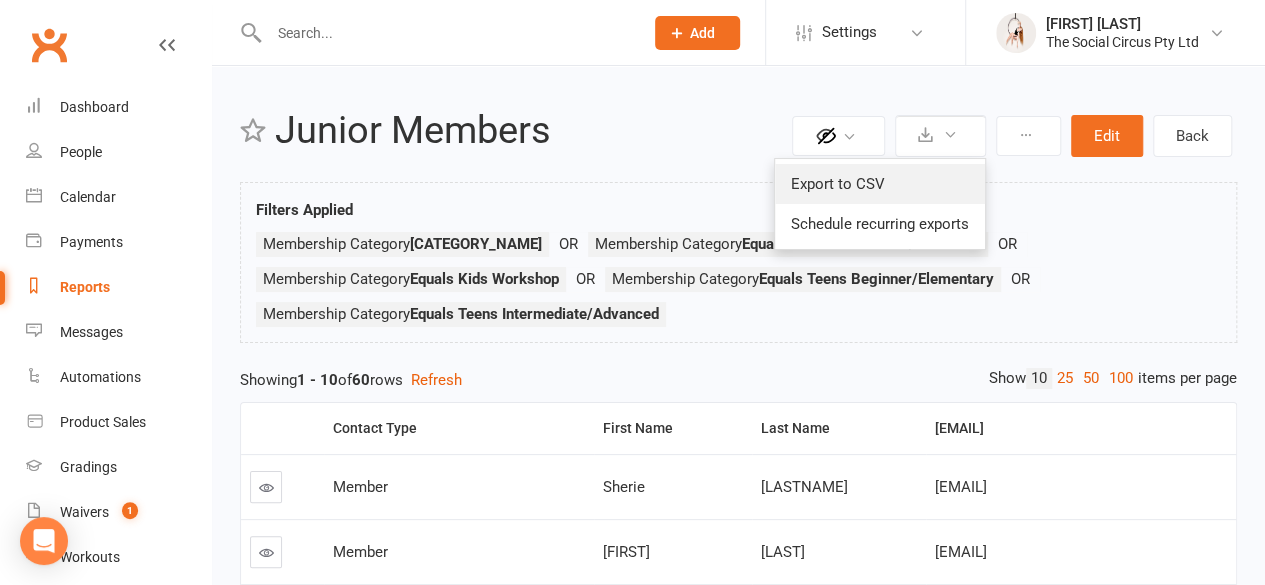 click on "Export to CSV" at bounding box center (880, 184) 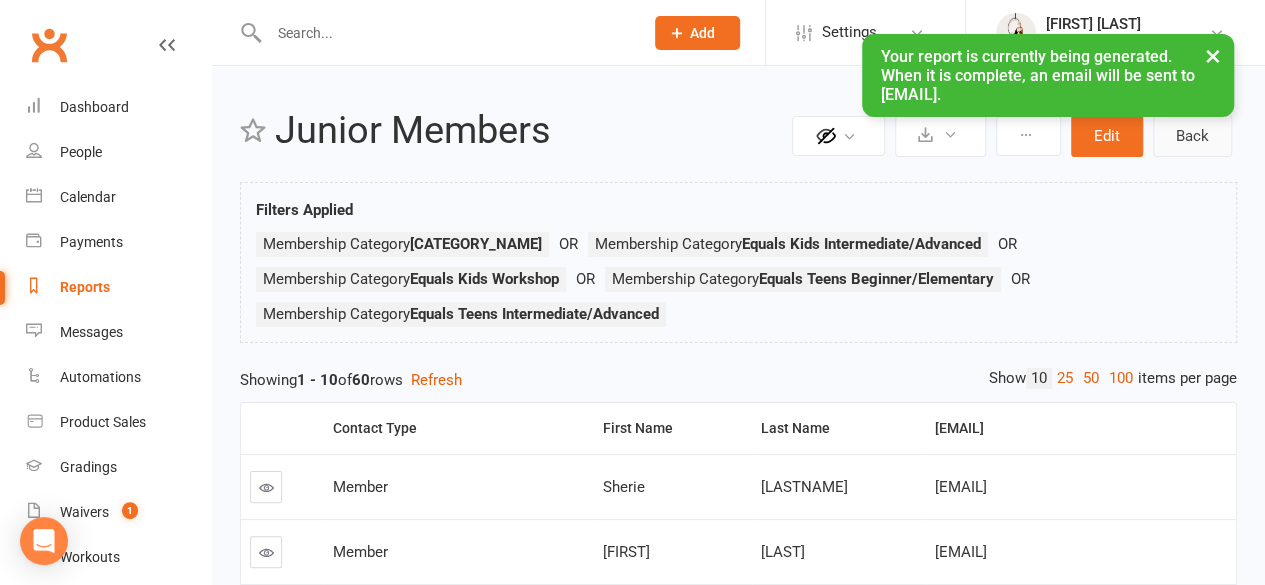 click on "Back" at bounding box center (1192, 136) 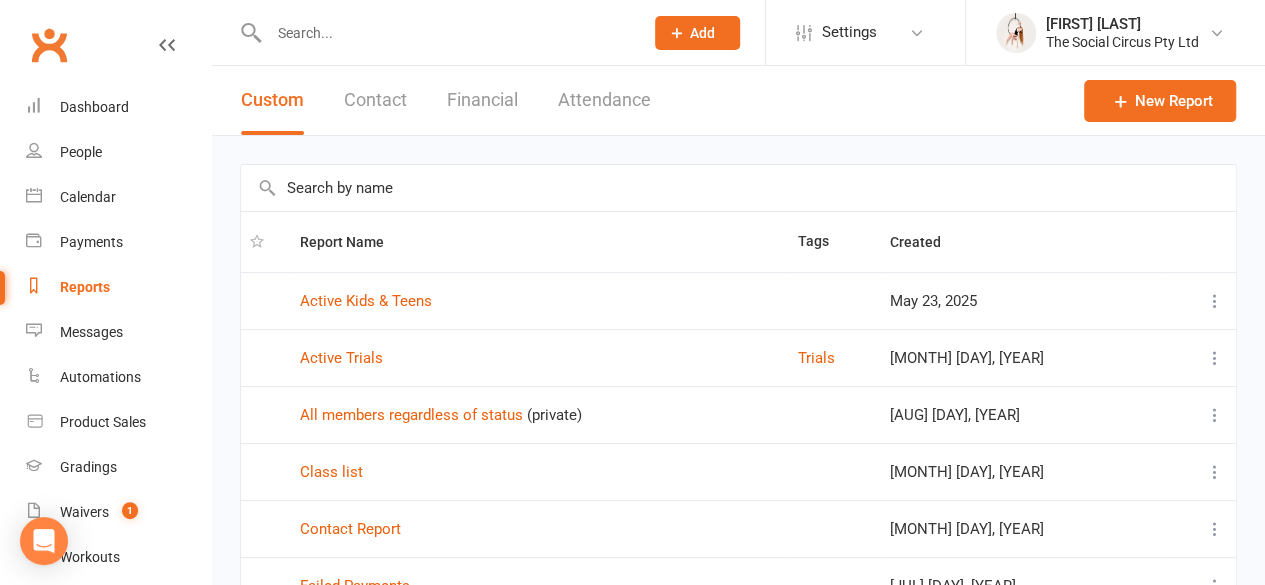 click on "Report Name Tags Created Active Kids & Teens   May 23, 2025 Active Trials   Trials Dec 30, 2024 All members regardless of status   (private) Aug 02, 2025 Class list   Apr 15, 2025 Contact Report   May 05, 2025 Failed Payments   Jul 03, 2025 Follow Up Payment Details   Jul 08, 2025 Junior Members   (private) Aug 02, 2025 Kids Class Attendees   May 23, 2025 Learn the Ropes 42 Day Slipping Away   Jan 13, 2025 Show 10 25 50 100 items per page 1 2 3 4" at bounding box center [738, 552] 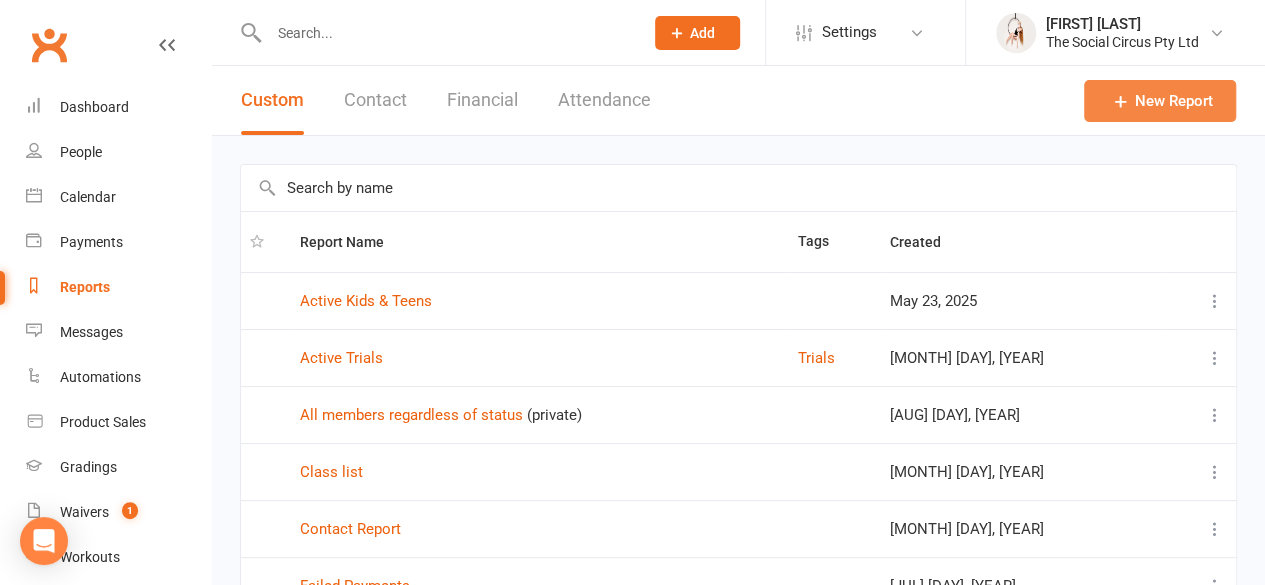 click on "New Report" at bounding box center [1160, 101] 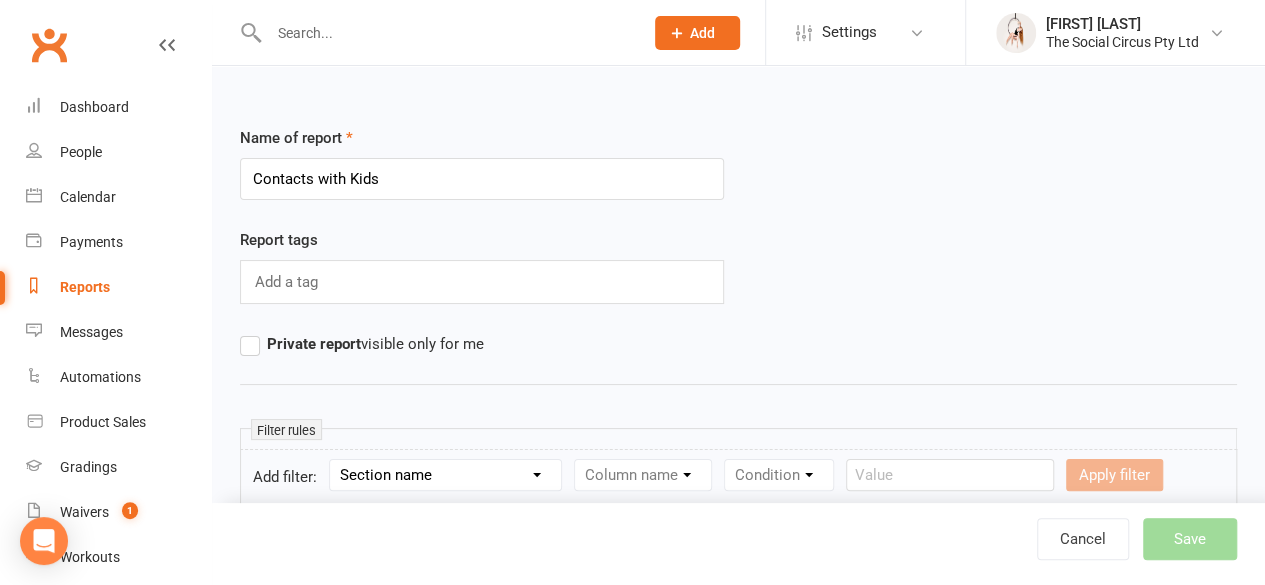 type on "Contacts with Kids" 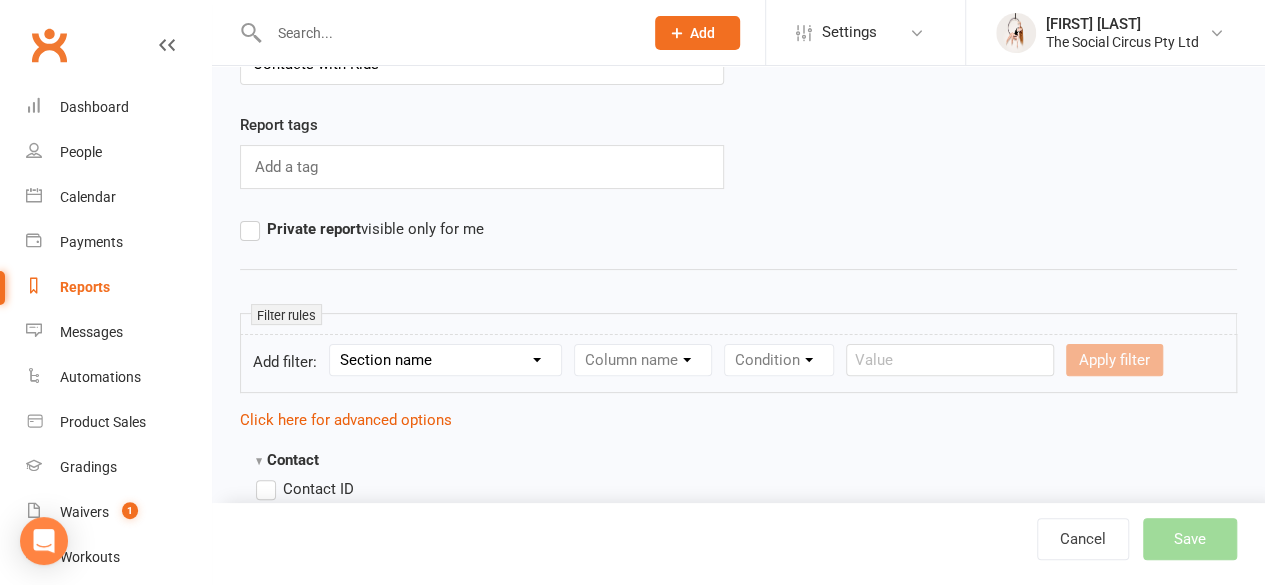 scroll, scrollTop: 300, scrollLeft: 0, axis: vertical 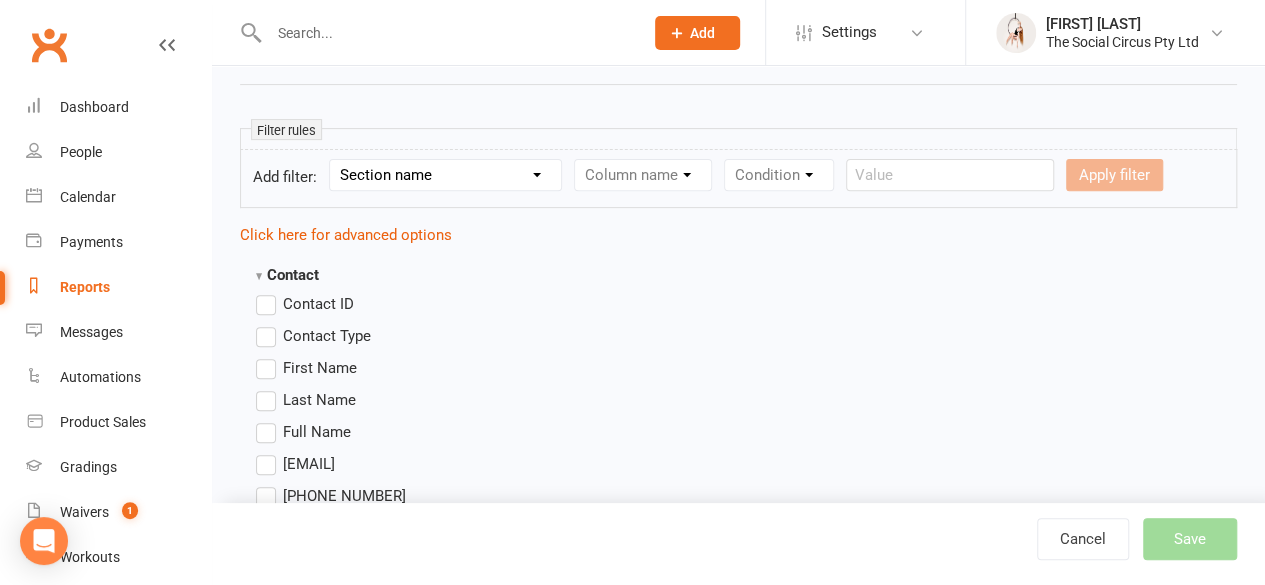 click on "Section name Contact Attendance Aggregate Payment Booking Waitlist Attendees Cancelled Bookings Late-cancelled Bookings Recurring Booking Aggregate Booking Communication Comms Recipients Membership Payment Mobile App Styles And Ranks Aggregate Styles And Ranks Grading Events Promotions Suspensions Signed Waivers Family Members Credit Vouchers Enrolled Automations Enrolled Workouts Public Tasks Emergency Contact Details Interested in: Marketing Information Referred by Trainer/Instructor Waiver Answers Workshop Details" at bounding box center [445, 175] 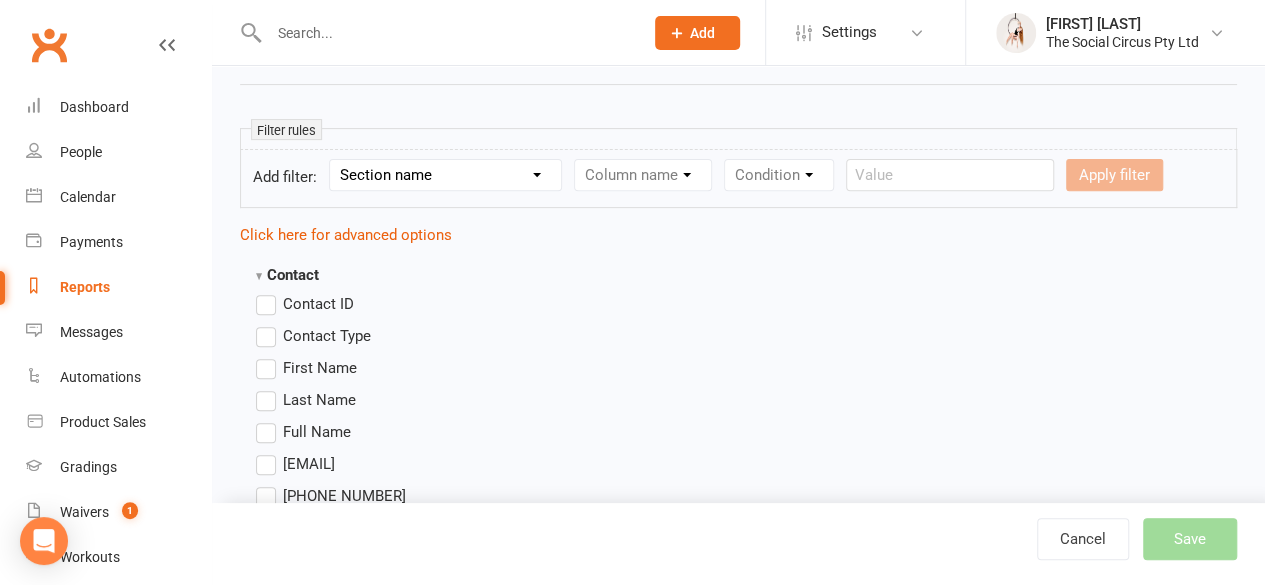 select on "20" 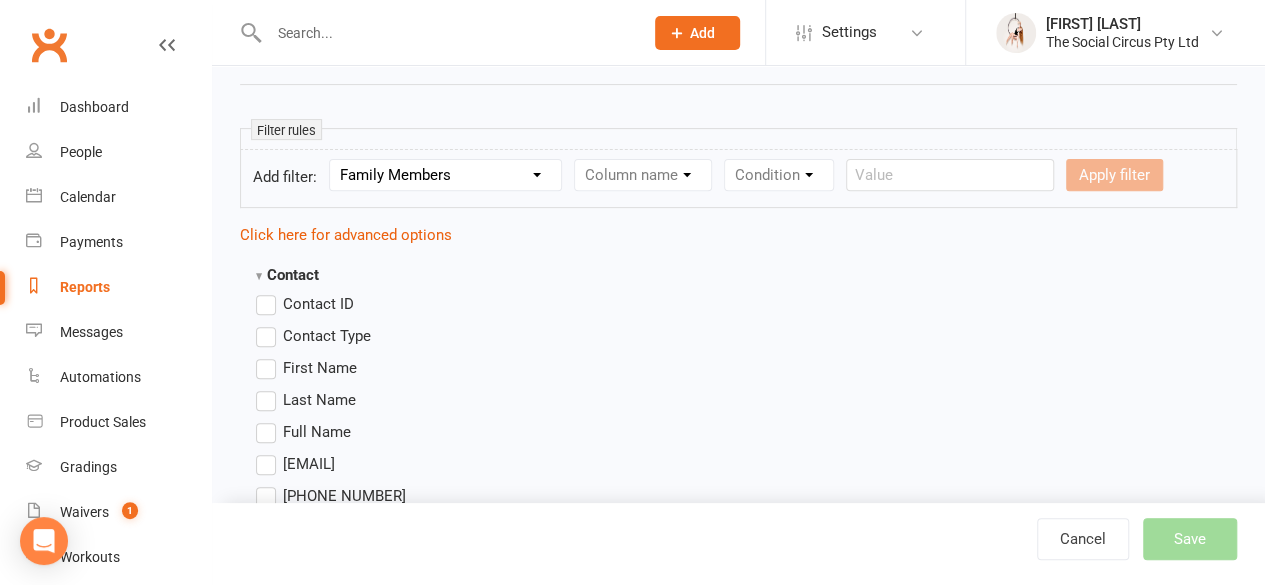 click on "Section name Contact Attendance Aggregate Payment Booking Waitlist Attendees Cancelled Bookings Late-cancelled Bookings Recurring Booking Aggregate Booking Communication Comms Recipients Membership Payment Mobile App Styles And Ranks Aggregate Styles And Ranks Grading Events Promotions Suspensions Signed Waivers Family Members Credit Vouchers Enrolled Automations Enrolled Workouts Public Tasks Emergency Contact Details Interested in: Marketing Information Referred by Trainer/Instructor Waiver Answers Workshop Details" at bounding box center (445, 175) 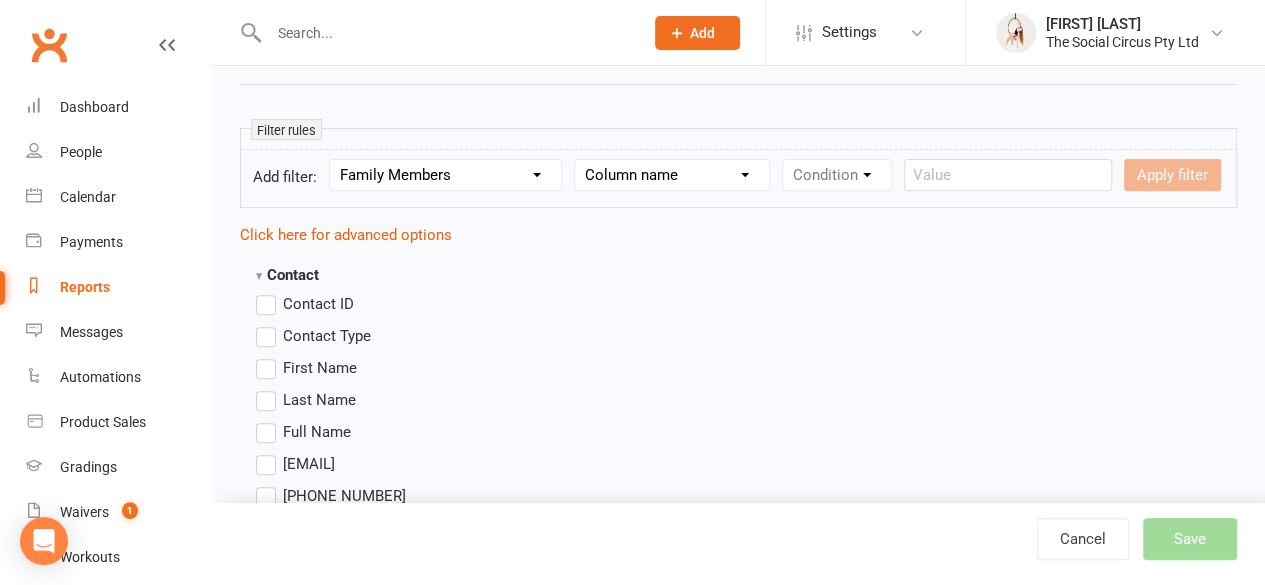 click on "Column name Related Contact Name Related Contact Type Relationship Type" at bounding box center [672, 175] 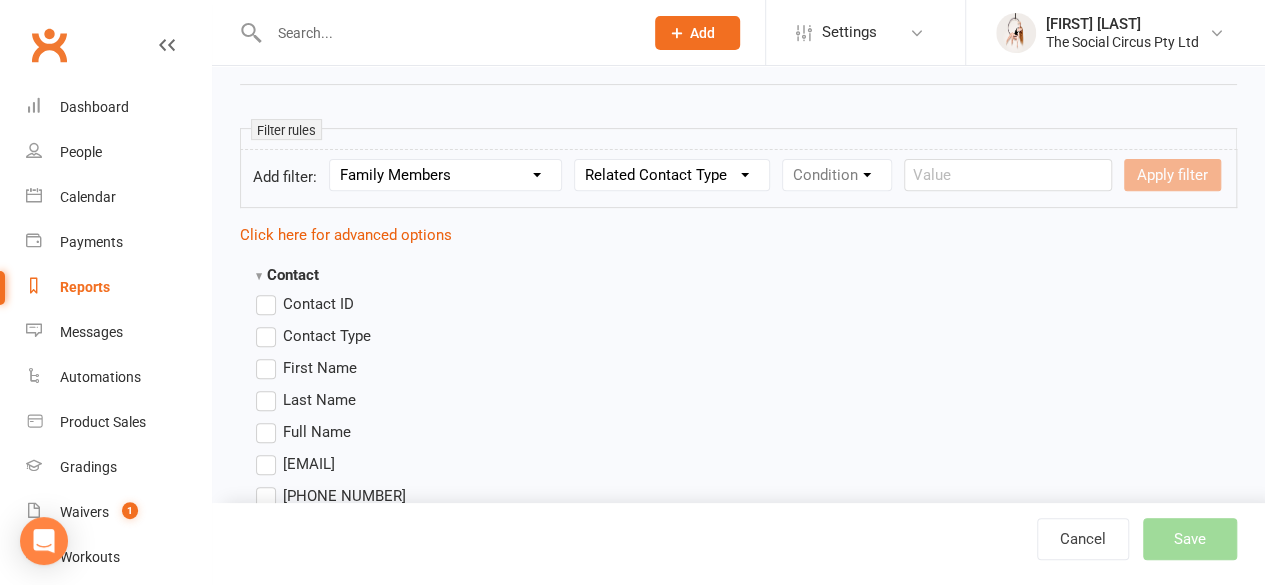 click on "Column name Related Contact Name Related Contact Type Relationship Type" at bounding box center [672, 175] 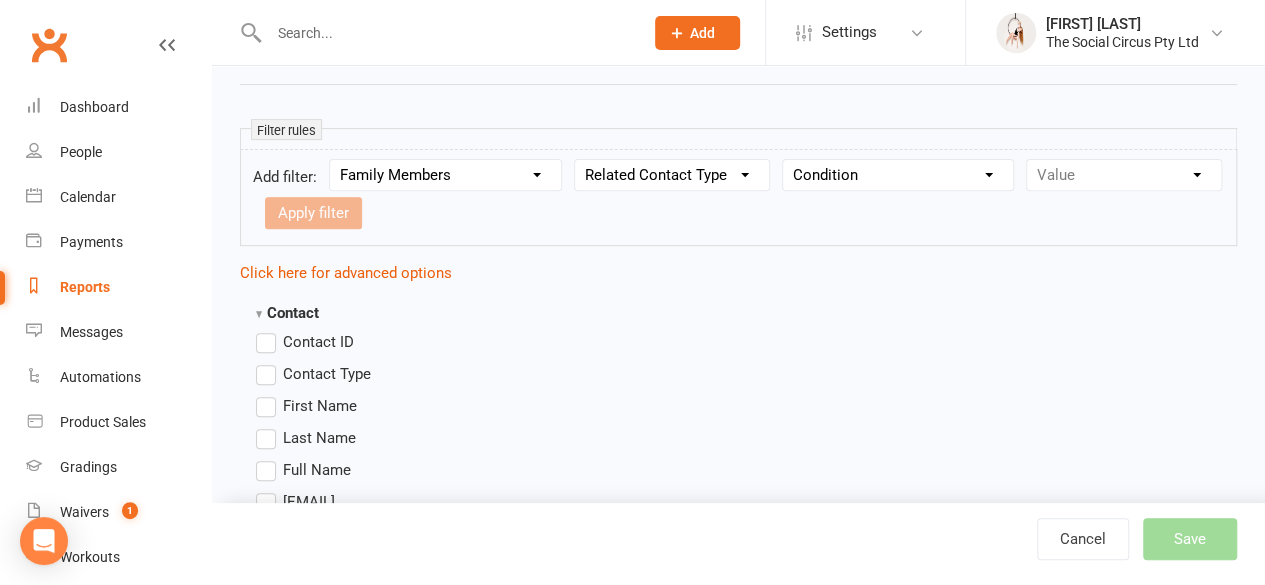 click on "Condition Equals Does not equal Contains Does not contain Is blank or does not contain Is blank Is not blank" at bounding box center (898, 175) 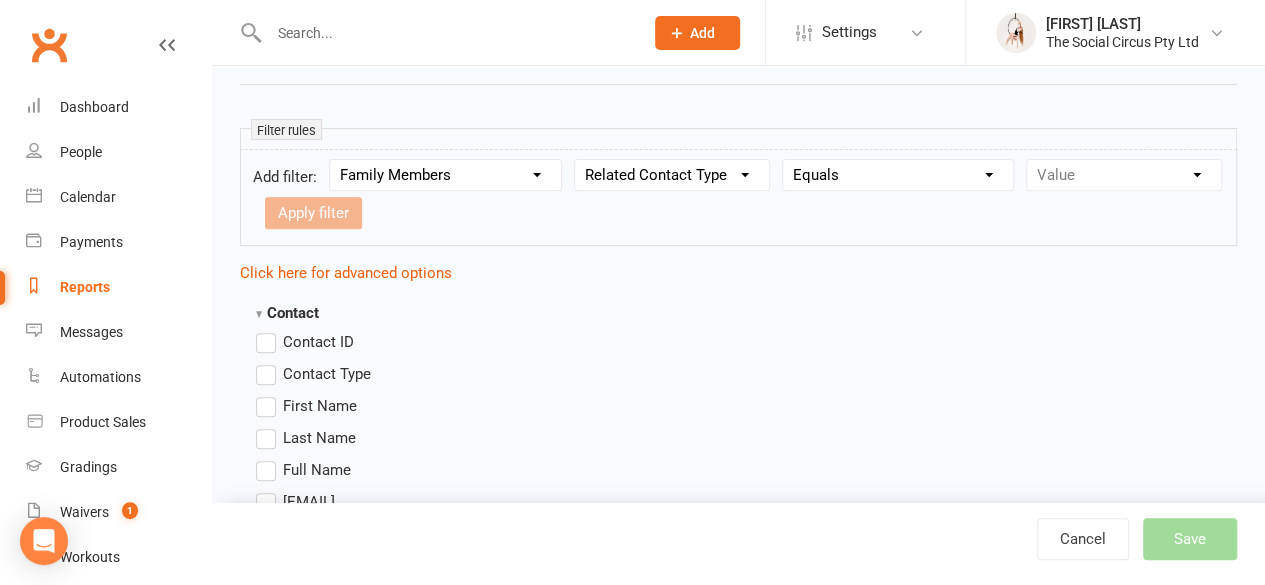 click on "Condition Equals Does not equal Contains Does not contain Is blank or does not contain Is blank Is not blank" at bounding box center (898, 175) 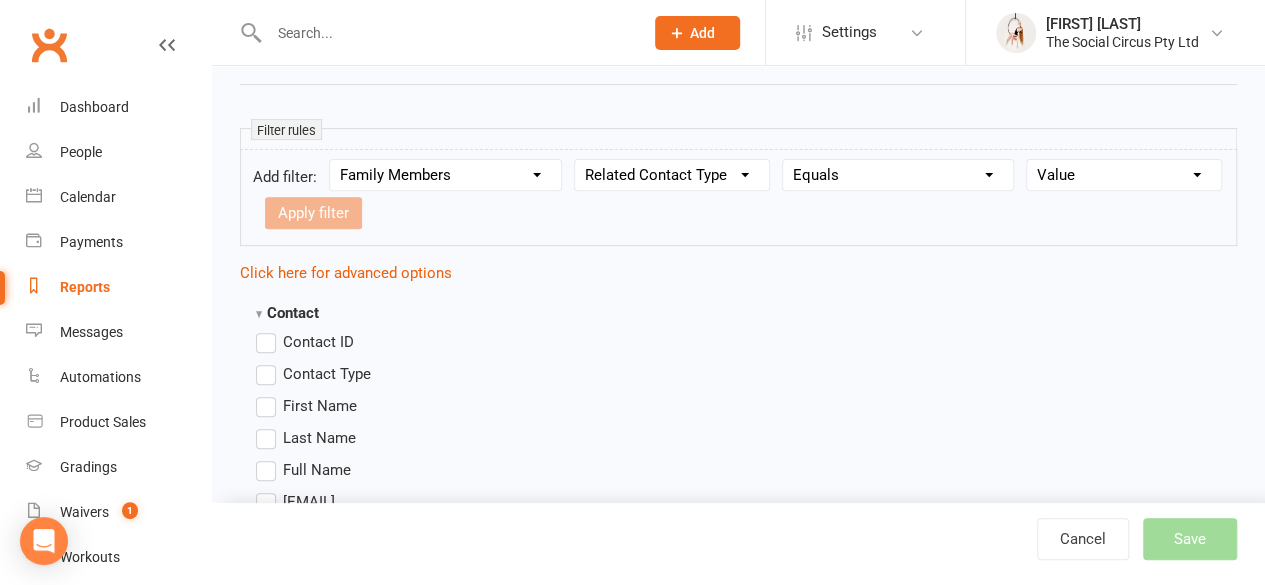 click on "Value Member Prospect Non-attending Contact" at bounding box center [1124, 175] 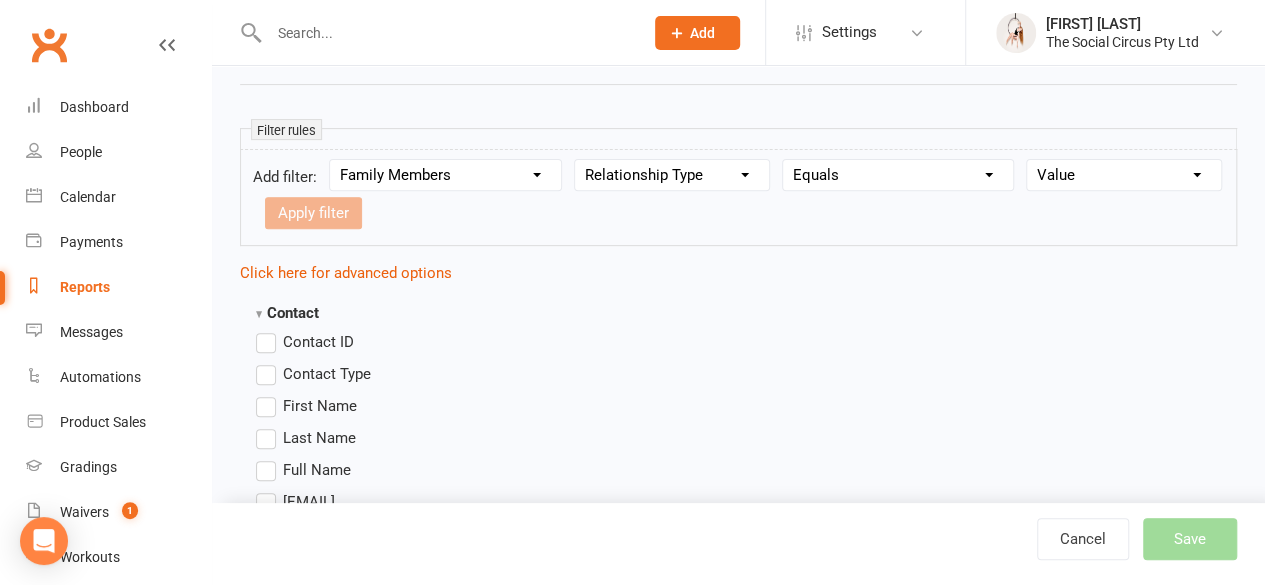 click on "Column name Related Contact Name Related Contact Type Relationship Type" at bounding box center (672, 175) 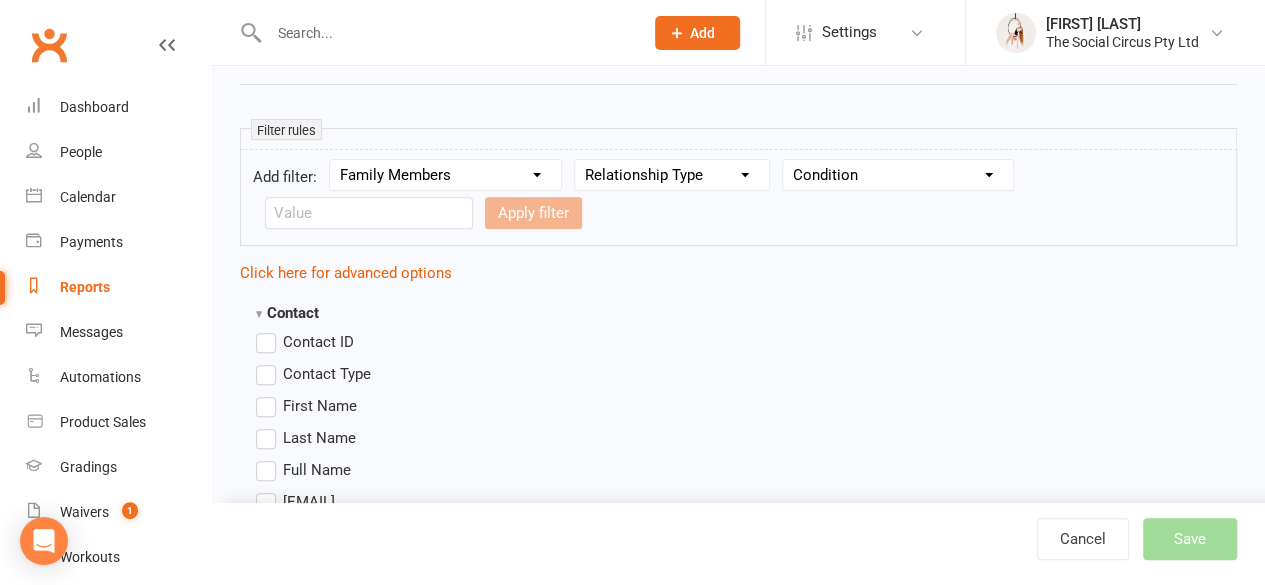 click on "Condition Equals Does not equal Contains Does not contain Is blank or does not contain Is blank Is not blank Before After" at bounding box center (898, 175) 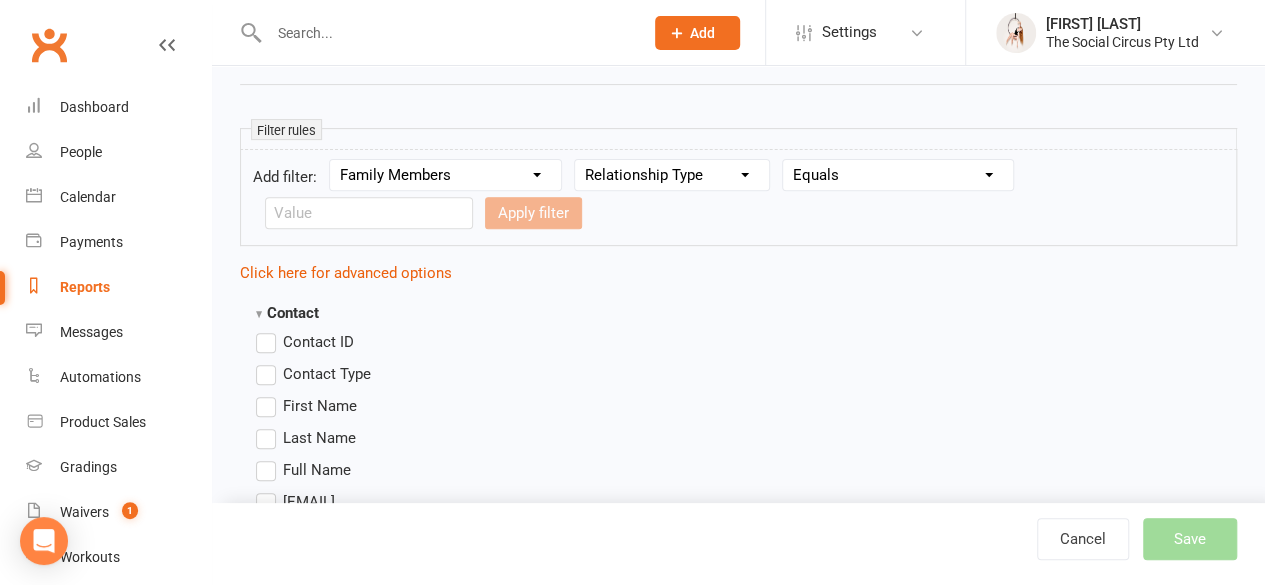 click on "Condition Equals Does not equal Contains Does not contain Is blank or does not contain Is blank Is not blank Before After" at bounding box center (898, 175) 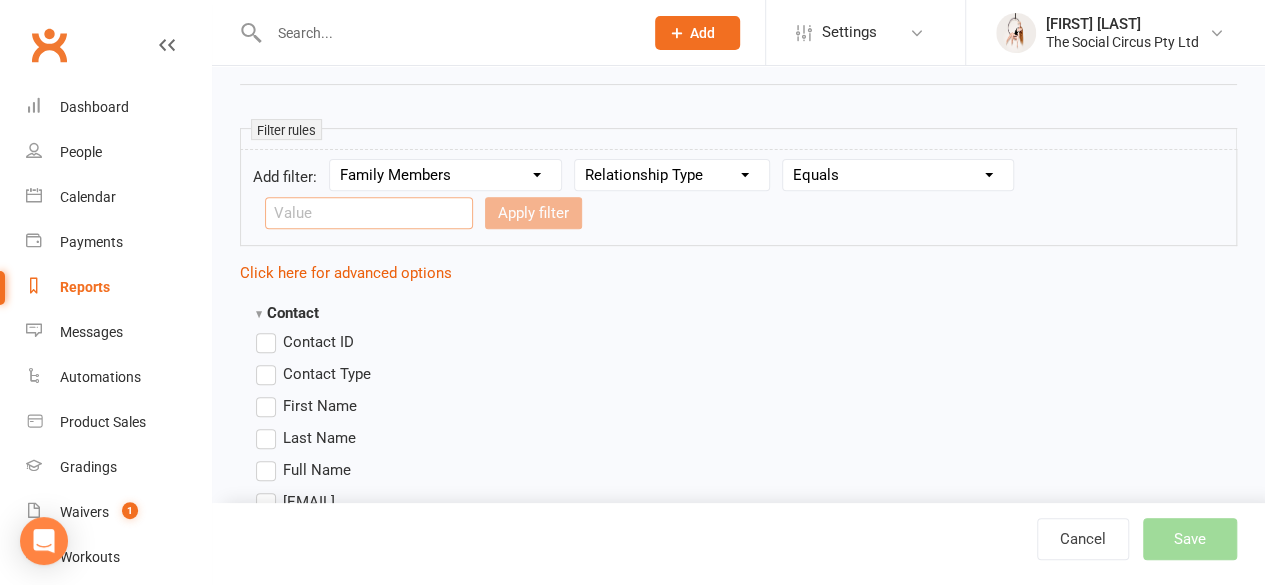 click at bounding box center [369, 213] 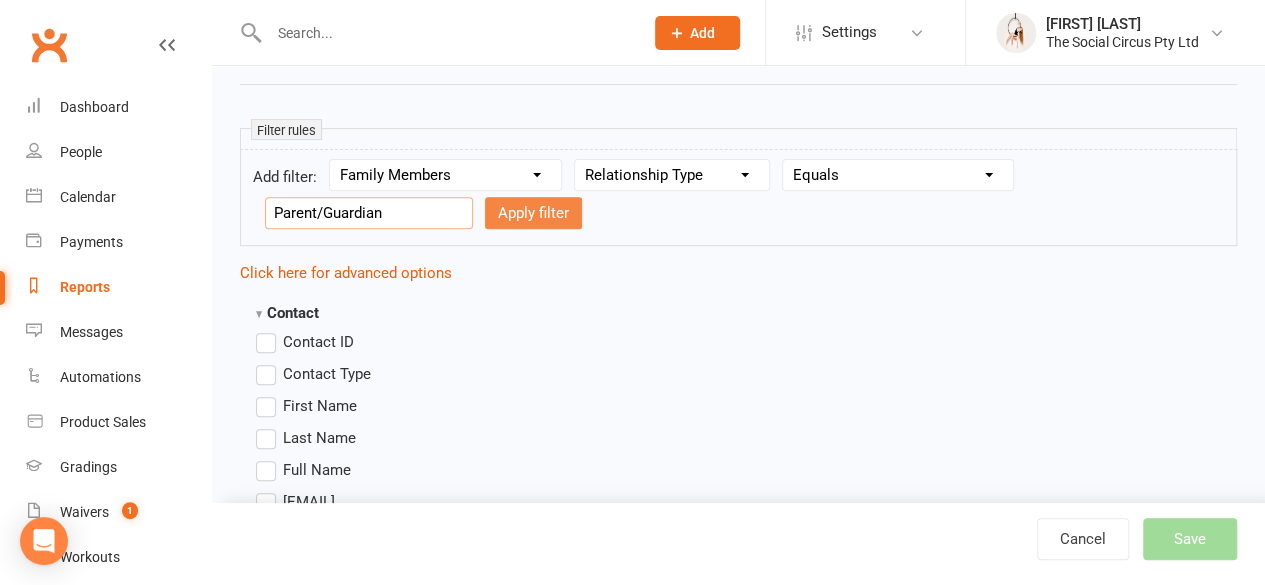type on "Parent/Guardian" 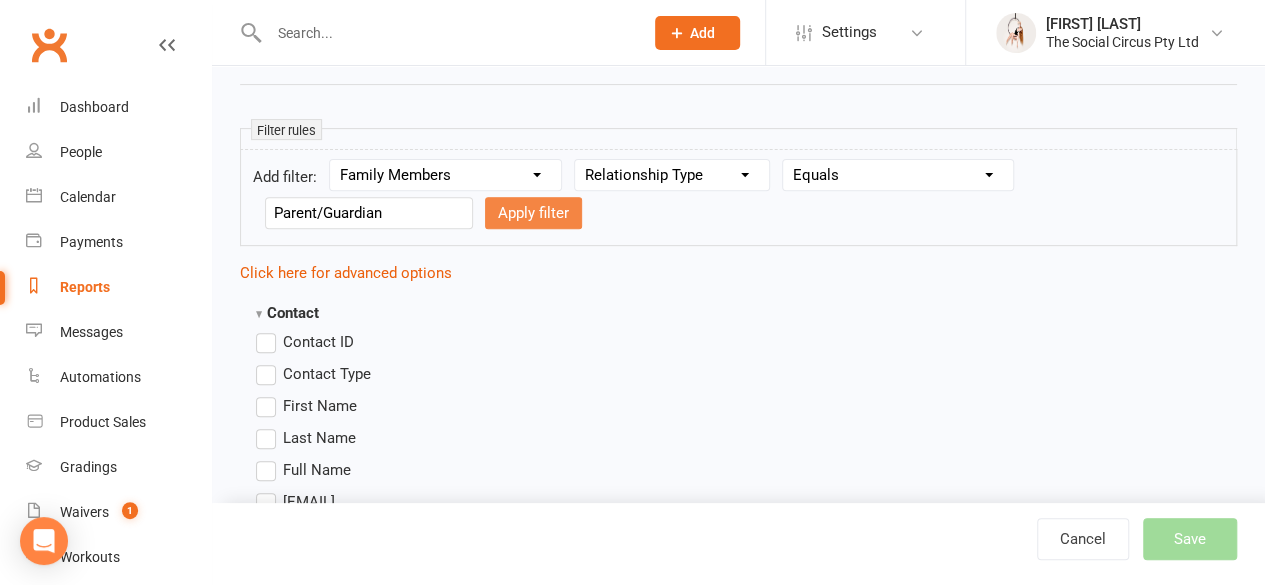 click on "Apply filter" at bounding box center [533, 213] 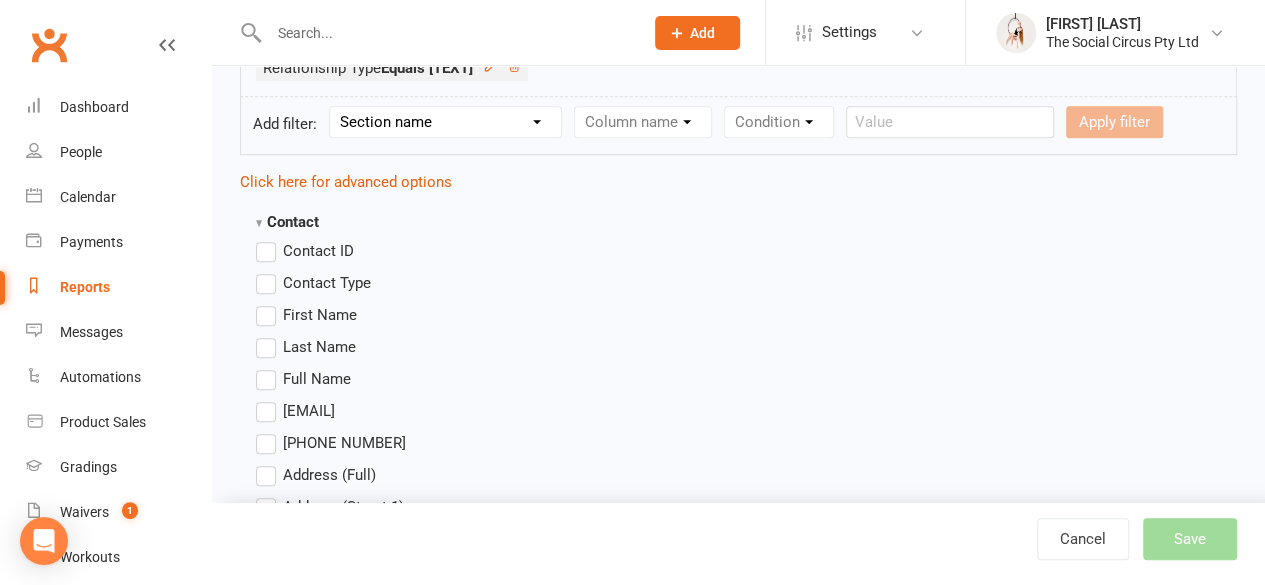 scroll, scrollTop: 400, scrollLeft: 0, axis: vertical 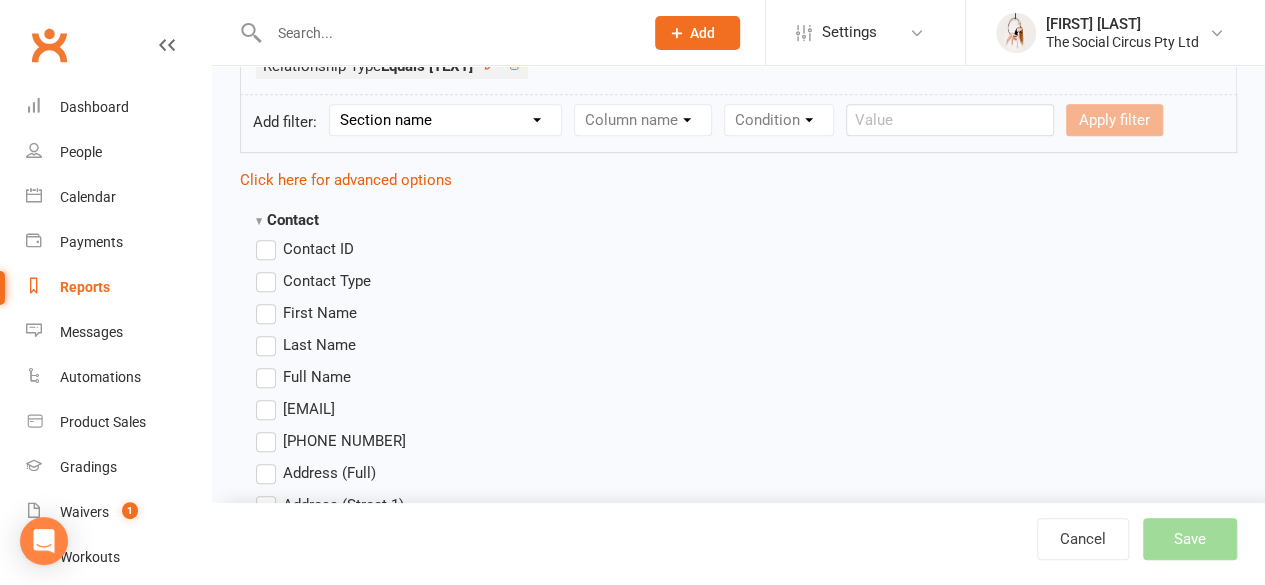 click on "Contact Type" at bounding box center (313, 281) 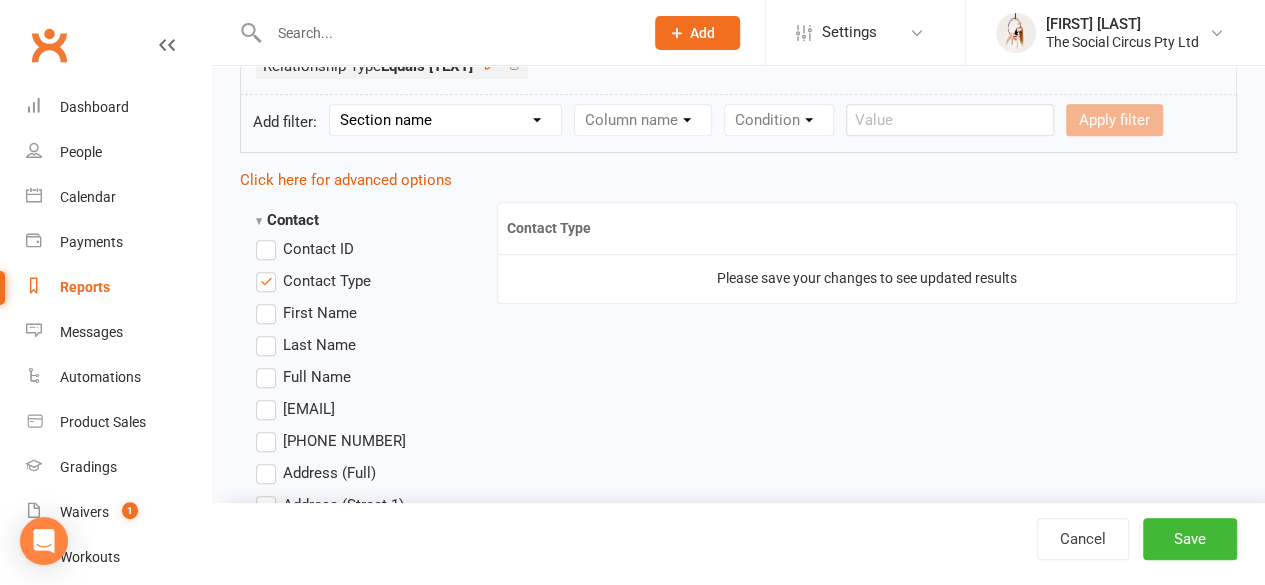 click on "First Name" at bounding box center [306, 313] 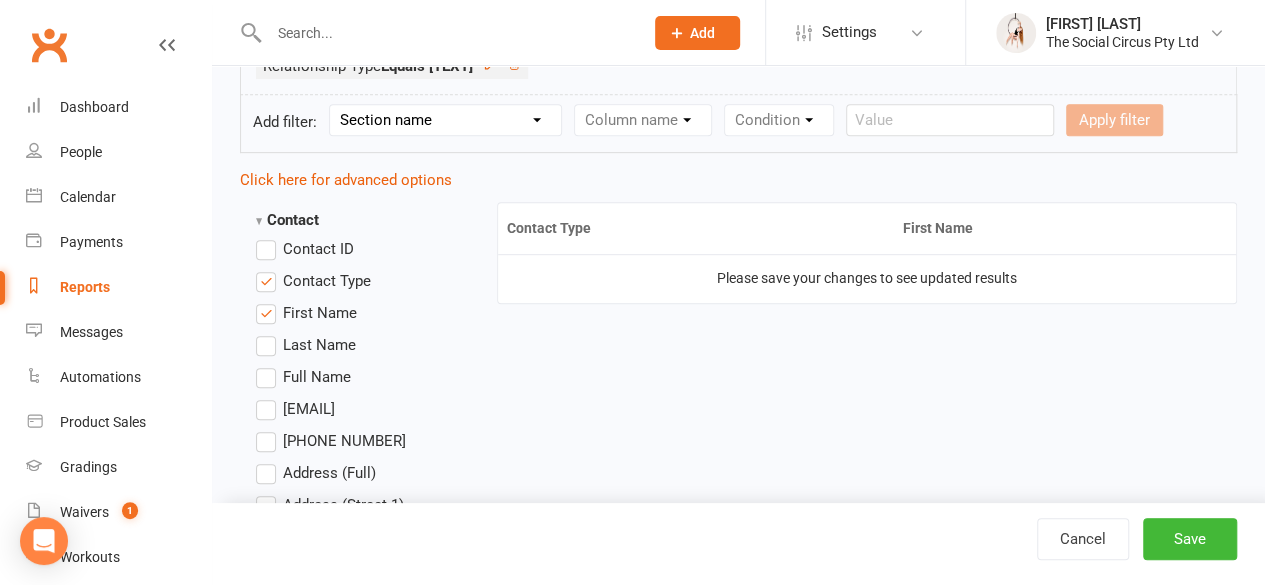 click on "Last Name" at bounding box center [306, 345] 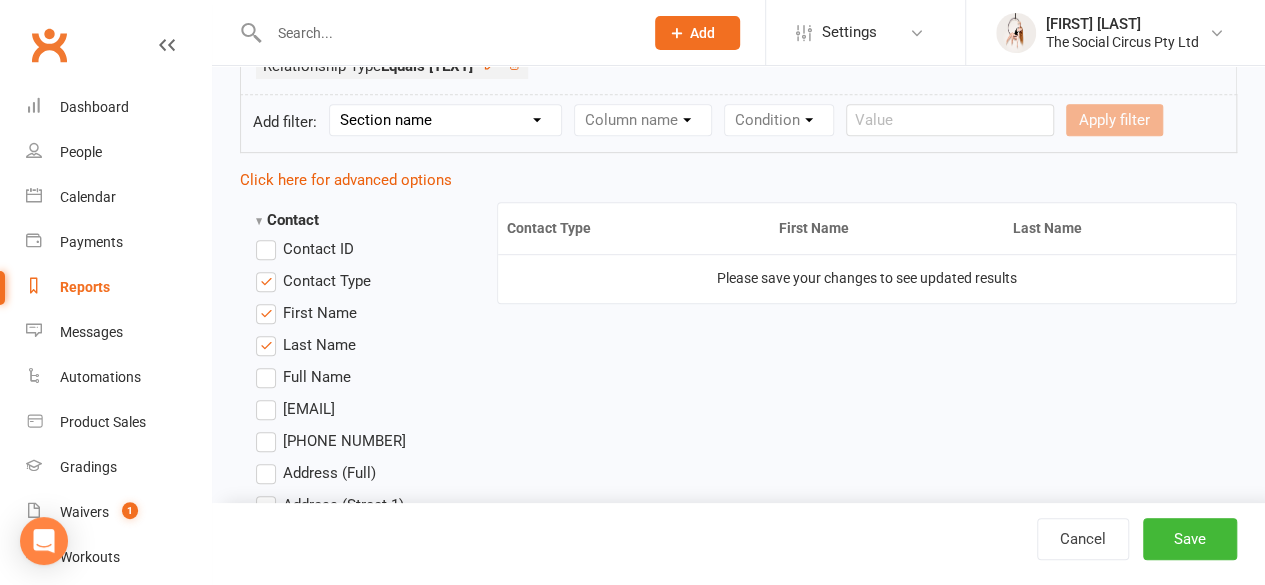 click on "Email" at bounding box center [295, 409] 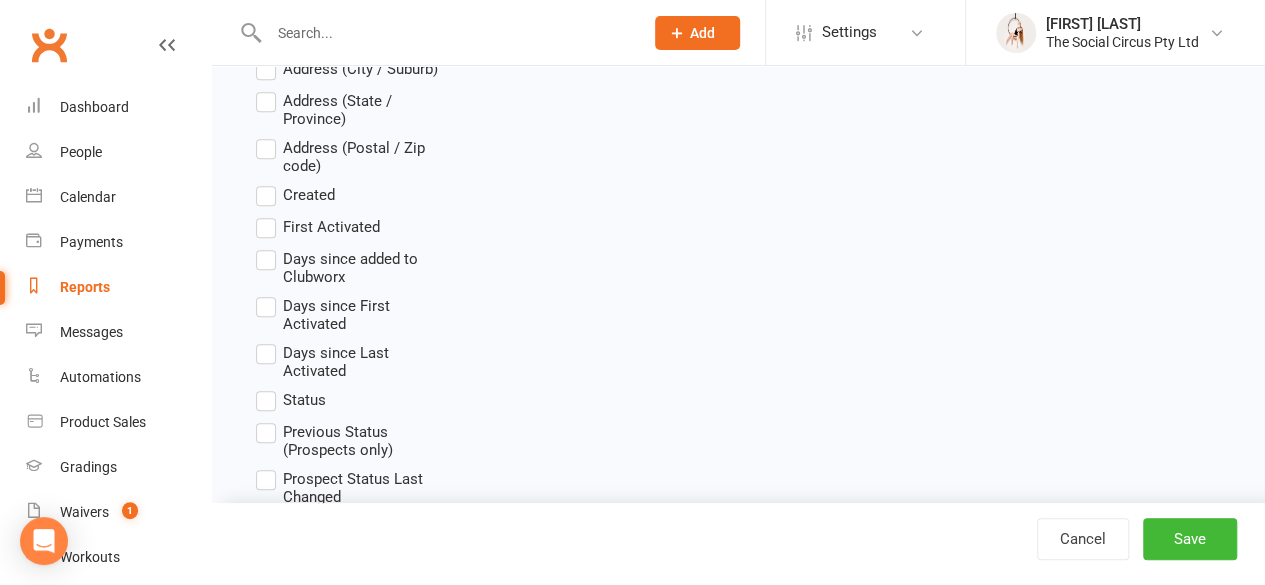 scroll, scrollTop: 1100, scrollLeft: 0, axis: vertical 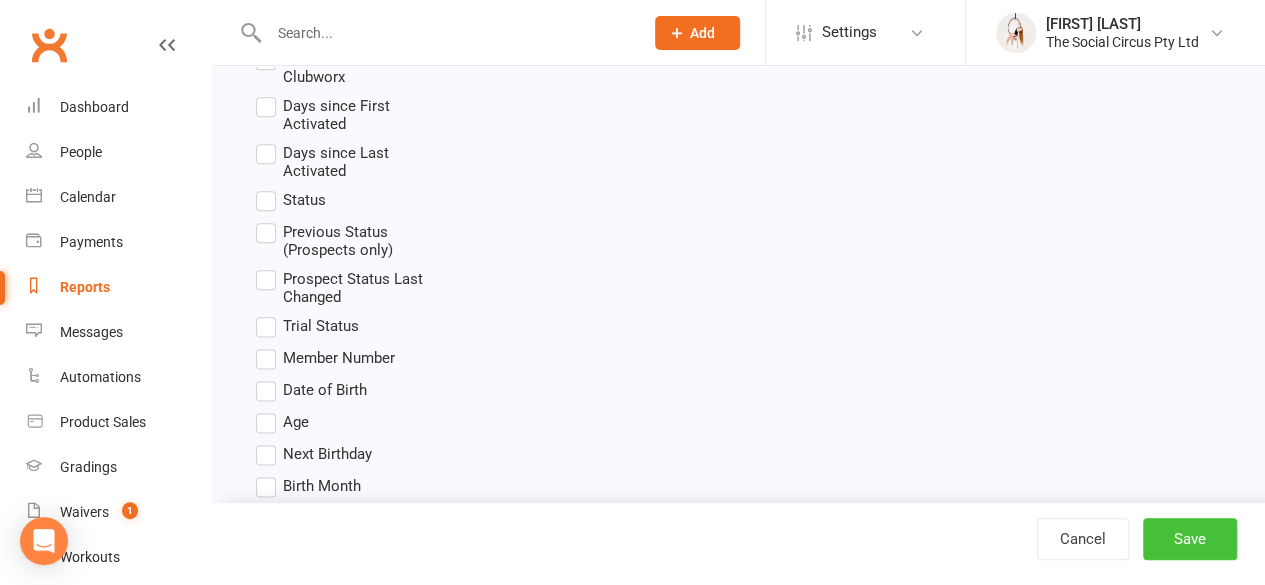click on "Save" at bounding box center (1190, 539) 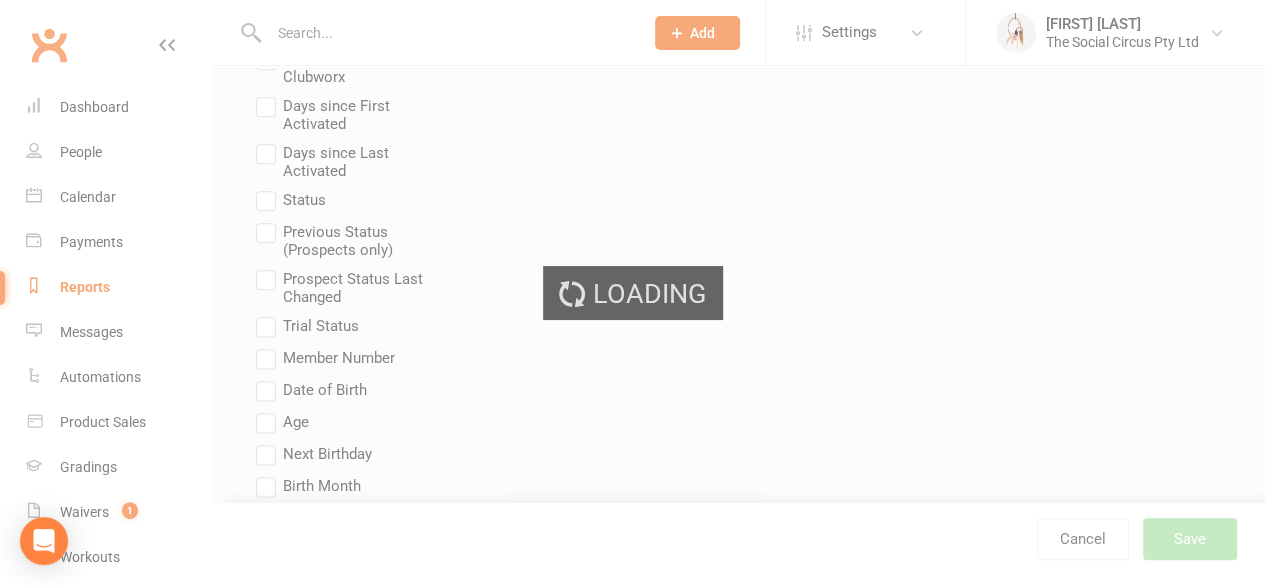 scroll, scrollTop: 0, scrollLeft: 0, axis: both 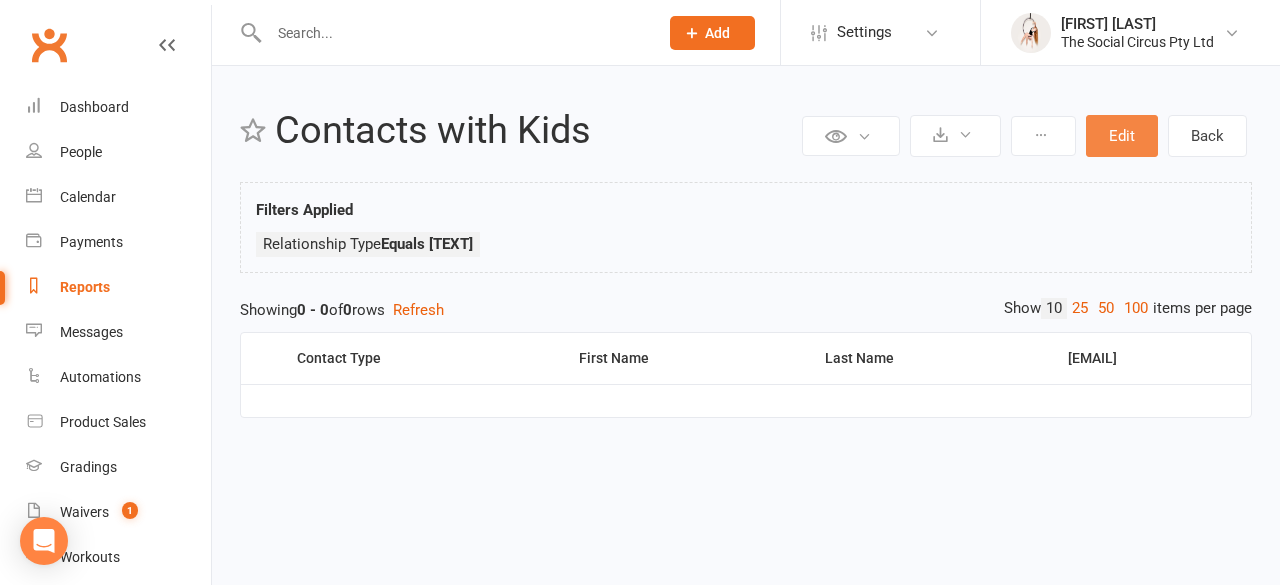 click on "Edit" at bounding box center (1122, 136) 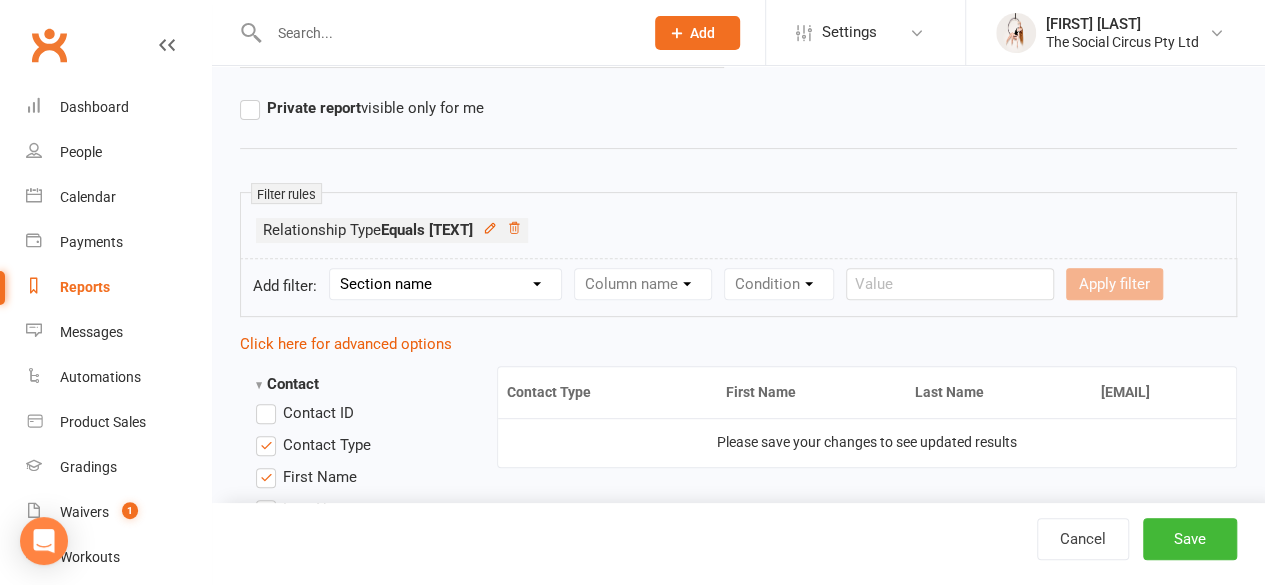 scroll, scrollTop: 300, scrollLeft: 0, axis: vertical 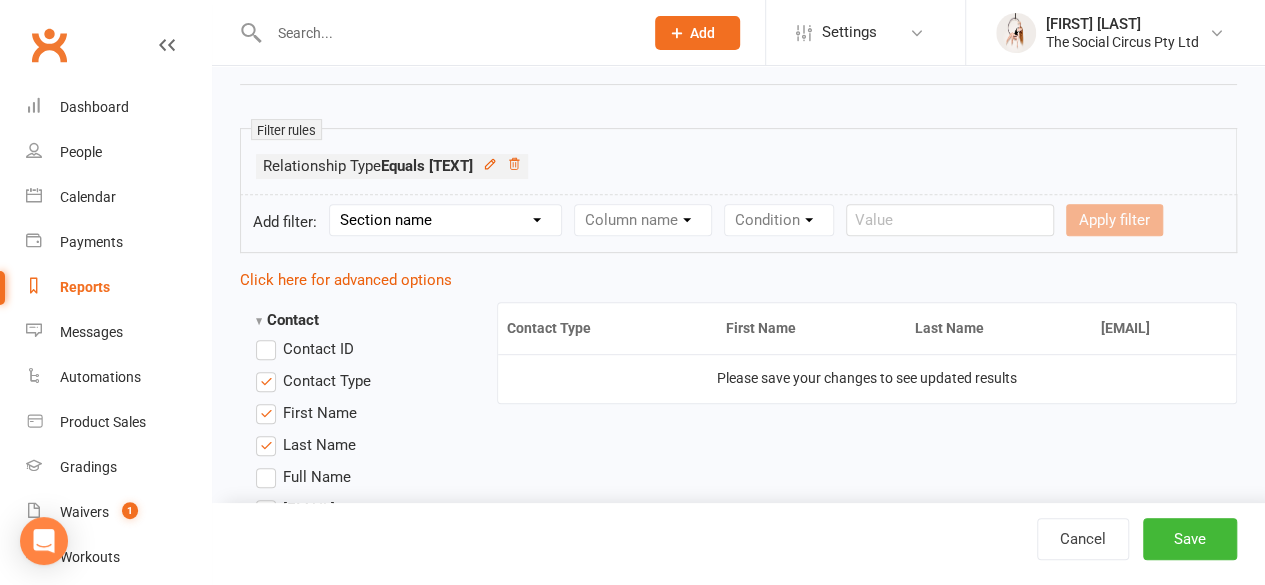 click on "Relationship Type  Equals Parent/Guardian" at bounding box center (392, 166) 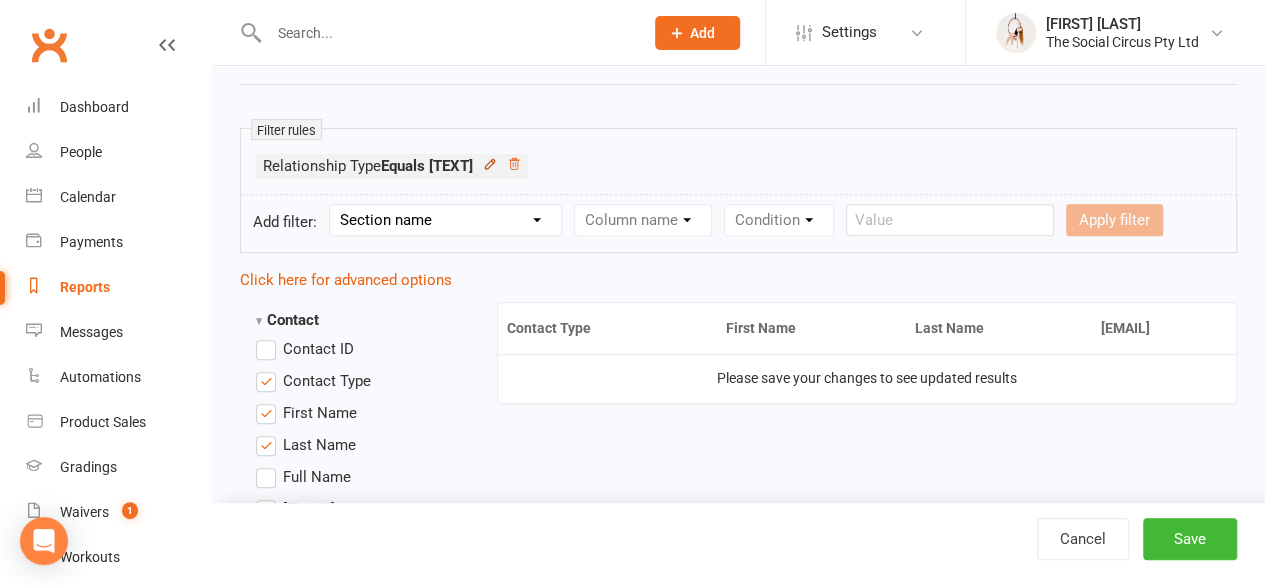 click 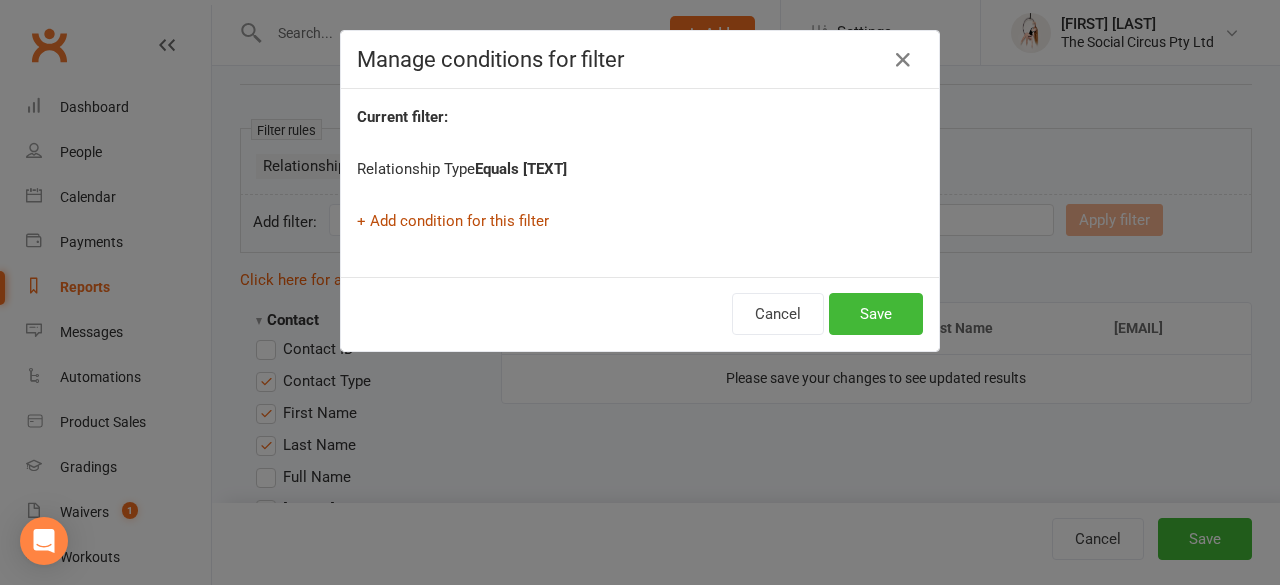click on "+ Add condition for this filter" at bounding box center (453, 221) 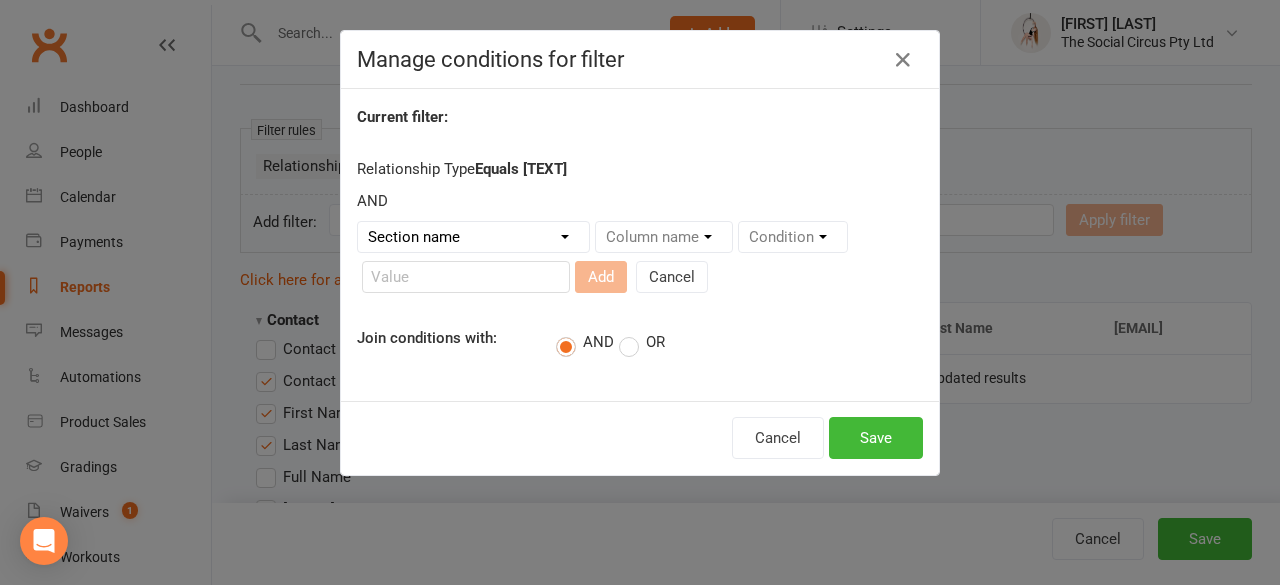 click on "Section name Contact Attendance Aggregate Payment Booking Waitlist Attendees Cancelled Bookings Late-cancelled Bookings Recurring Booking Aggregate Booking Communication Comms Recipients Membership Payment Mobile App Styles And Ranks Aggregate Styles And Ranks Grading Events Promotions Suspensions Signed Waivers Family Members Credit Vouchers Enrolled Automations Enrolled Workouts Public Tasks Emergency Contact Details Interested in: Marketing Information Referred by Trainer/Instructor Waiver Answers Workshop Details" at bounding box center [473, 237] 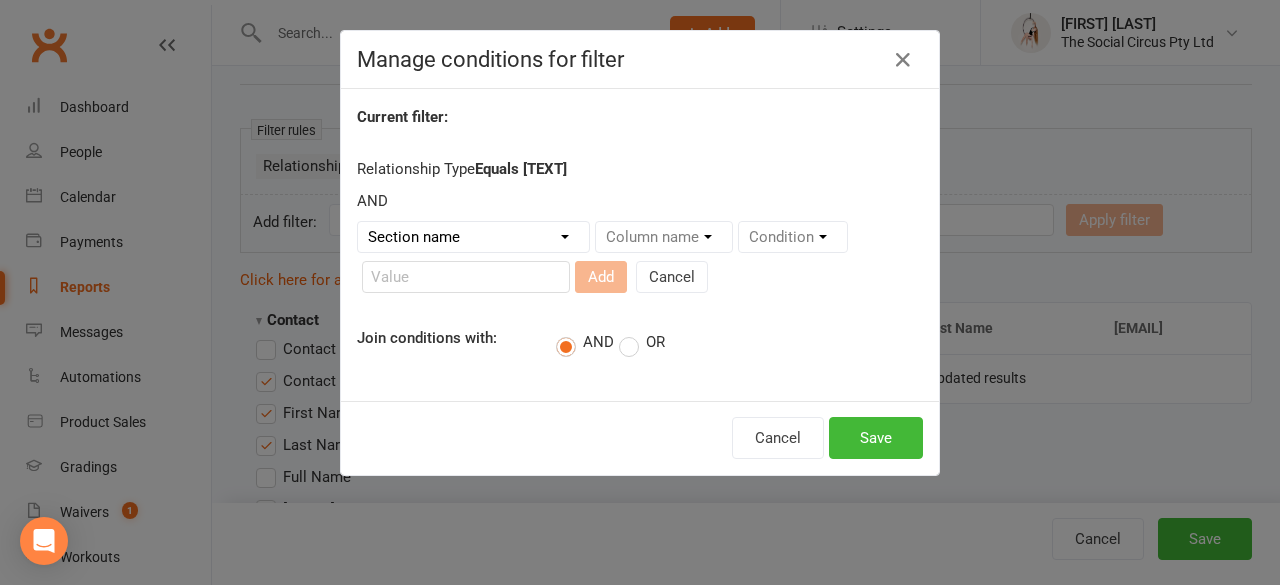 select on "20" 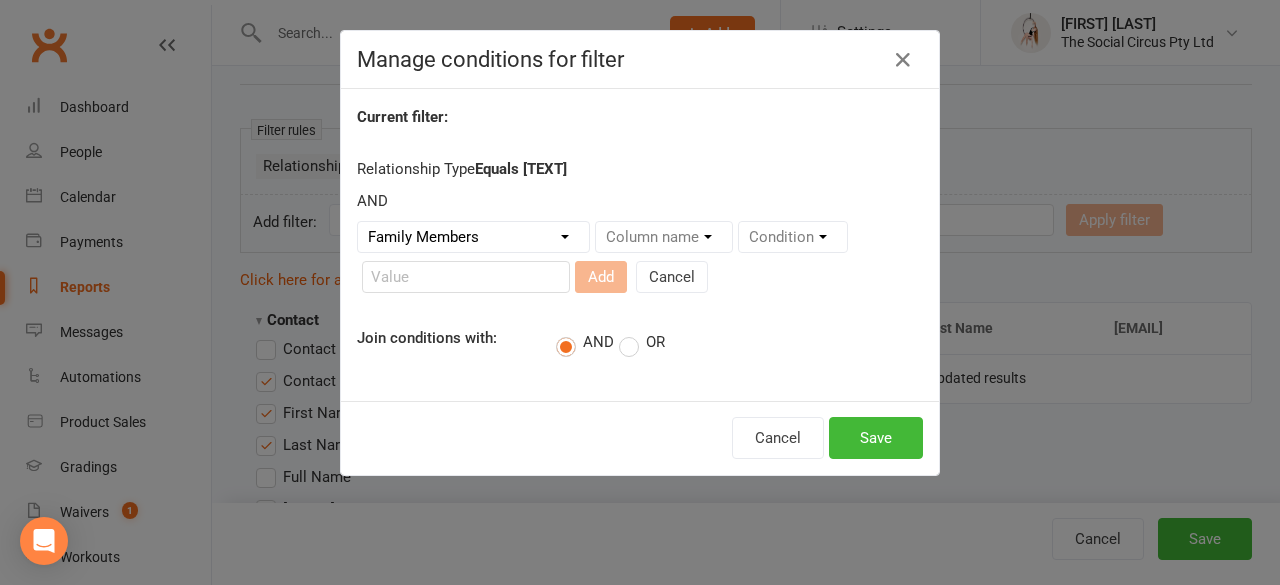 click on "Section name Contact Attendance Aggregate Payment Booking Waitlist Attendees Cancelled Bookings Late-cancelled Bookings Recurring Booking Aggregate Booking Communication Comms Recipients Membership Payment Mobile App Styles And Ranks Aggregate Styles And Ranks Grading Events Promotions Suspensions Signed Waivers Family Members Credit Vouchers Enrolled Automations Enrolled Workouts Public Tasks Emergency Contact Details Interested in: Marketing Information Referred by Trainer/Instructor Waiver Answers Workshop Details" at bounding box center (473, 237) 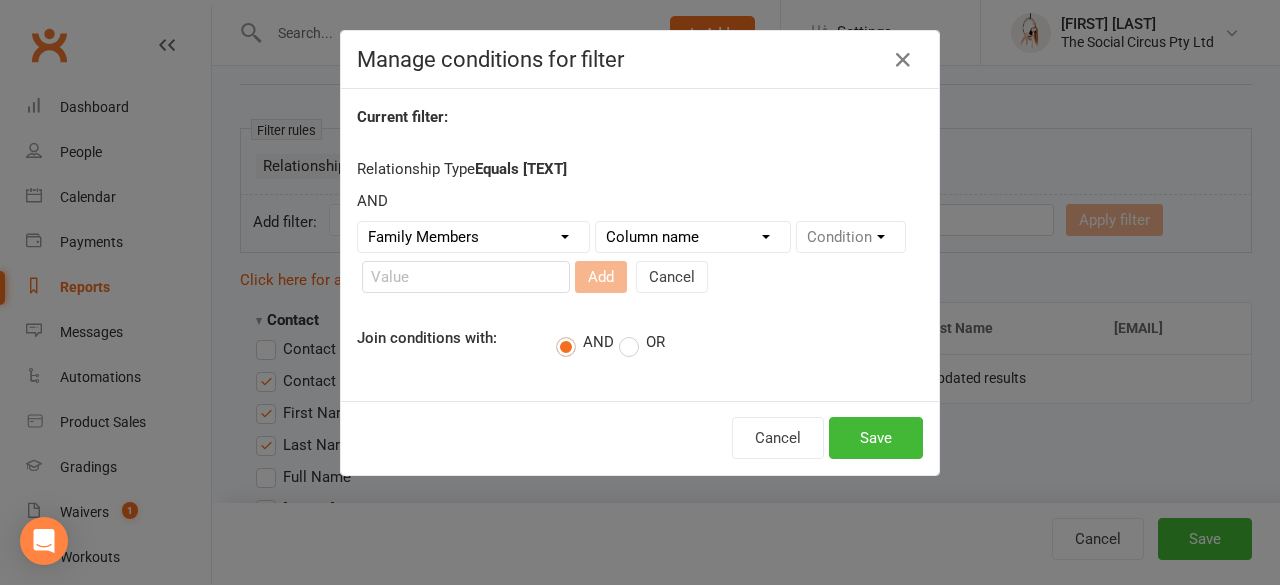 click on "Column name Related Contact Name Related Contact Type Relationship Type" at bounding box center (693, 237) 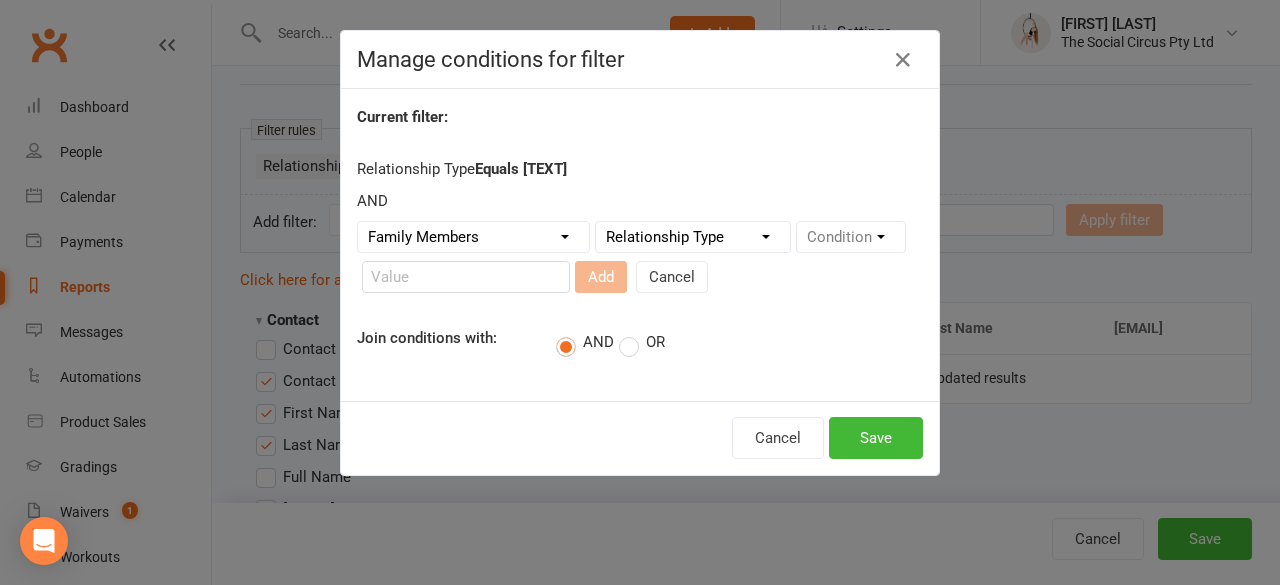 click on "Column name Related Contact Name Related Contact Type Relationship Type" at bounding box center (693, 237) 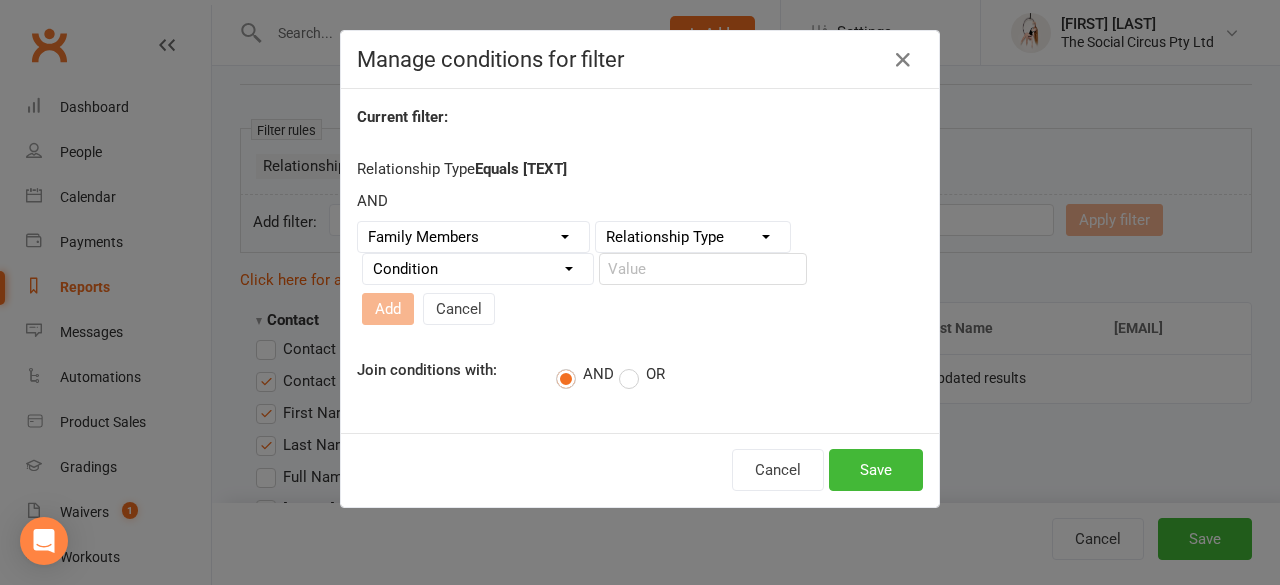 click on "Condition Equals Does not equal Contains Does not contain Is blank or does not contain Is blank Is not blank Before After" at bounding box center [478, 269] 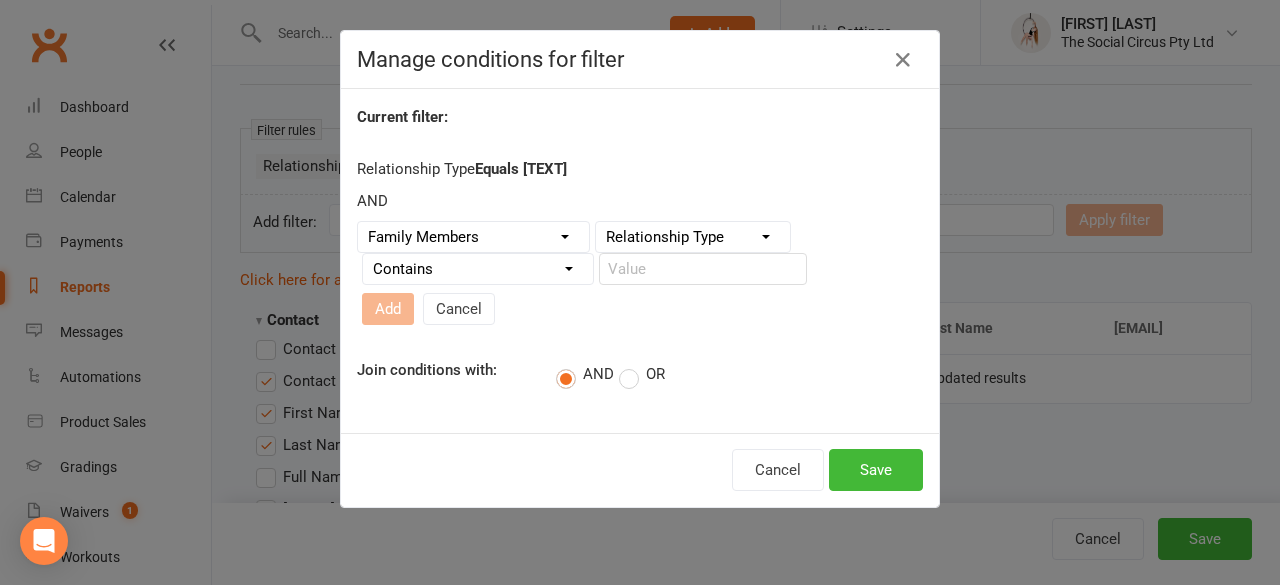 click on "Condition Equals Does not equal Contains Does not contain Is blank or does not contain Is blank Is not blank Before After" at bounding box center (478, 269) 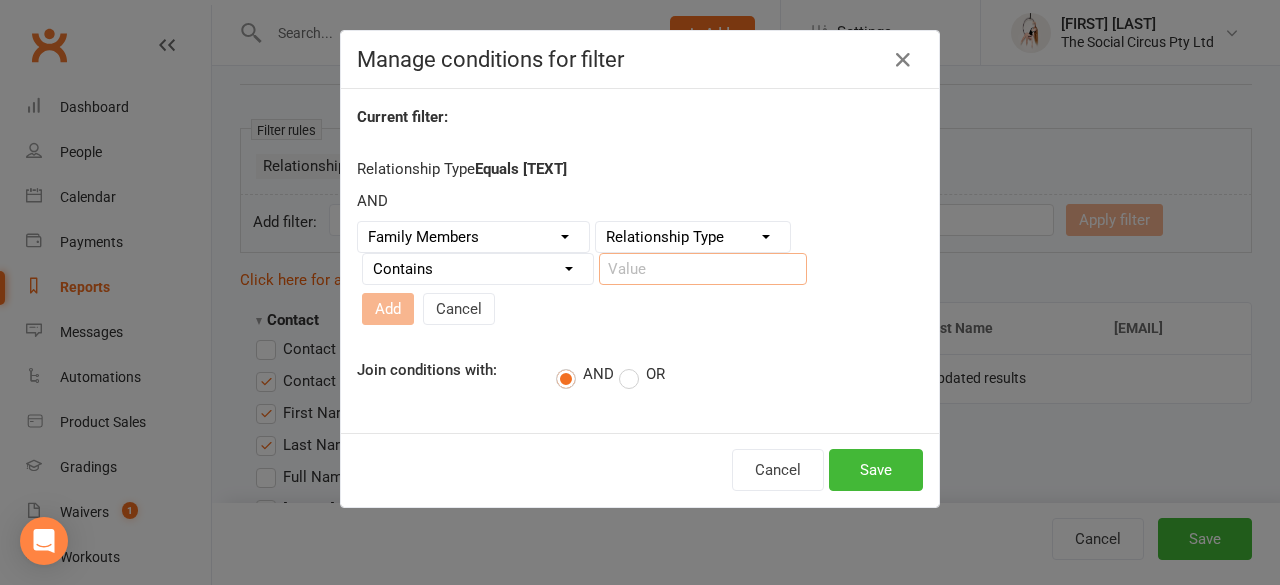 click at bounding box center (703, 269) 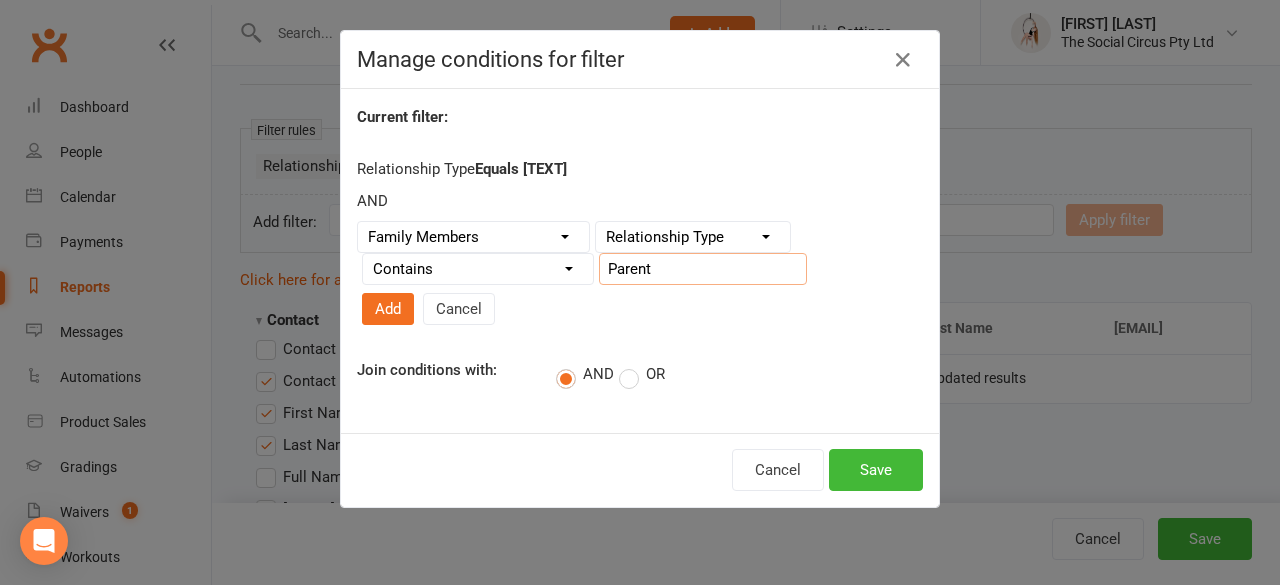 type on "Parent" 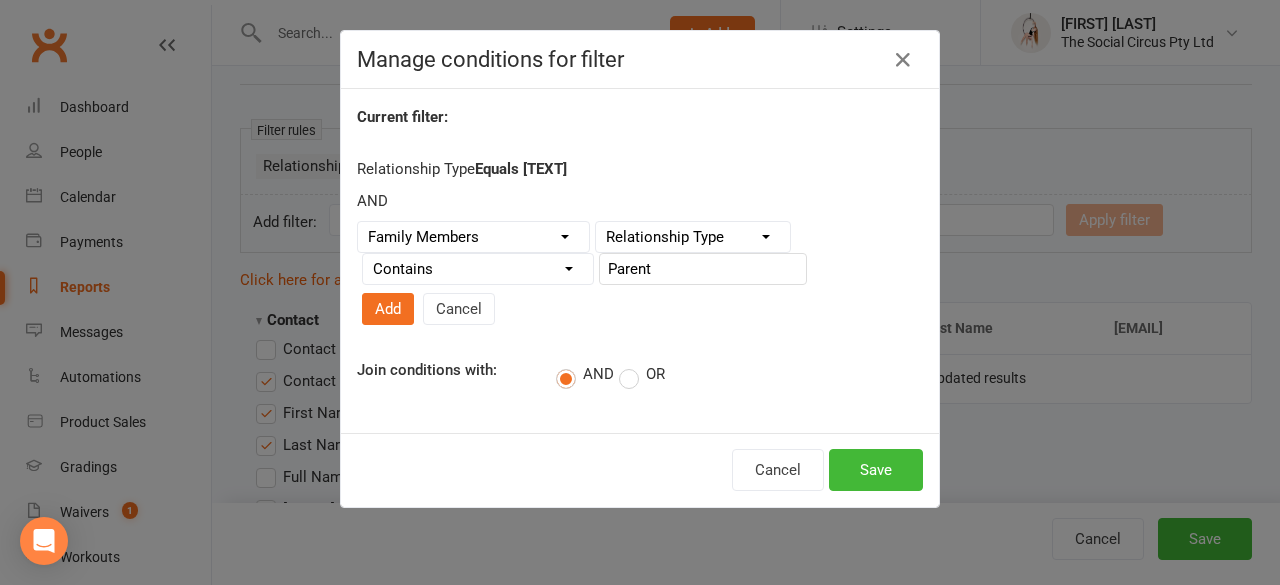click on "OR" at bounding box center (642, 375) 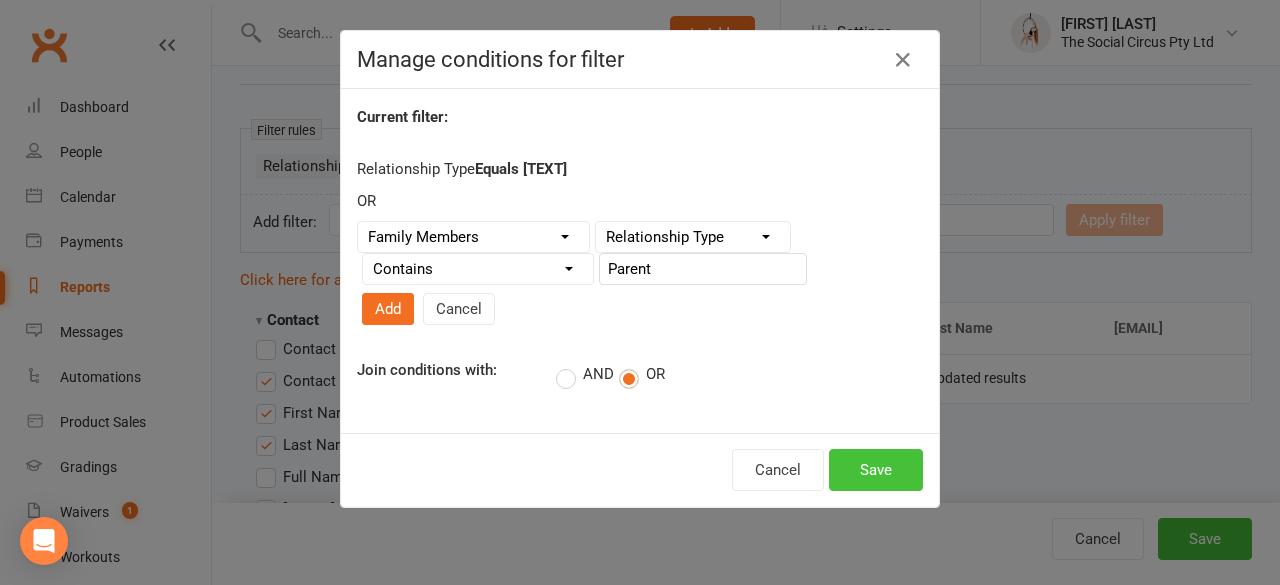 click on "Save" at bounding box center [876, 470] 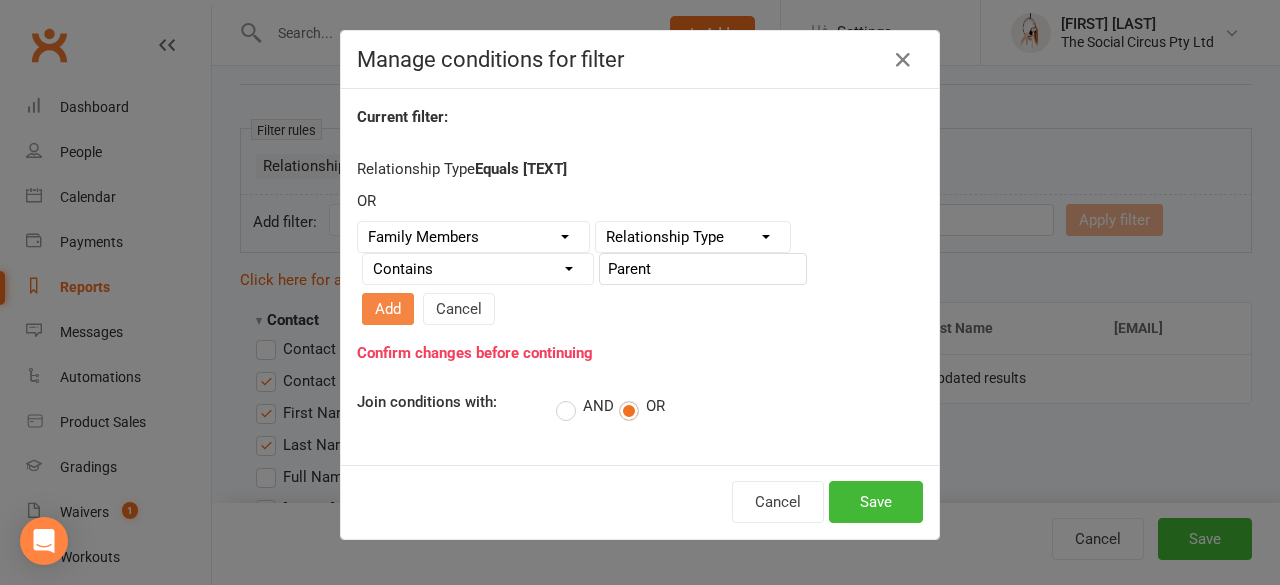 click on "Add" at bounding box center [388, 309] 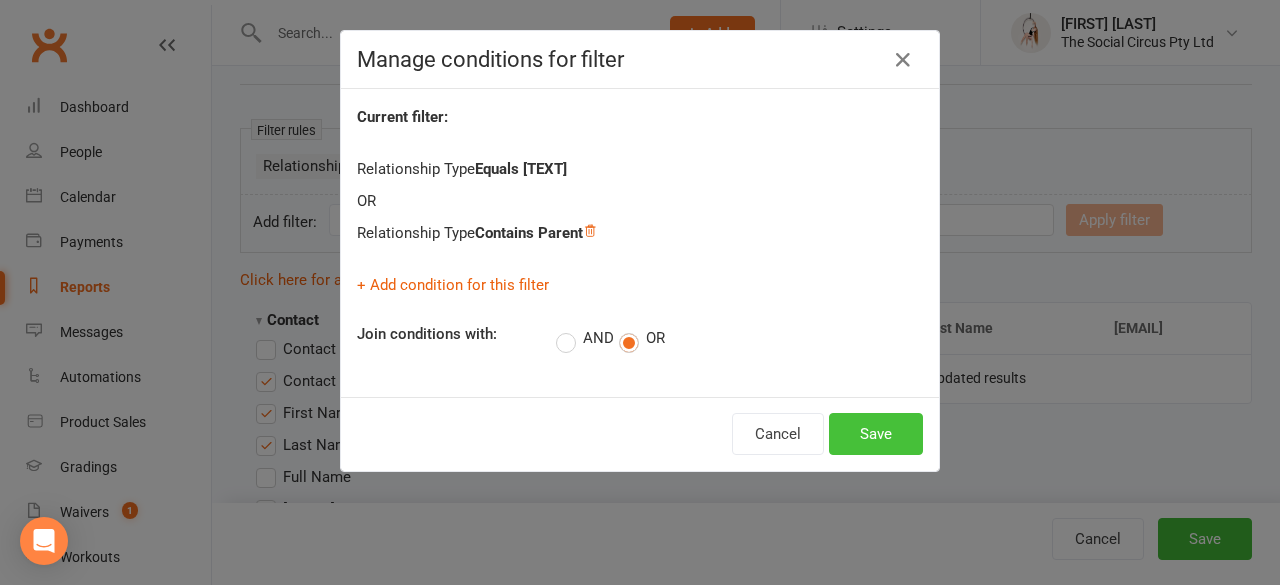 click on "Save" at bounding box center (876, 434) 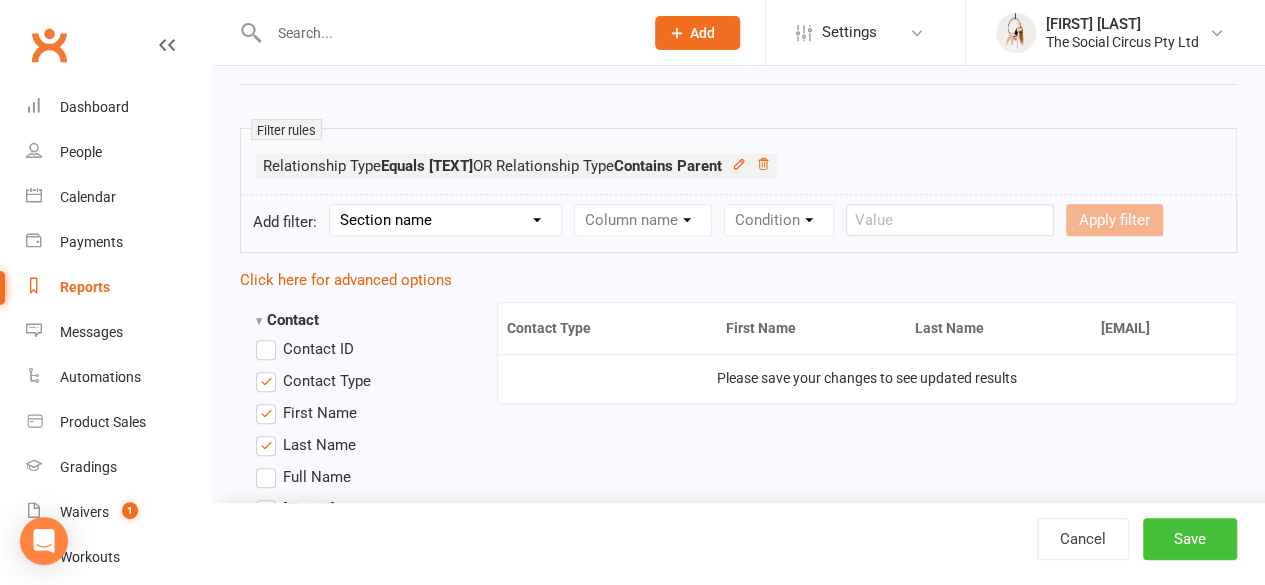 click on "Save" at bounding box center (1190, 539) 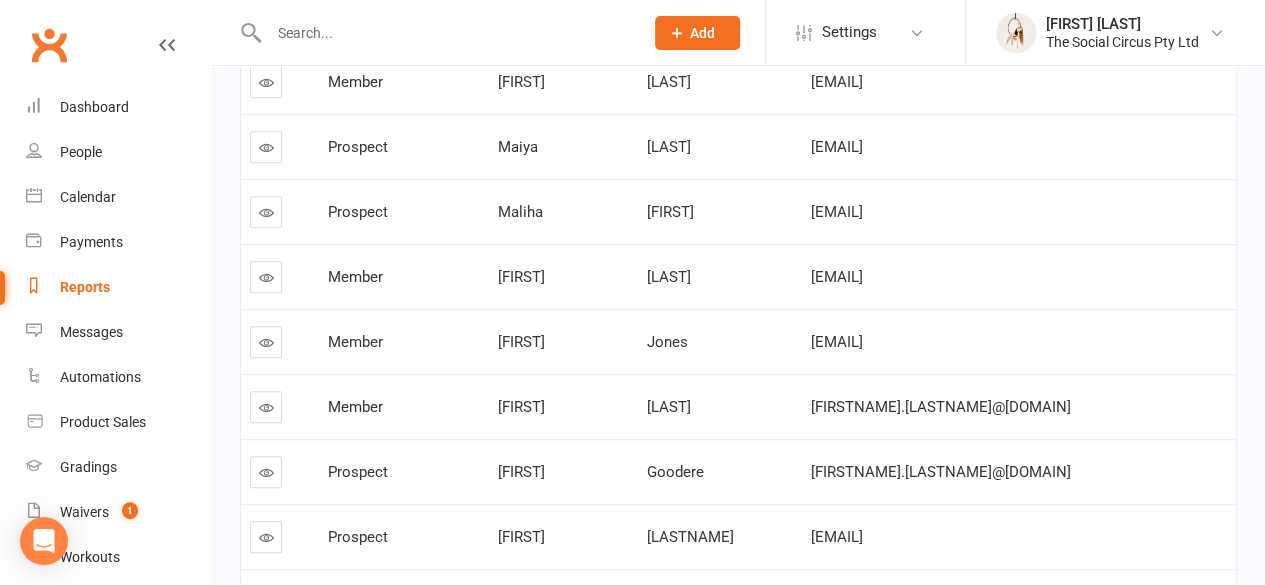 scroll, scrollTop: 0, scrollLeft: 0, axis: both 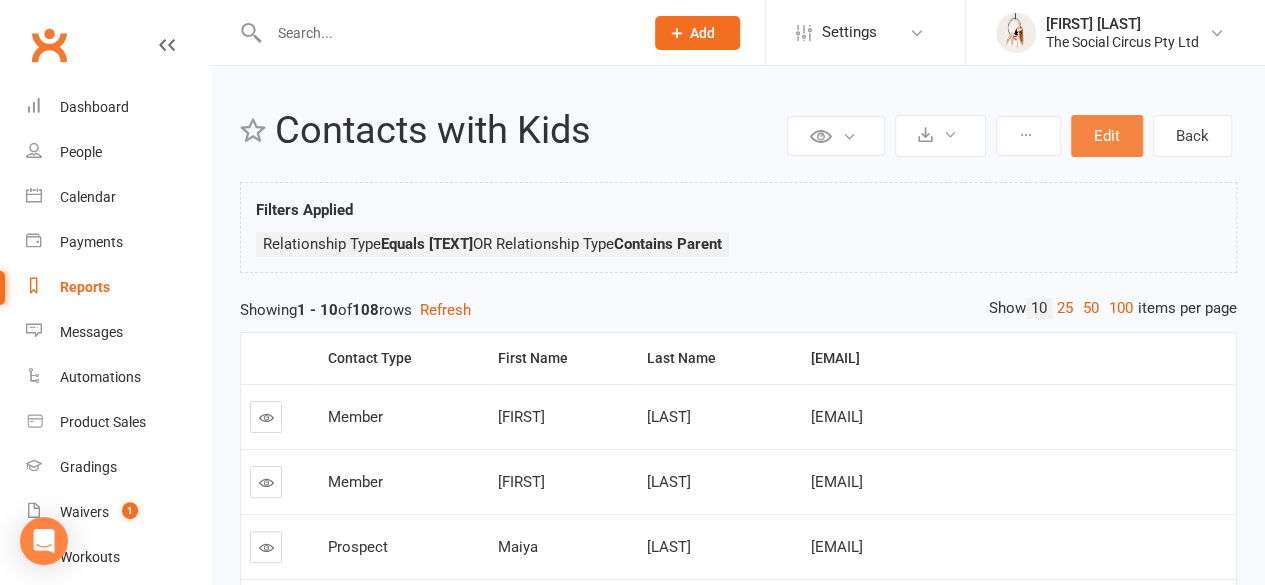 click on "Edit" at bounding box center [1107, 136] 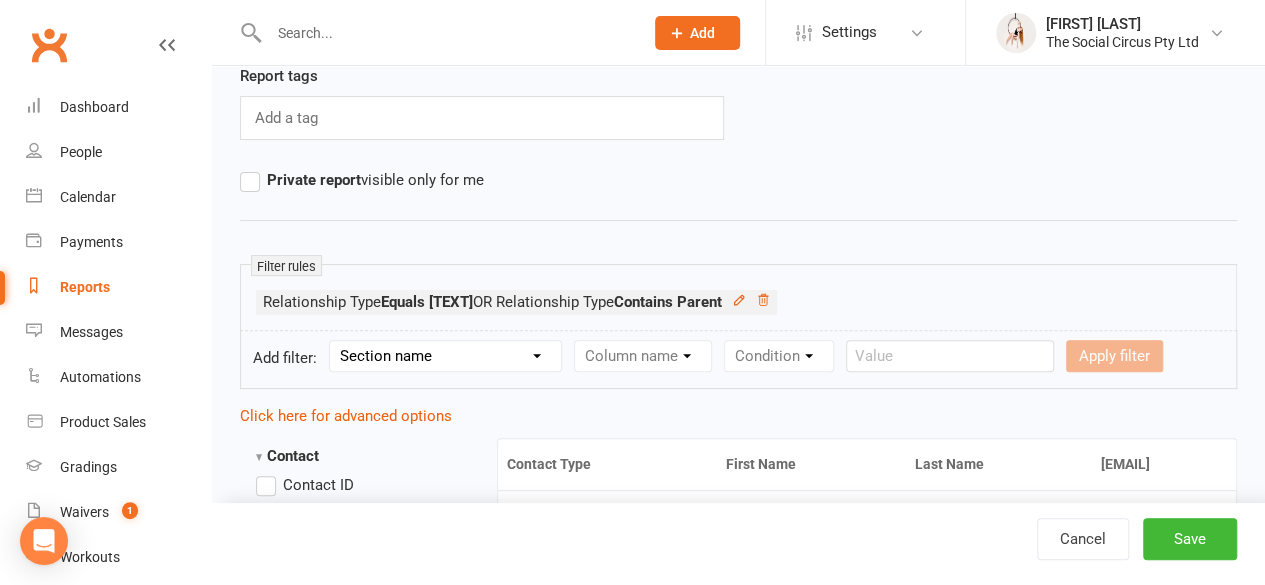 scroll, scrollTop: 200, scrollLeft: 0, axis: vertical 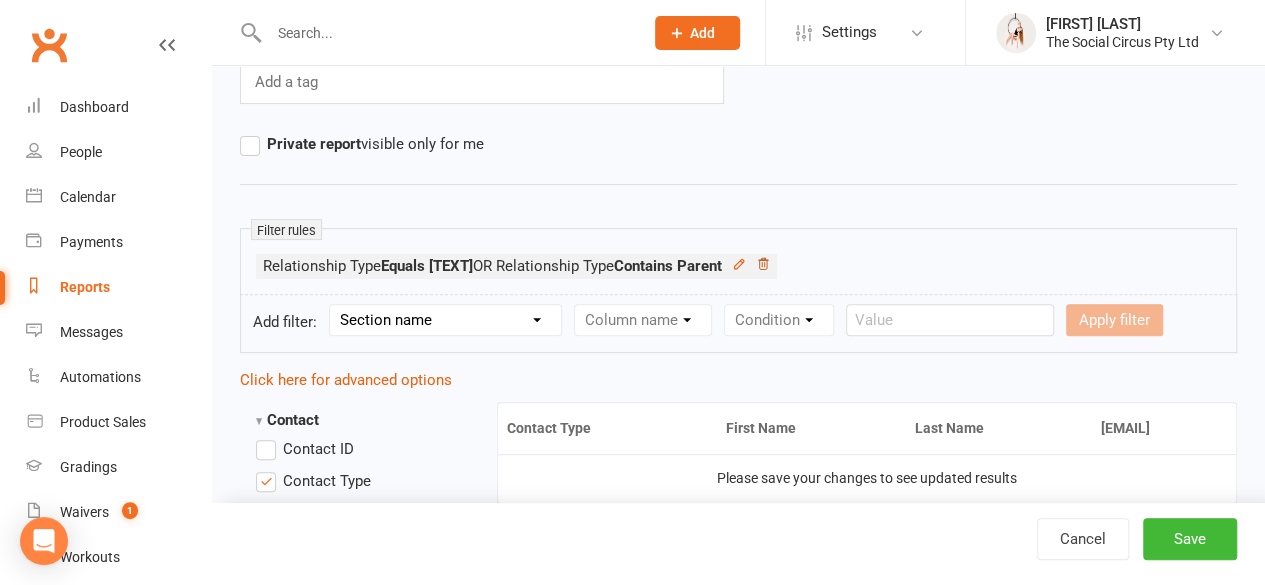 click 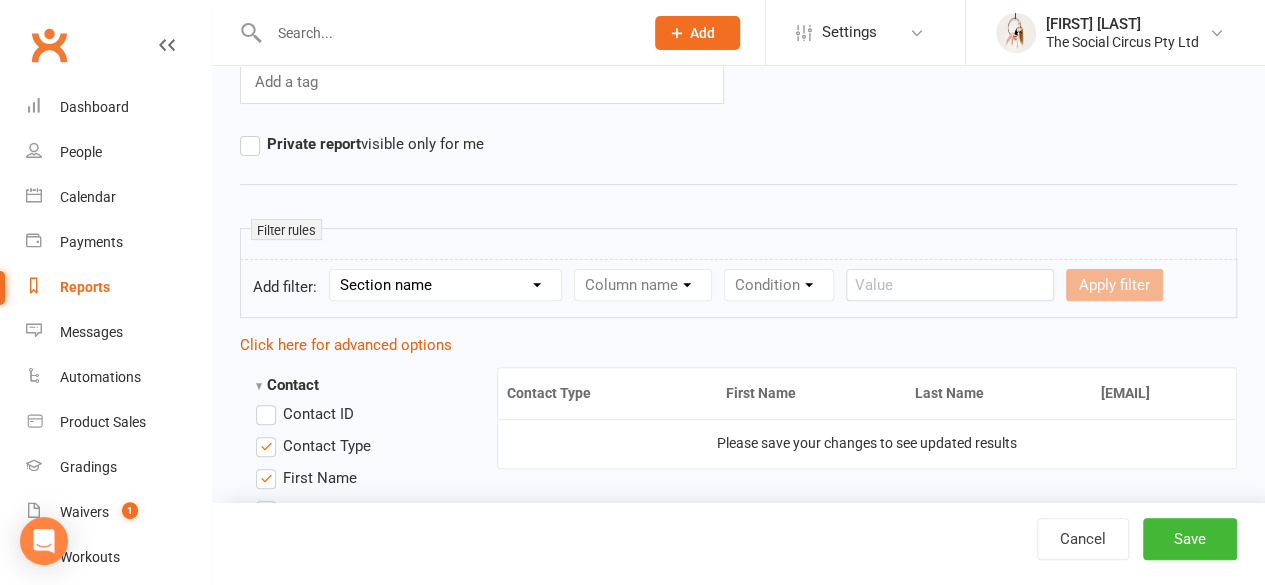 click on "Section name Contact Attendance Aggregate Payment Booking Waitlist Attendees Cancelled Bookings Late-cancelled Bookings Recurring Booking Aggregate Booking Communication Comms Recipients Membership Payment Mobile App Styles And Ranks Aggregate Styles And Ranks Grading Events Promotions Suspensions Signed Waivers Family Members Credit Vouchers Enrolled Automations Enrolled Workouts Public Tasks Emergency Contact Details Interested in: Marketing Information Referred by Trainer/Instructor Waiver Answers Workshop Details" at bounding box center (445, 285) 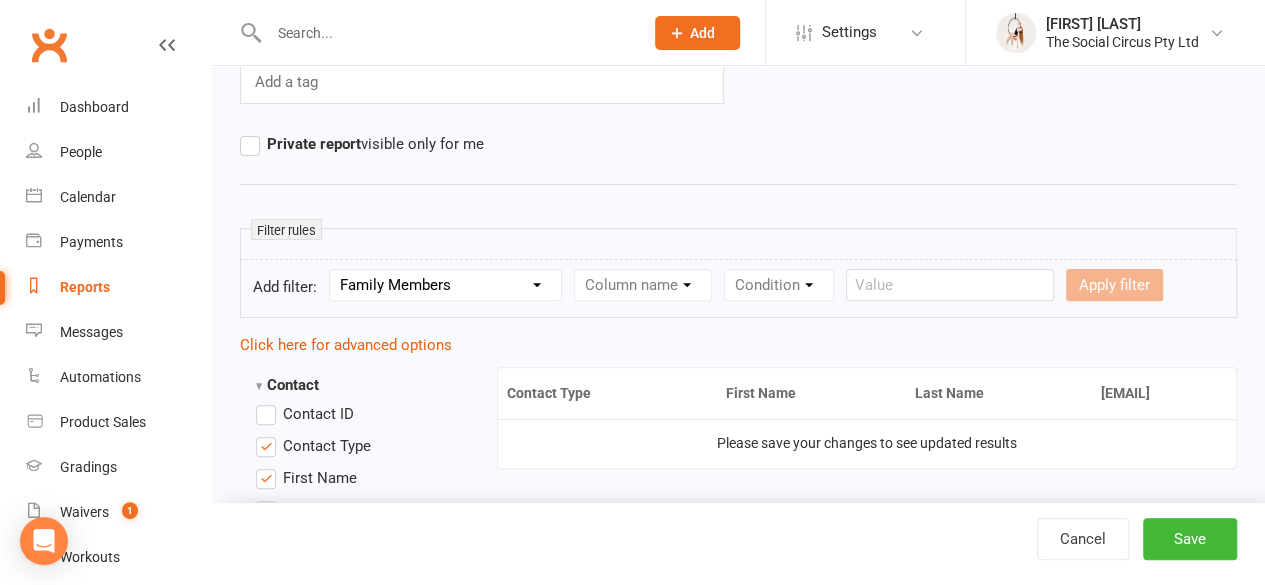 click on "Section name Contact Attendance Aggregate Payment Booking Waitlist Attendees Cancelled Bookings Late-cancelled Bookings Recurring Booking Aggregate Booking Communication Comms Recipients Membership Payment Mobile App Styles And Ranks Aggregate Styles And Ranks Grading Events Promotions Suspensions Signed Waivers Family Members Credit Vouchers Enrolled Automations Enrolled Workouts Public Tasks Emergency Contact Details Interested in: Marketing Information Referred by Trainer/Instructor Waiver Answers Workshop Details" at bounding box center [445, 285] 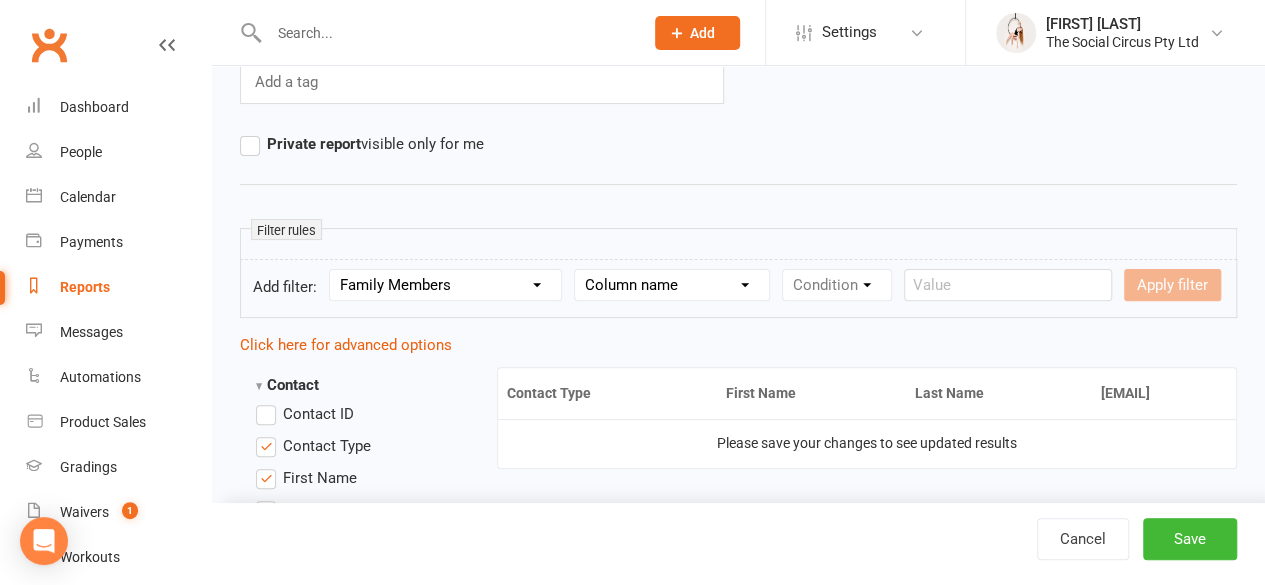 click on "Column name Related Contact Name Related Contact Type Relationship Type" at bounding box center [672, 285] 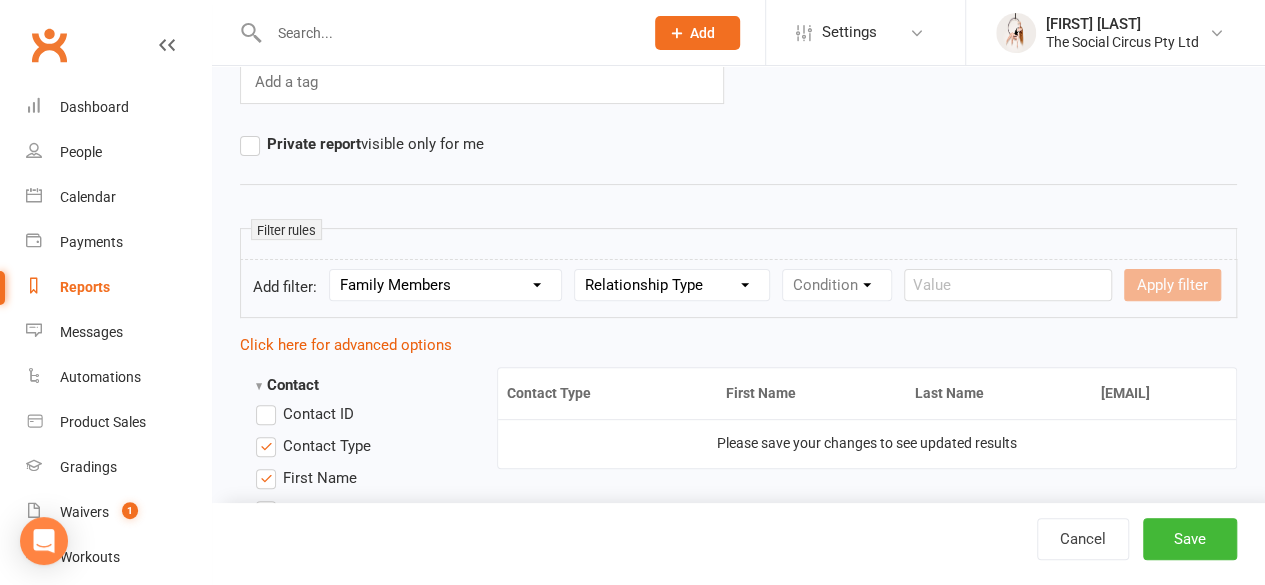 click on "Column name Related Contact Name Related Contact Type Relationship Type" at bounding box center (672, 285) 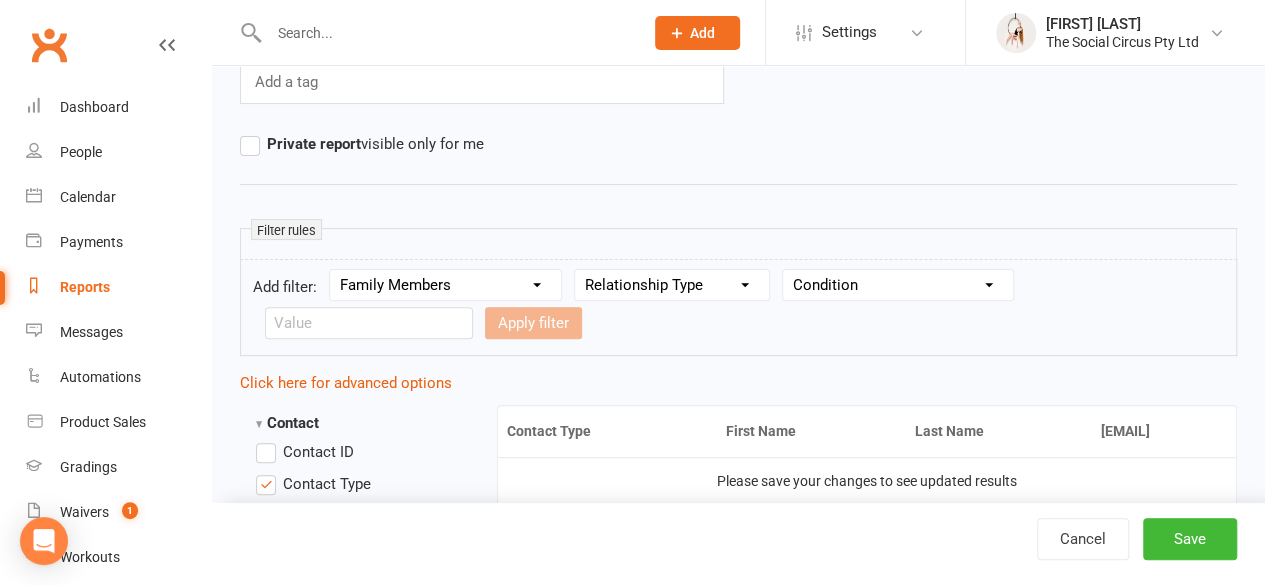 click on "Condition Equals Does not equal Contains Does not contain Is blank or does not contain Is blank Is not blank Before After" at bounding box center [898, 285] 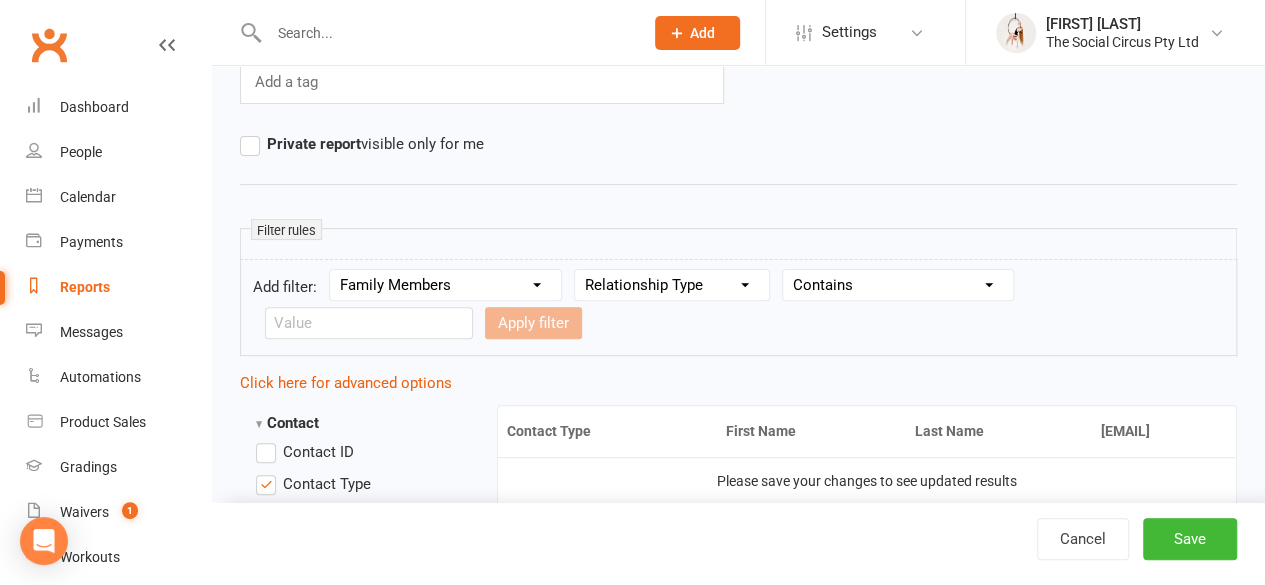click on "Condition Equals Does not equal Contains Does not contain Is blank or does not contain Is blank Is not blank Before After" at bounding box center (898, 285) 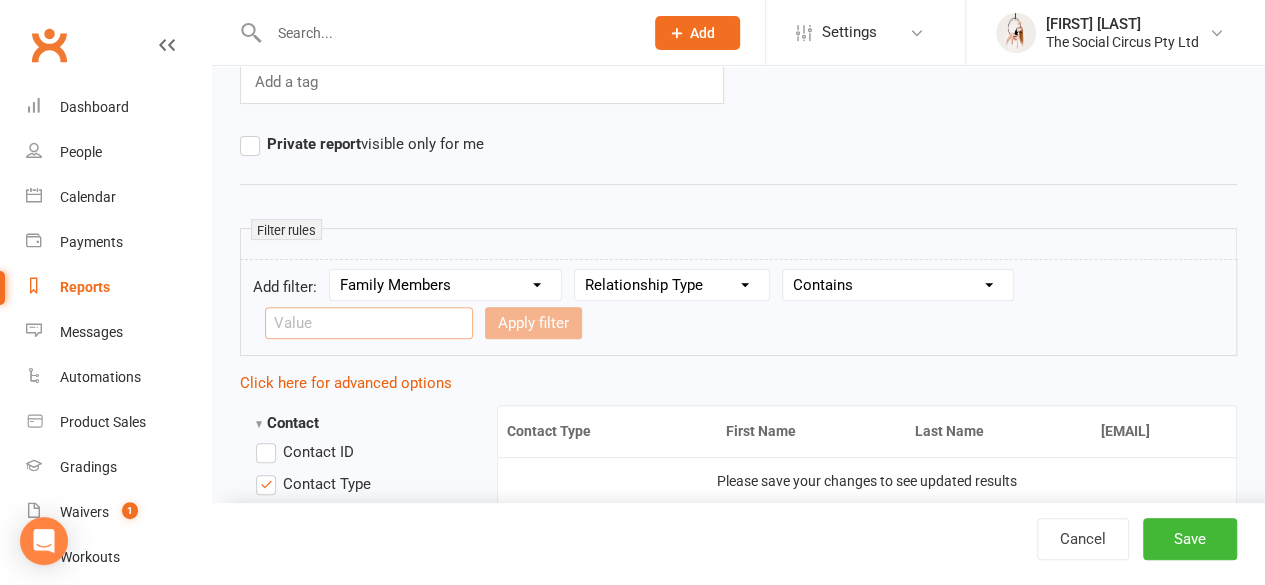 click at bounding box center (369, 323) 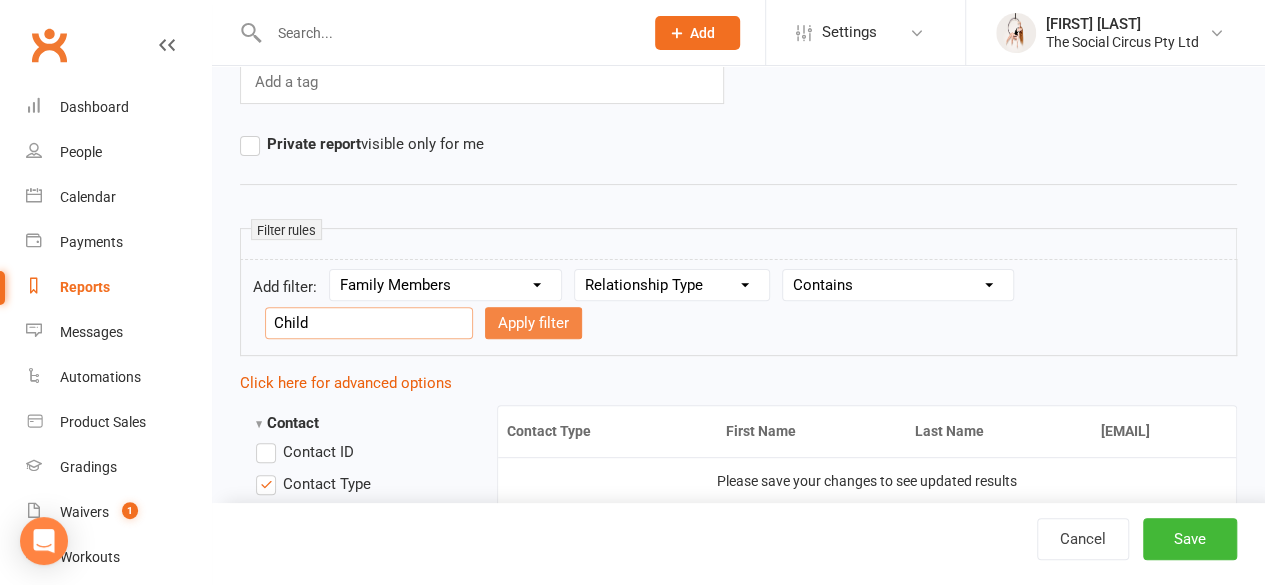 type on "Child" 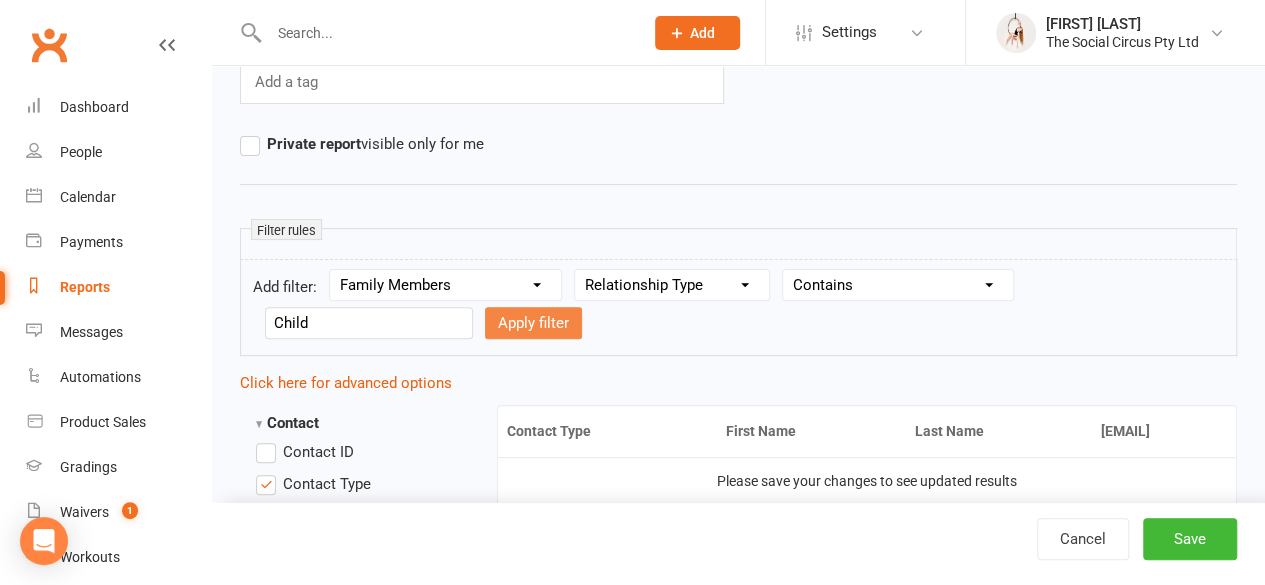 click on "Apply filter" at bounding box center (533, 323) 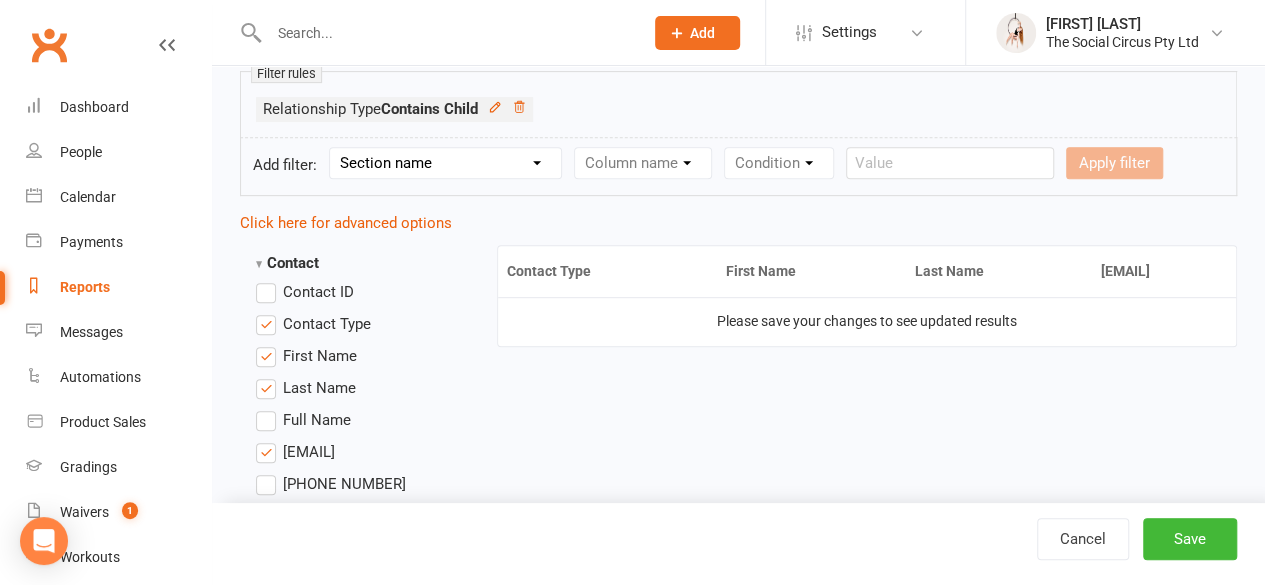 scroll, scrollTop: 400, scrollLeft: 0, axis: vertical 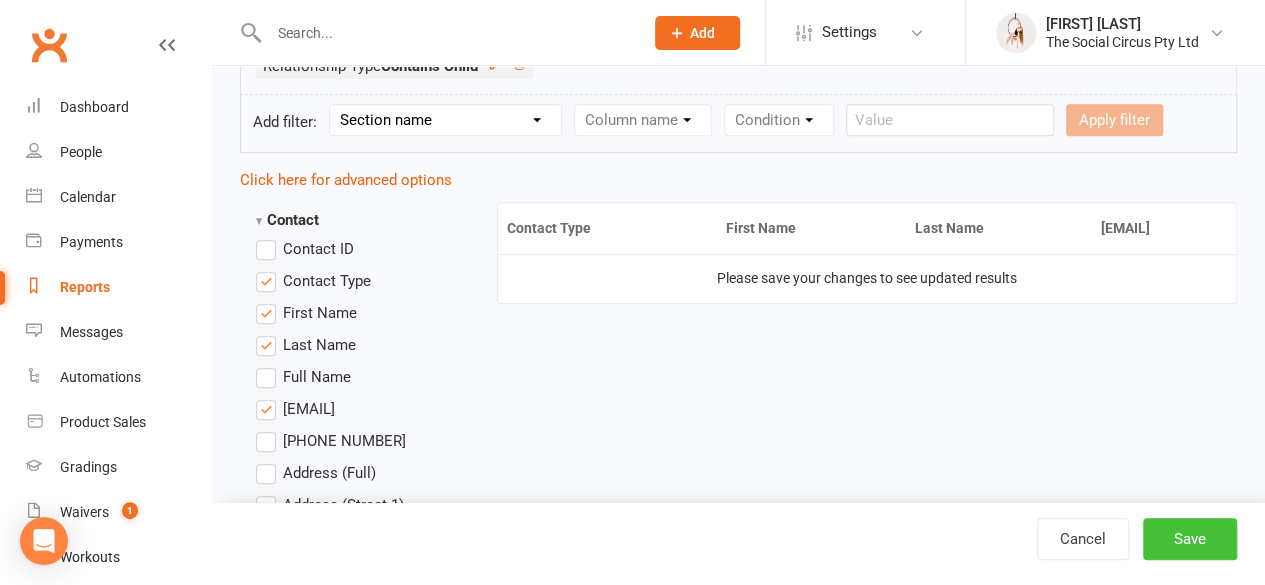 click on "Save" at bounding box center (1190, 539) 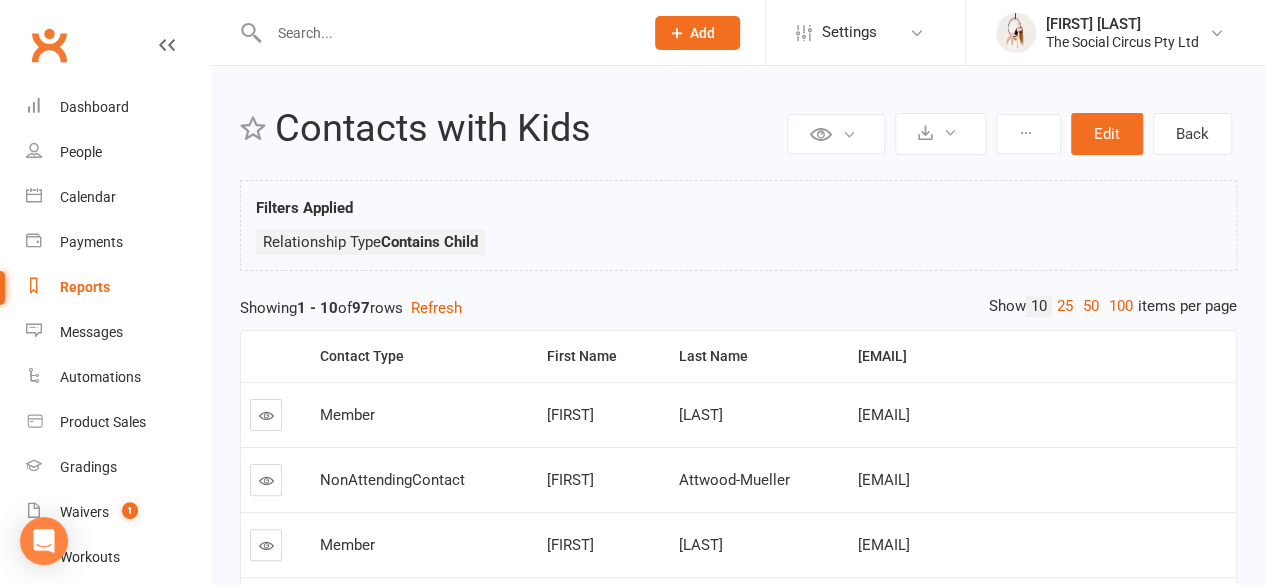 scroll, scrollTop: 0, scrollLeft: 0, axis: both 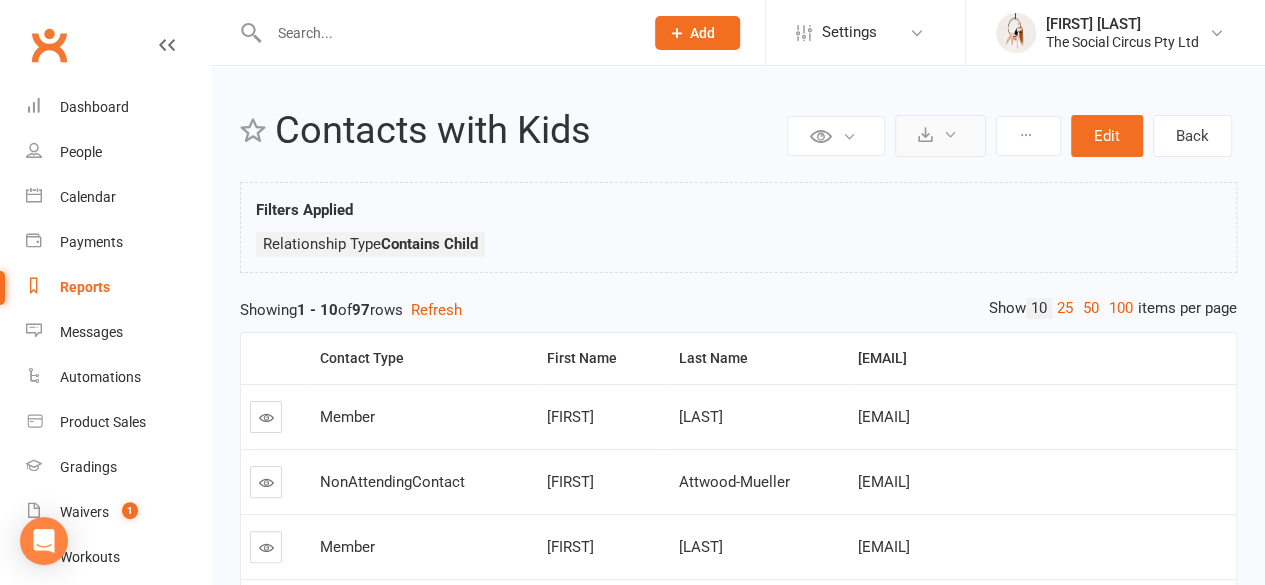 click at bounding box center [925, 134] 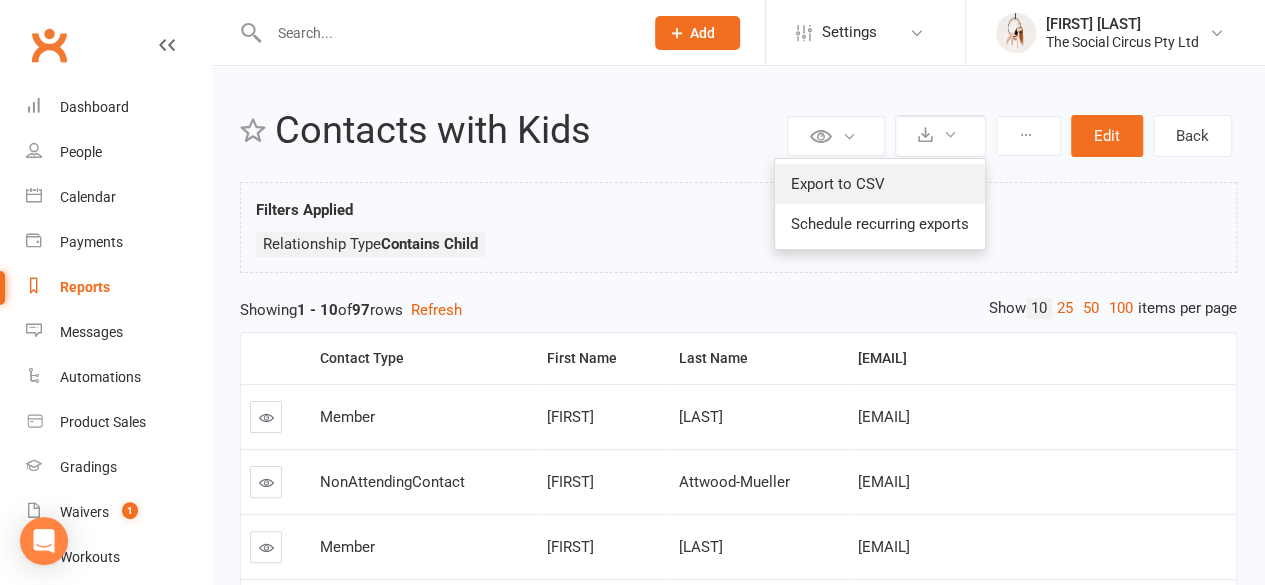 click on "Export to CSV" at bounding box center [880, 184] 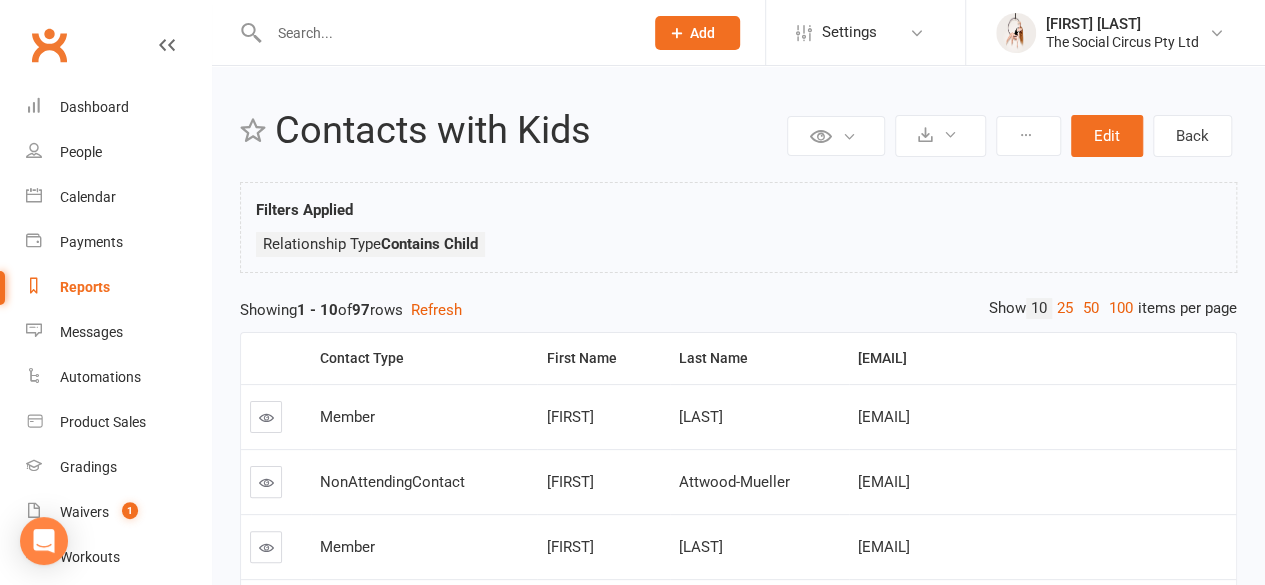 click at bounding box center [446, 33] 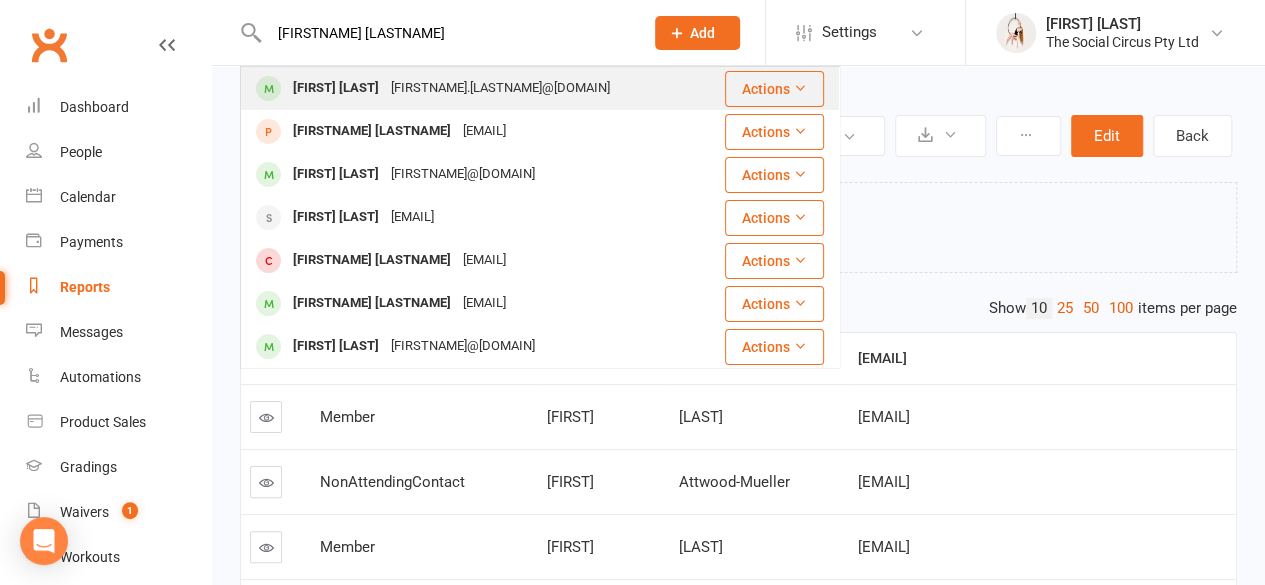 type on "sharon li" 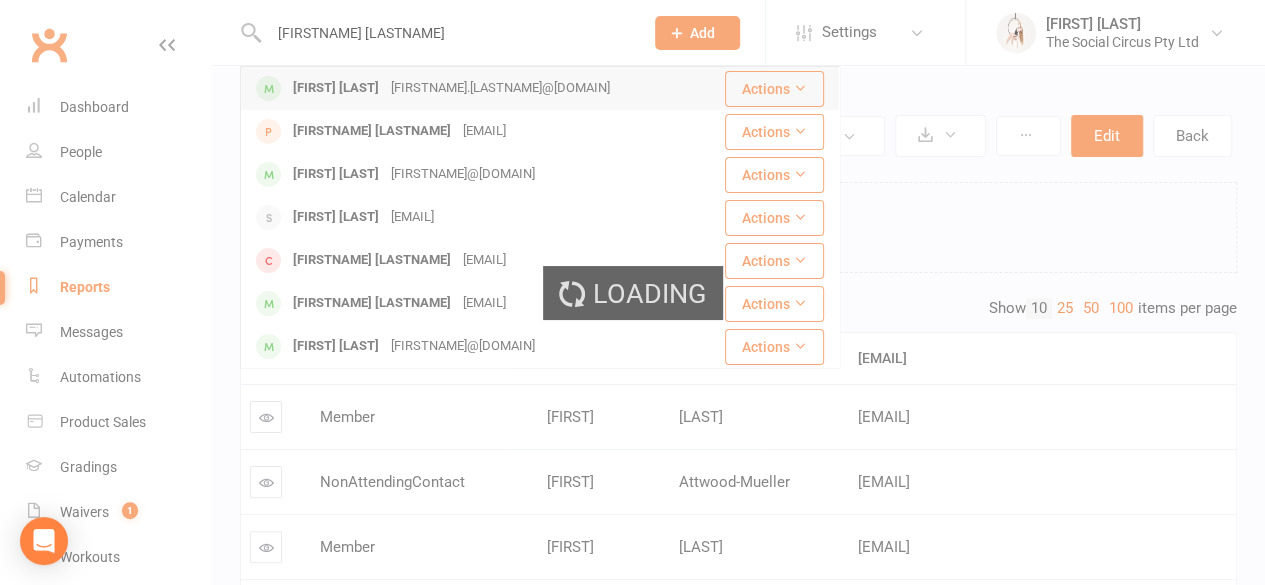 type 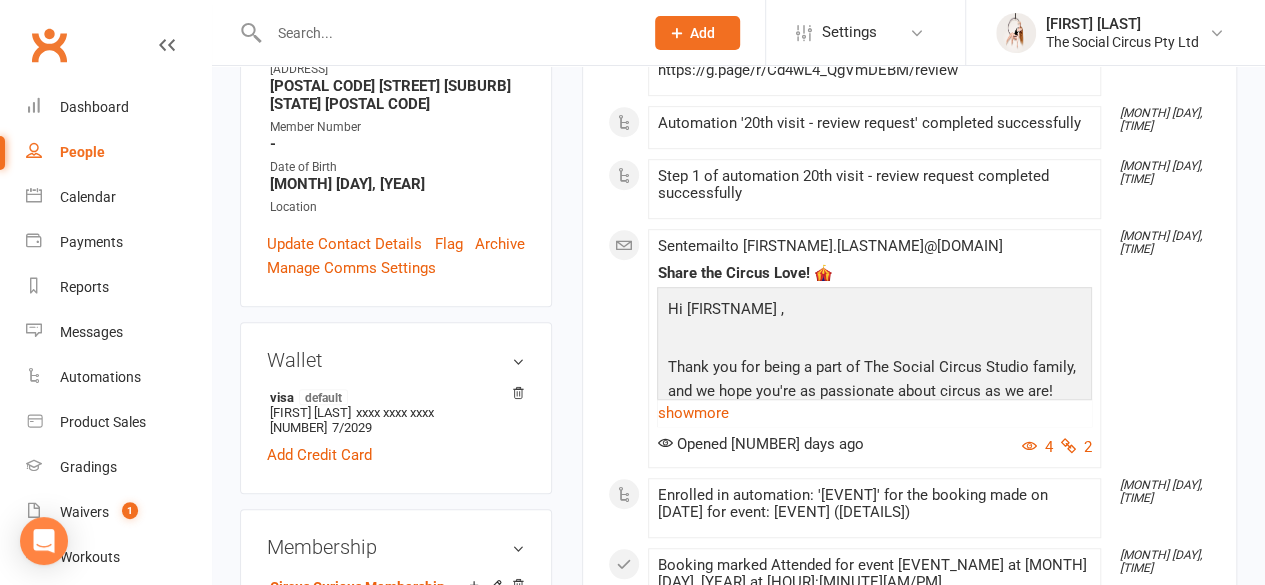 scroll, scrollTop: 600, scrollLeft: 0, axis: vertical 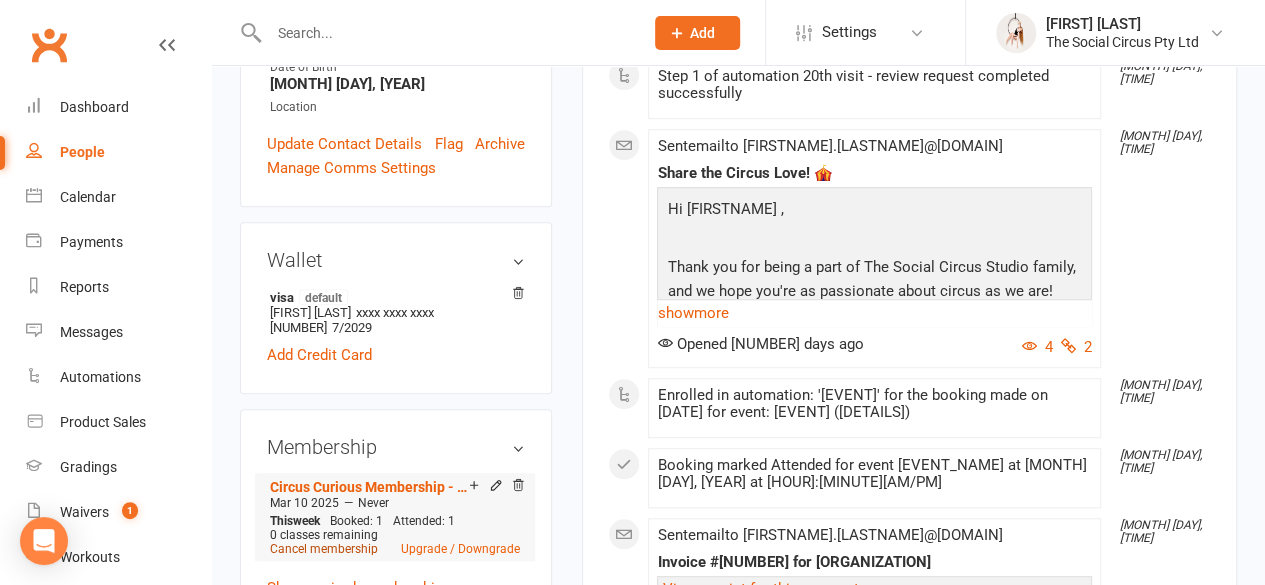 click on "Cancel membership" at bounding box center (324, 549) 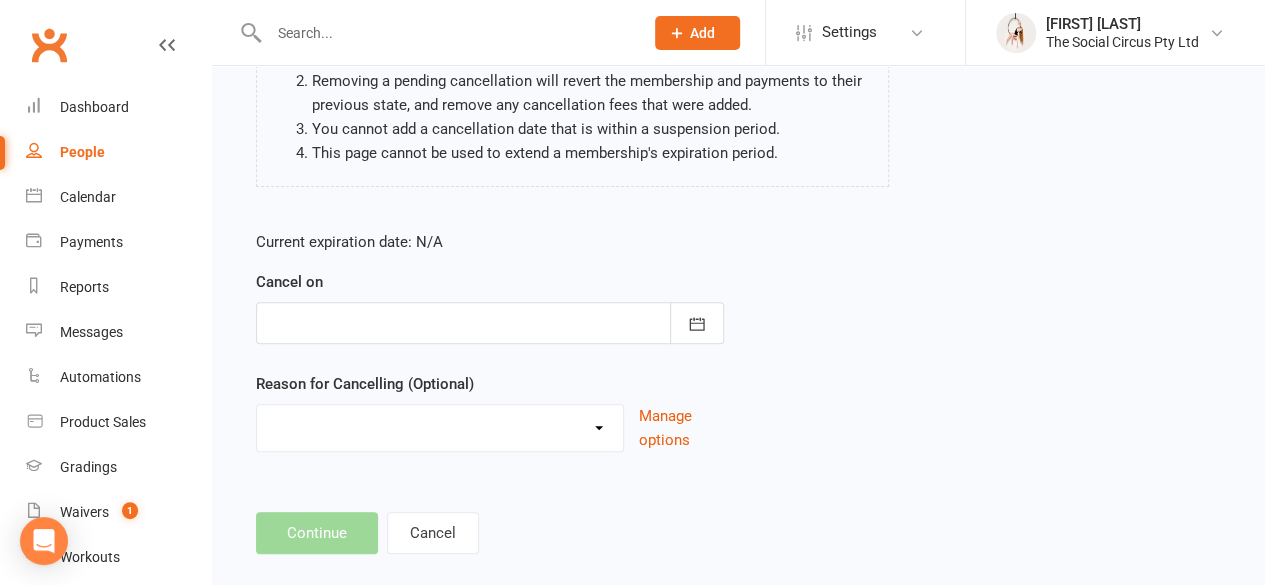 scroll, scrollTop: 300, scrollLeft: 0, axis: vertical 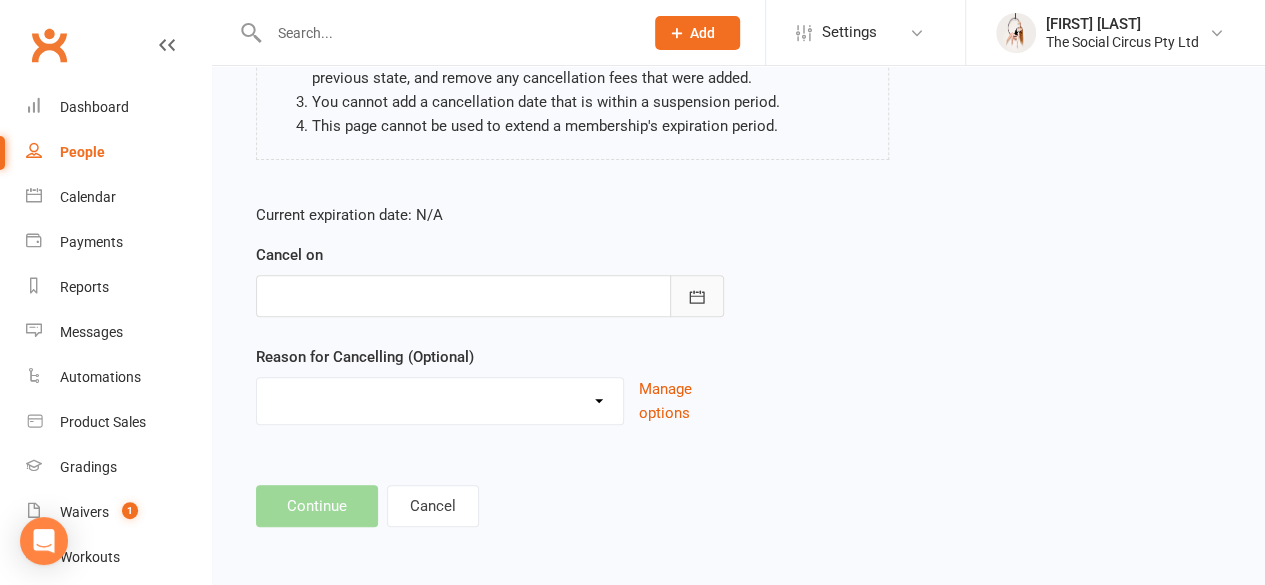 click at bounding box center (697, 296) 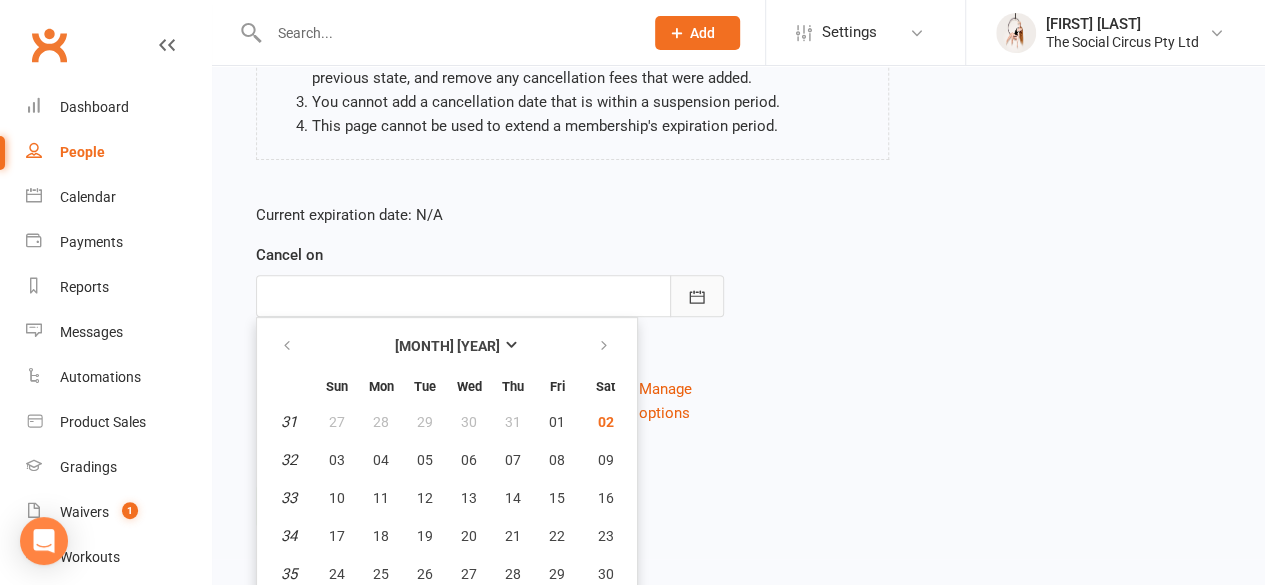 scroll, scrollTop: 345, scrollLeft: 0, axis: vertical 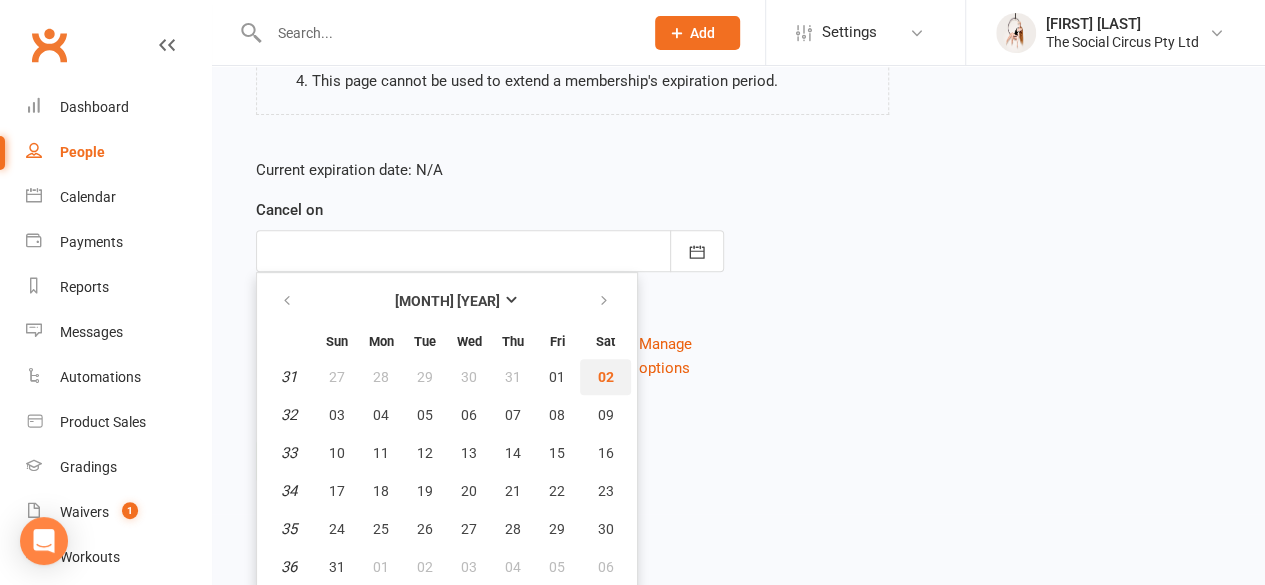 click on "02" at bounding box center [606, 377] 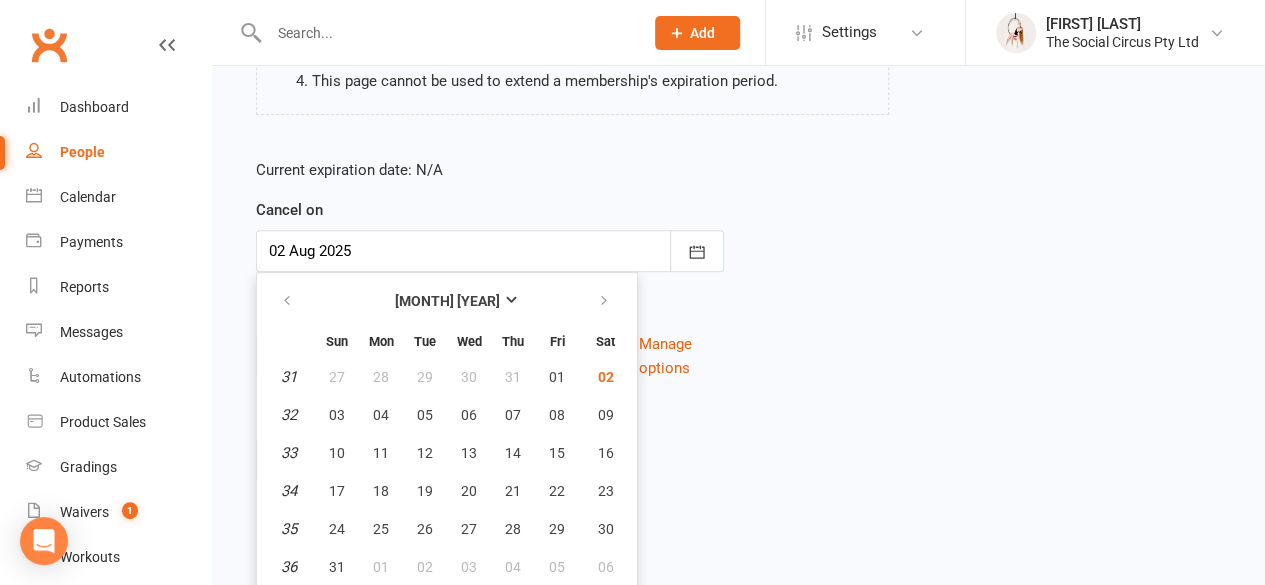 scroll, scrollTop: 300, scrollLeft: 0, axis: vertical 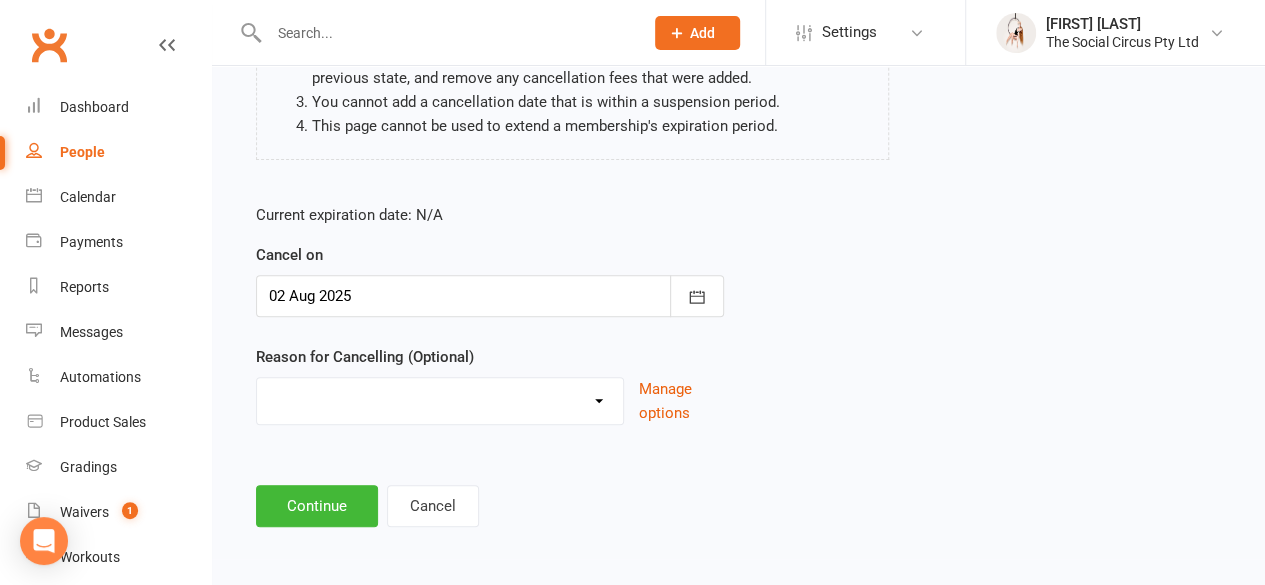 click on "Current expiration date: N/A Cancel on 02 Aug 2025
August 2025
Sun Mon Tue Wed Thu Fri Sat
31
27
28
29
30
31
01
02
32
03
04
05
06
07
08
09
33
10
11
12
13
14
15
16
34
17
18
19
20
21
22
23
35
24
25
26
27
28
29" at bounding box center [738, 320] 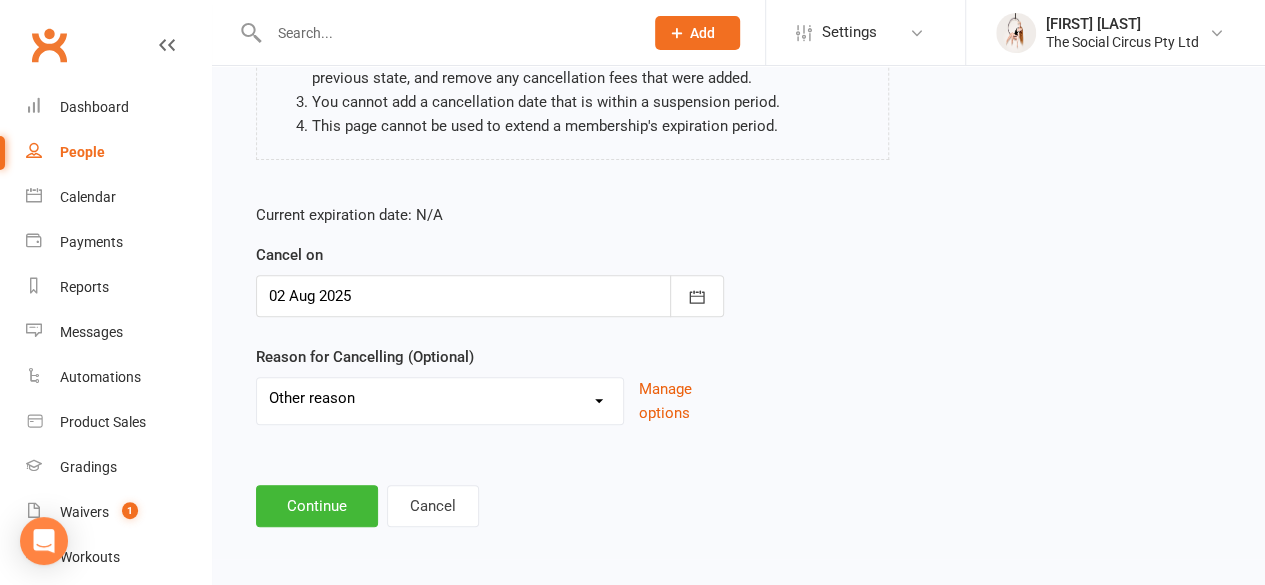 click on "Holiday Injury Other reason" at bounding box center [440, 398] 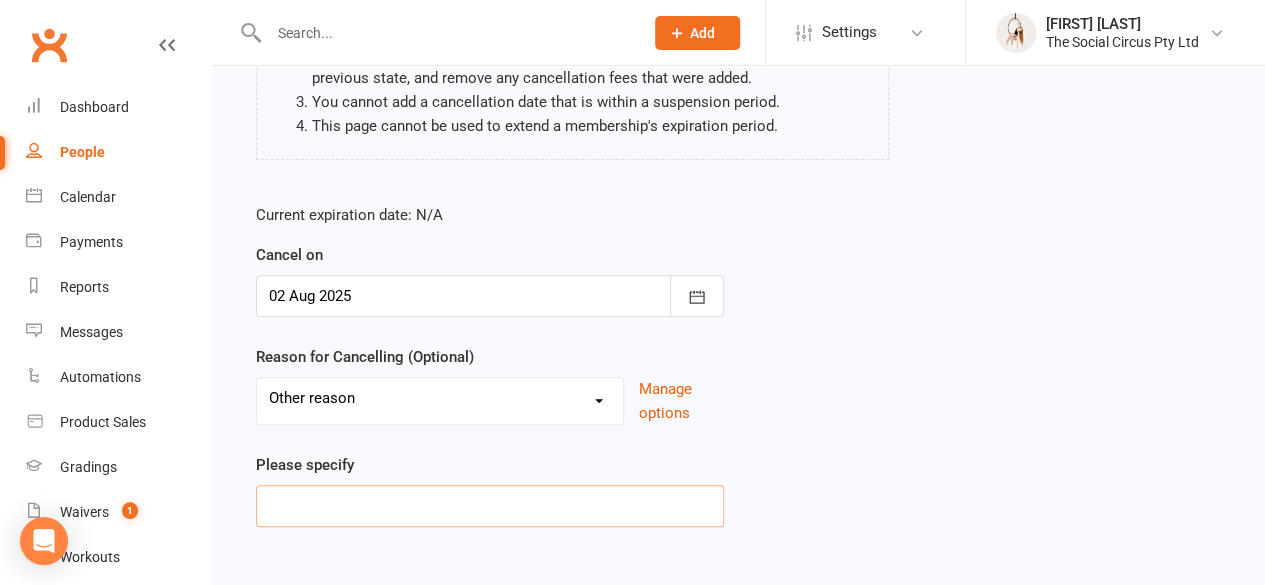 click at bounding box center [490, 506] 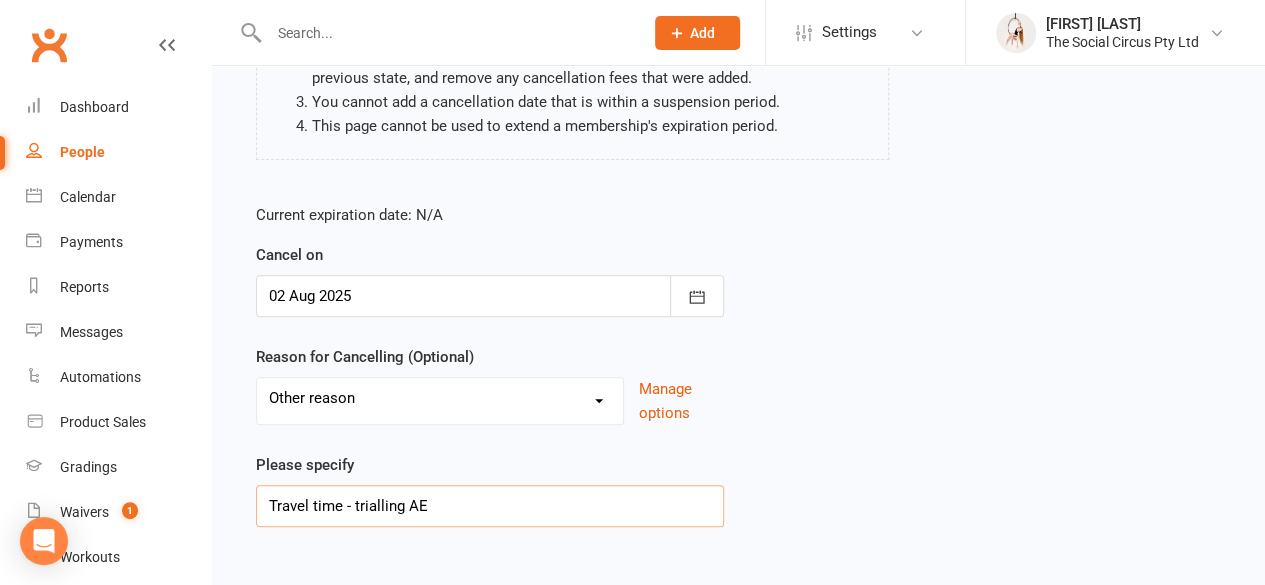 type on "Travel time - trialling AE" 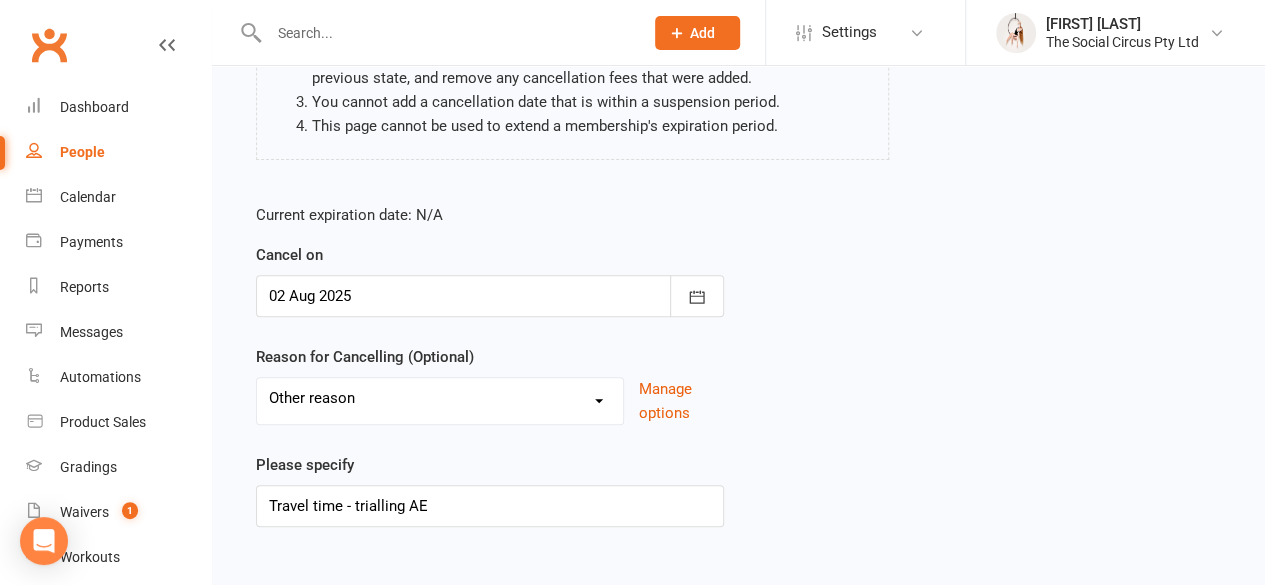 click on "Current expiration date: N/A Cancel on 02 Aug 2025
August 2025
Sun Mon Tue Wed Thu Fri Sat
31
27
28
29
30
31
01
02
32
03
04
05
06
07
08
09
33
10
11
12
13
14
15
16
34
17
18
19
20
21
22
23
35
24
25
26
27
28
29" at bounding box center (738, 371) 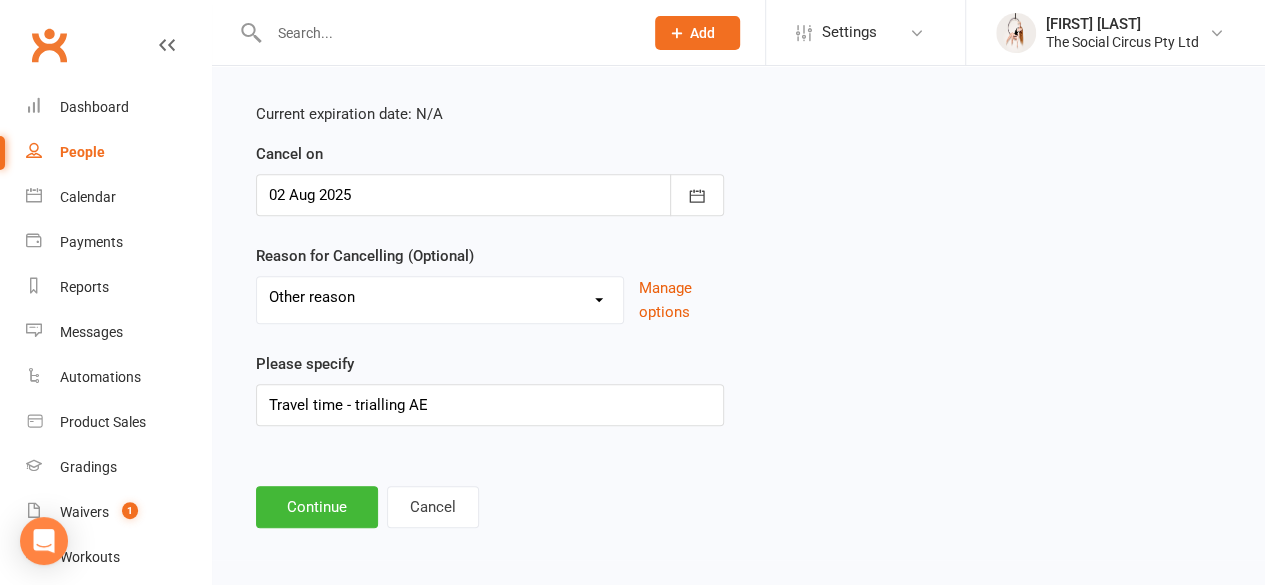 scroll, scrollTop: 402, scrollLeft: 0, axis: vertical 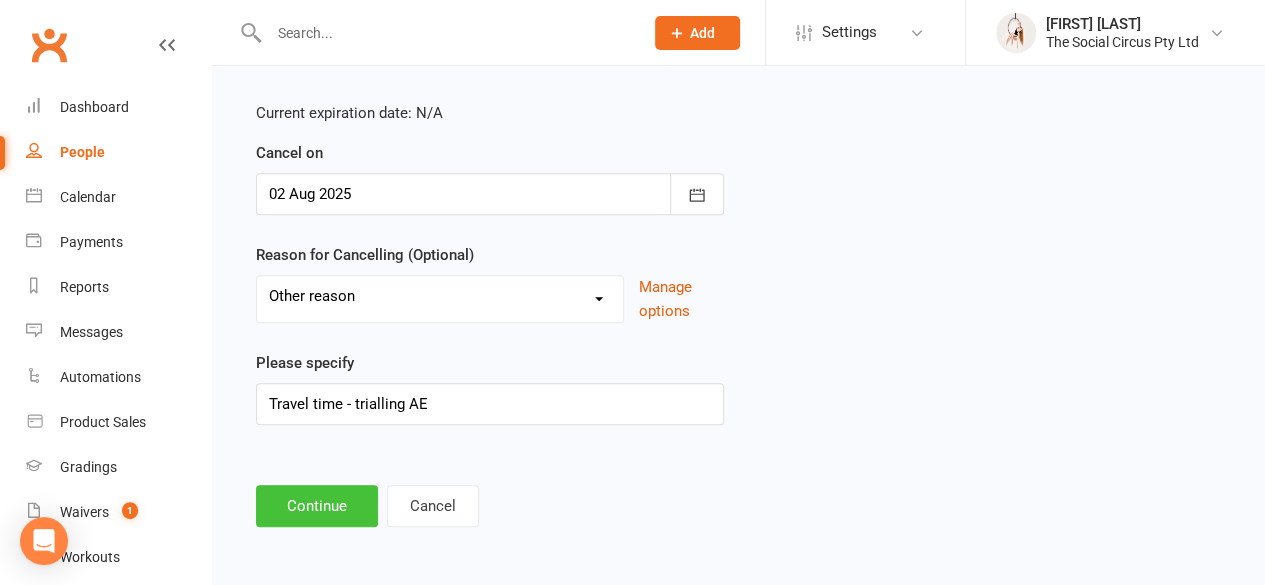 click on "Continue" at bounding box center (317, 506) 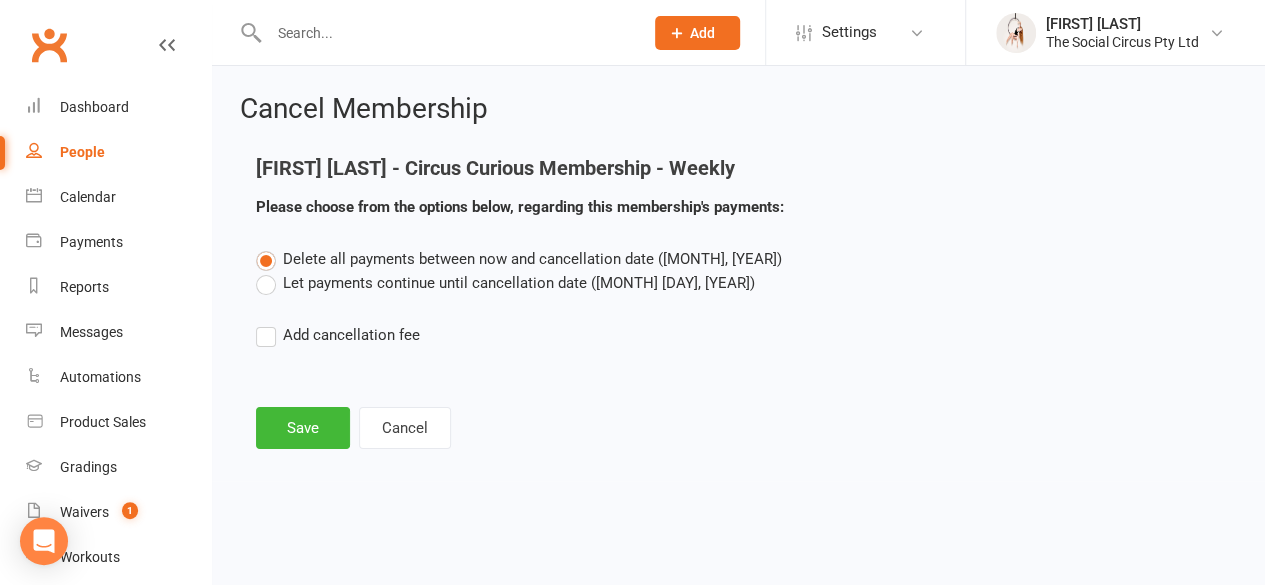 scroll, scrollTop: 0, scrollLeft: 0, axis: both 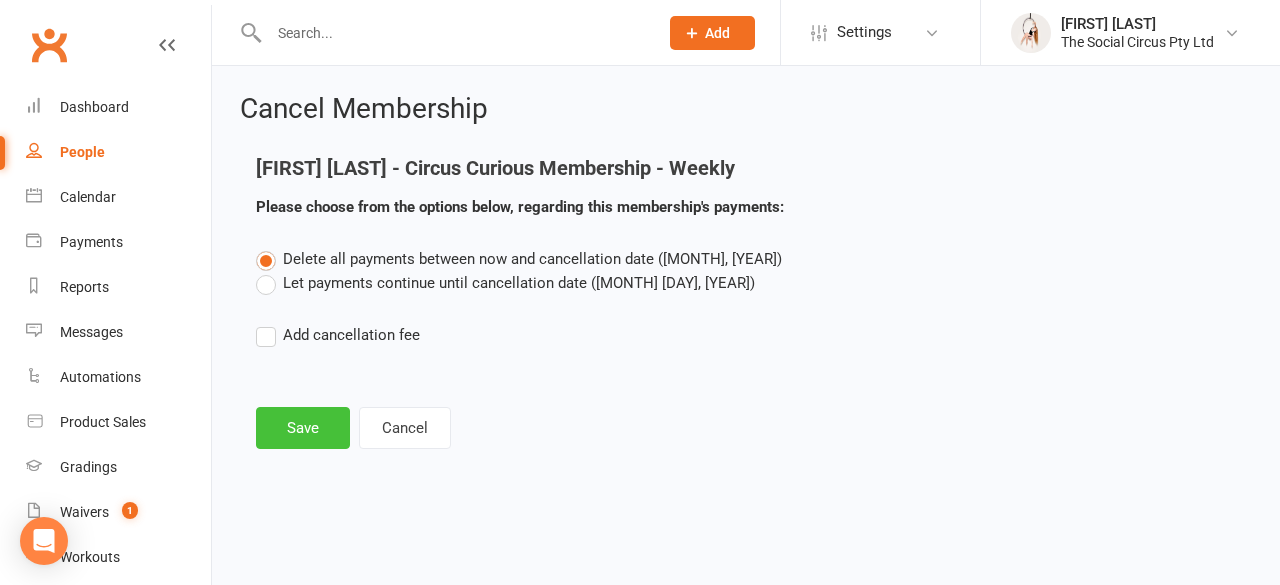 click on "Save" at bounding box center (303, 428) 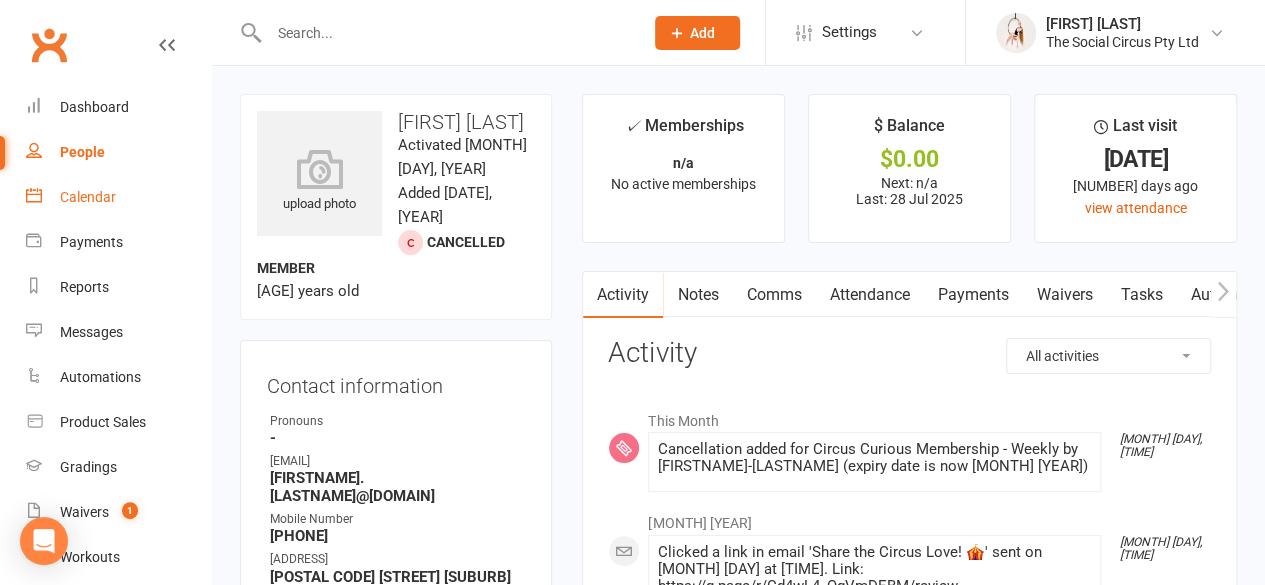 click on "Calendar" at bounding box center [118, 197] 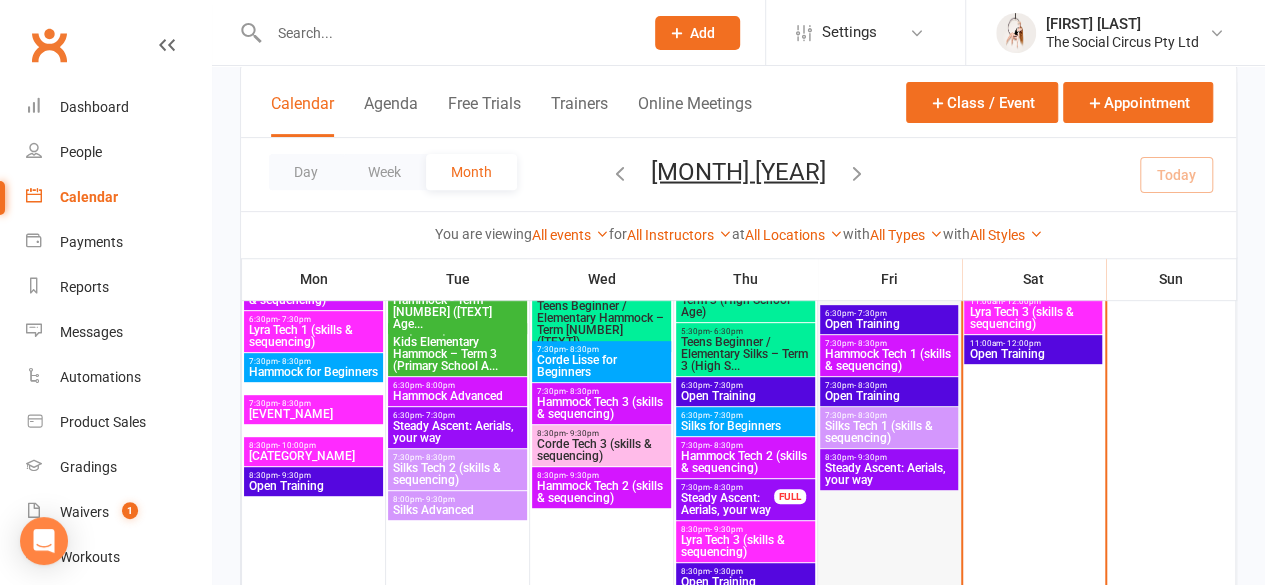 scroll, scrollTop: 200, scrollLeft: 0, axis: vertical 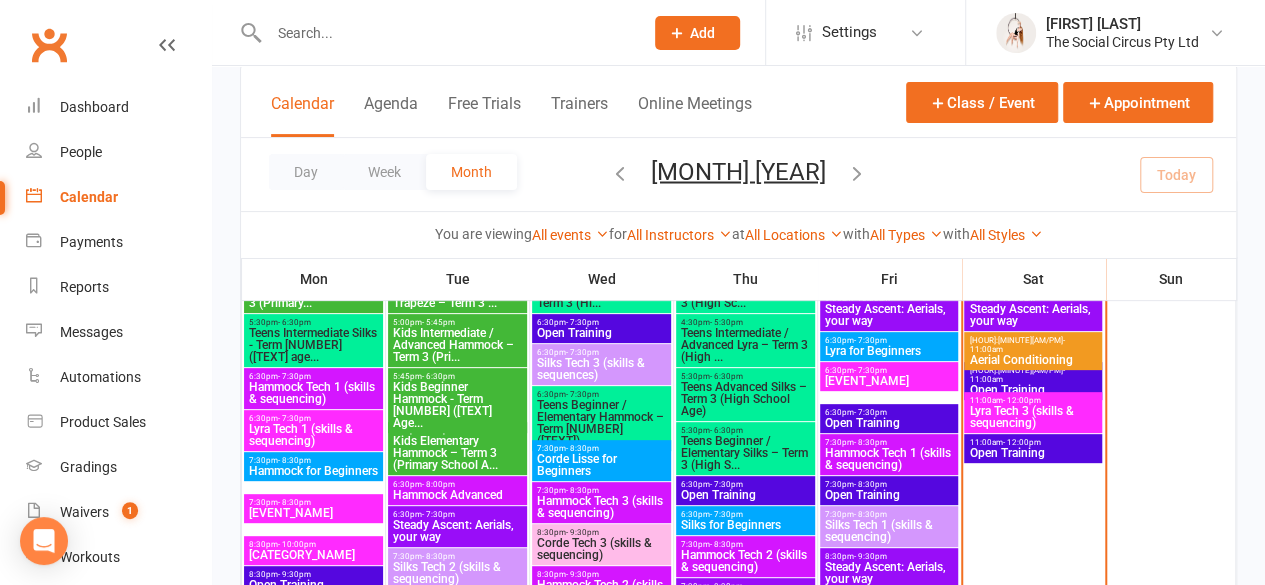 click on "- 12:00pm" at bounding box center (1021, 400) 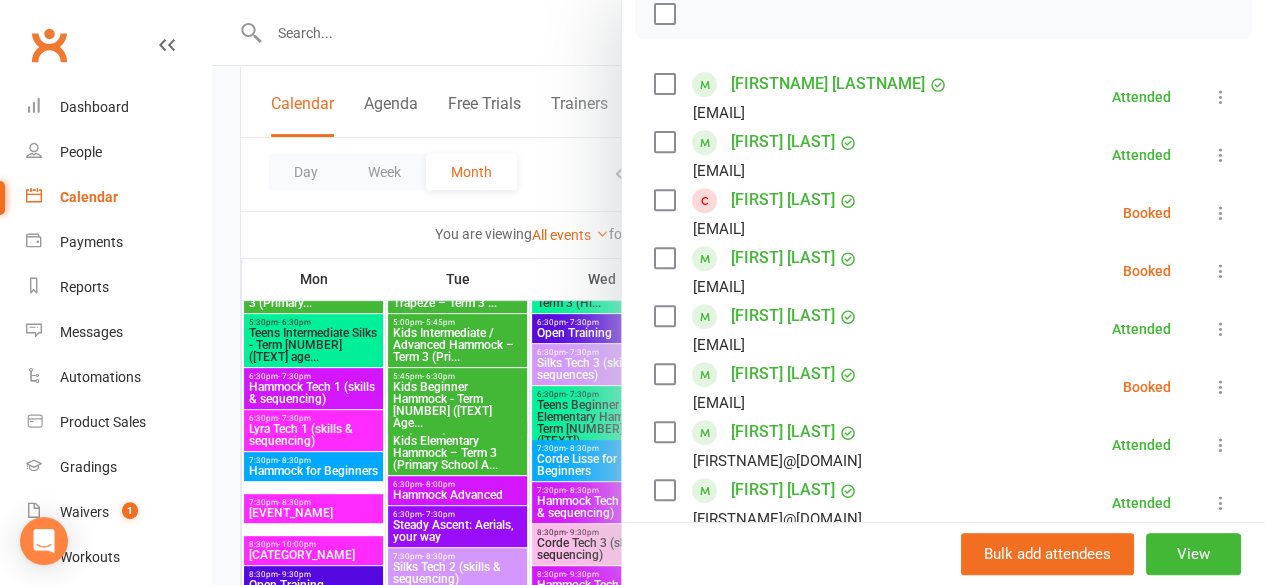 scroll, scrollTop: 300, scrollLeft: 0, axis: vertical 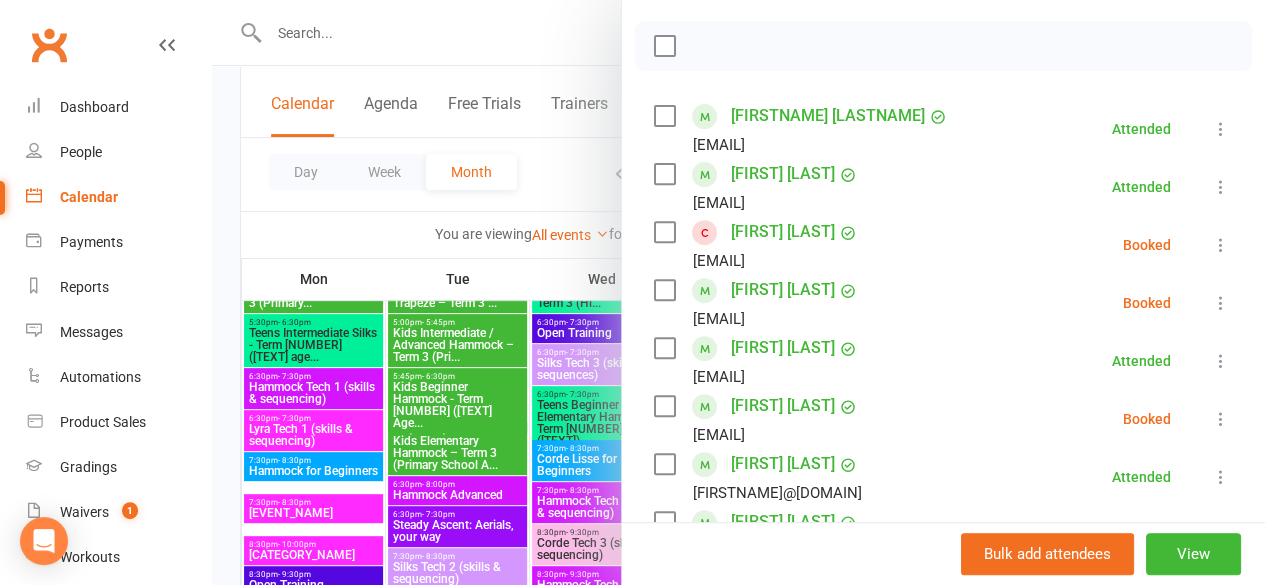 click at bounding box center (738, 292) 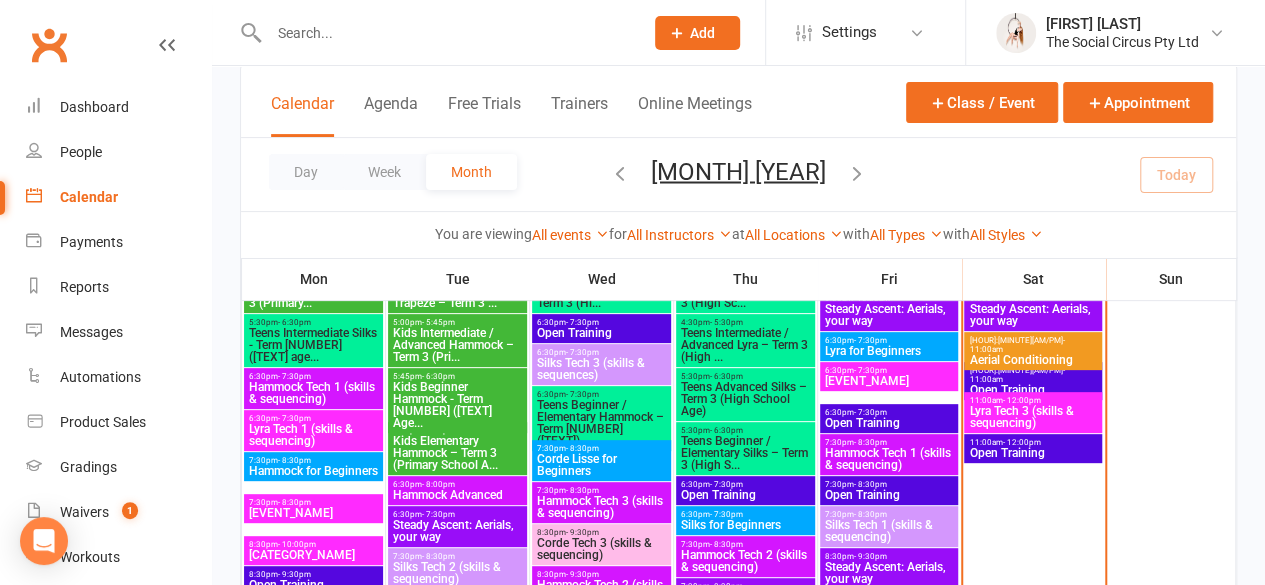 click at bounding box center [446, 33] 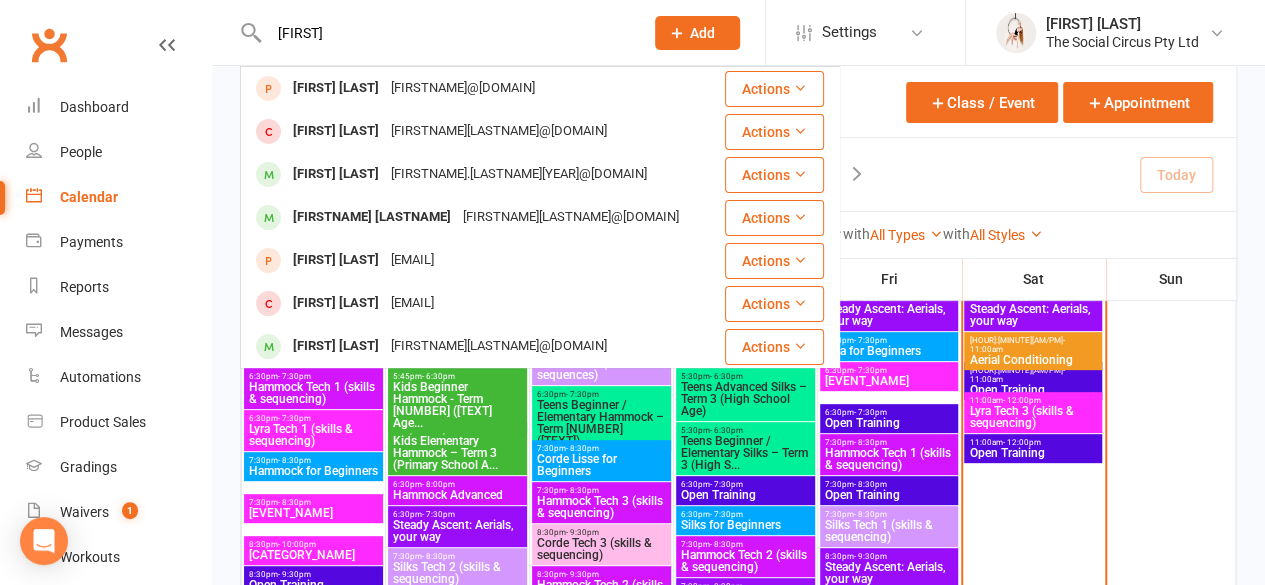 type on "lauren" 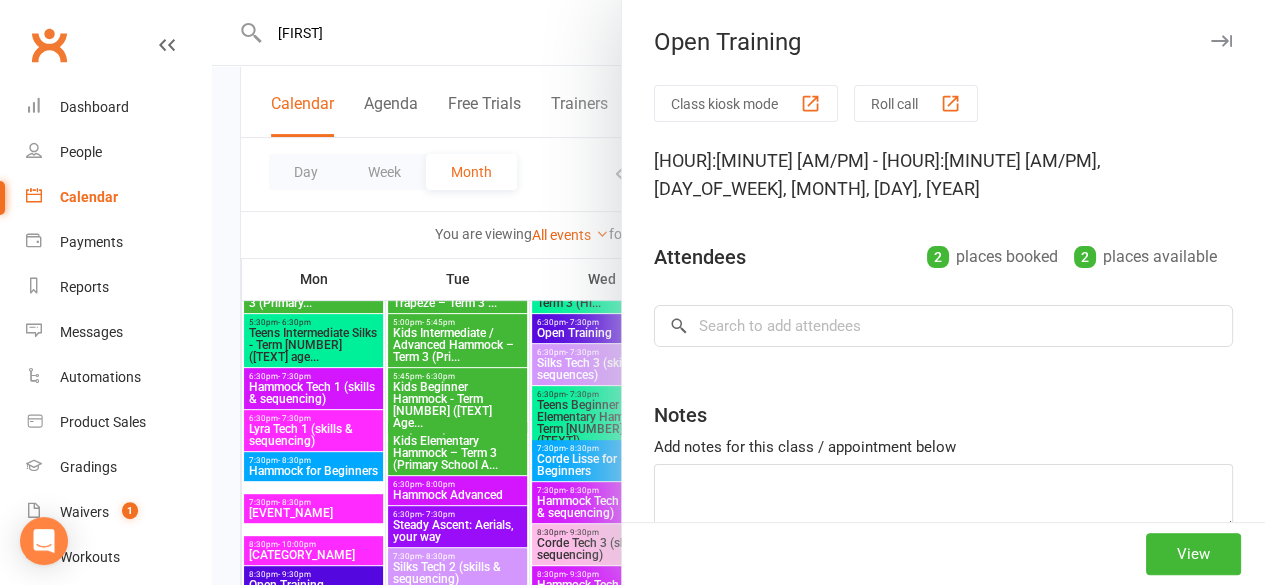 type 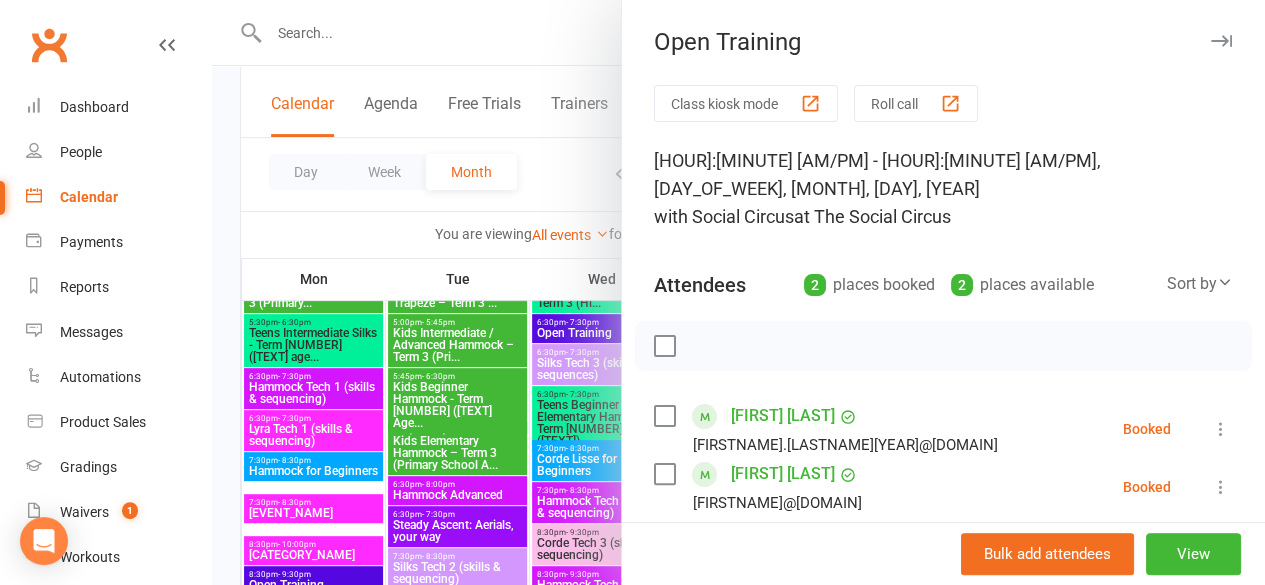 click at bounding box center [1221, 429] 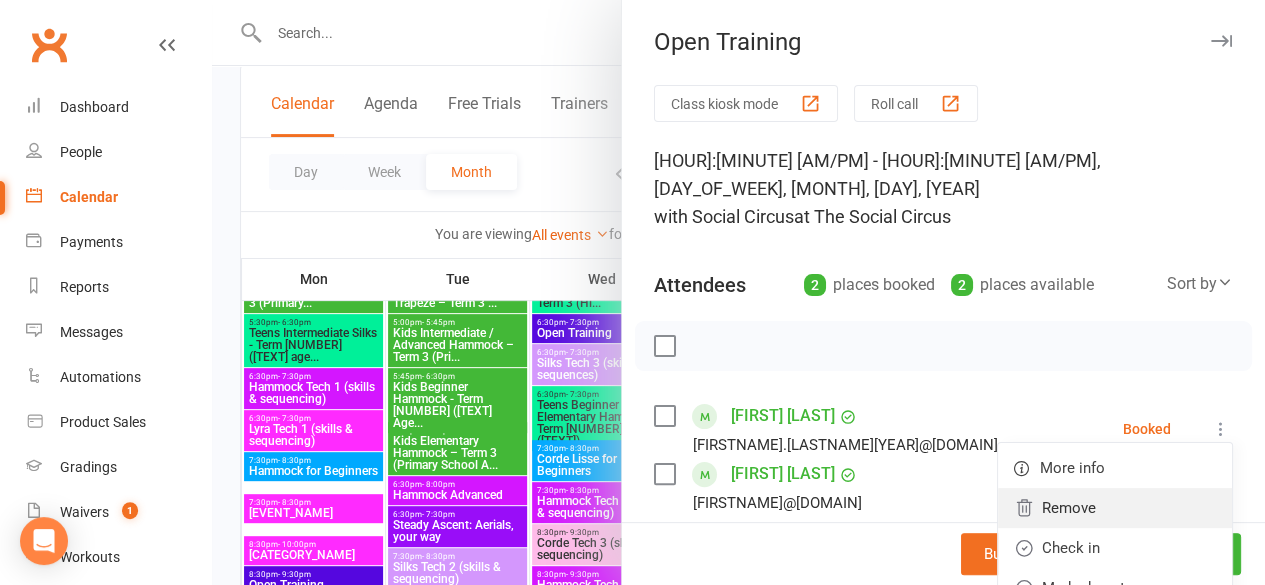 click on "Remove" at bounding box center [1115, 508] 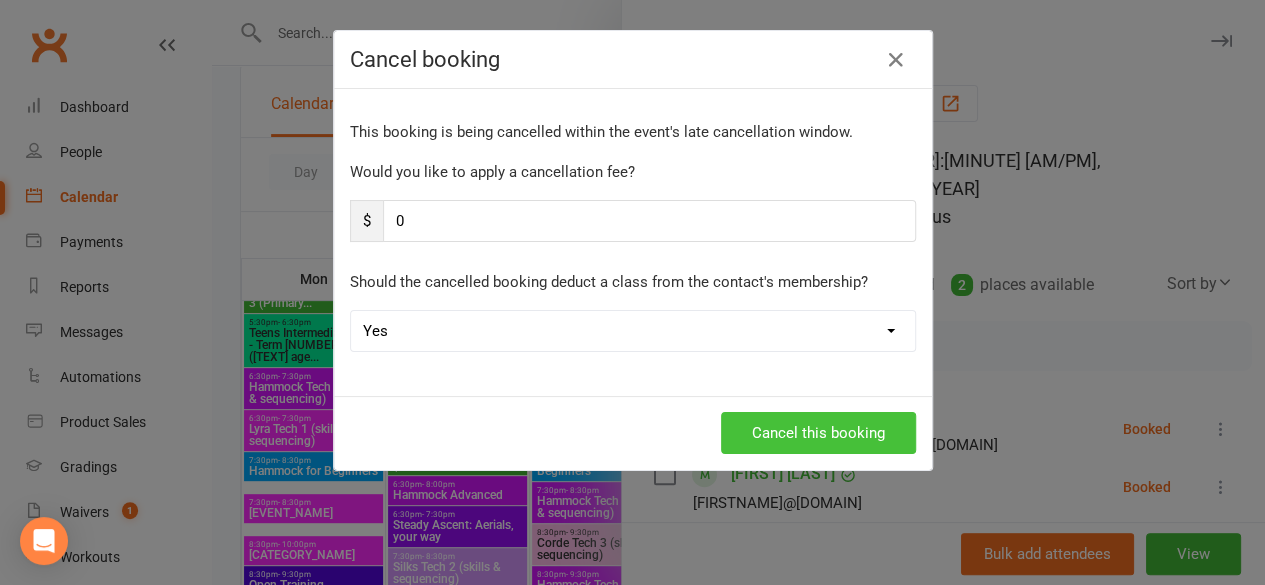 click on "Cancel this booking" at bounding box center [818, 433] 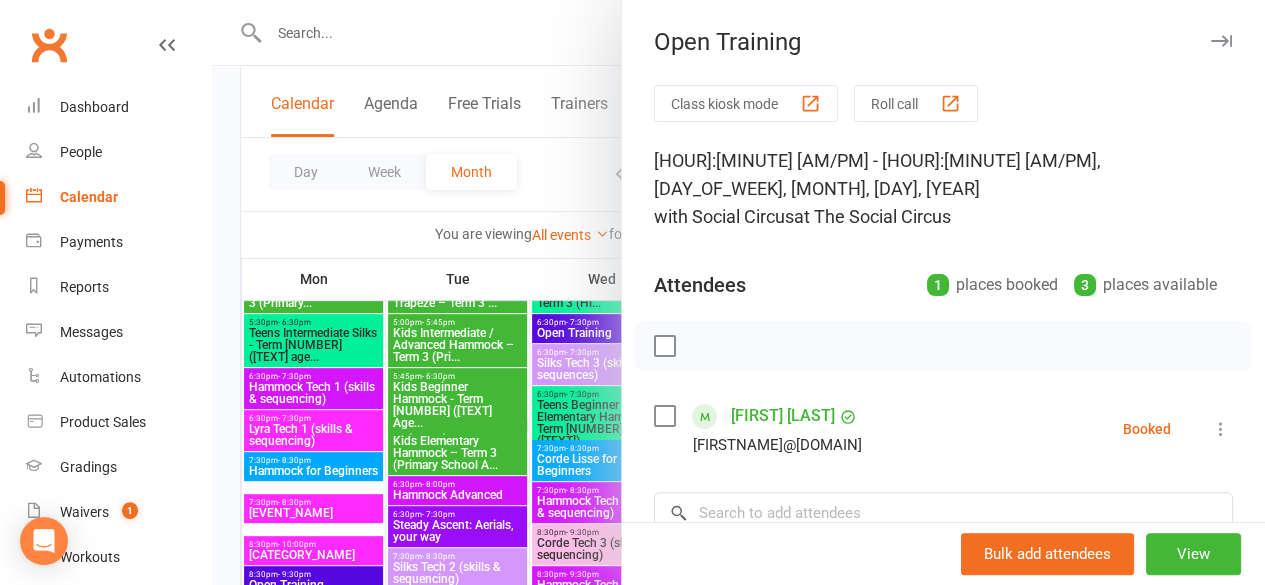 click at bounding box center [738, 292] 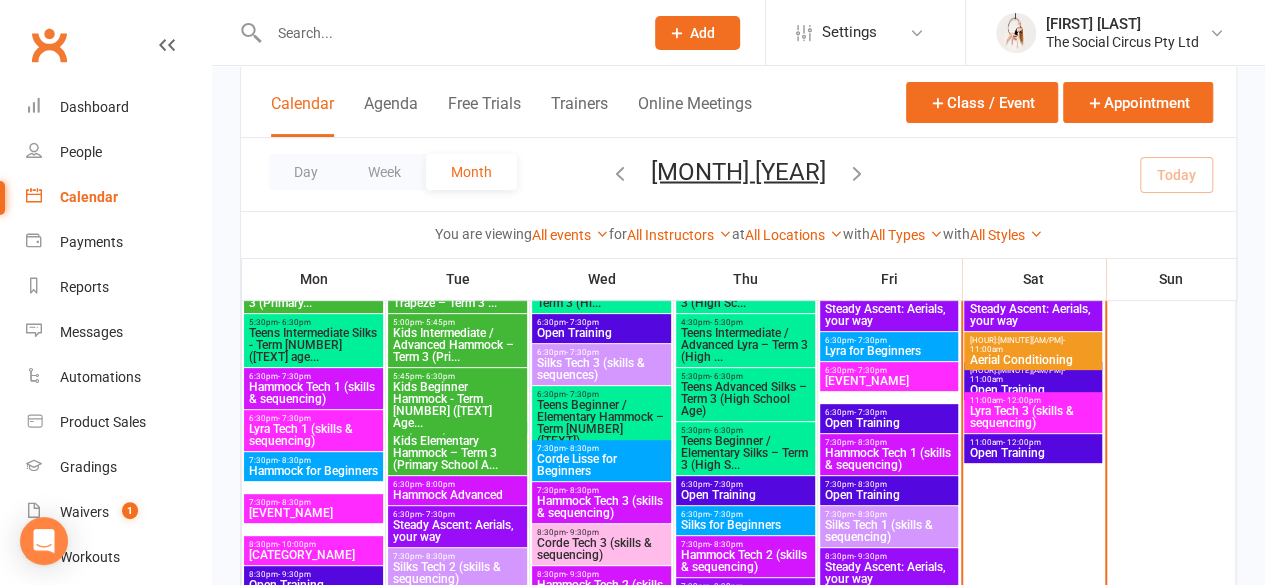 click on "Lyra Tech 3 (skills & sequencing)" at bounding box center [1033, 417] 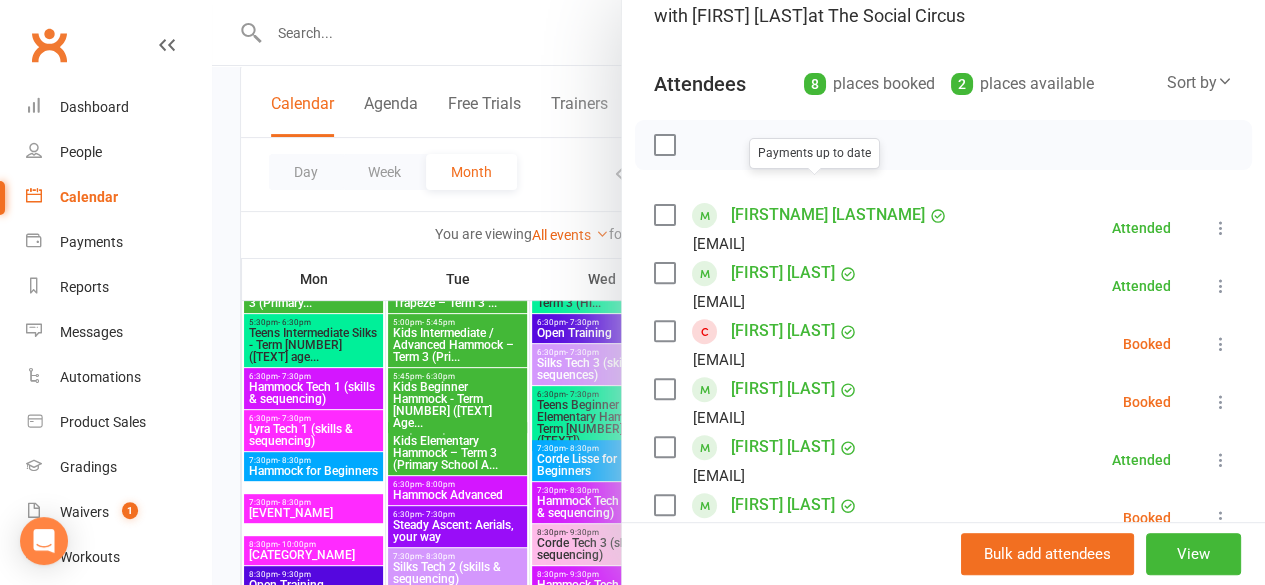 scroll, scrollTop: 500, scrollLeft: 0, axis: vertical 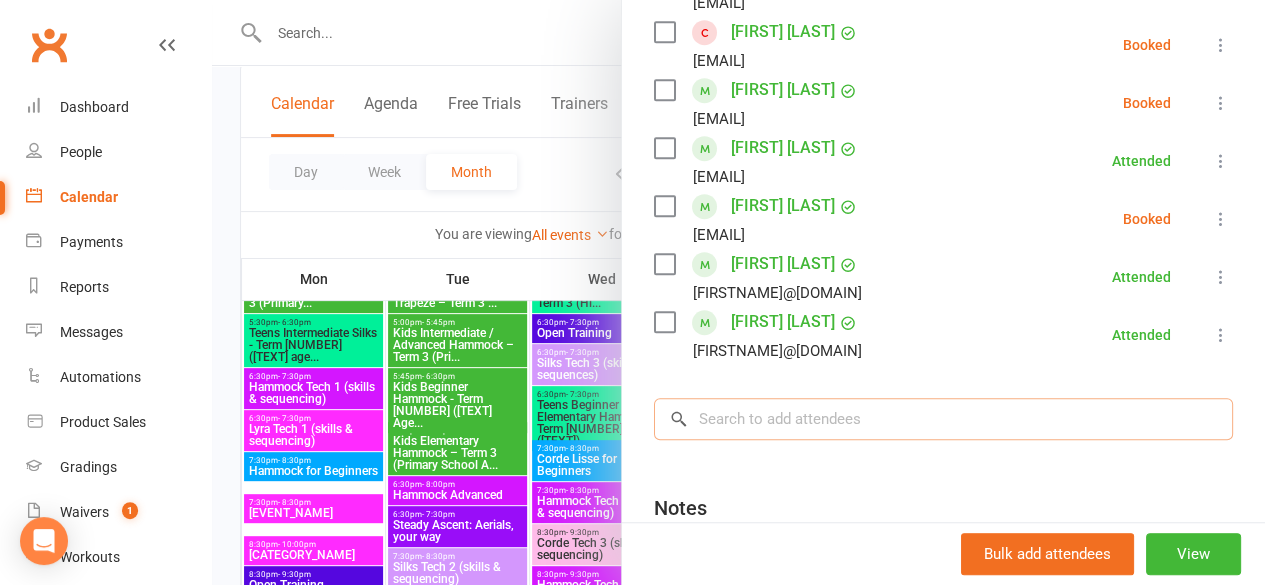 click at bounding box center (943, 419) 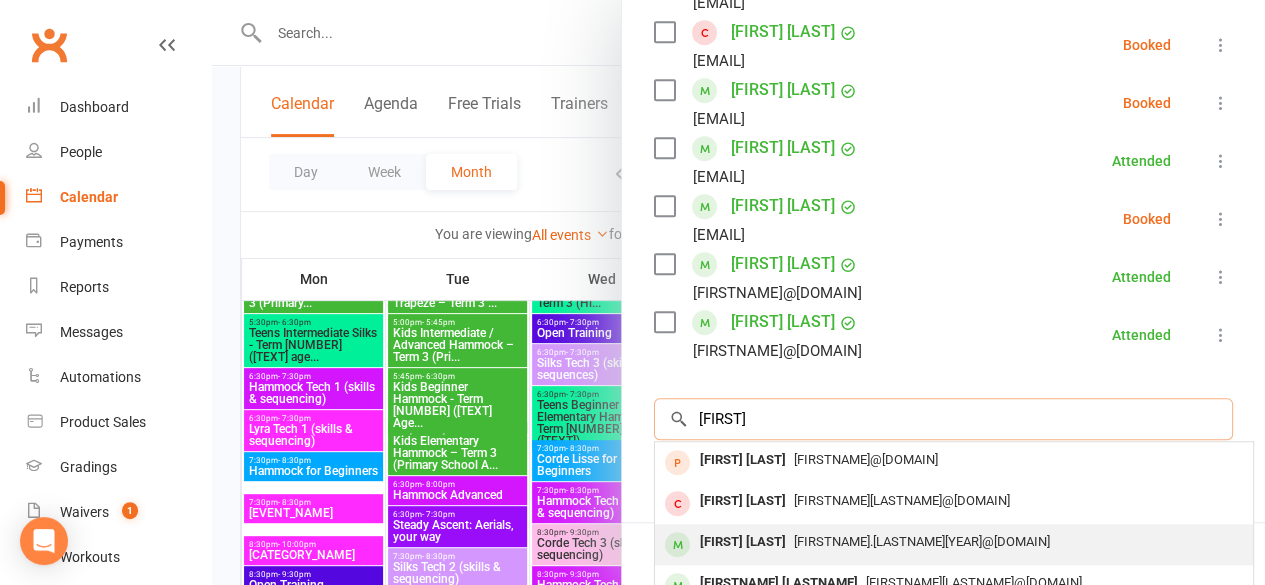 type on "lauren" 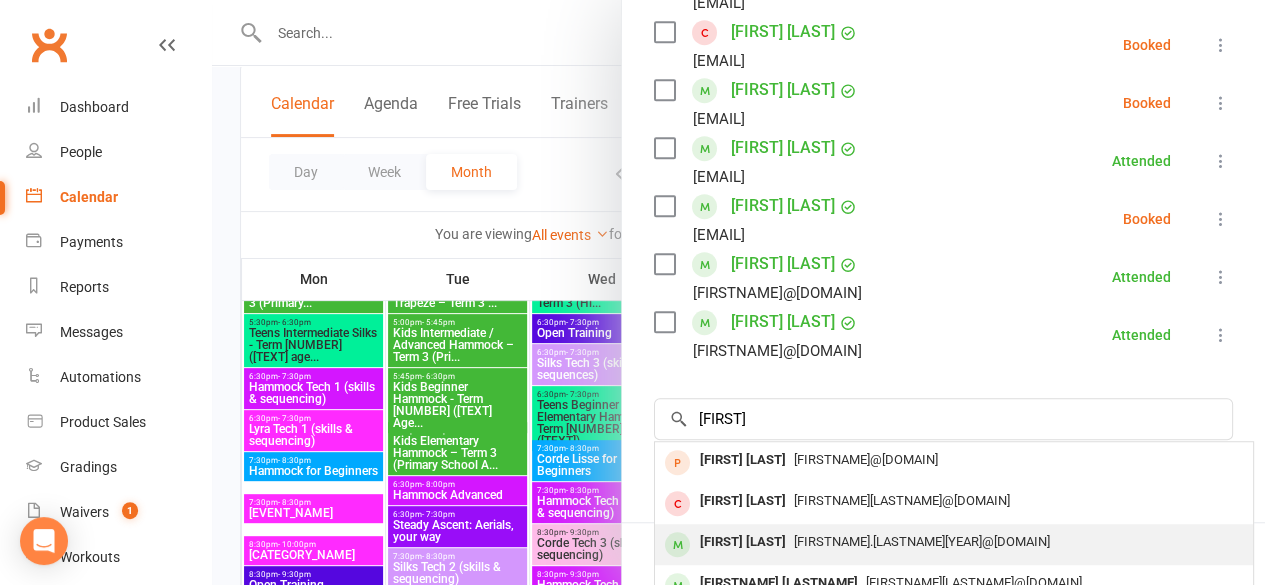 click on "Lauren Coughlan lauren.coughlan95@hotmail.com" at bounding box center (954, 544) 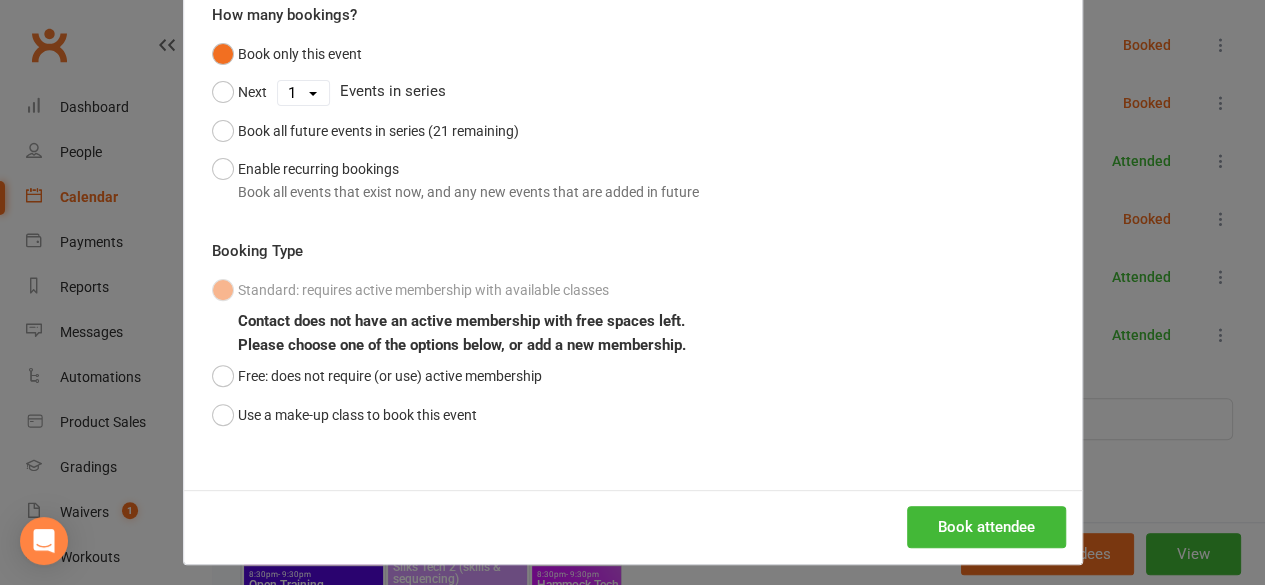 scroll, scrollTop: 196, scrollLeft: 0, axis: vertical 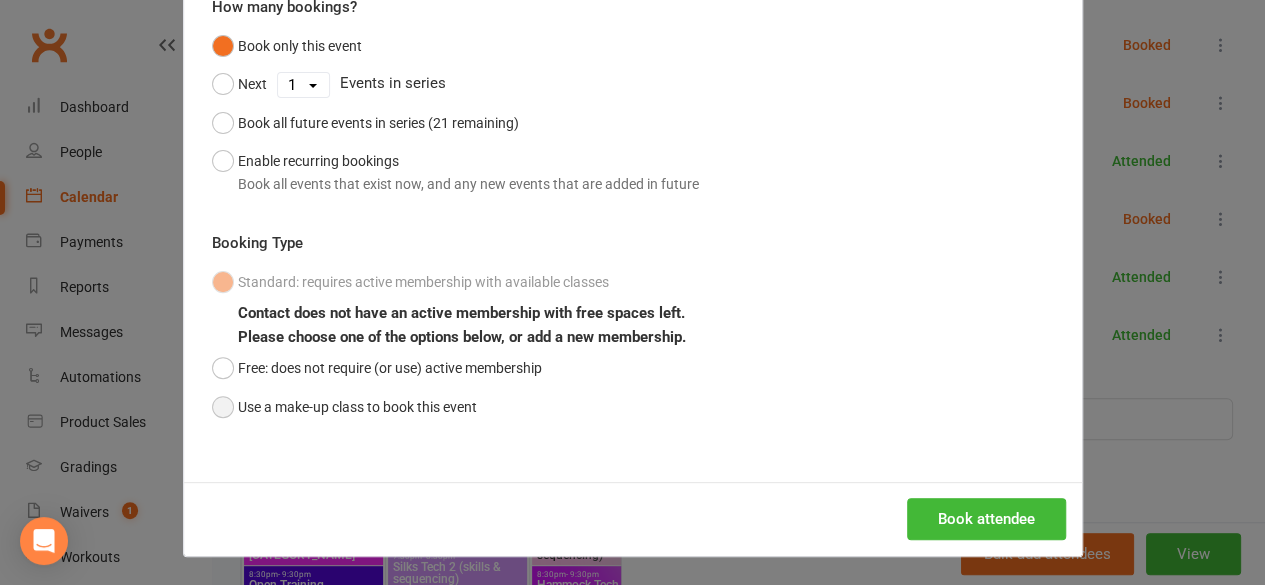 click on "Use a make-up class to book this event" at bounding box center [344, 407] 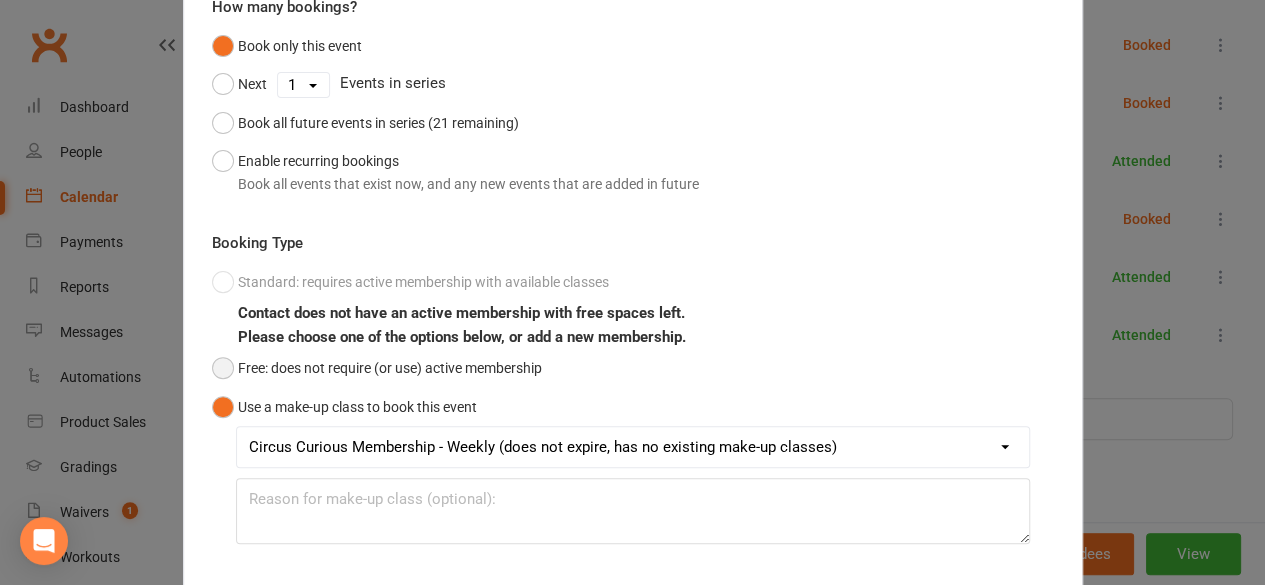 click on "Free: does not require (or use) active membership" at bounding box center (377, 368) 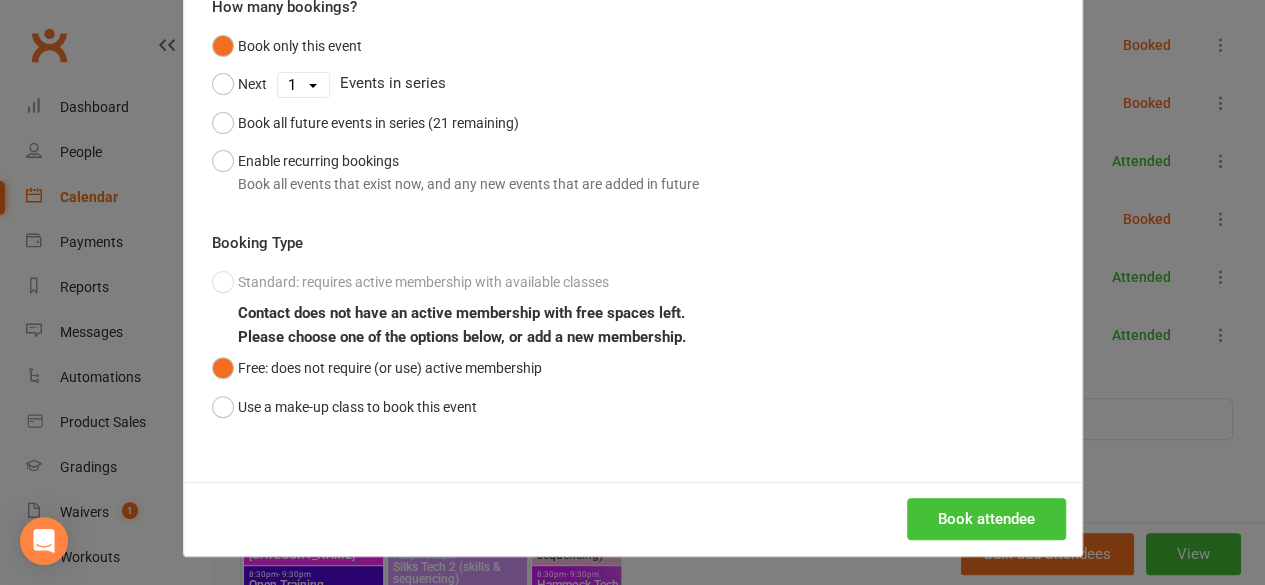 click on "Book attendee" at bounding box center [986, 519] 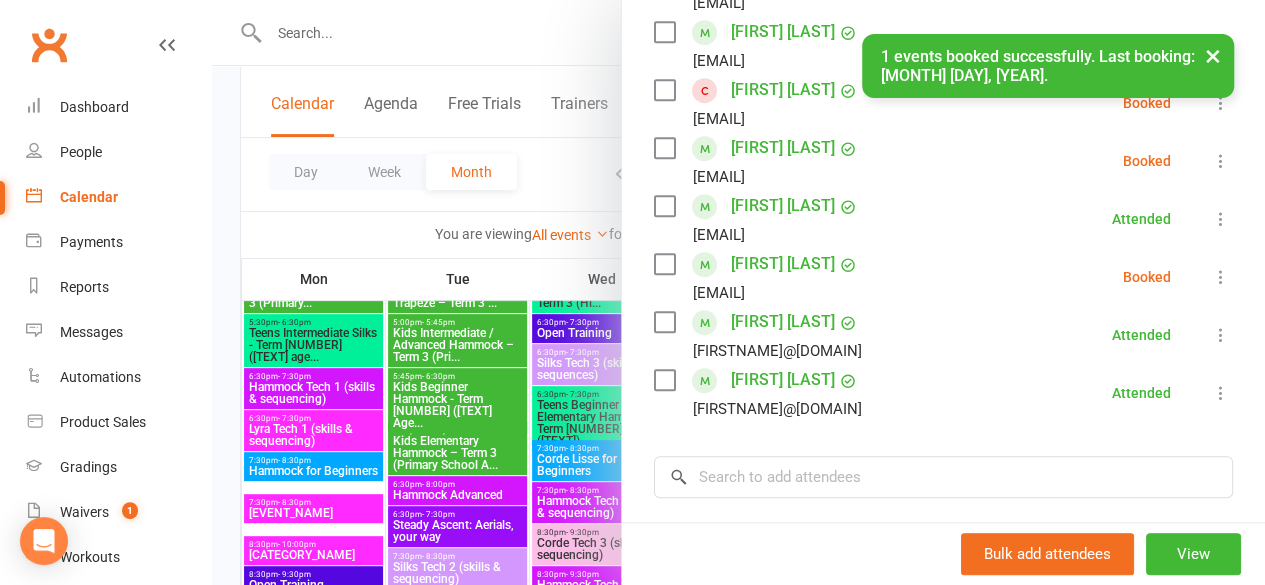 scroll, scrollTop: 558, scrollLeft: 0, axis: vertical 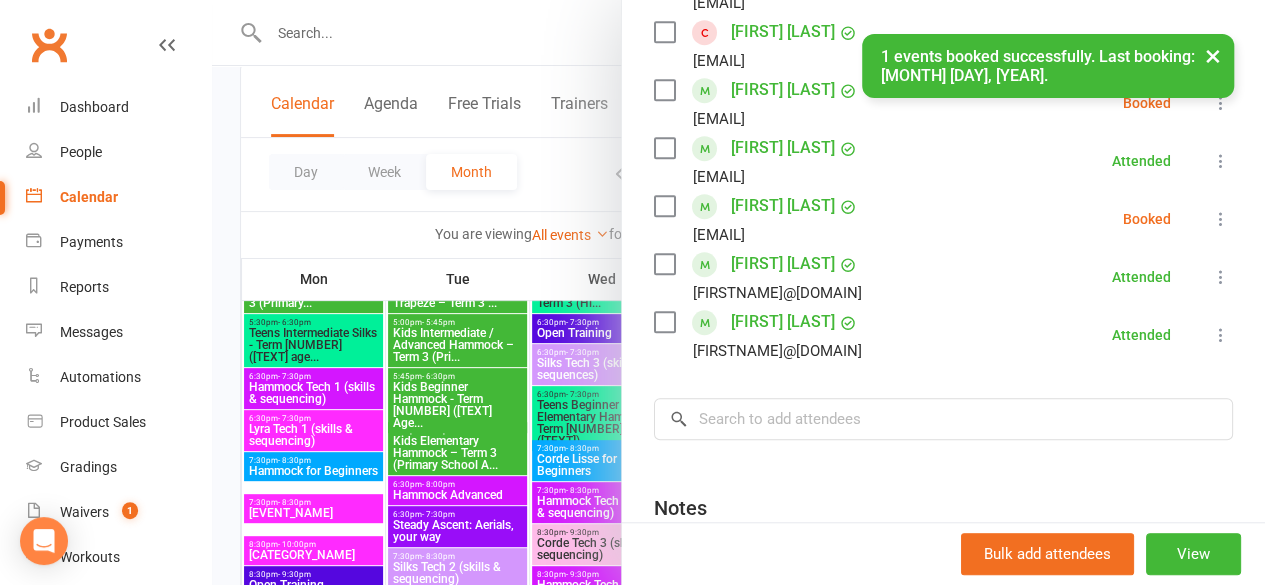 click on "×" at bounding box center [1213, 55] 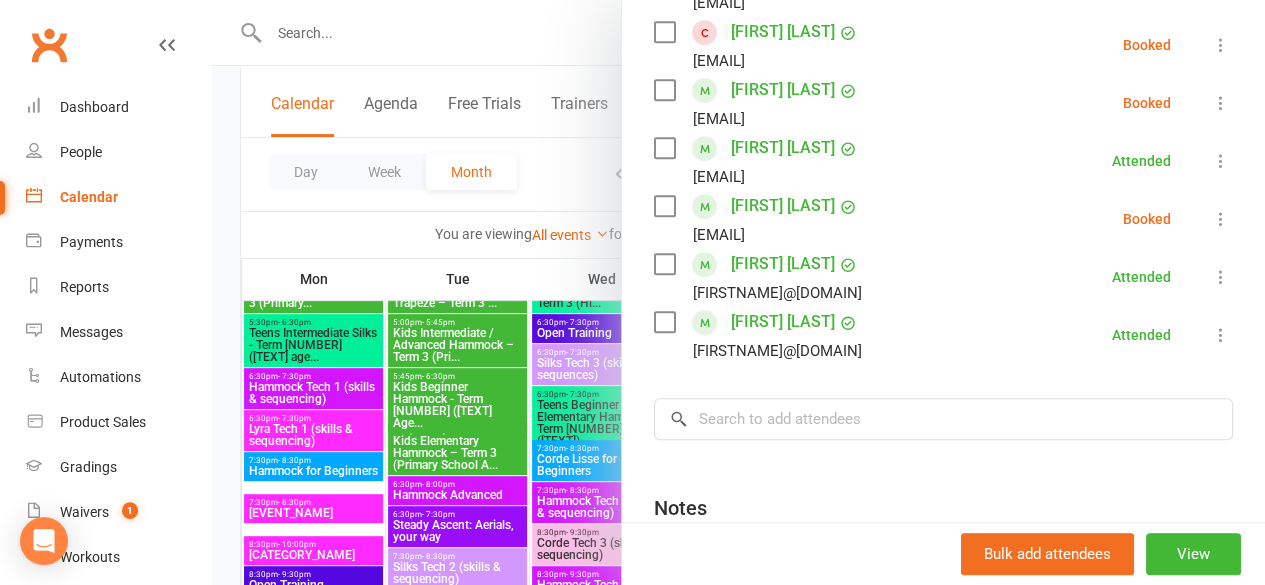 click at bounding box center (1221, 219) 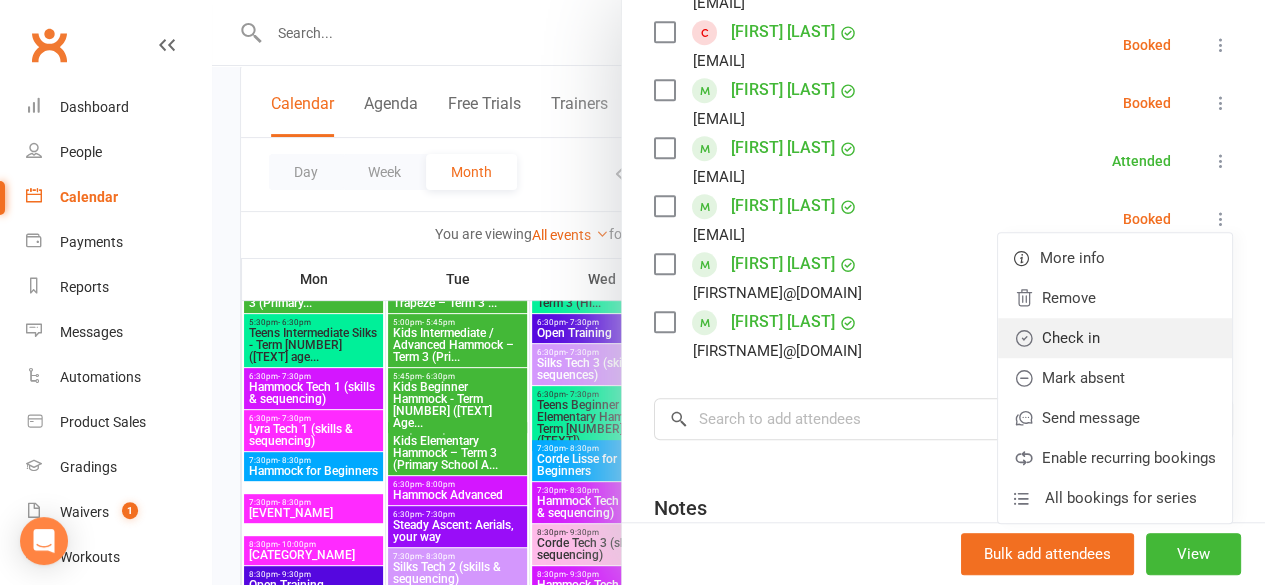 click on "Check in" at bounding box center (1115, 338) 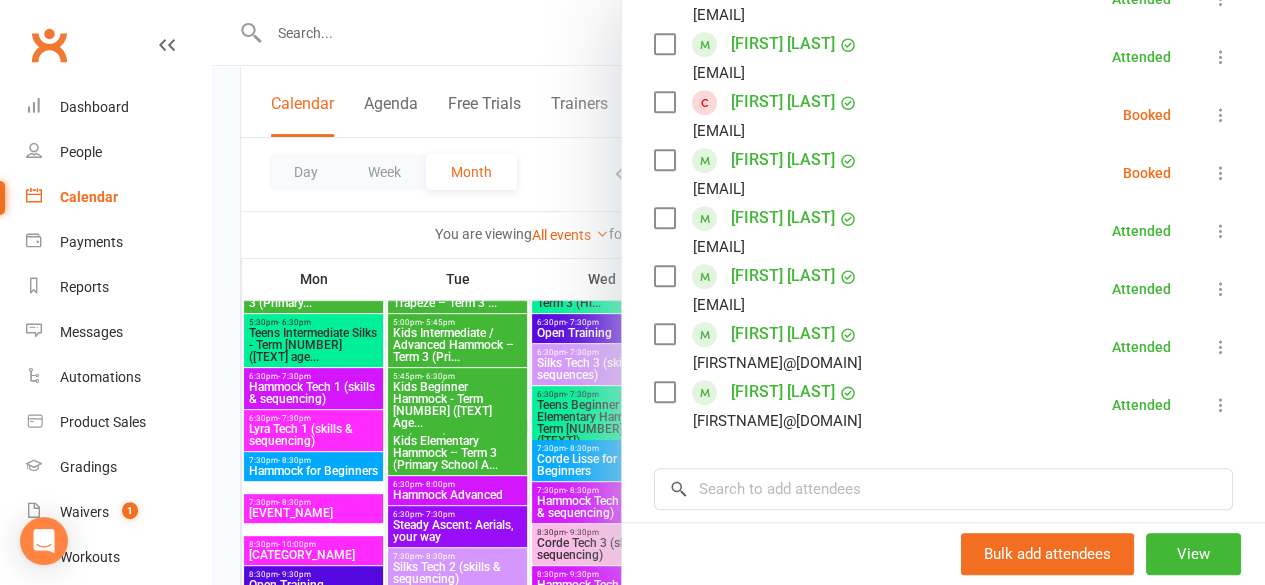 scroll, scrollTop: 458, scrollLeft: 0, axis: vertical 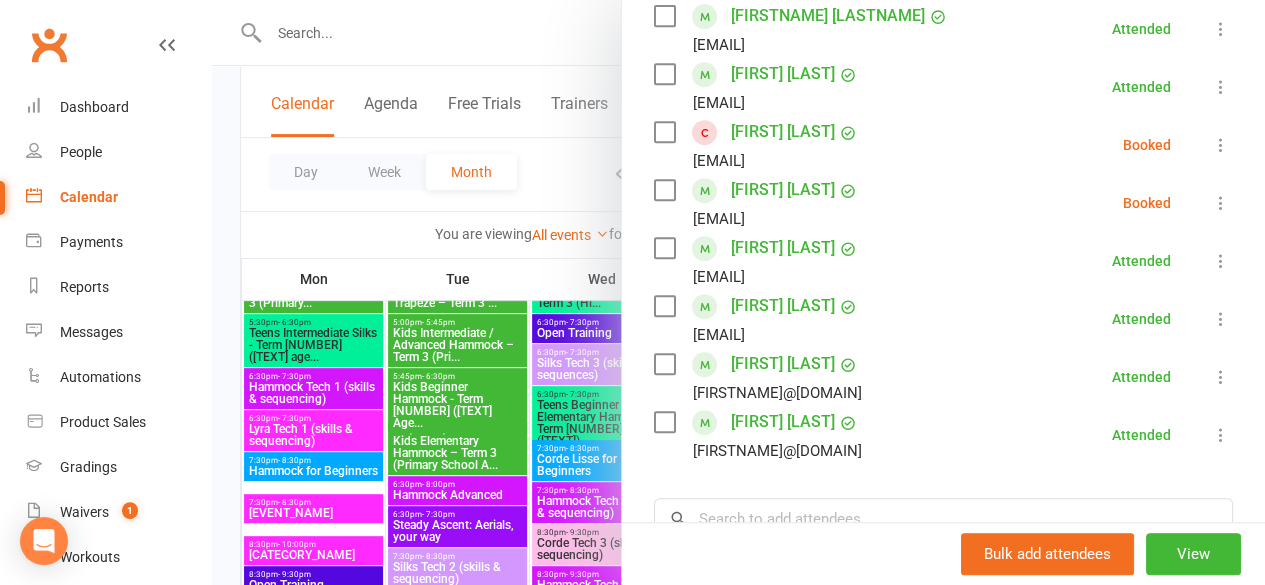 click at bounding box center [1221, 203] 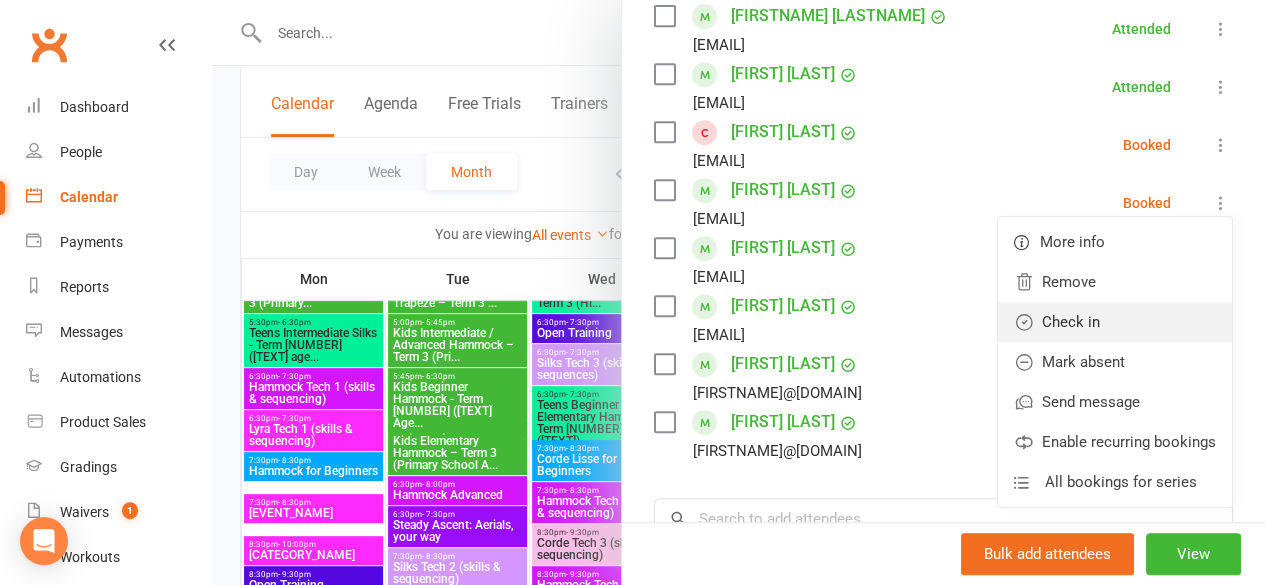 click on "Check in" at bounding box center (1115, 322) 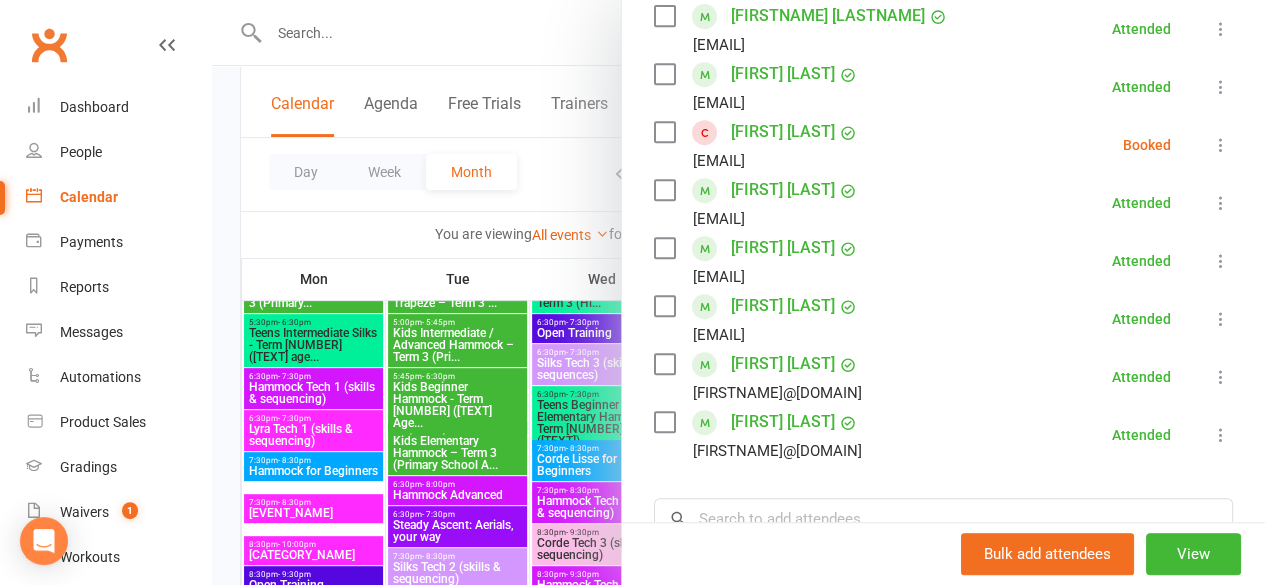 click at bounding box center (1221, 145) 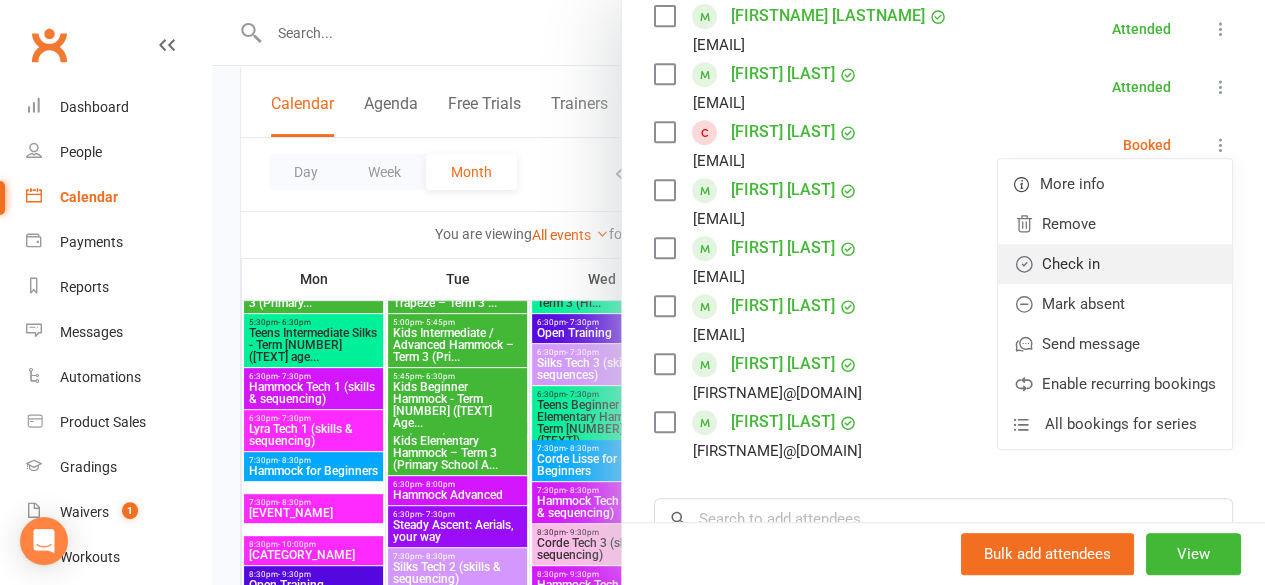 click on "Check in" at bounding box center [1115, 264] 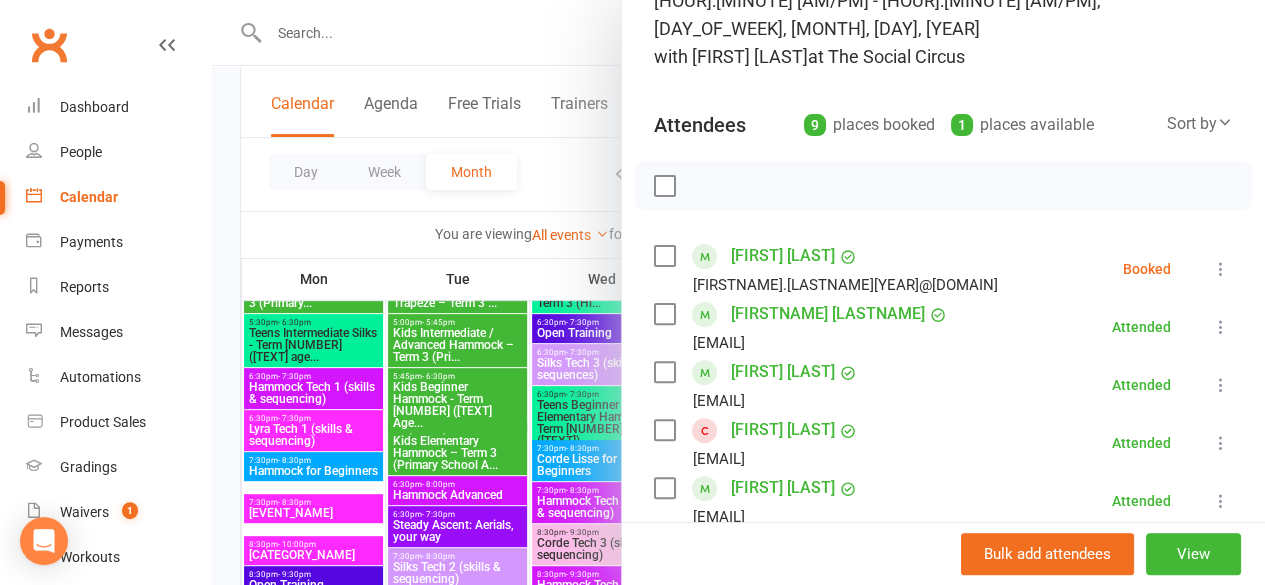 scroll, scrollTop: 158, scrollLeft: 0, axis: vertical 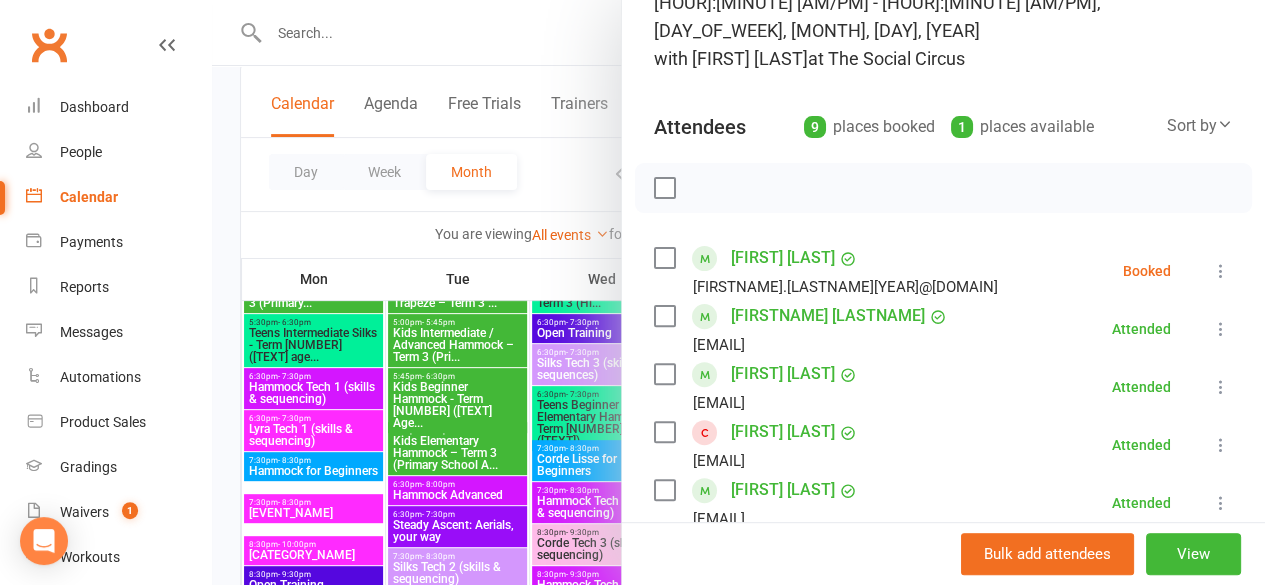 click at bounding box center [1221, 271] 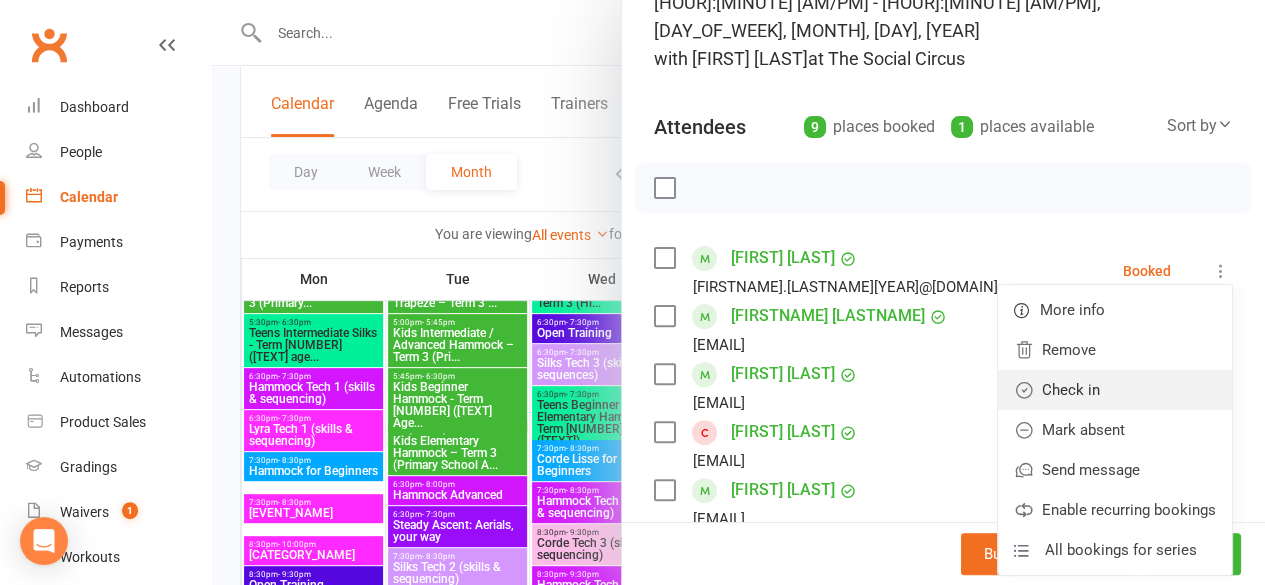 click on "Check in" at bounding box center (1115, 390) 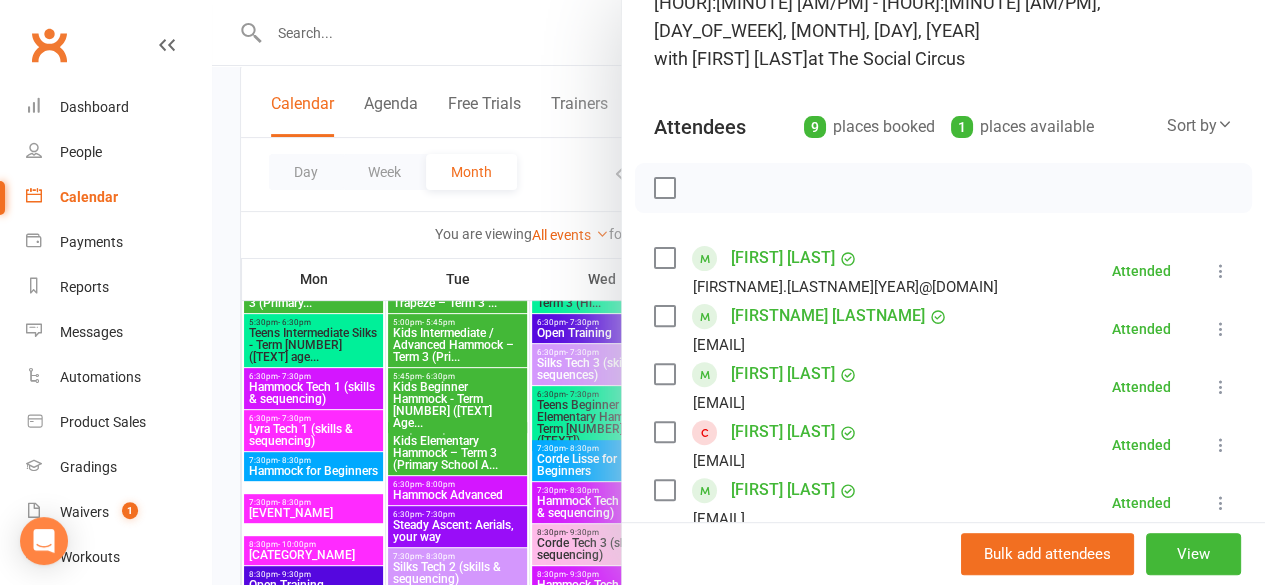 click at bounding box center [738, 292] 